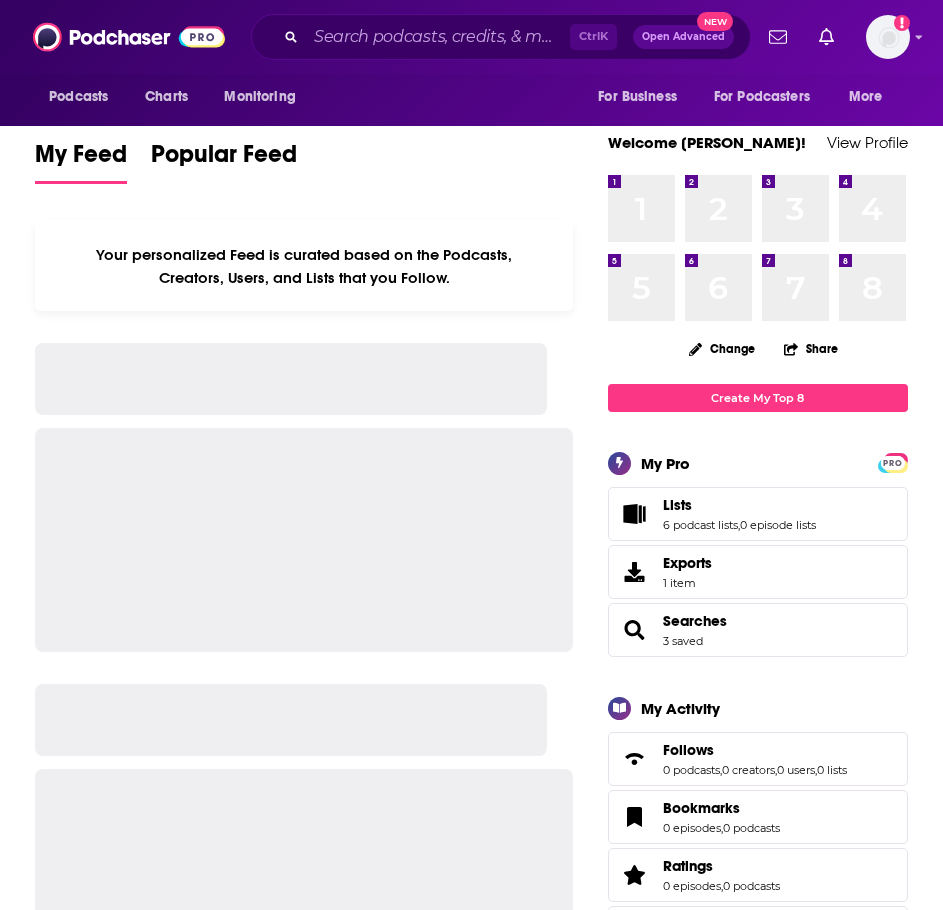 scroll, scrollTop: 0, scrollLeft: 0, axis: both 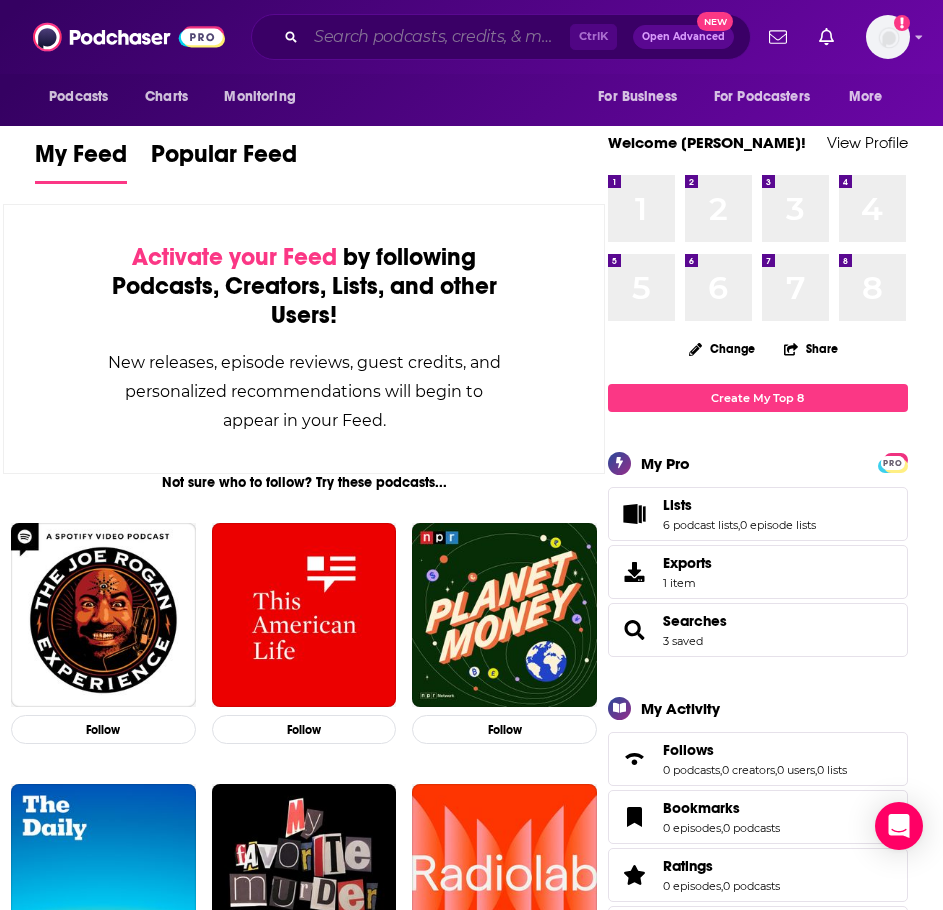 click at bounding box center (438, 37) 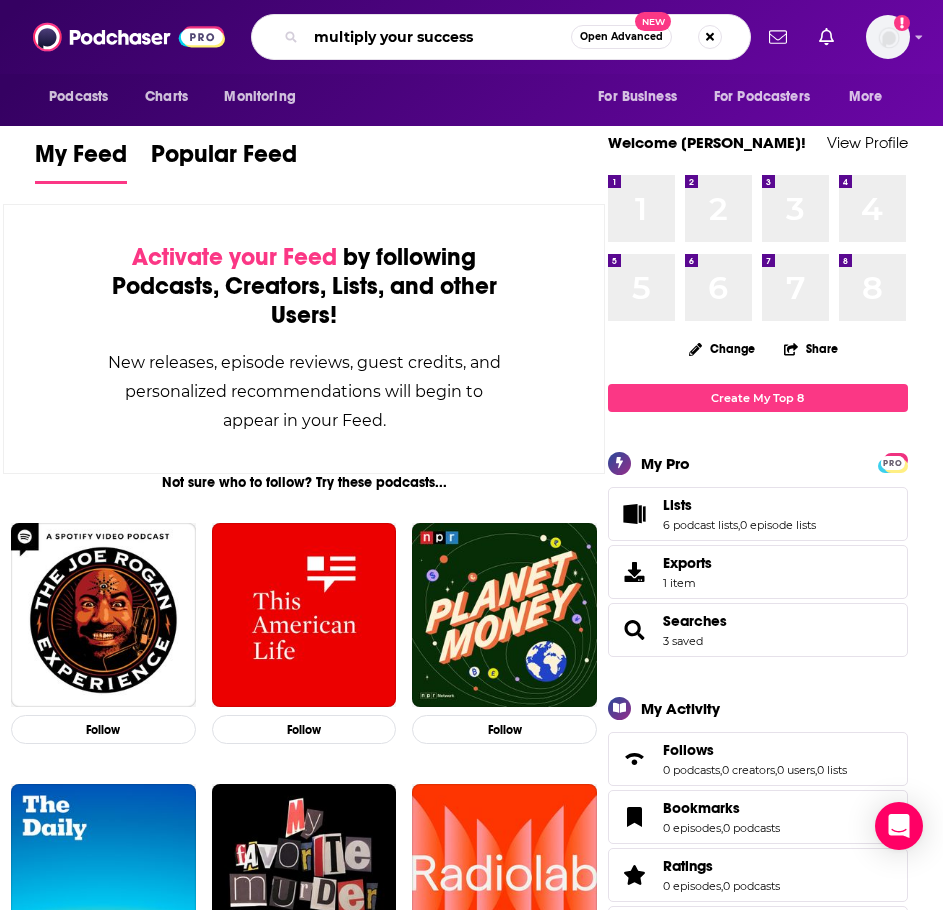 type on "multiply your success" 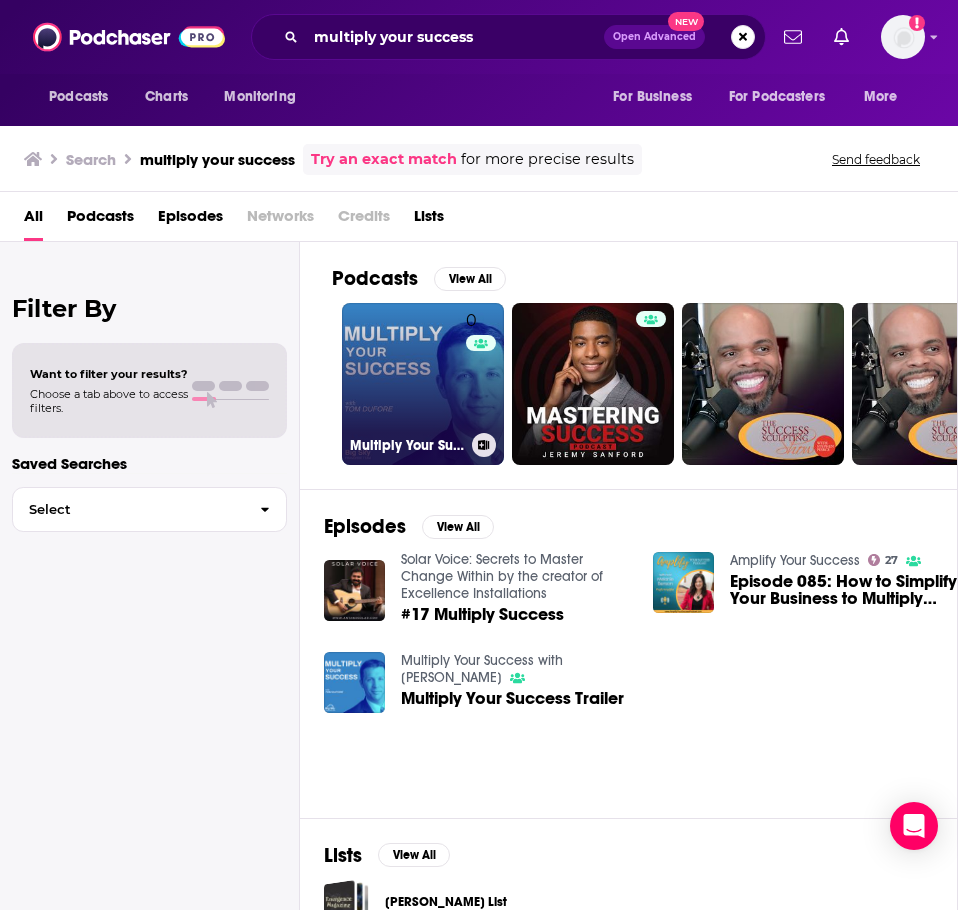 click on "0 Multiply Your Success with Dr. Tom DuFore" at bounding box center [423, 384] 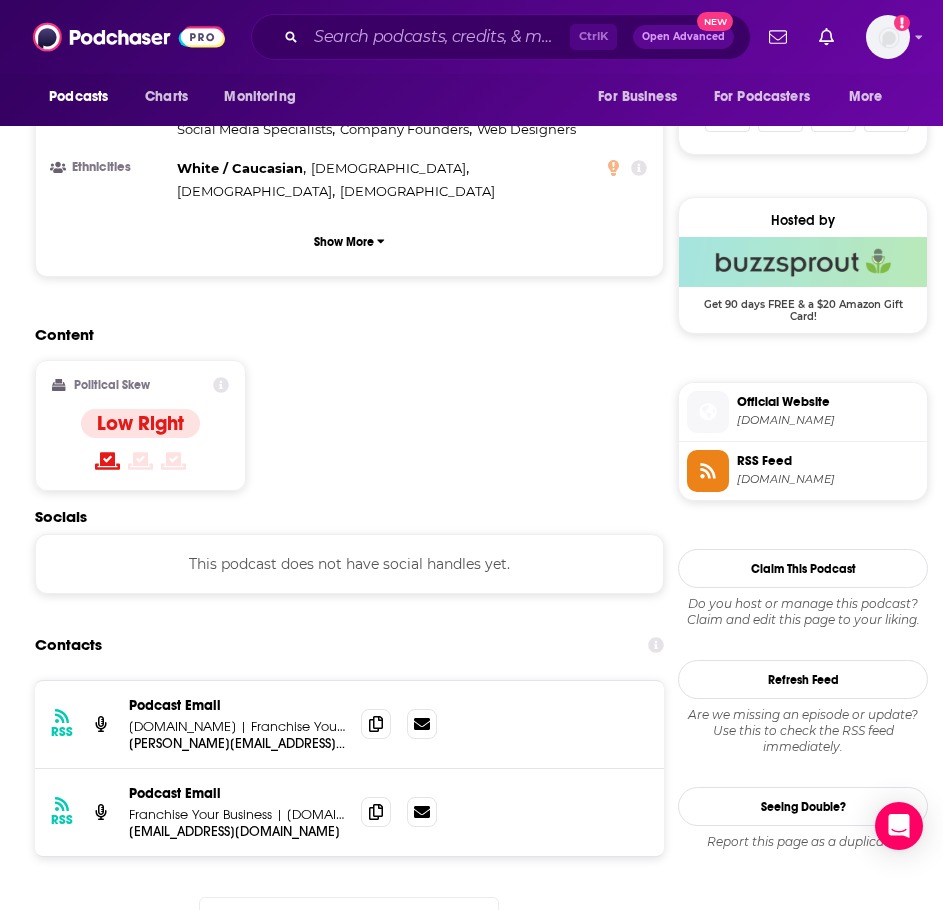 scroll, scrollTop: 1500, scrollLeft: 0, axis: vertical 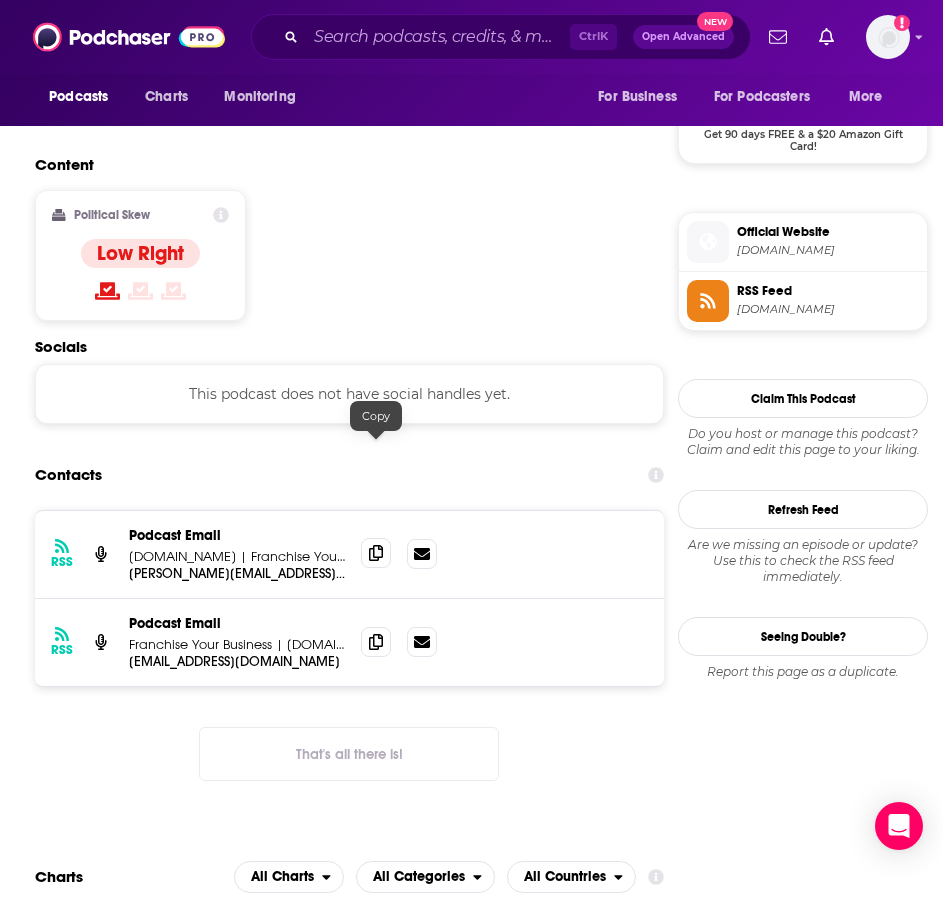 click 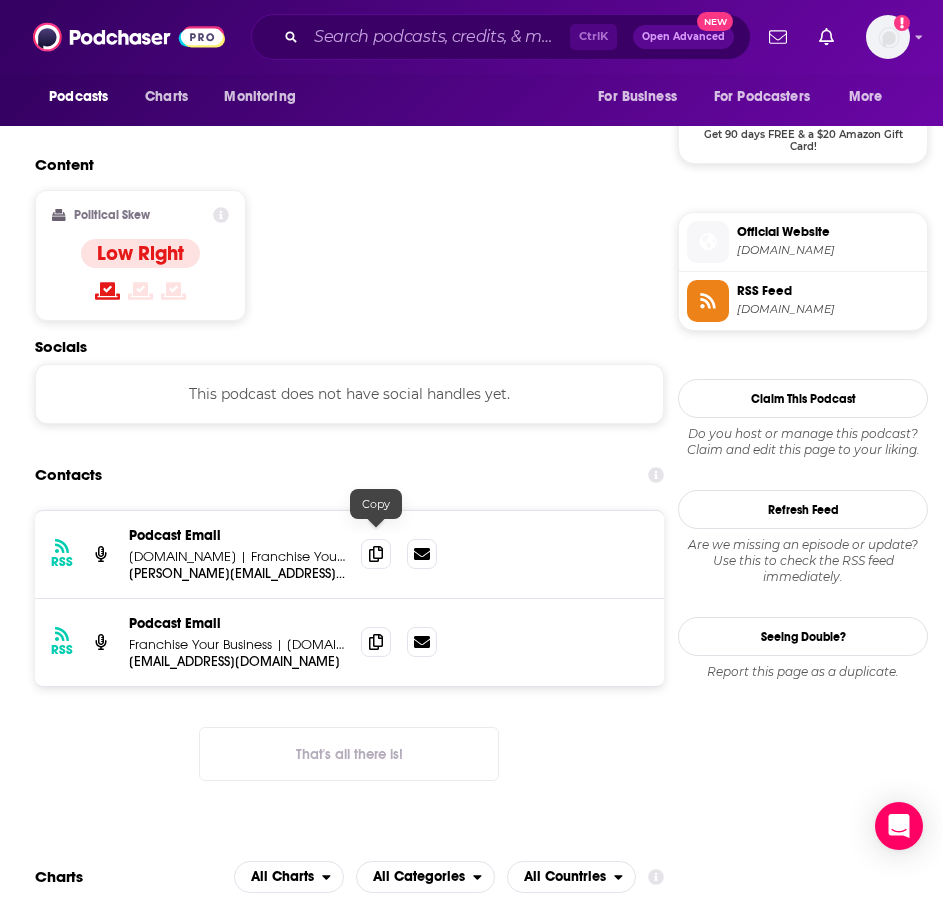 drag, startPoint x: 373, startPoint y: 530, endPoint x: 335, endPoint y: 507, distance: 44.418465 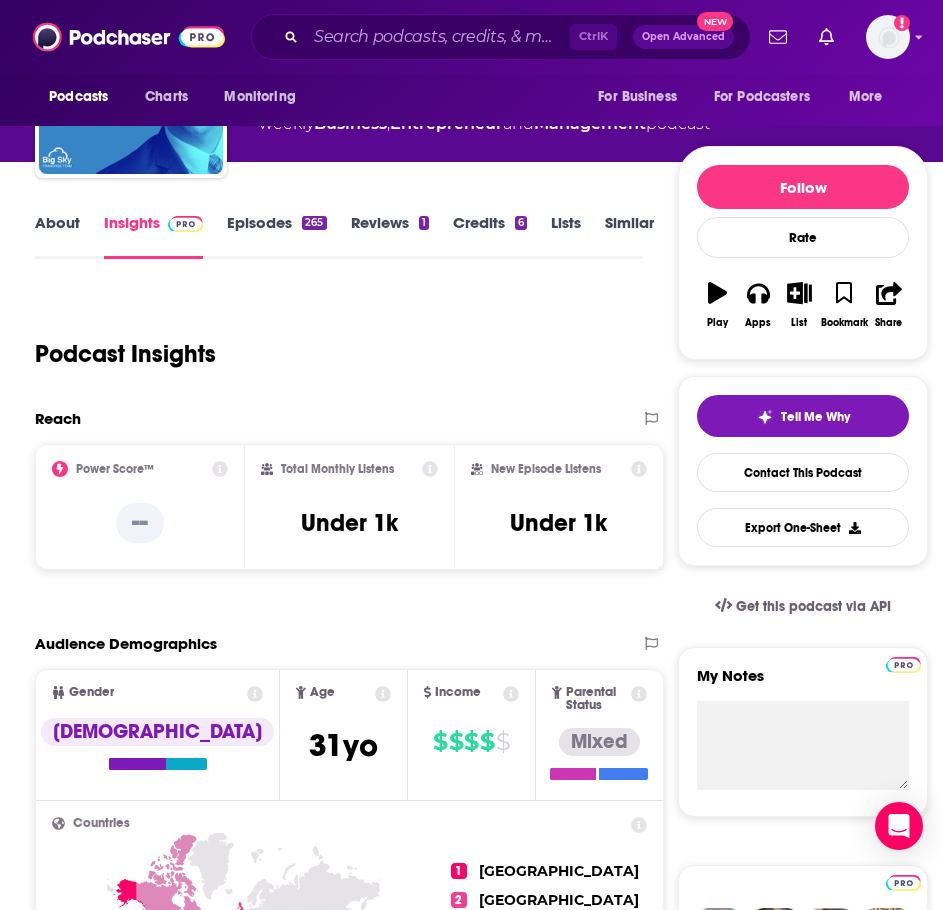 scroll, scrollTop: 0, scrollLeft: 0, axis: both 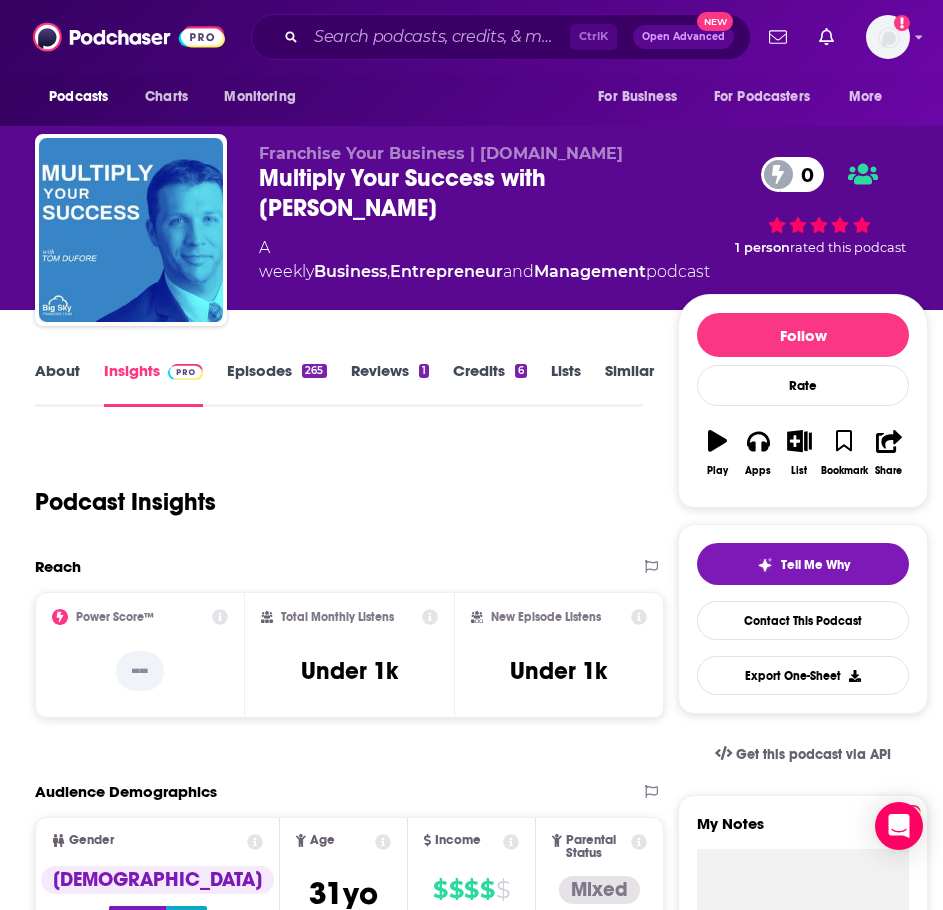 click on "About" at bounding box center [57, 384] 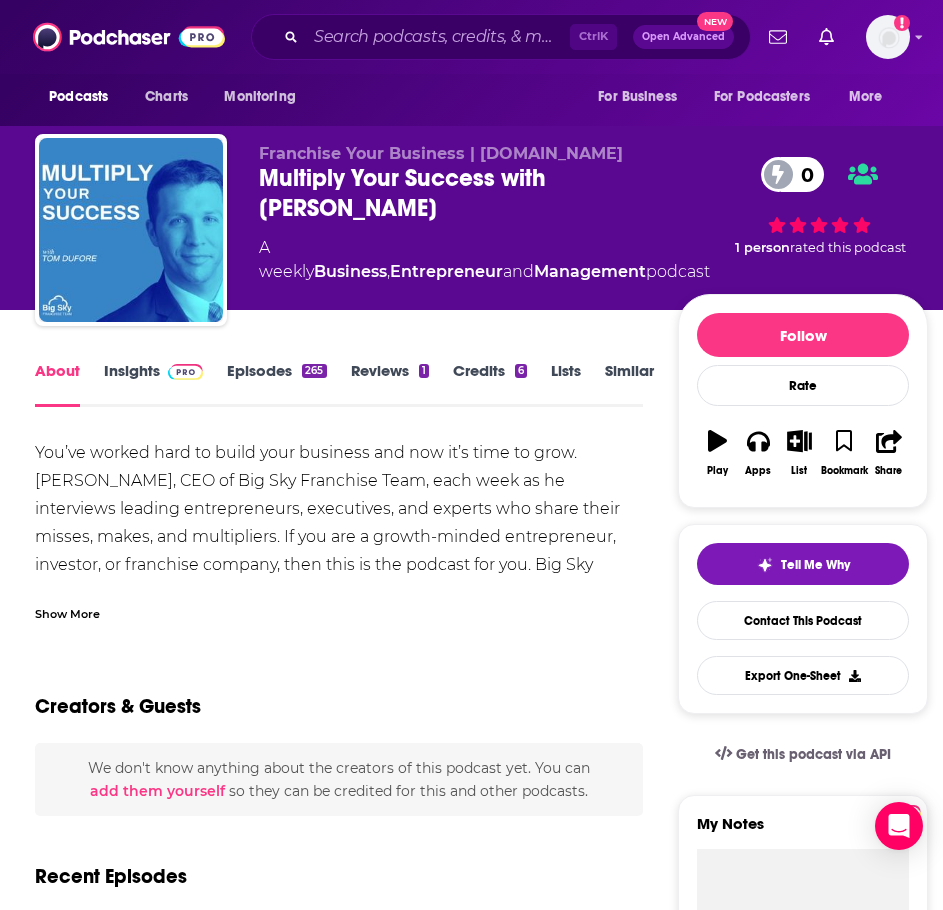 click on "Show More" at bounding box center (67, 612) 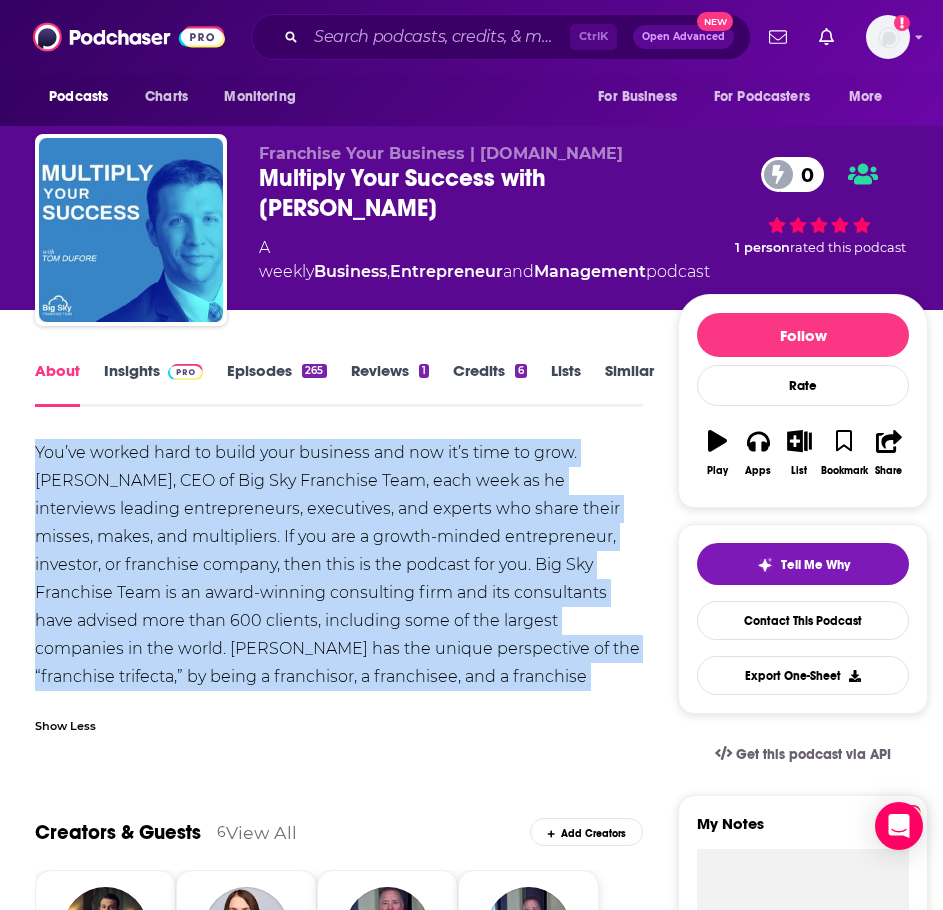 drag, startPoint x: 353, startPoint y: 669, endPoint x: 39, endPoint y: 449, distance: 383.40057 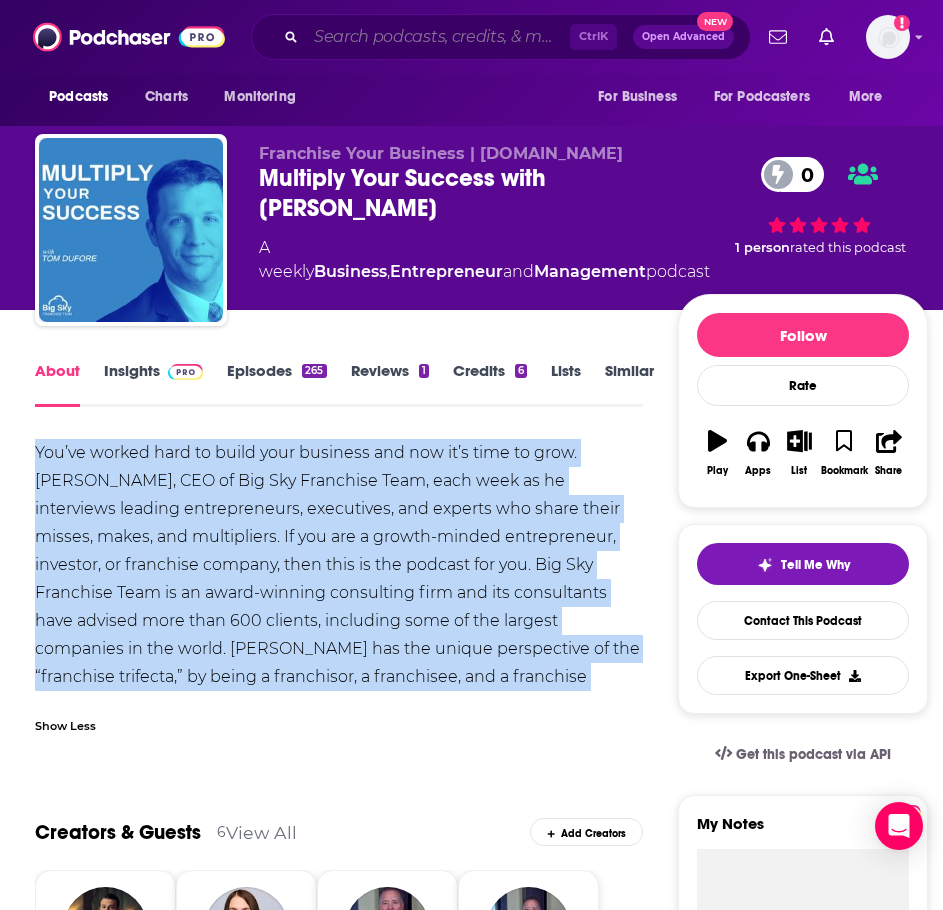 click at bounding box center [438, 37] 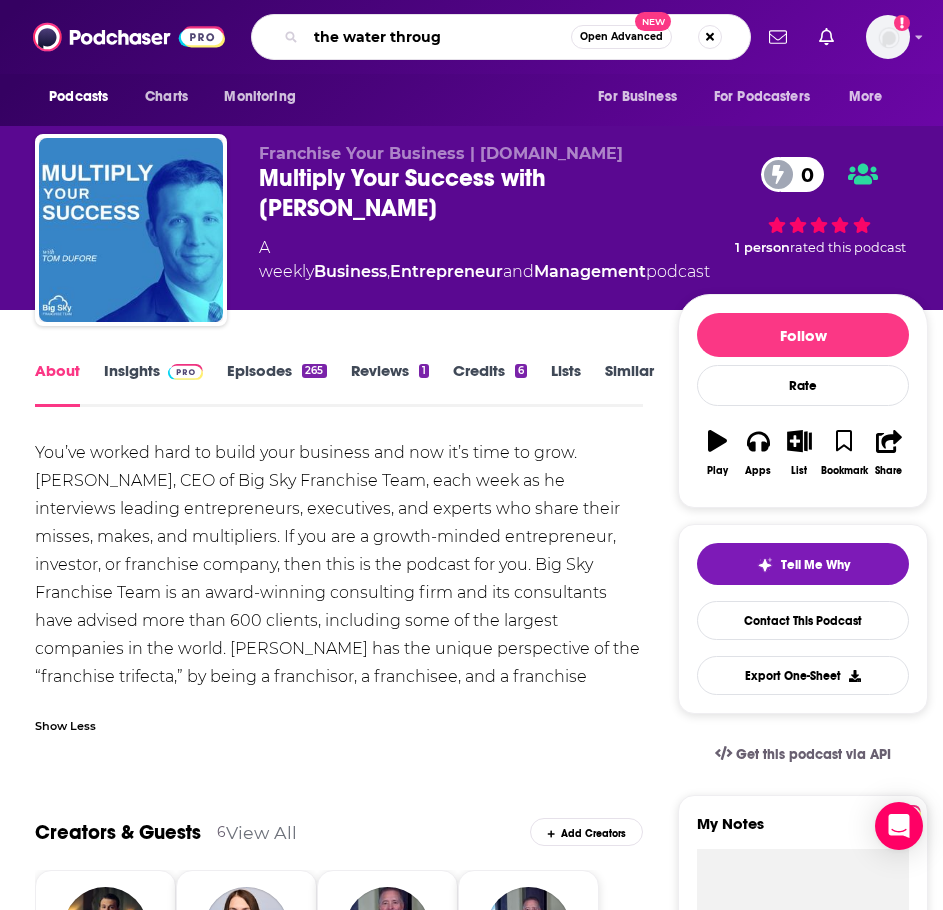 type on "the water through" 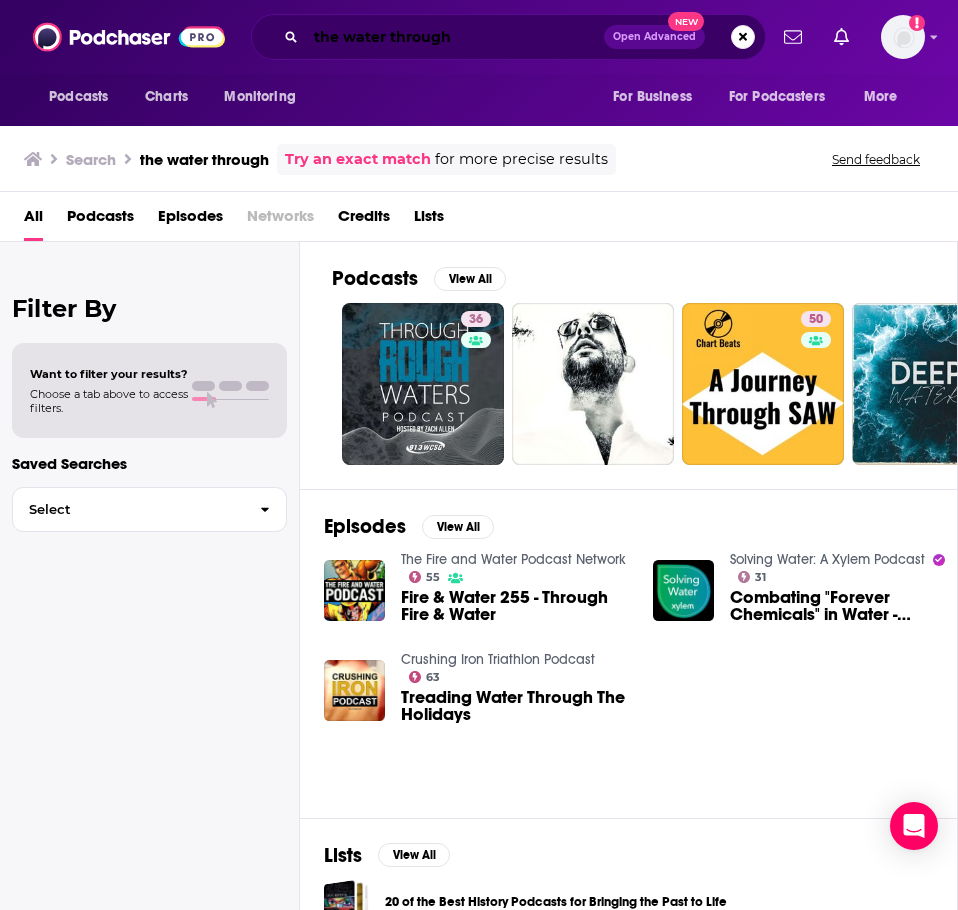 click on "the water through" at bounding box center [455, 37] 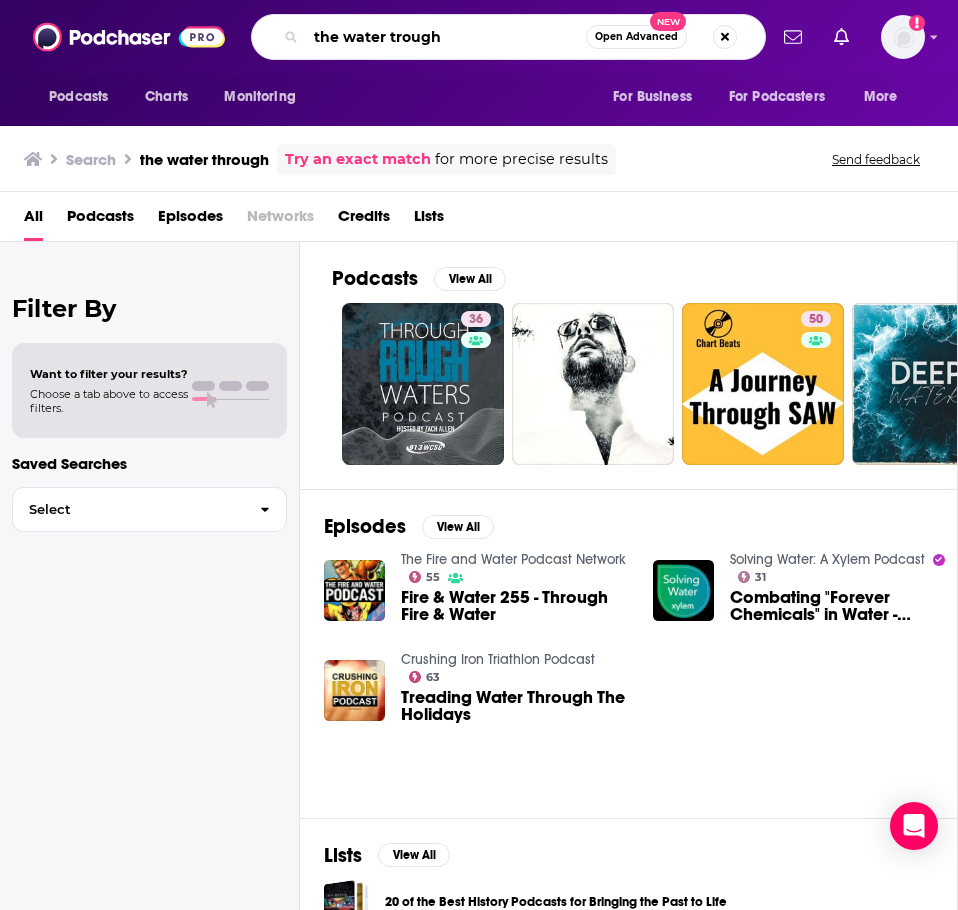 type on "the water trough" 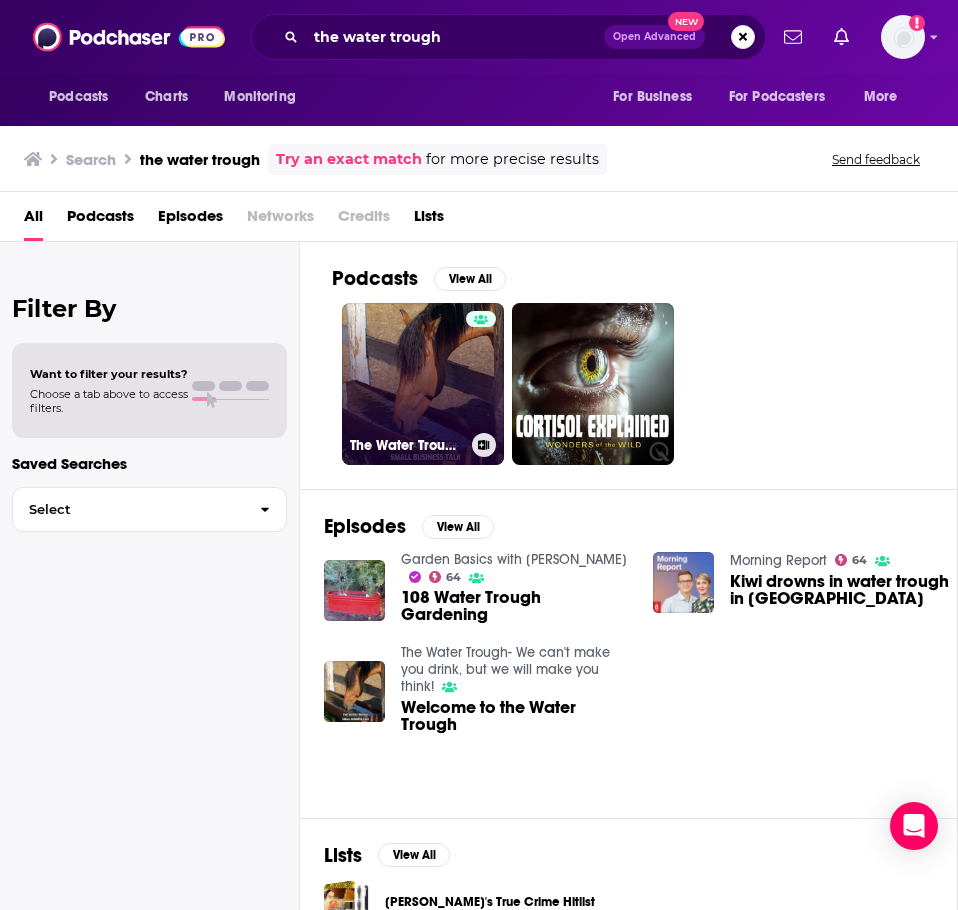 click on "The Water Trough- We can't make you drink, but we will make you think!" at bounding box center (423, 384) 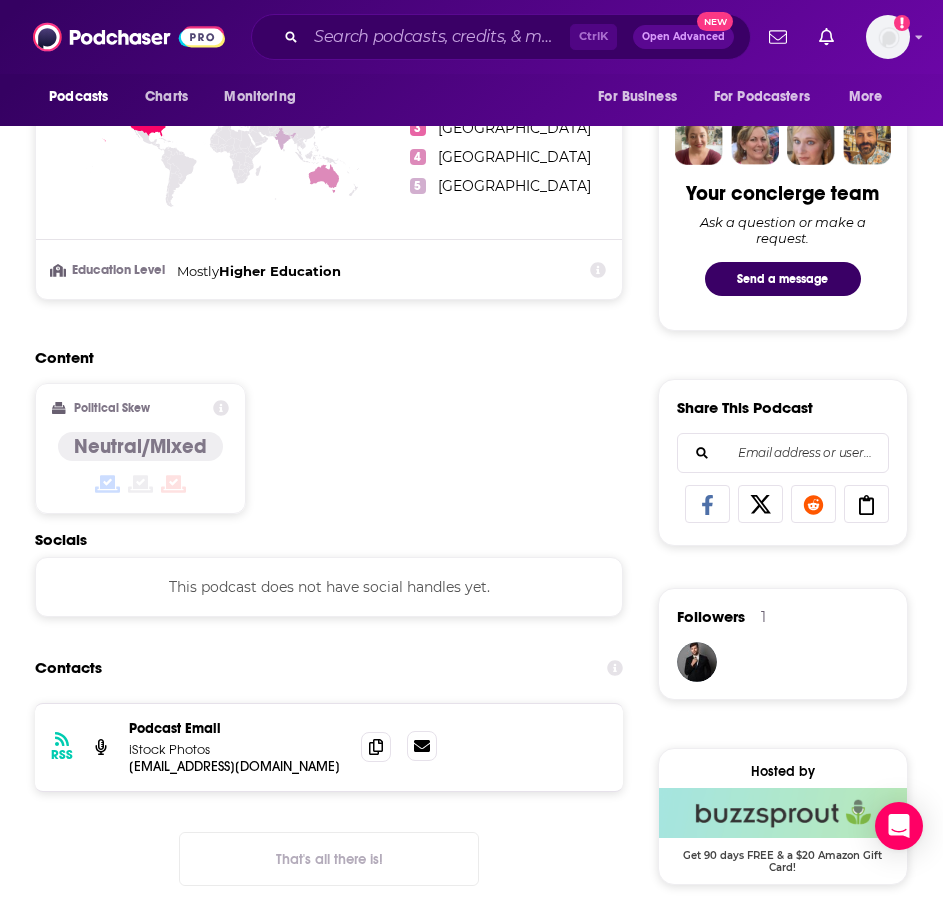 scroll, scrollTop: 1200, scrollLeft: 0, axis: vertical 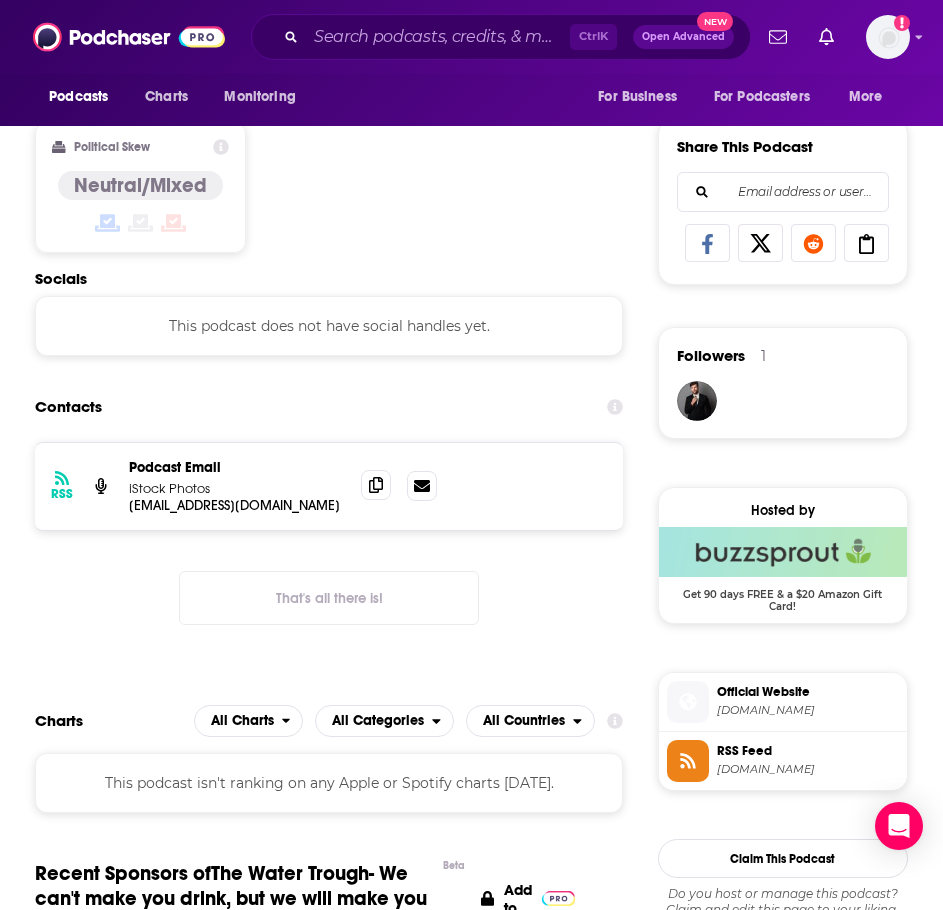 click at bounding box center (376, 485) 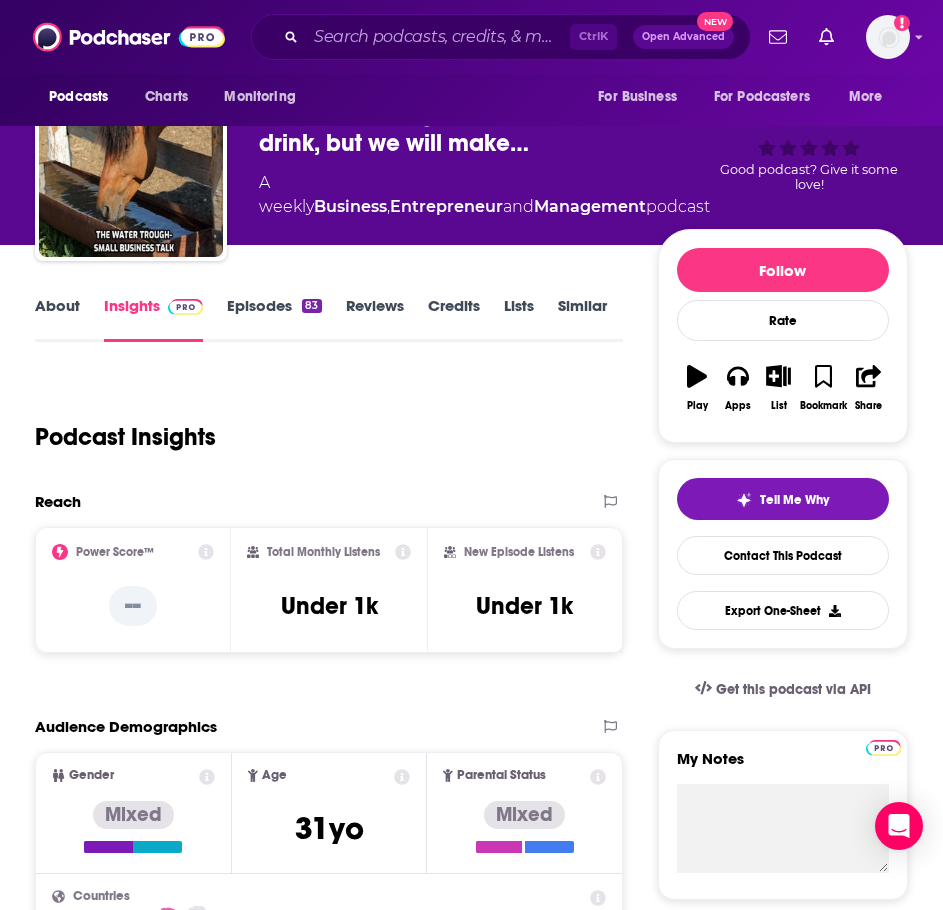 scroll, scrollTop: 0, scrollLeft: 0, axis: both 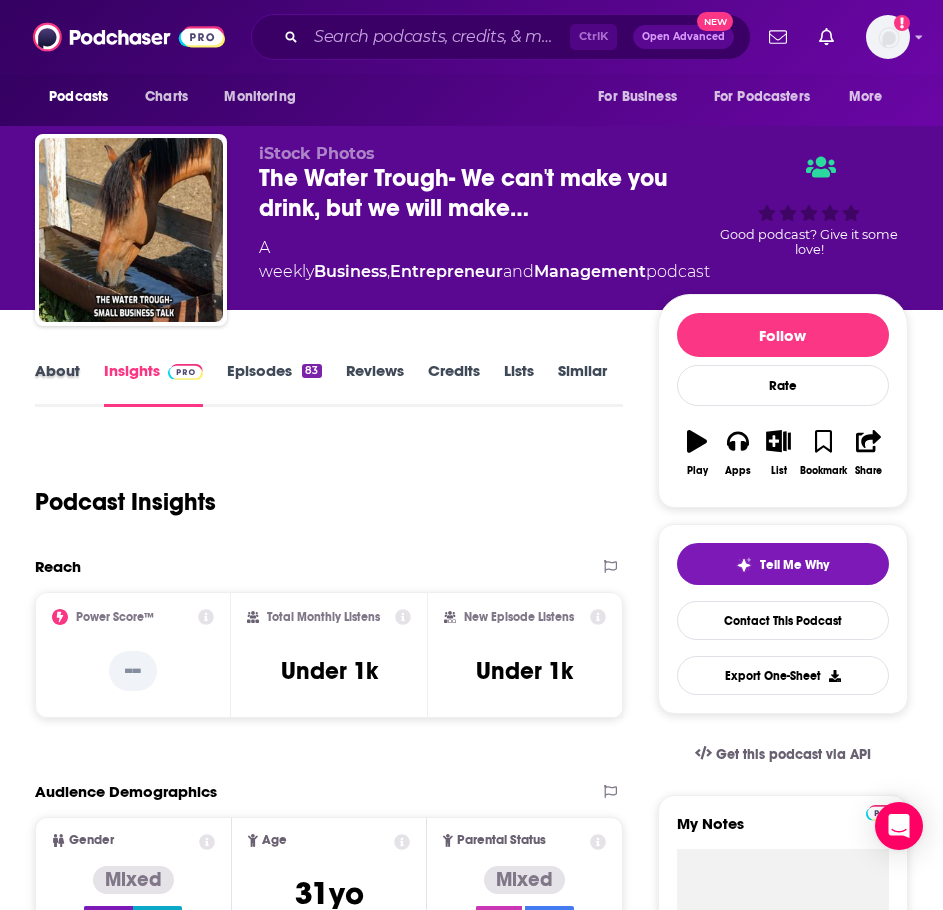 click on "About" at bounding box center [69, 384] 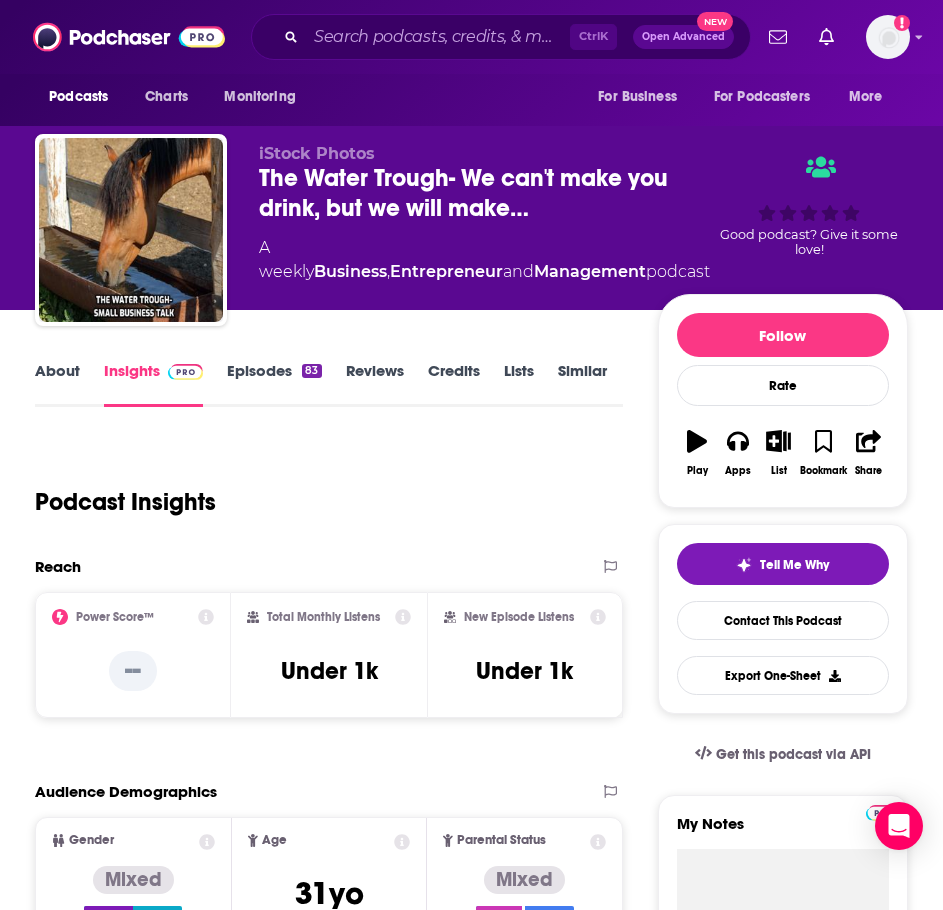 click on "About" at bounding box center [57, 384] 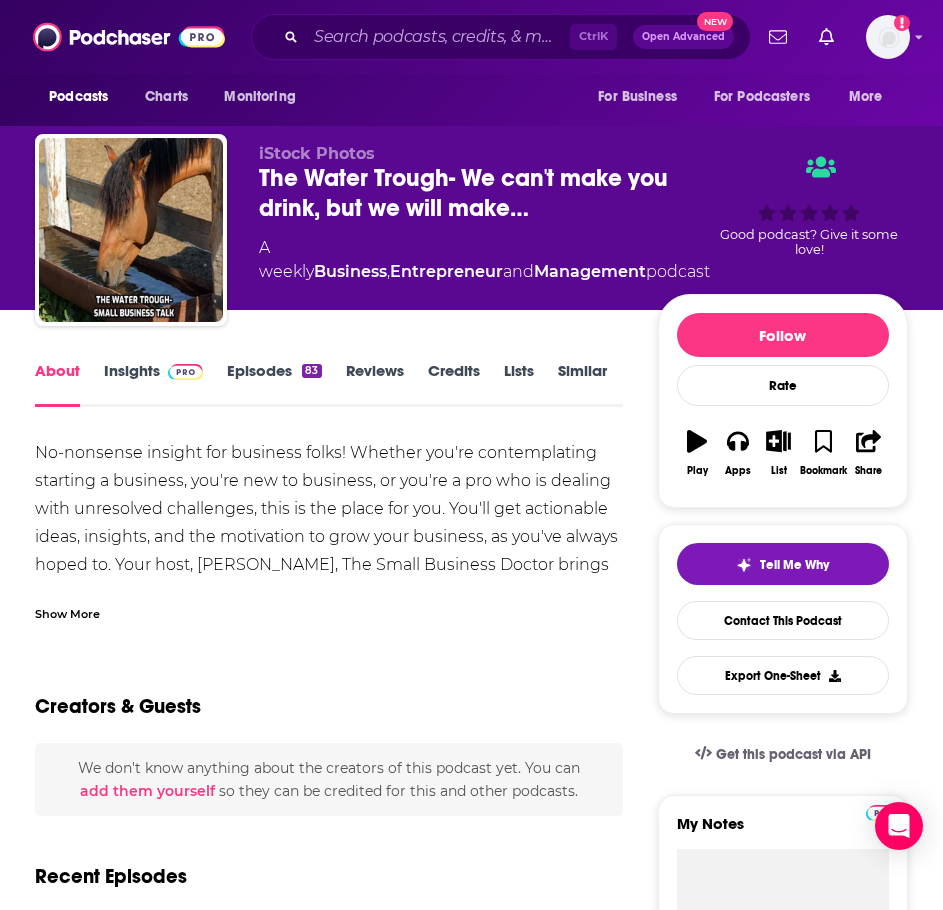 drag, startPoint x: 72, startPoint y: 611, endPoint x: 82, endPoint y: 609, distance: 10.198039 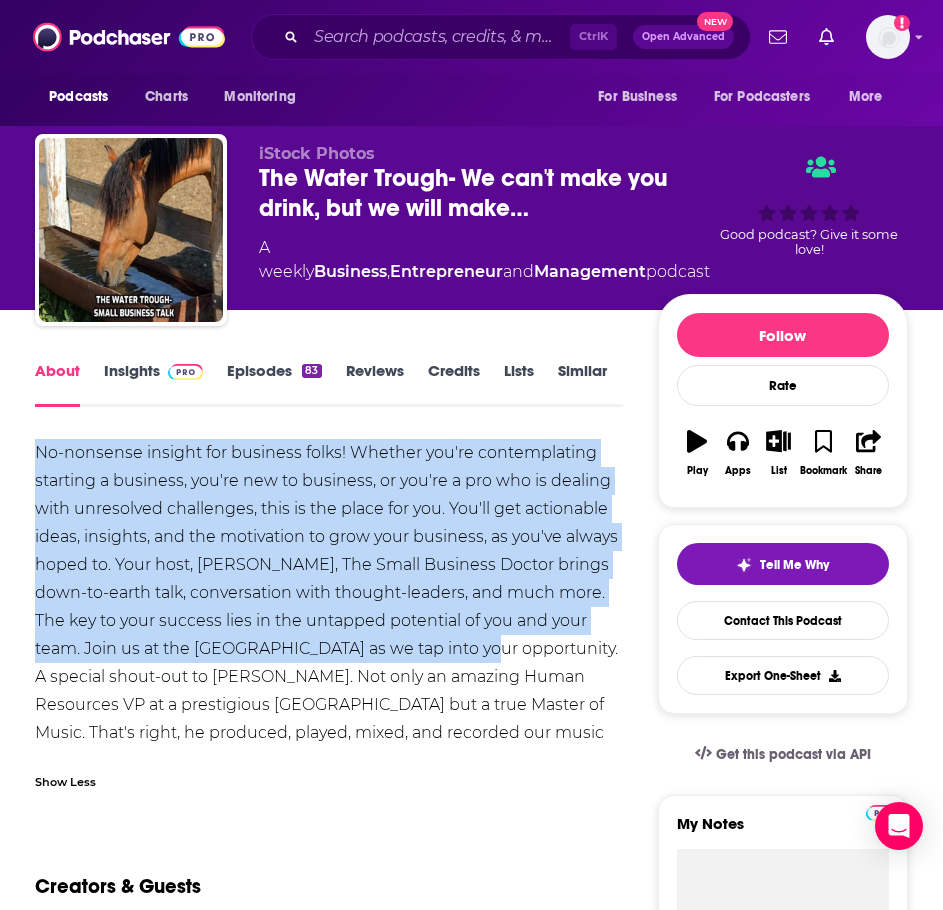 drag, startPoint x: 420, startPoint y: 648, endPoint x: 48, endPoint y: 461, distance: 416.3568 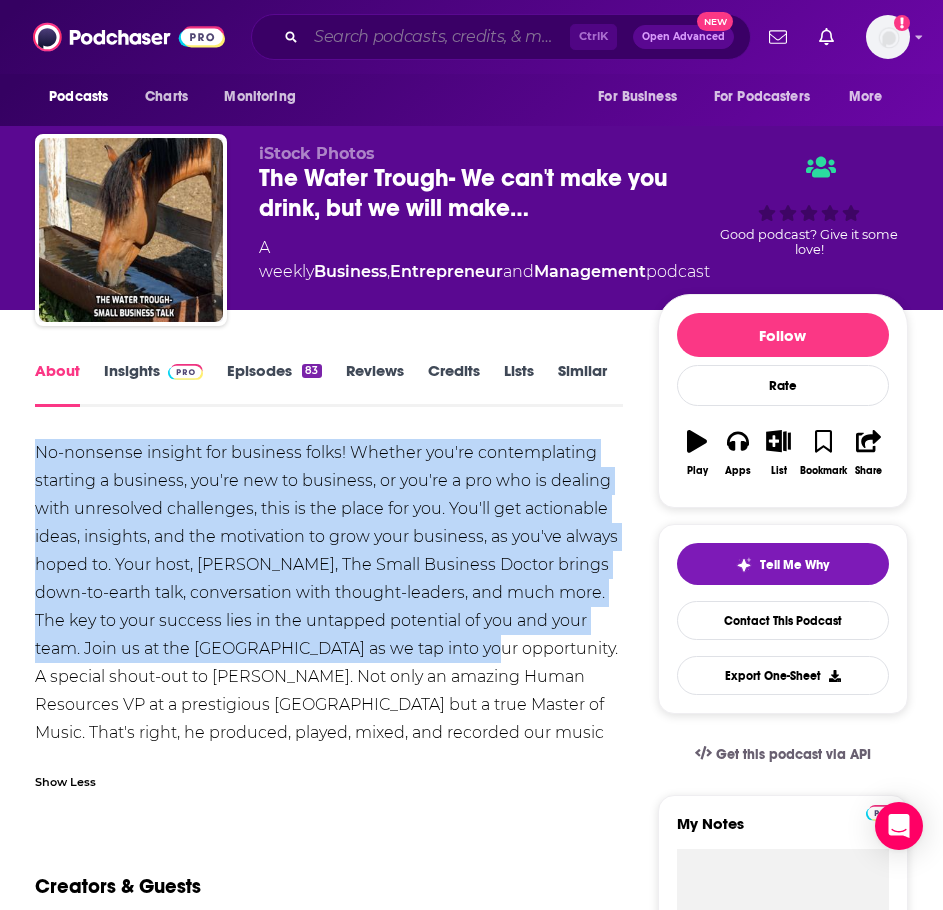 click at bounding box center [438, 37] 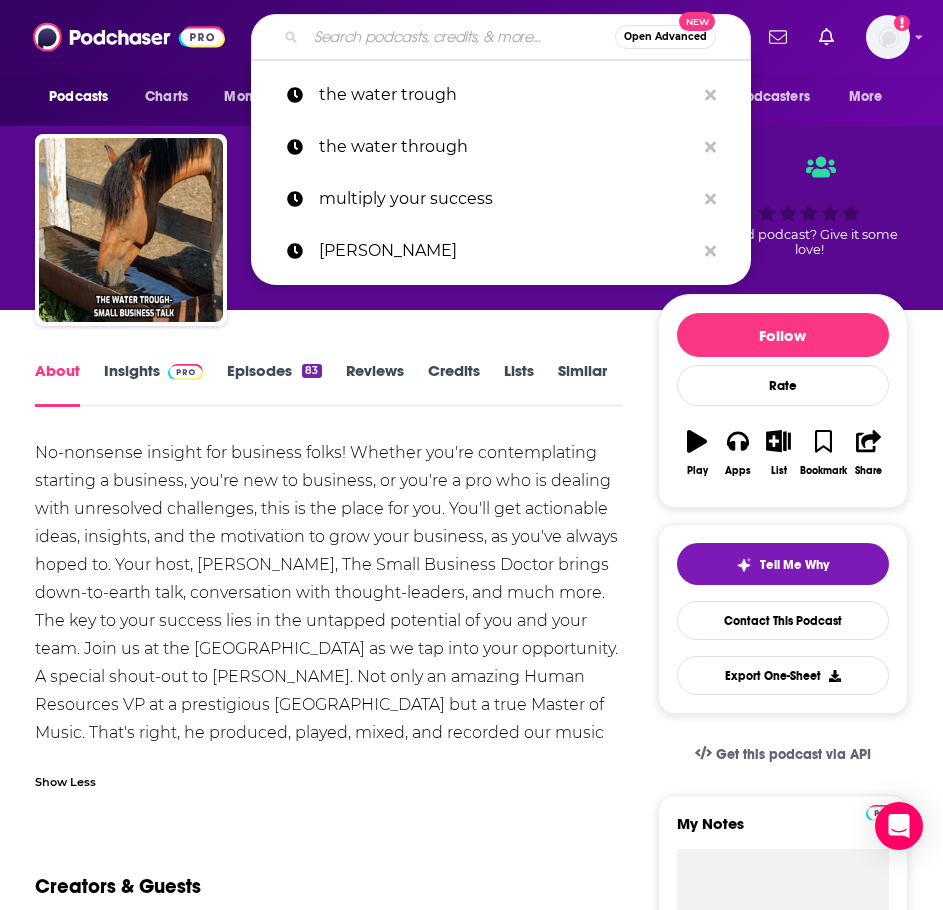 type on "m" 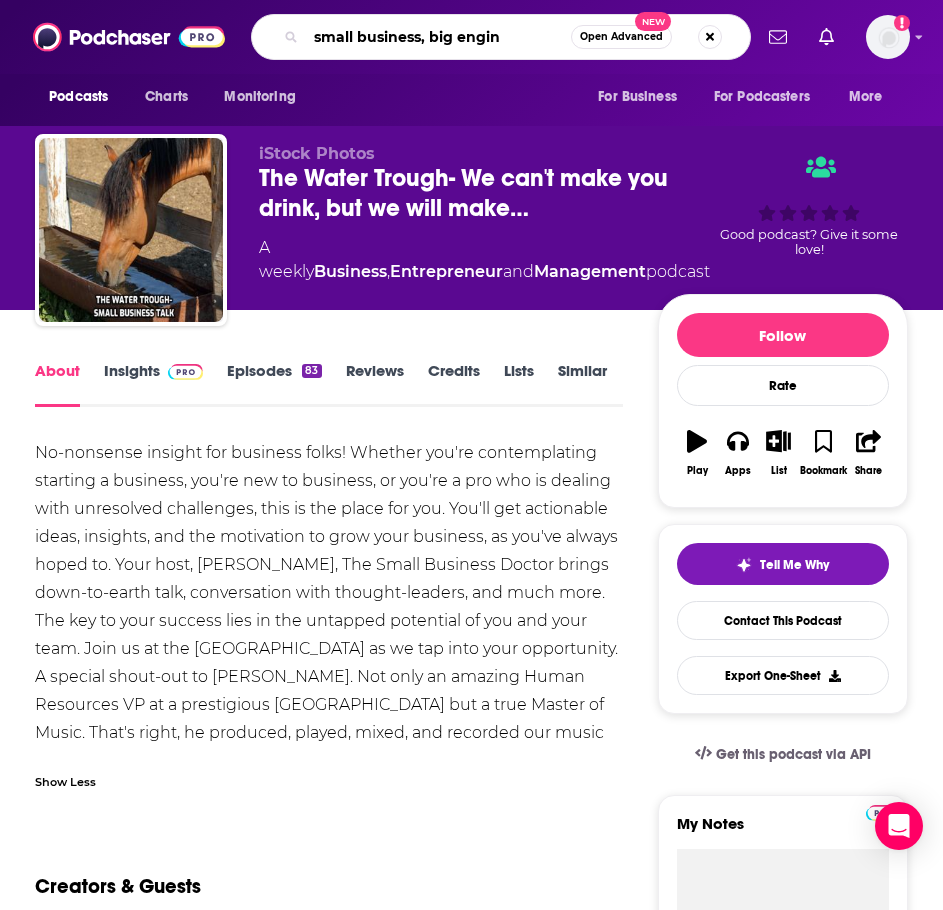 type on "small business, big engine" 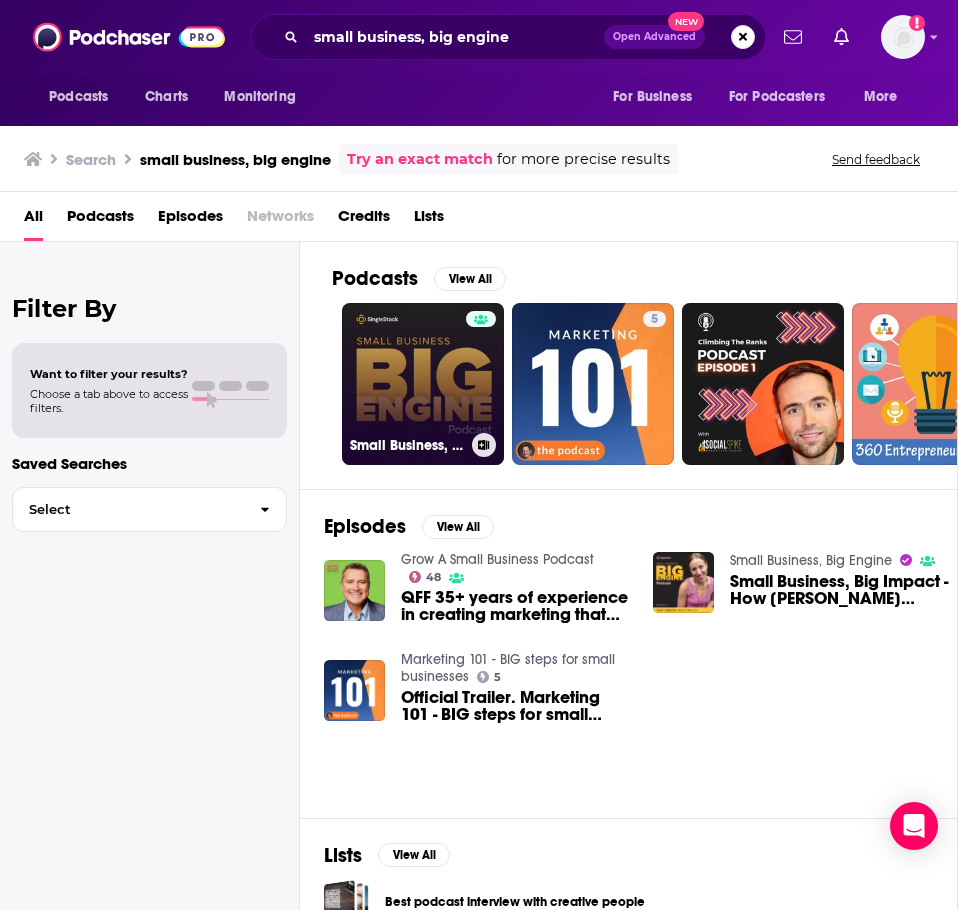 click on "Small Business, Big Engine" at bounding box center [423, 384] 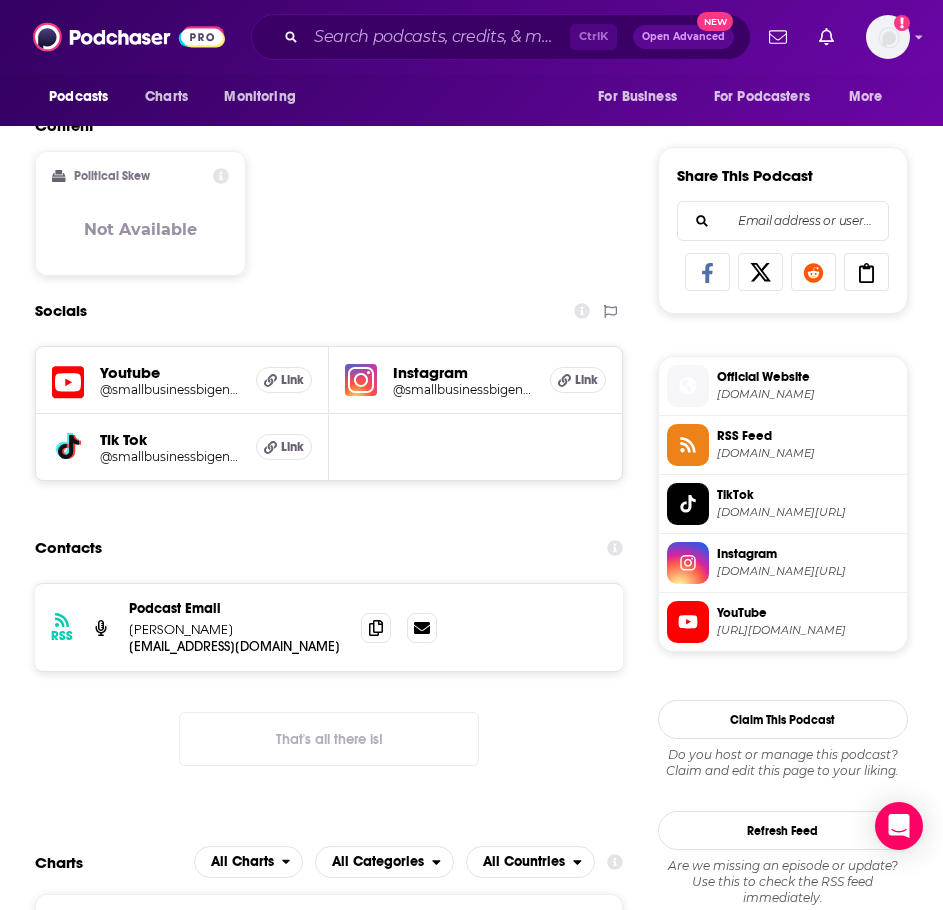 scroll, scrollTop: 1300, scrollLeft: 0, axis: vertical 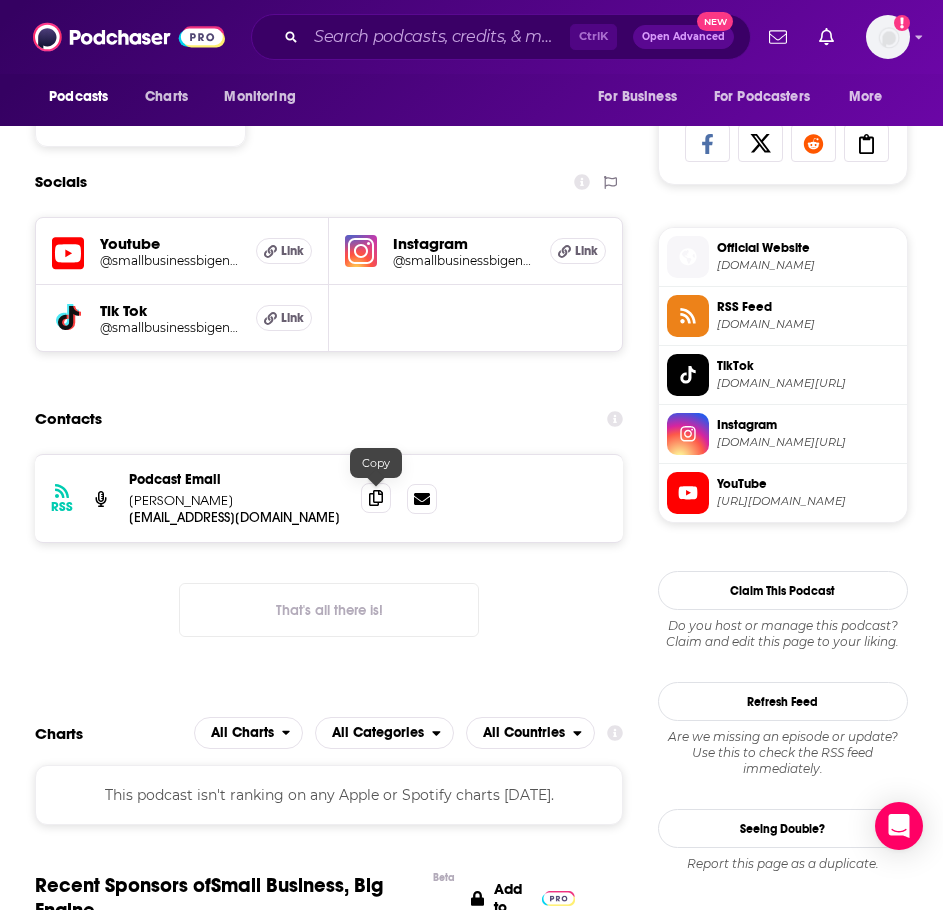 click at bounding box center [376, 498] 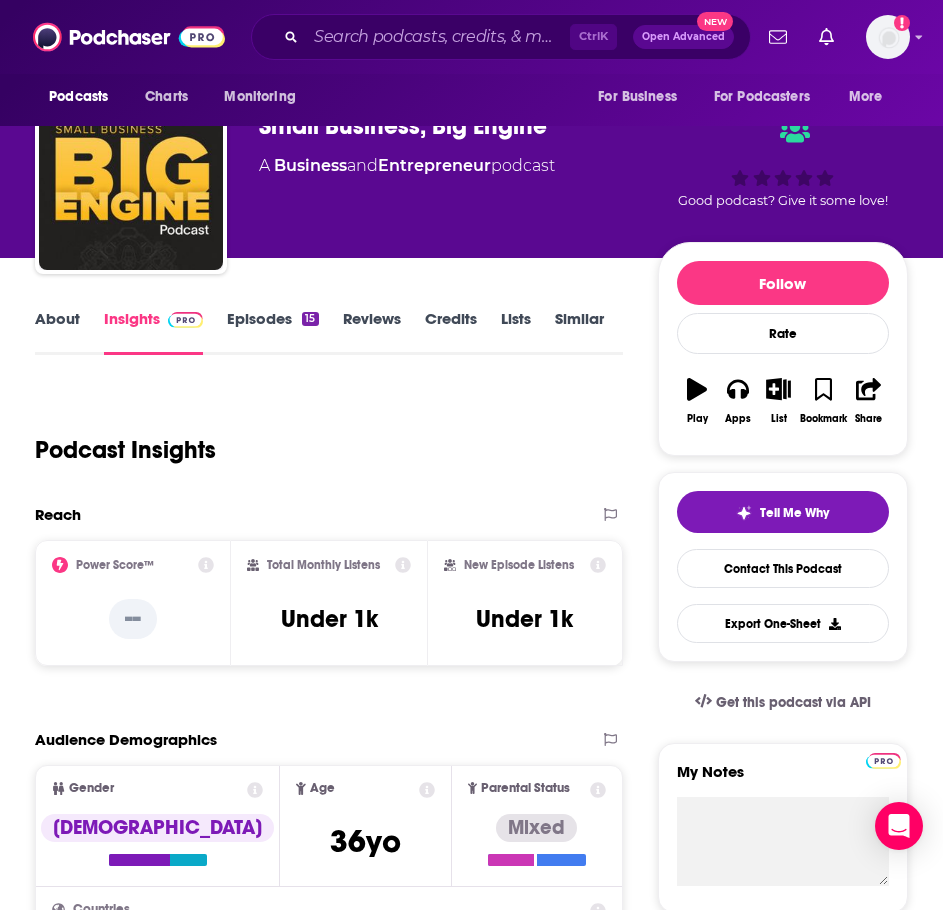 scroll, scrollTop: 0, scrollLeft: 0, axis: both 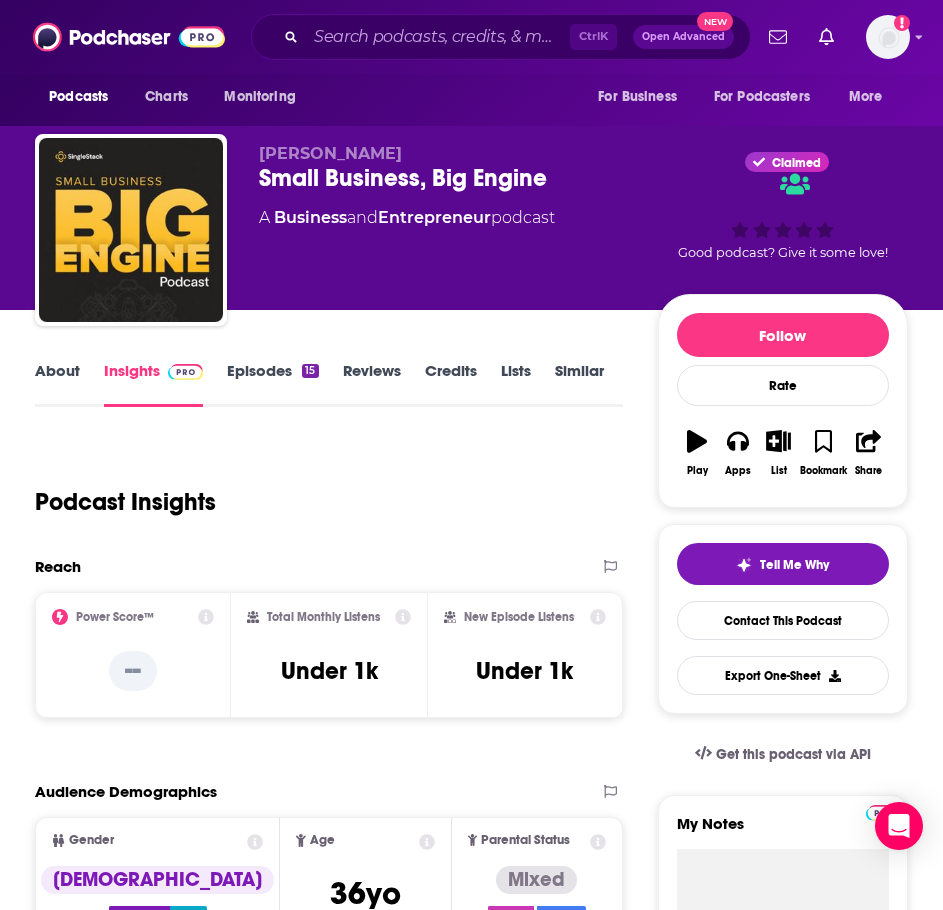 click on "About" at bounding box center (57, 384) 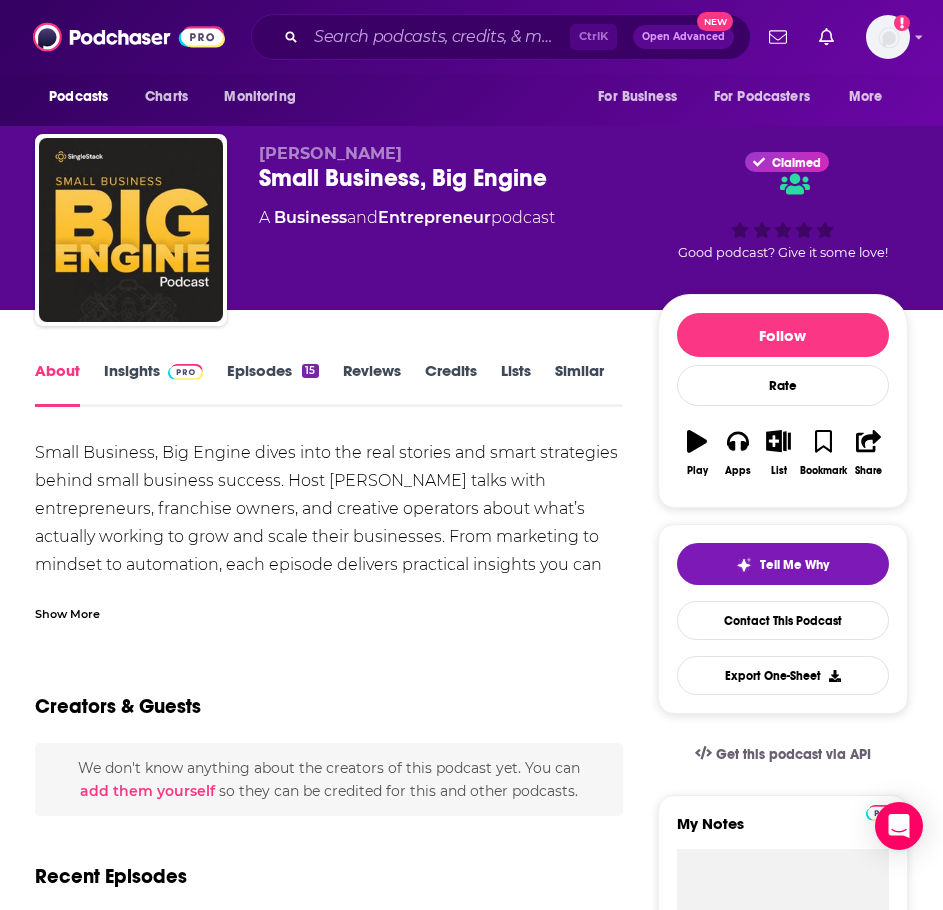 click on "Show More" at bounding box center (329, 606) 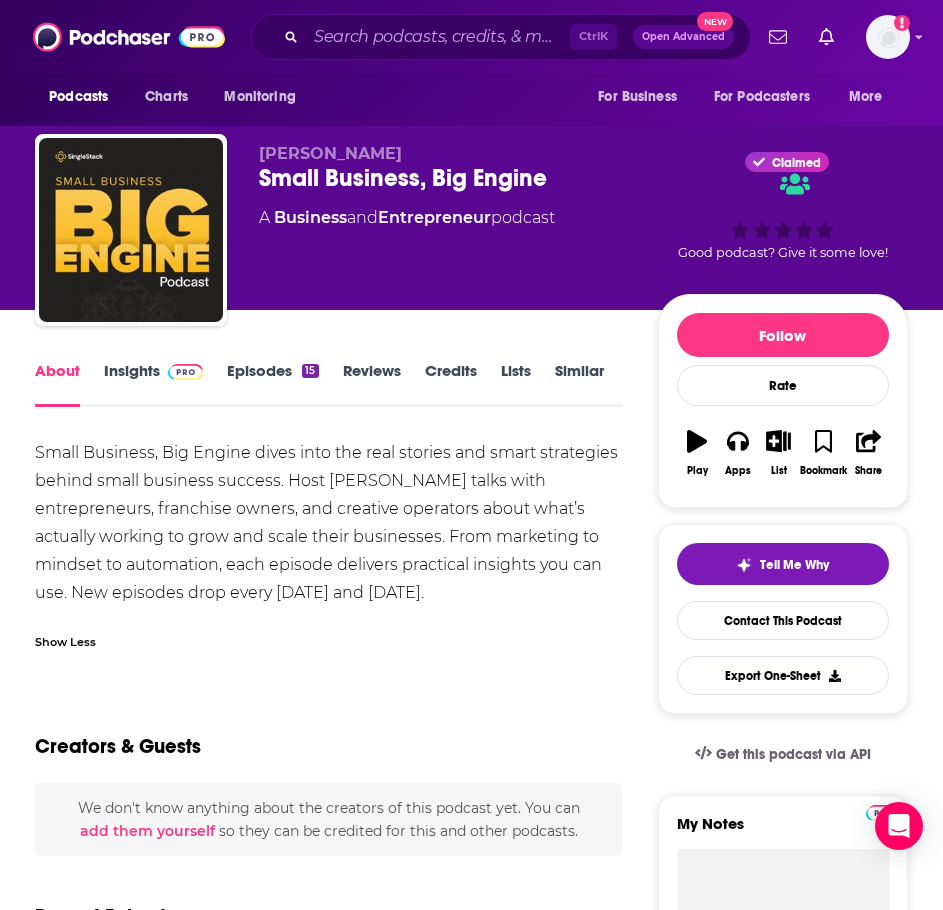 drag, startPoint x: 470, startPoint y: 588, endPoint x: 59, endPoint y: 464, distance: 429.29828 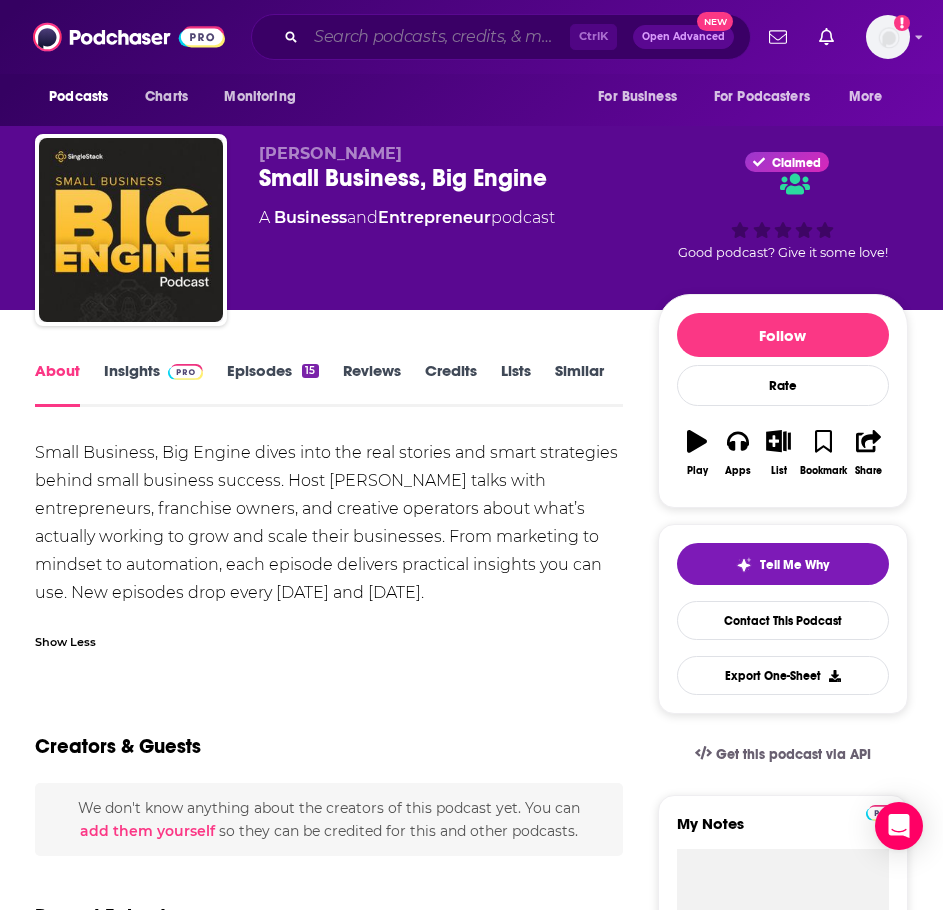 click at bounding box center (438, 37) 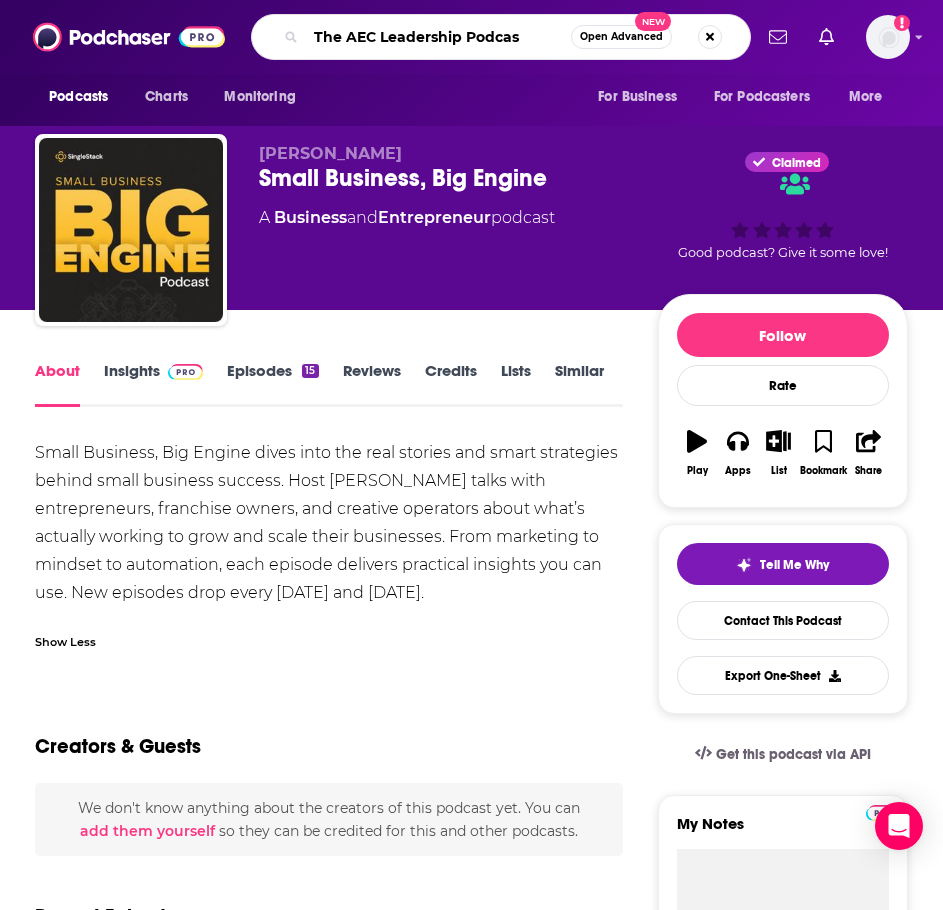 type on "The AEC Leadership Podcast" 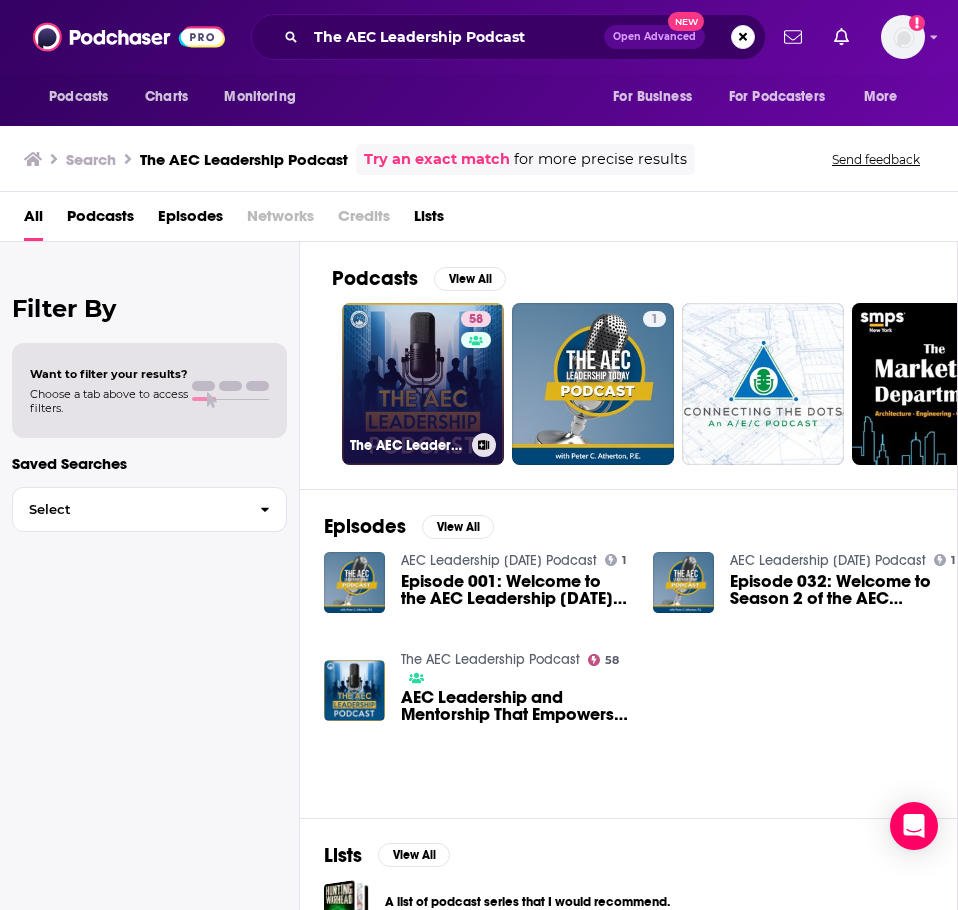 click on "58 The AEC Leadership Podcast" at bounding box center [423, 384] 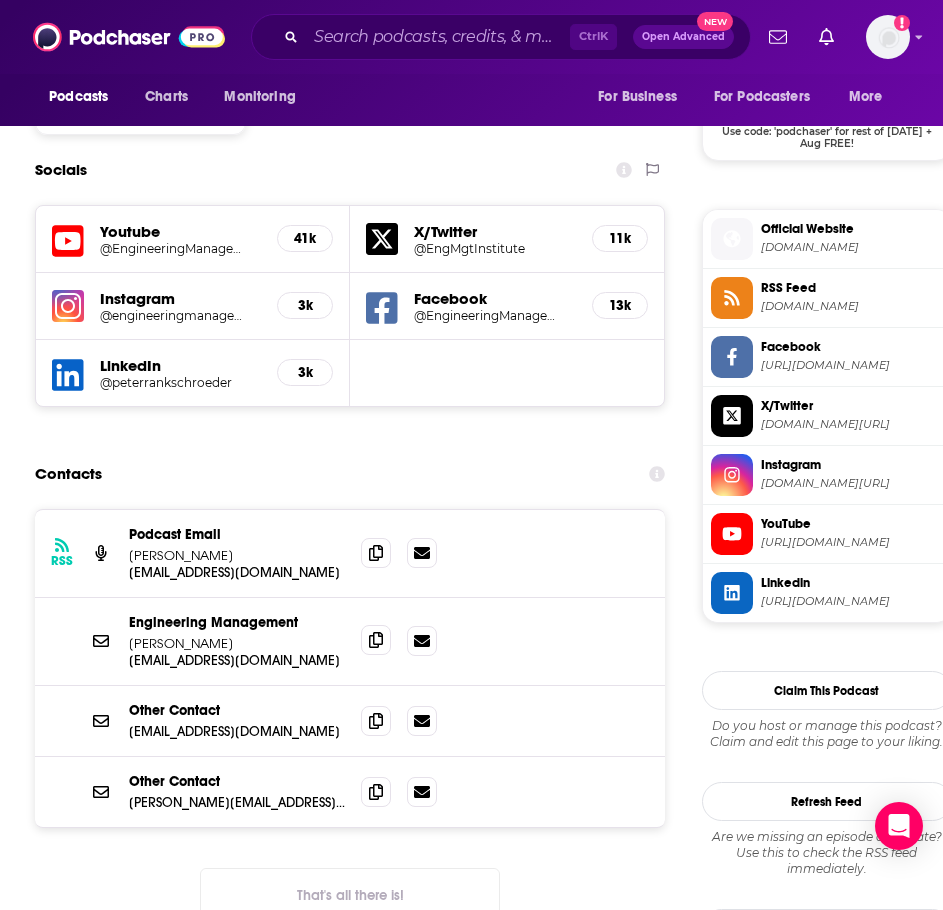 scroll, scrollTop: 1700, scrollLeft: 0, axis: vertical 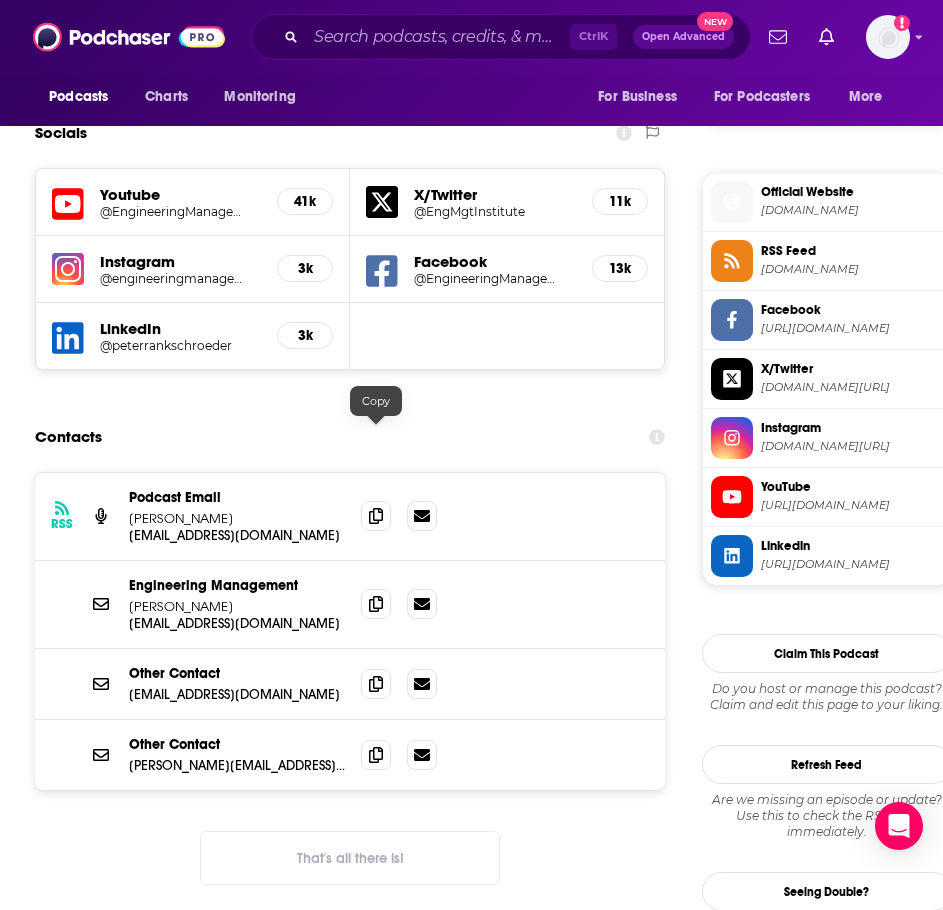 drag, startPoint x: 375, startPoint y: 437, endPoint x: 323, endPoint y: 449, distance: 53.366657 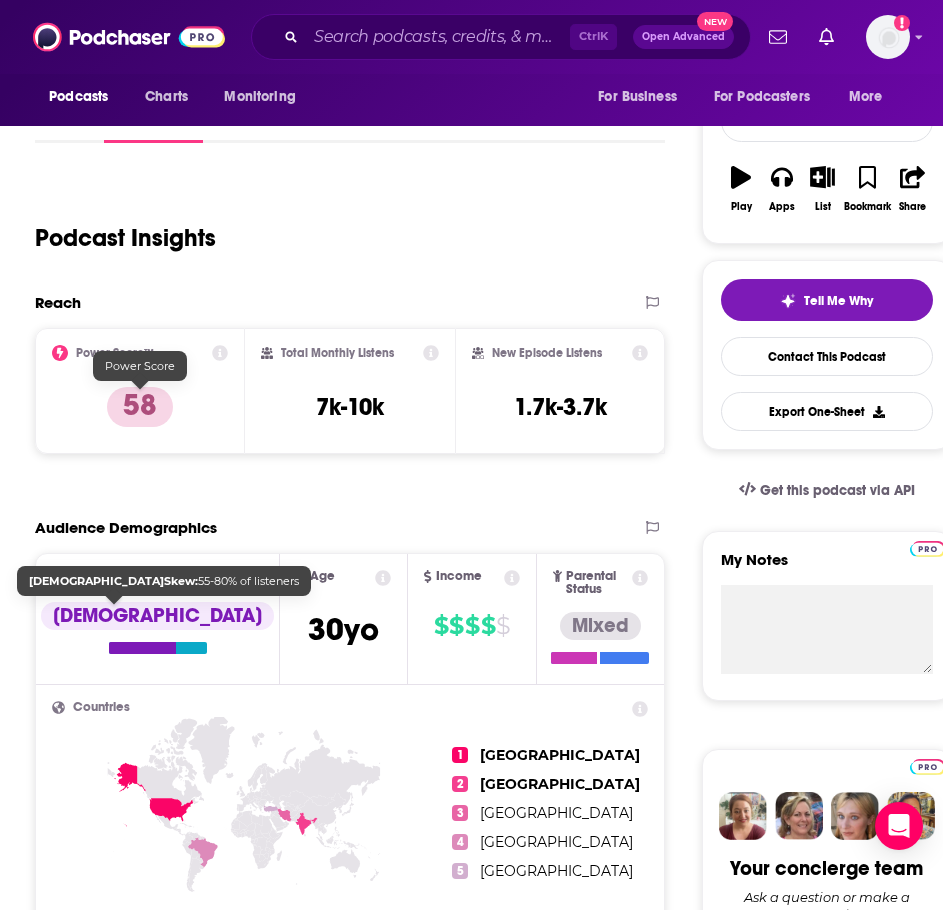 scroll, scrollTop: 0, scrollLeft: 0, axis: both 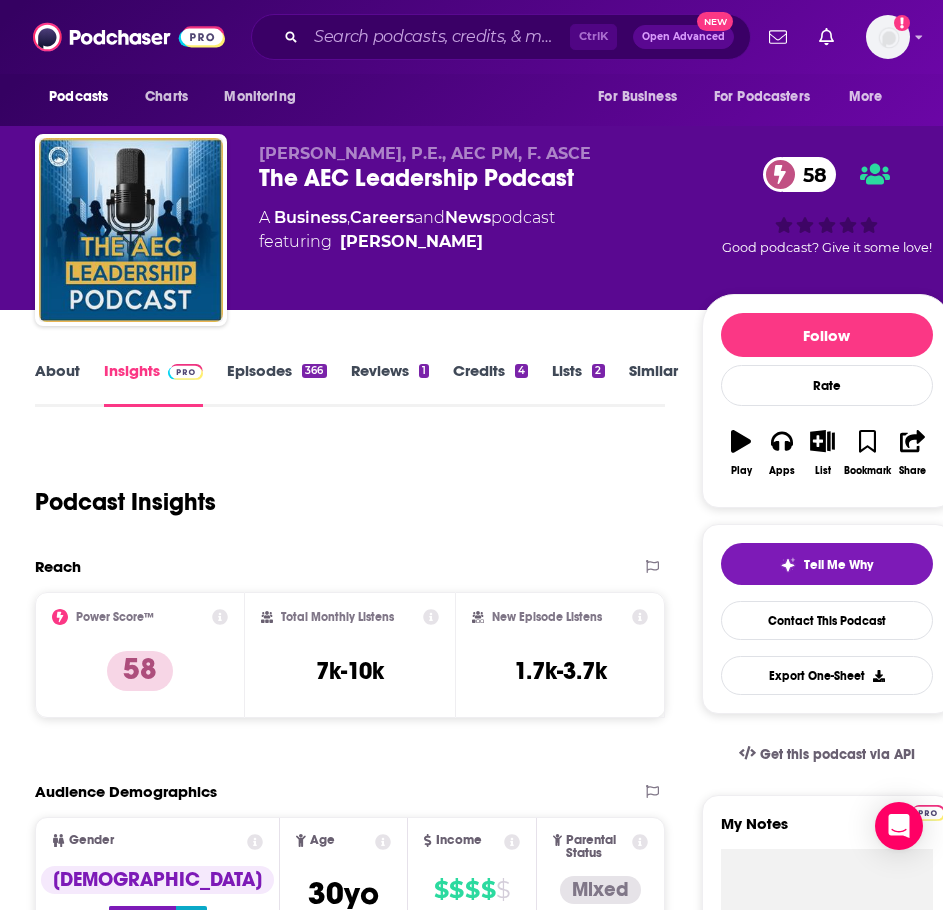 click on "About" at bounding box center (57, 384) 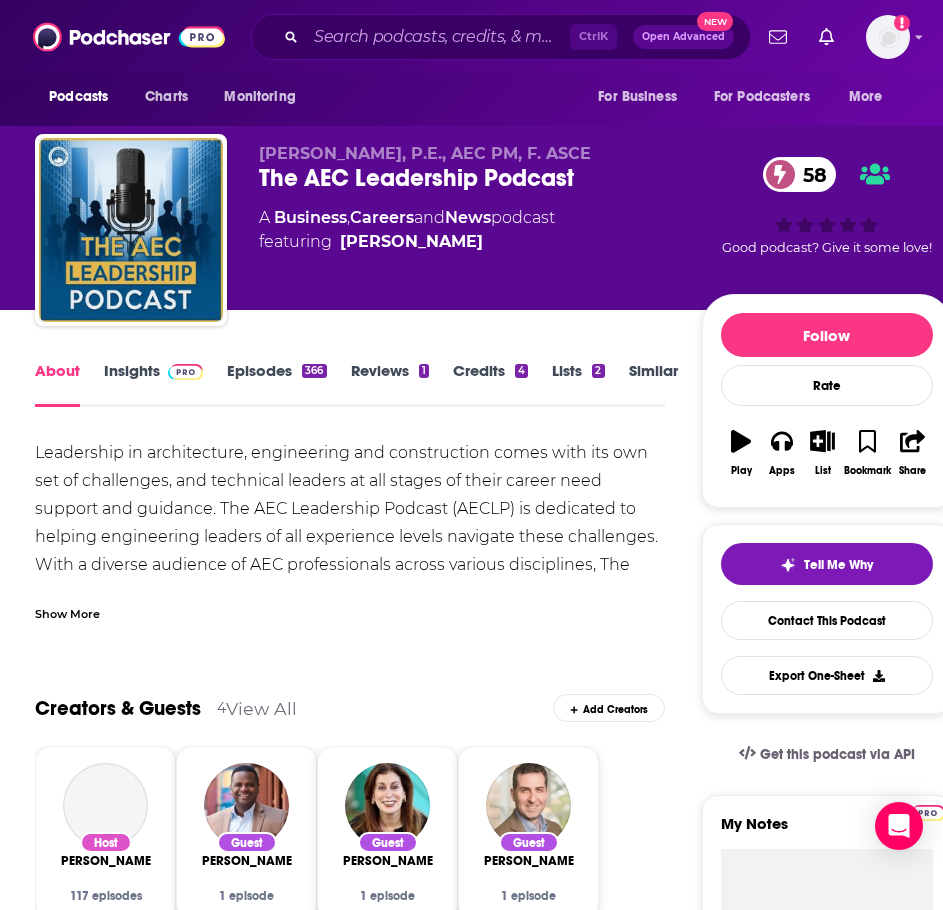 click on "Show More" at bounding box center [67, 612] 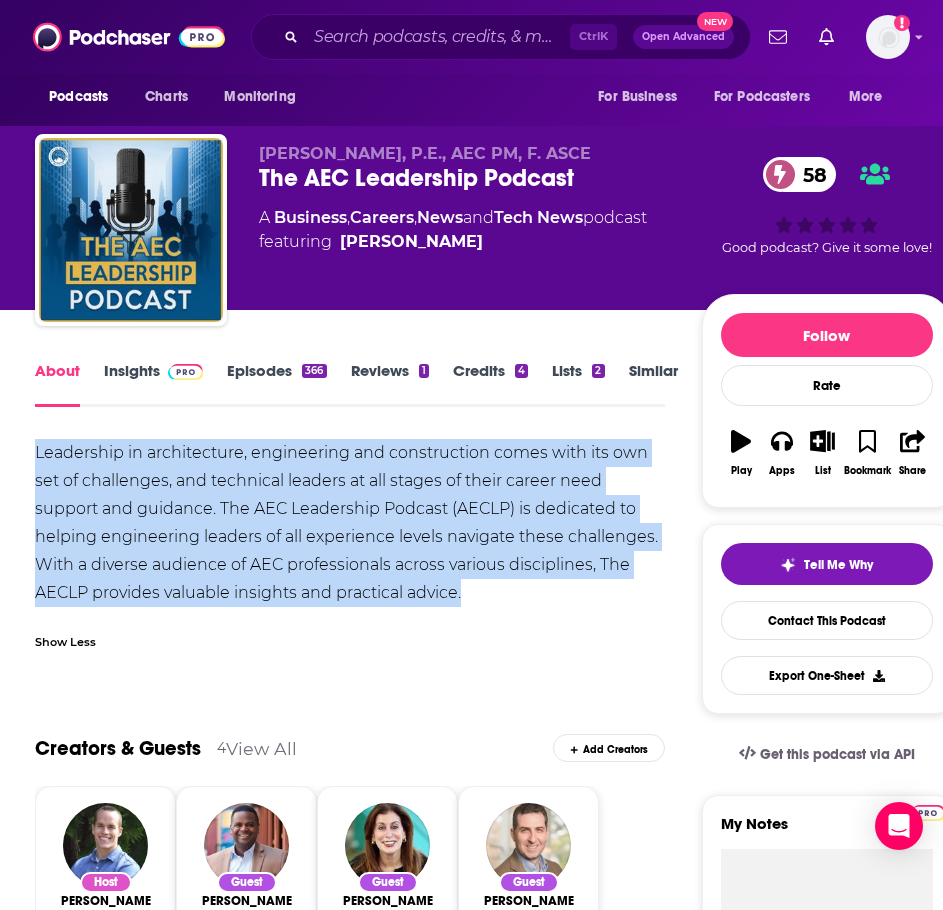drag, startPoint x: 484, startPoint y: 591, endPoint x: 35, endPoint y: 454, distance: 469.43582 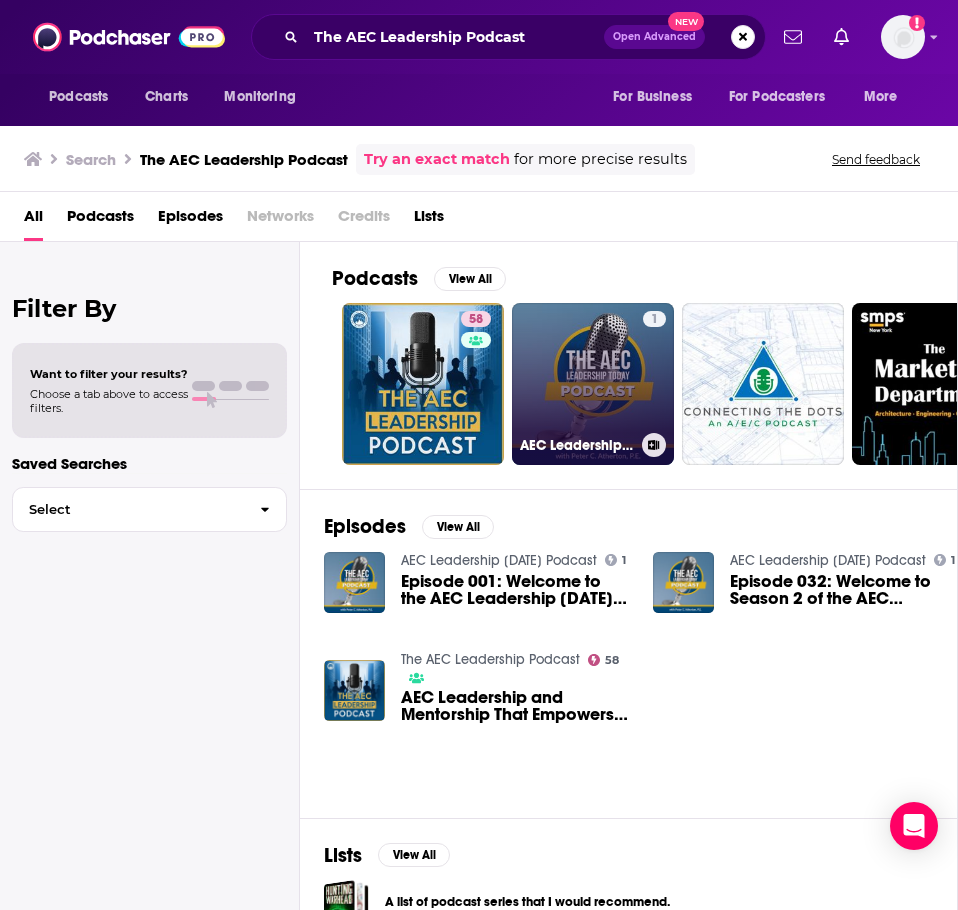 click on "1 AEC Leadership Today Podcast" at bounding box center (593, 384) 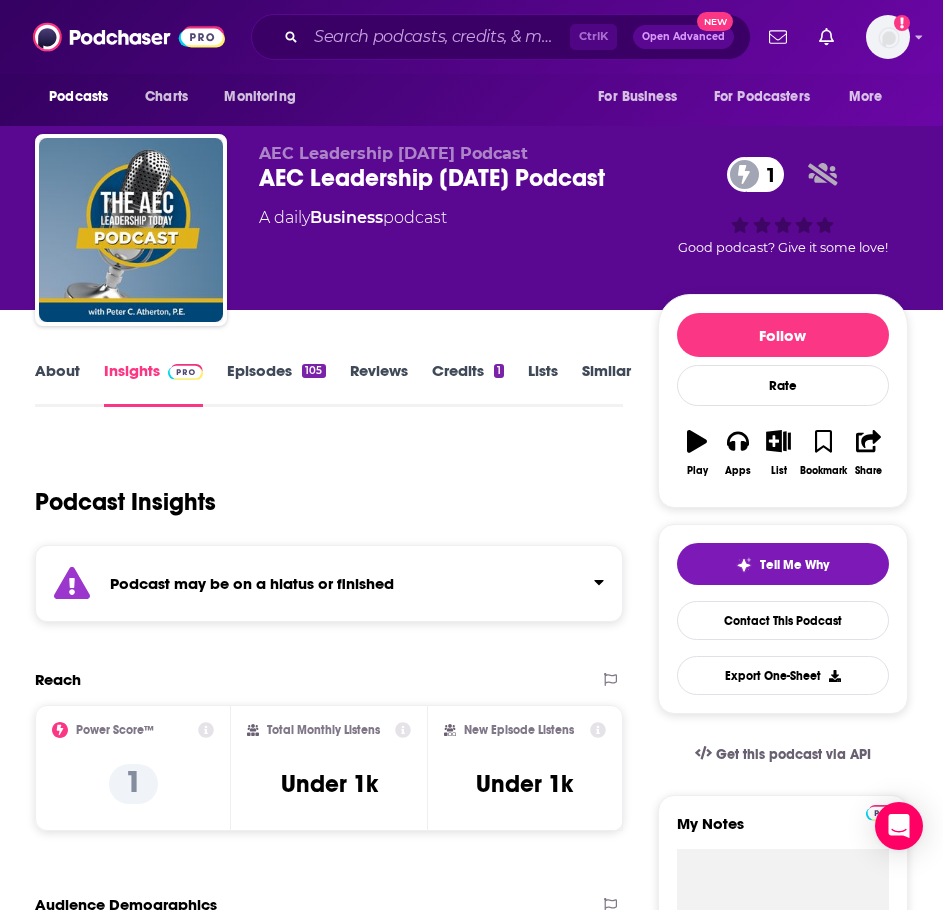 click on "Podcast may be on a hiatus or finished" at bounding box center (252, 583) 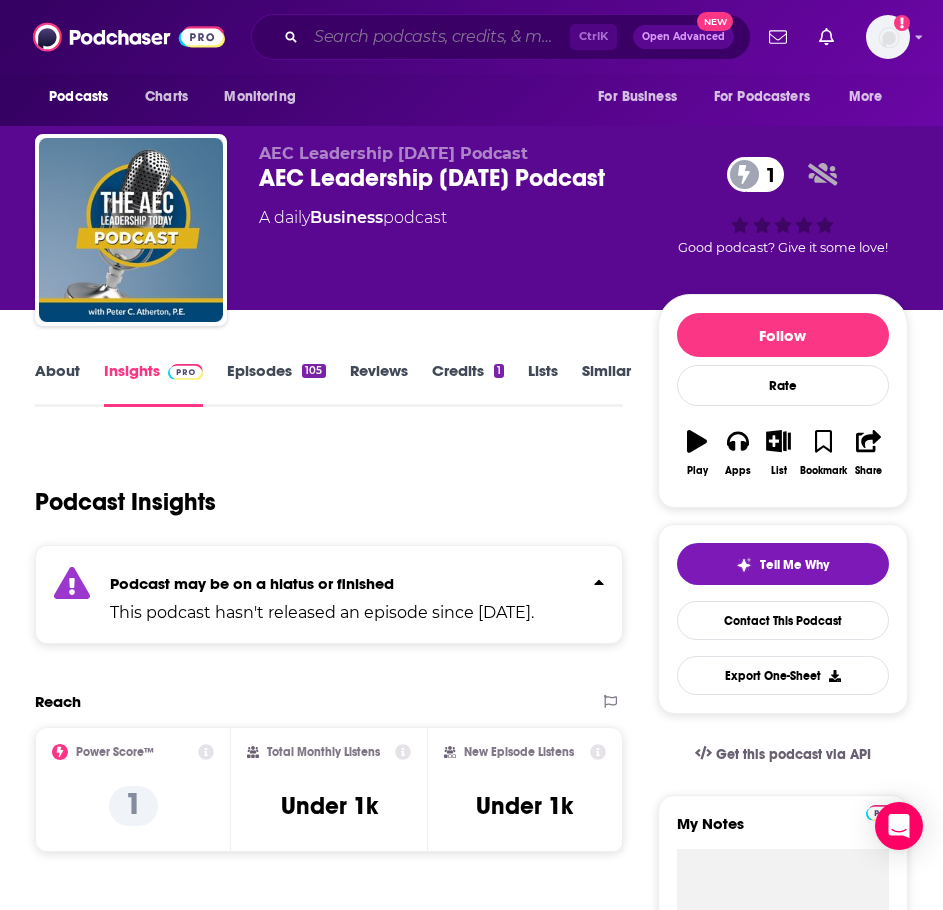 click at bounding box center (438, 37) 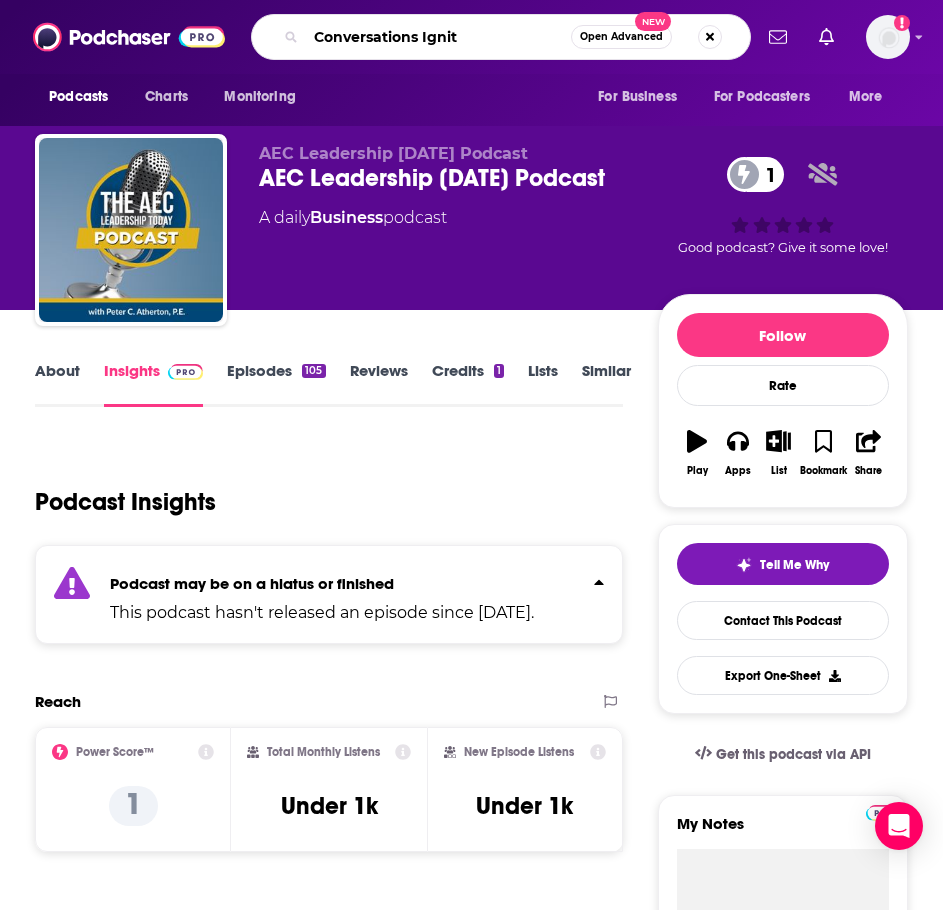 type on "Conversations Ignite" 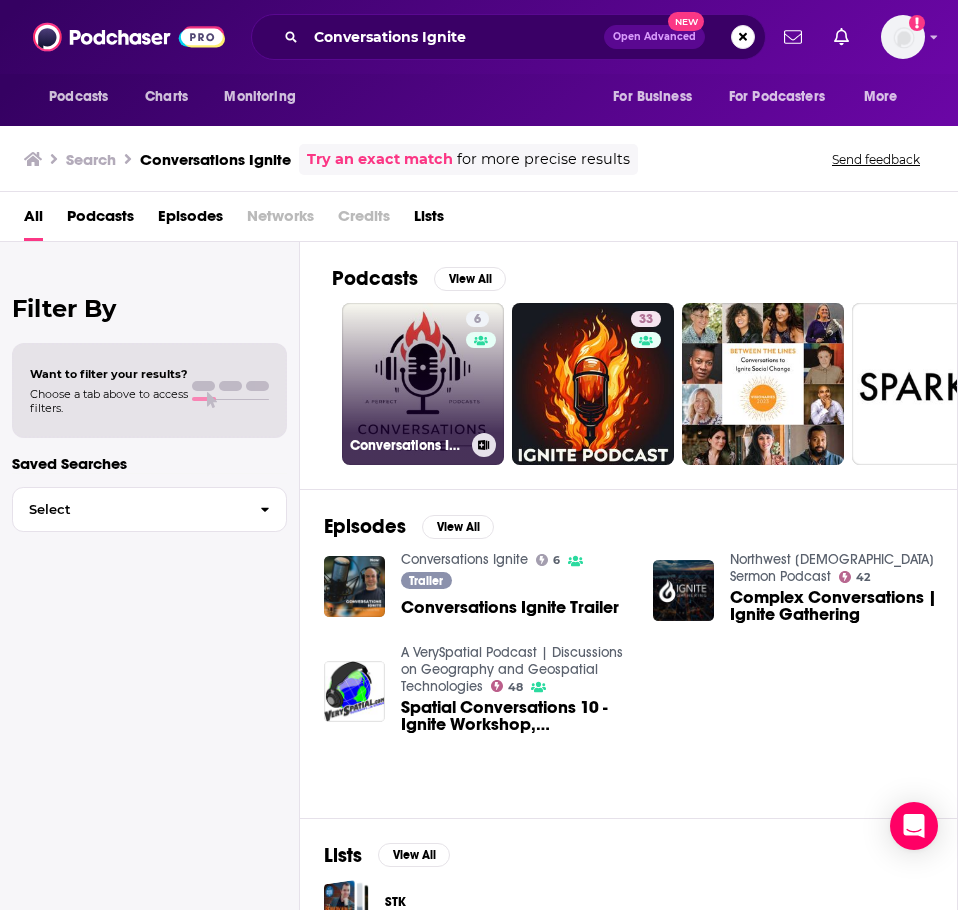 click on "6 Conversations Ignite" at bounding box center [423, 384] 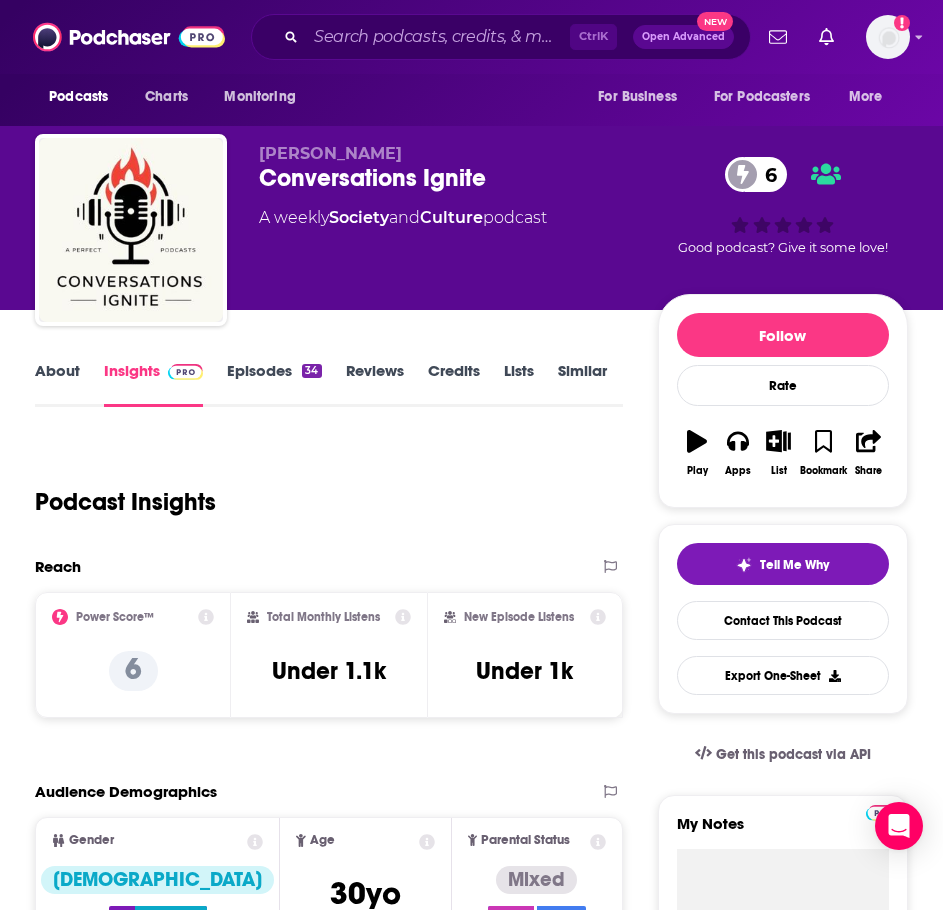 click on "About" at bounding box center [57, 384] 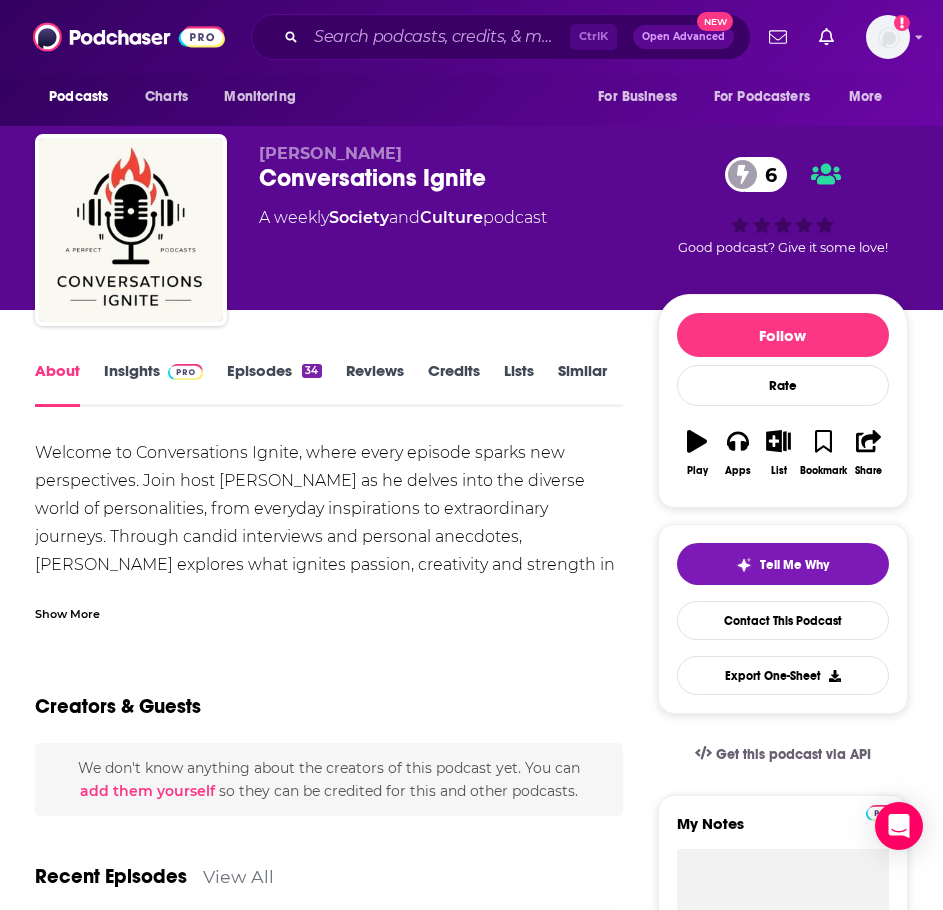 click on "Show More" at bounding box center (67, 612) 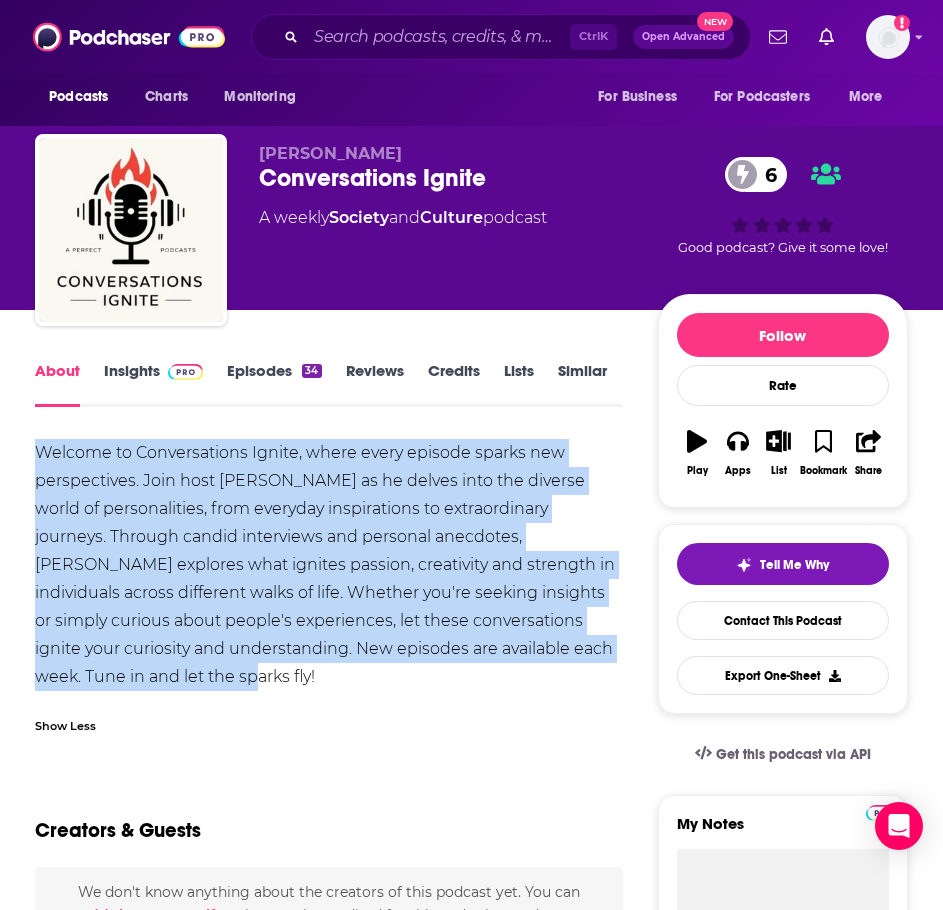 drag, startPoint x: 137, startPoint y: 677, endPoint x: 53, endPoint y: 465, distance: 228.03508 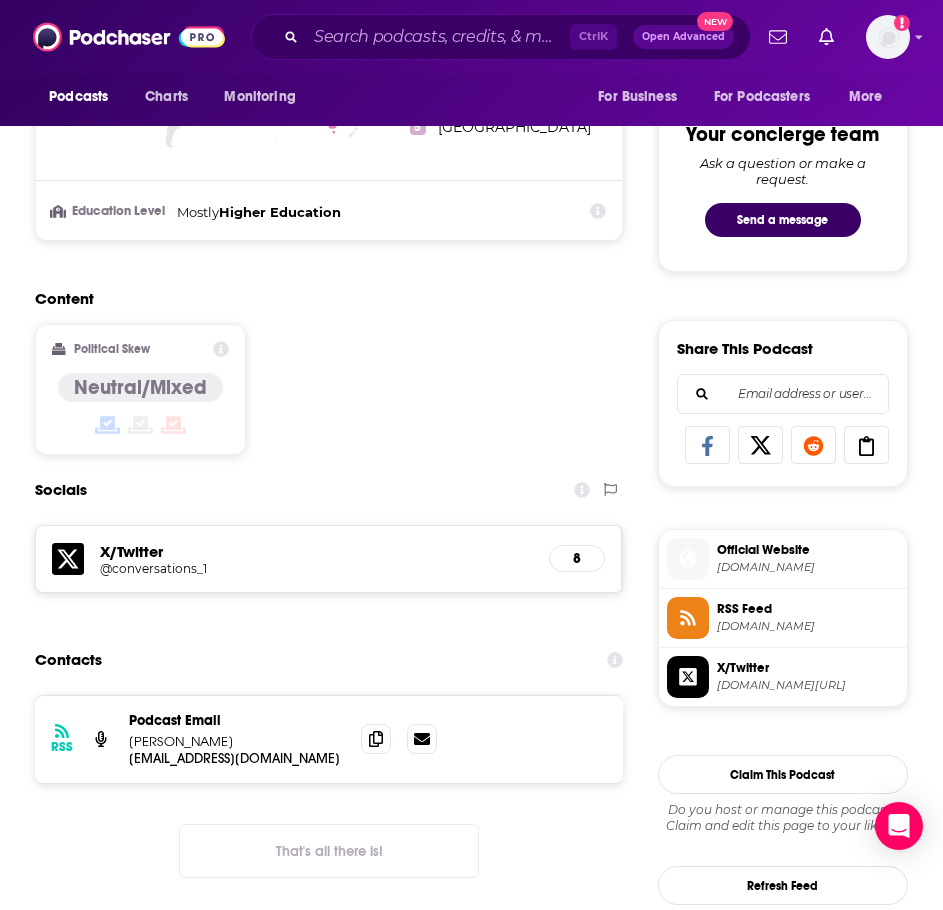 scroll, scrollTop: 1100, scrollLeft: 0, axis: vertical 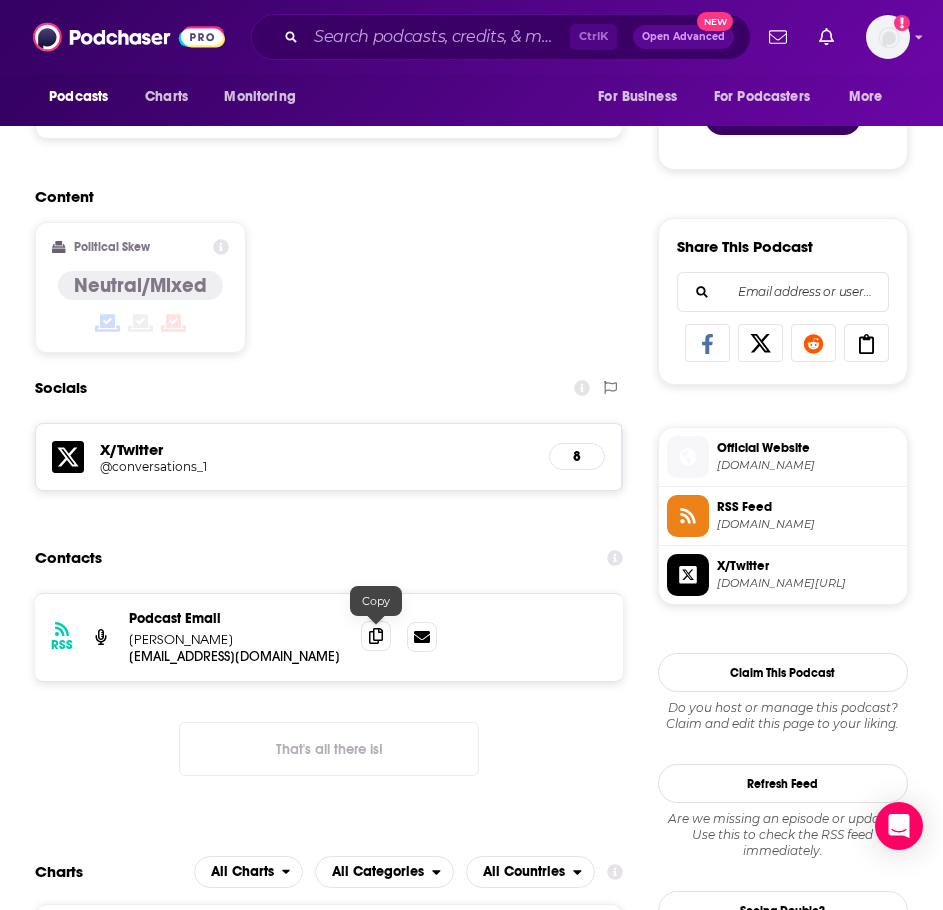 click 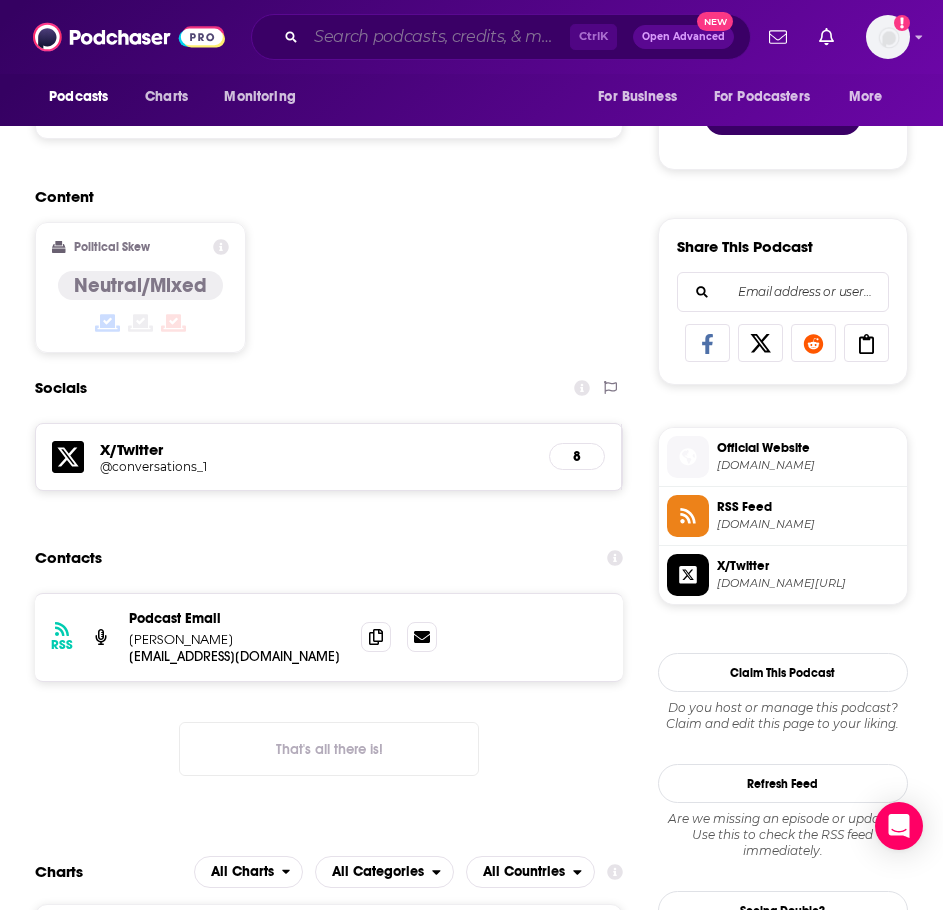 click at bounding box center [438, 37] 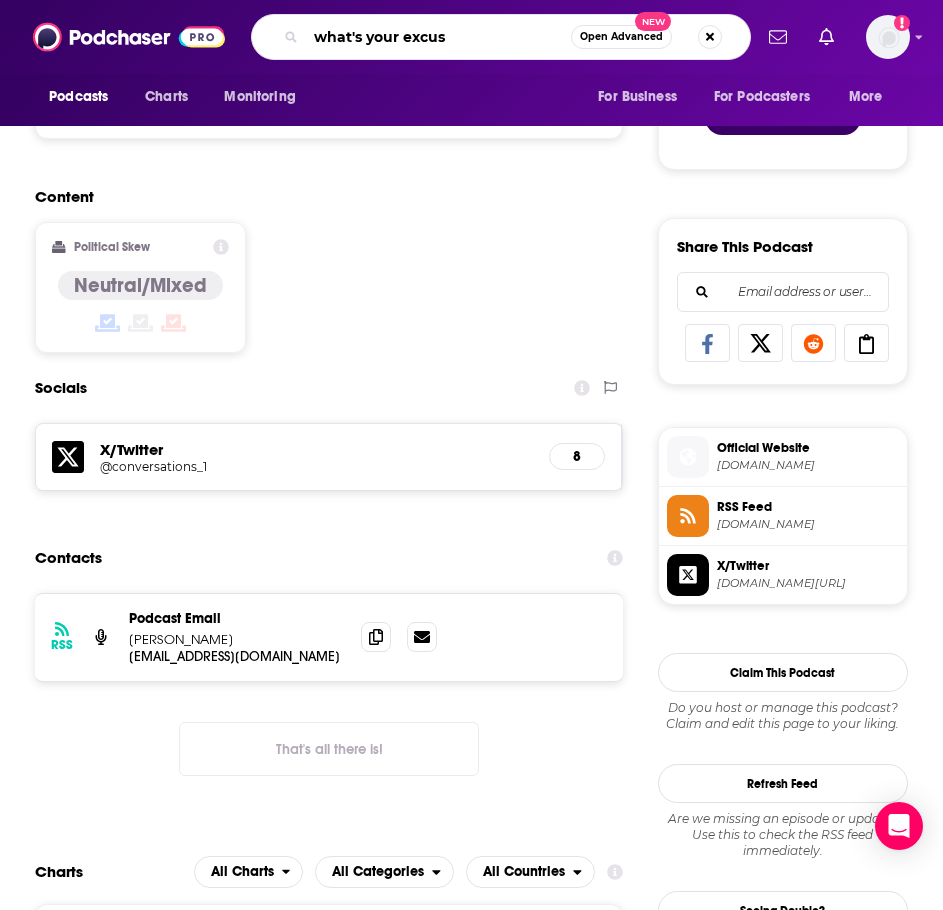 type on "what's your excuse" 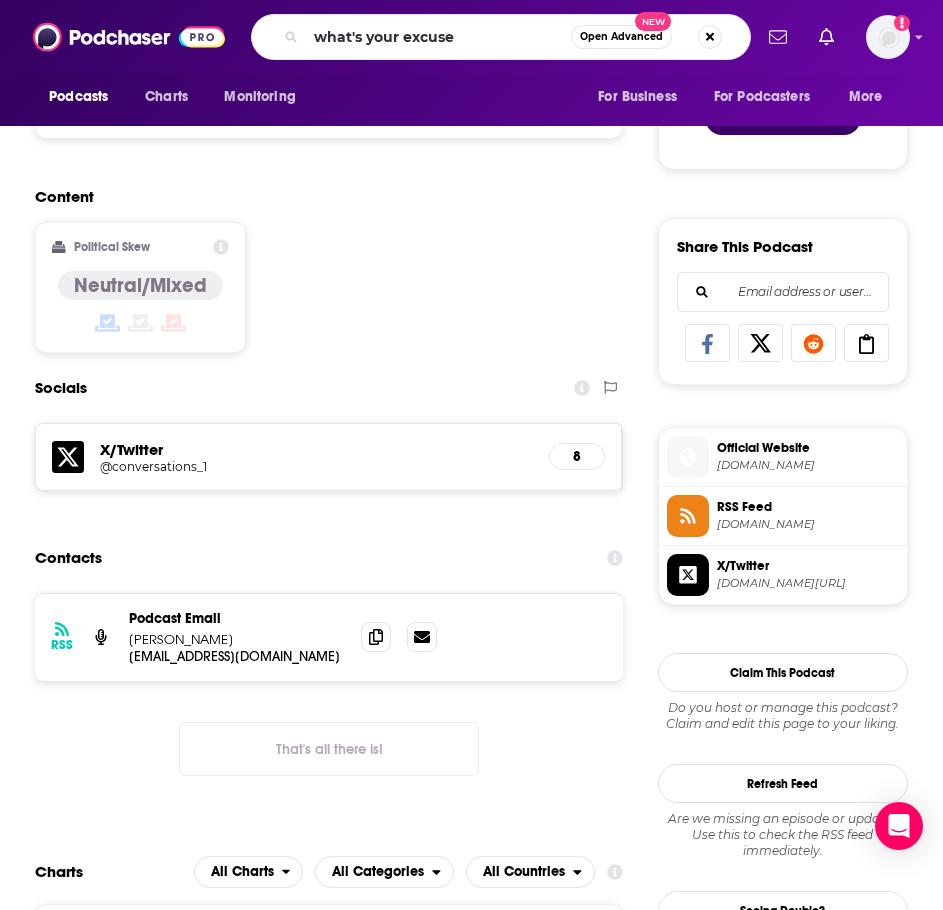 scroll, scrollTop: 0, scrollLeft: 0, axis: both 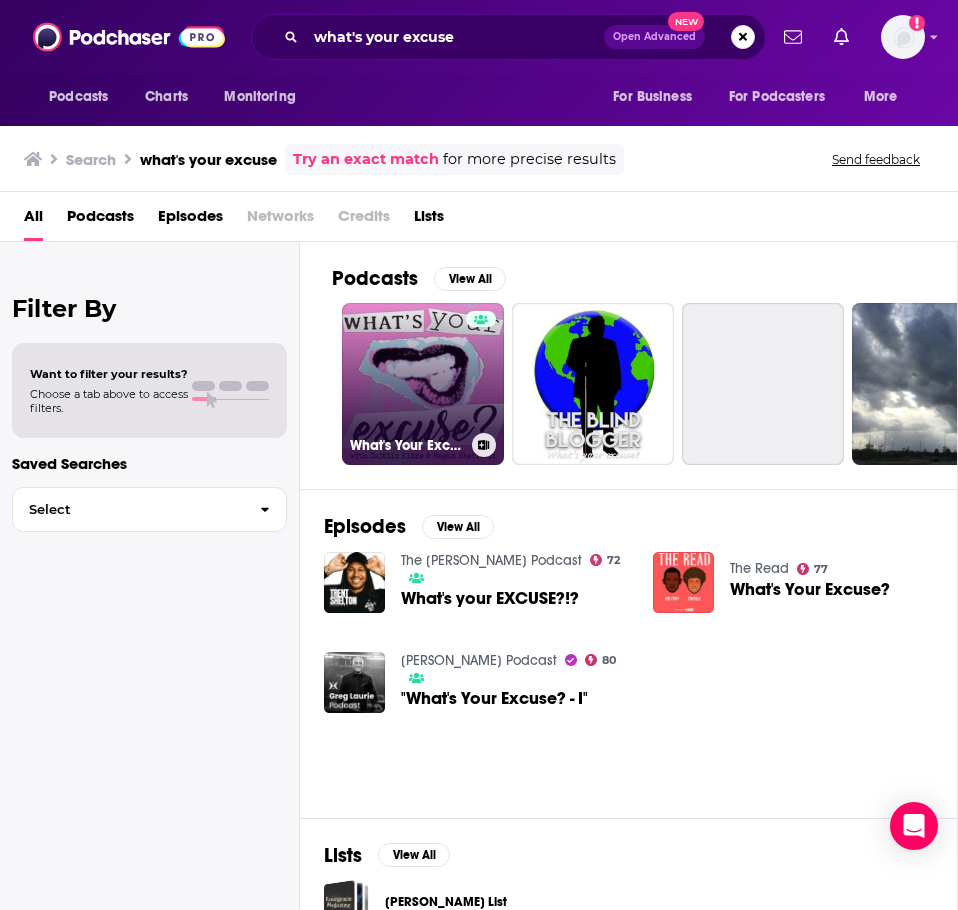 click on "What's Your Excuse?" at bounding box center [423, 384] 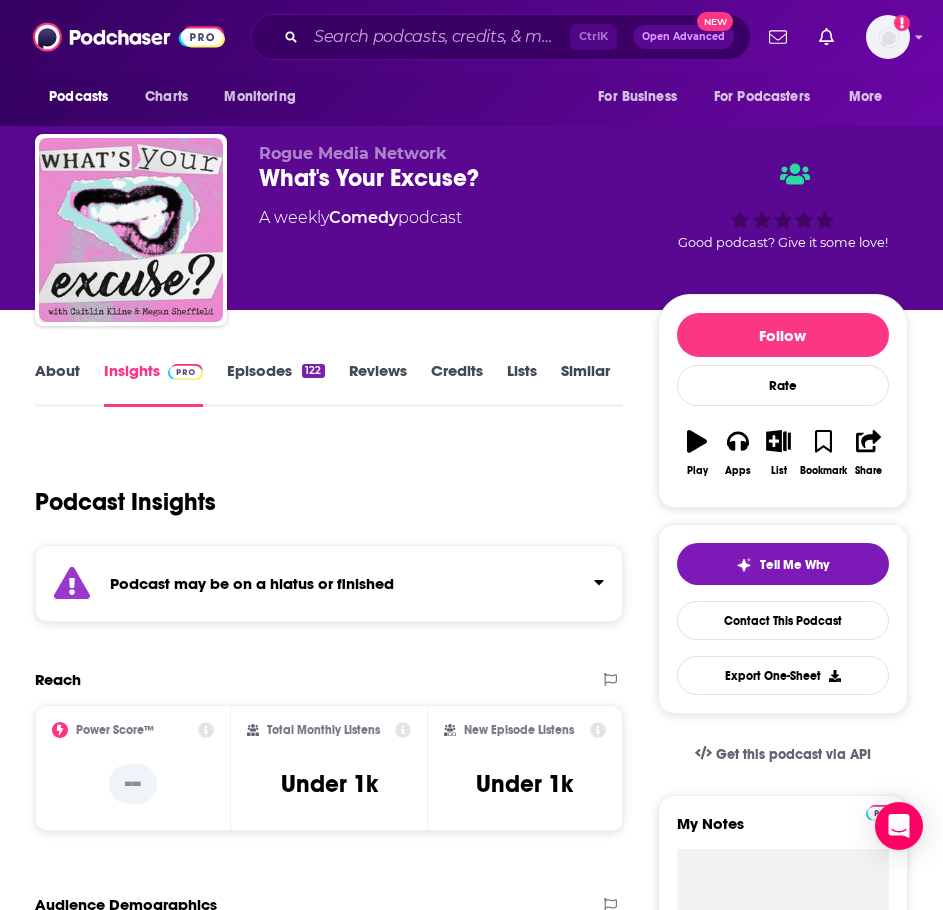 click on "About" at bounding box center (57, 384) 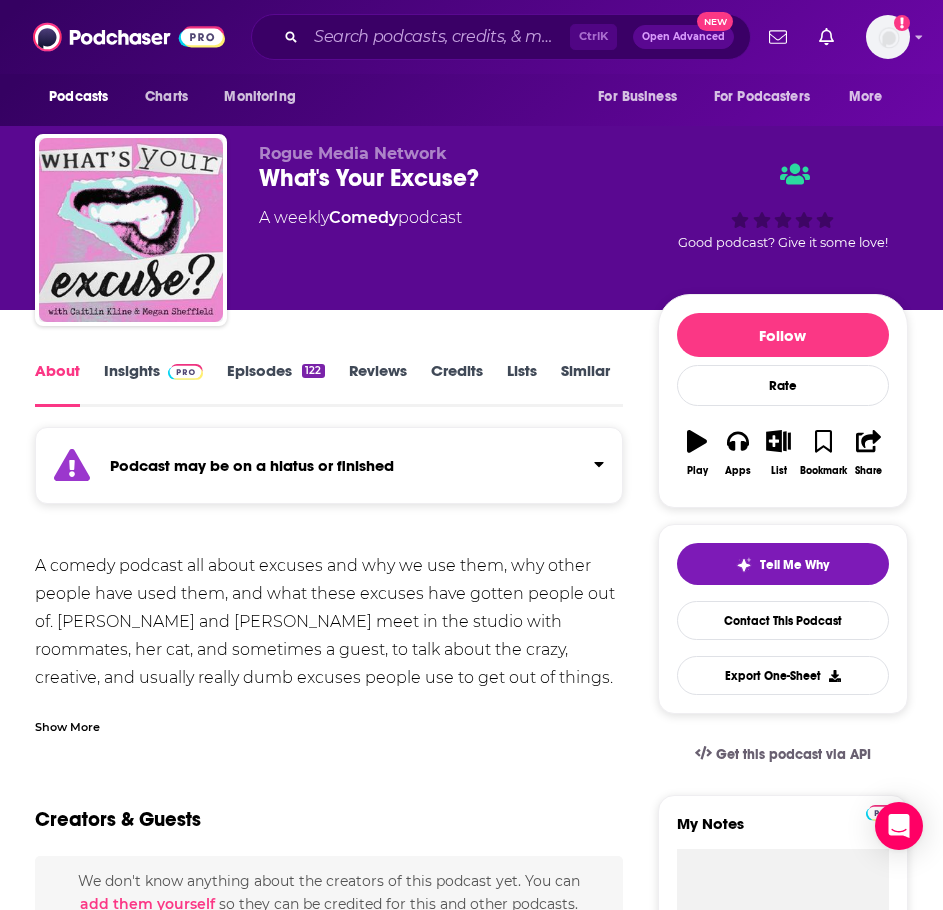 click on "Show More" at bounding box center (329, 719) 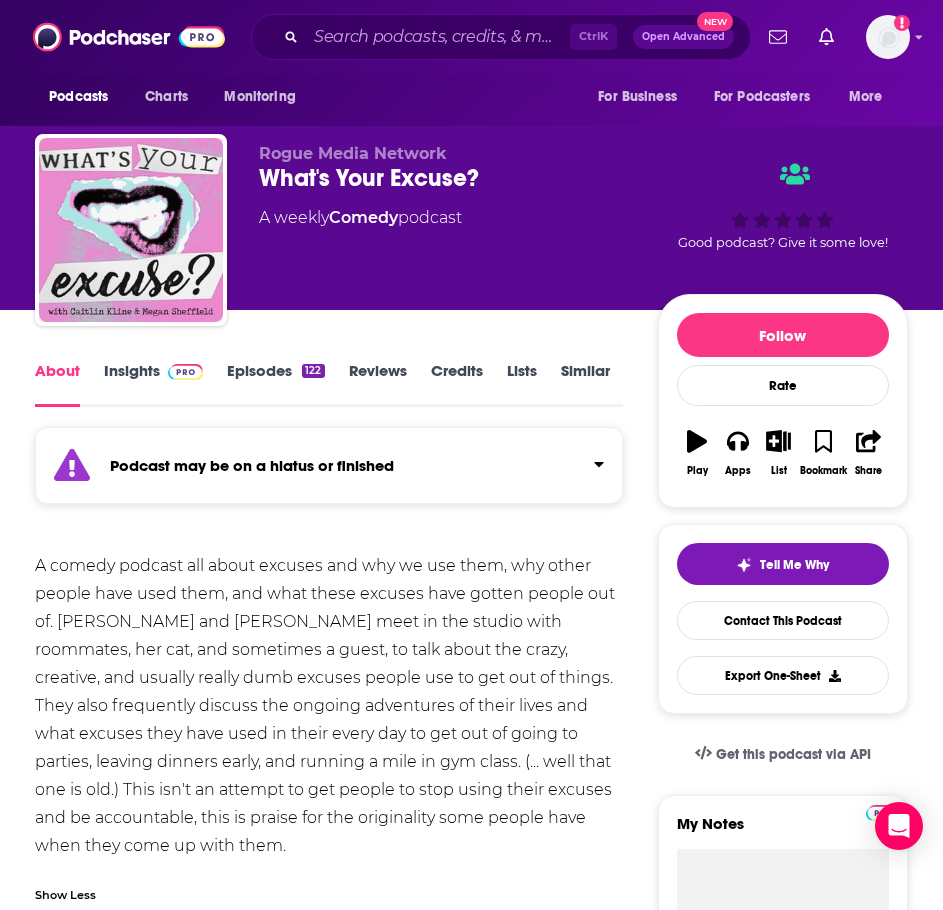 scroll, scrollTop: 100, scrollLeft: 0, axis: vertical 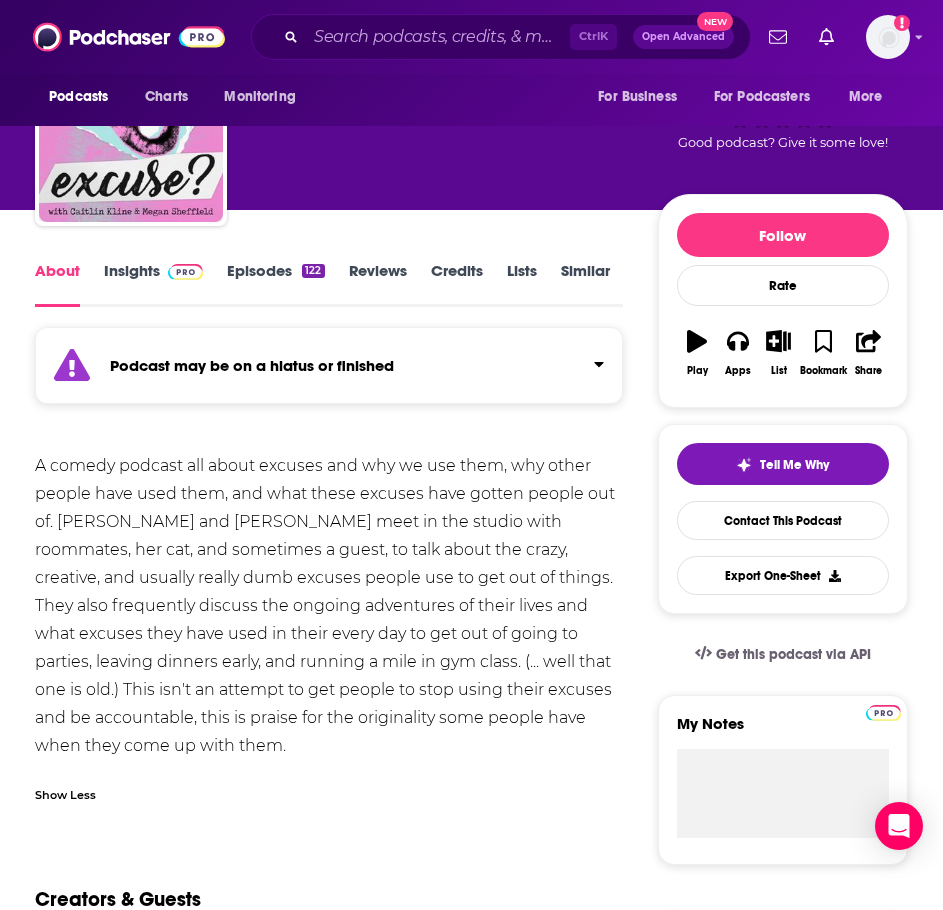 click on "Podcast may be on a hiatus or finished" at bounding box center (329, 365) 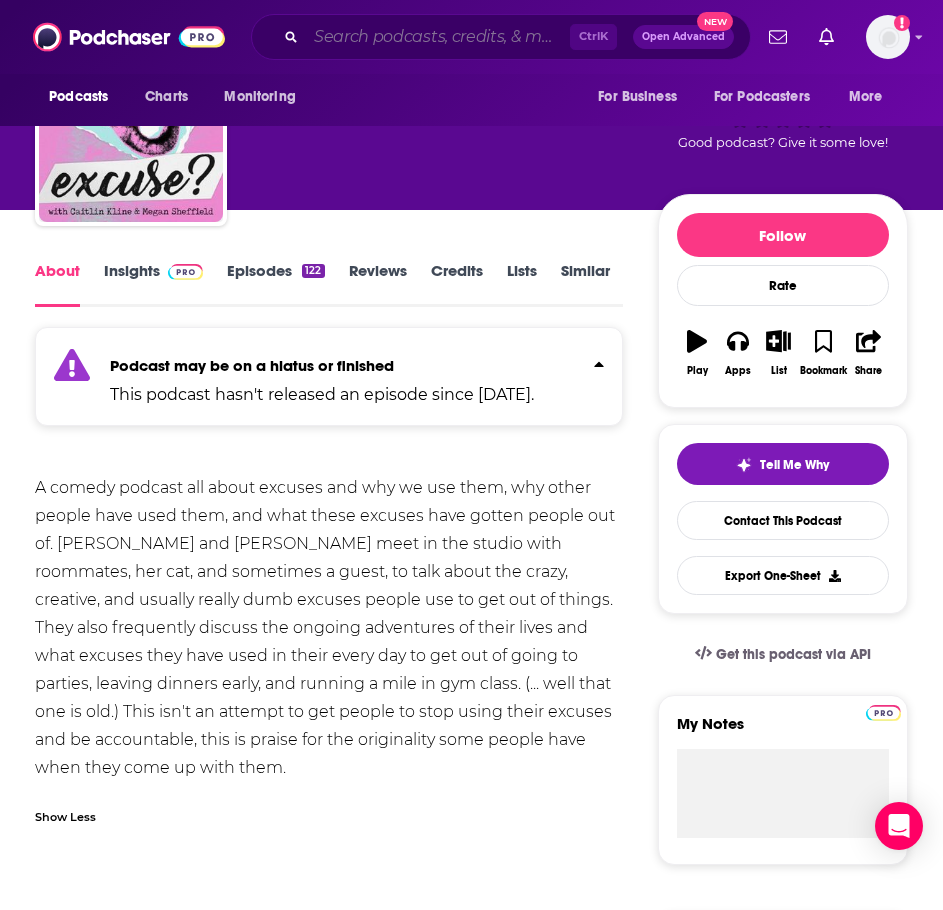 click at bounding box center [438, 37] 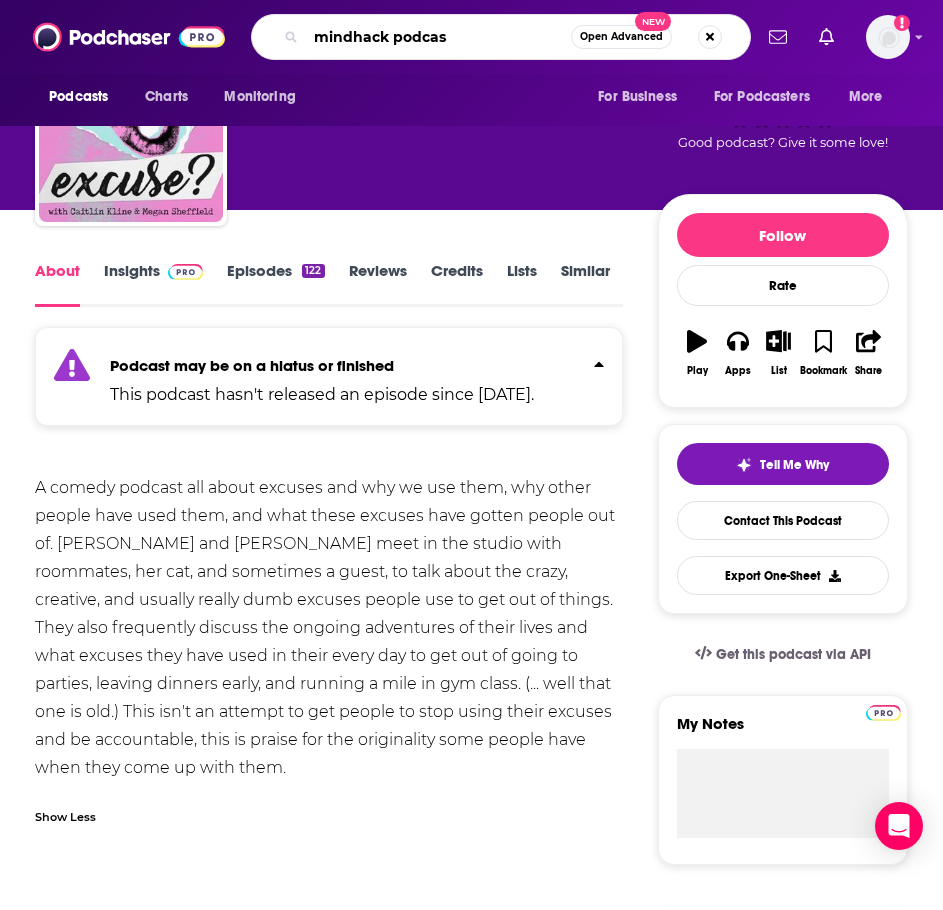 type on "mindhack podcast" 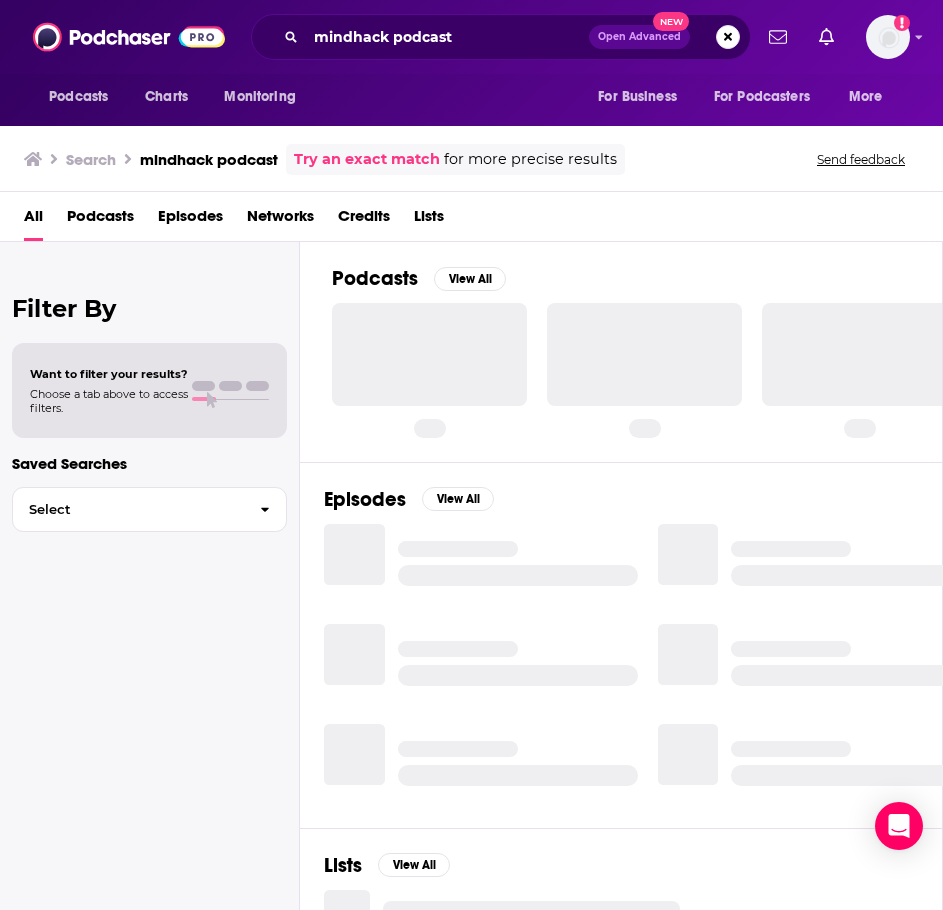 scroll, scrollTop: 0, scrollLeft: 0, axis: both 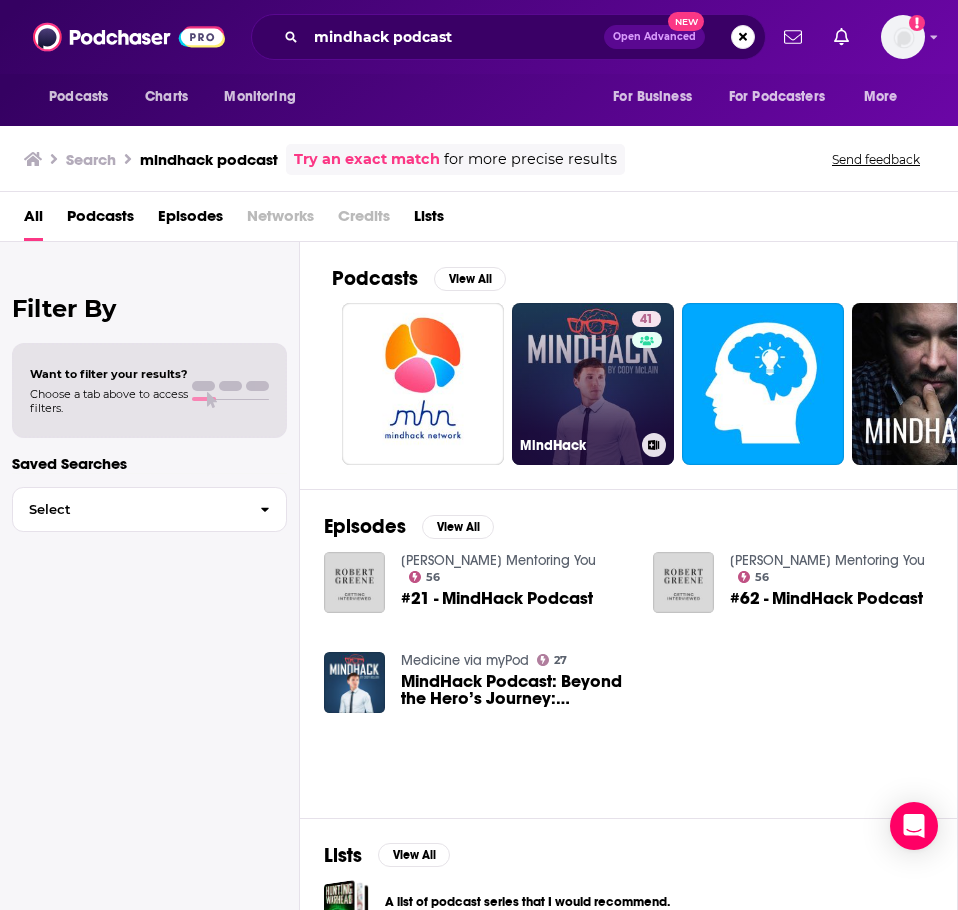 click on "41 ​MindHack" at bounding box center [593, 384] 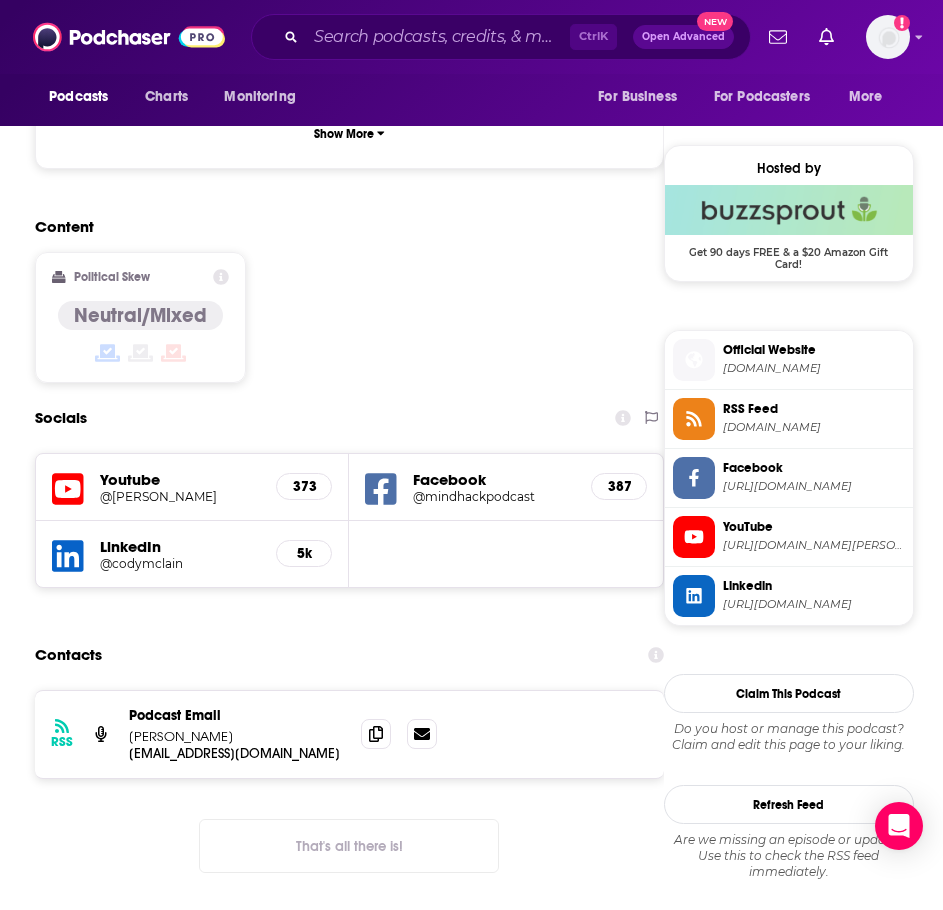 scroll, scrollTop: 1600, scrollLeft: 0, axis: vertical 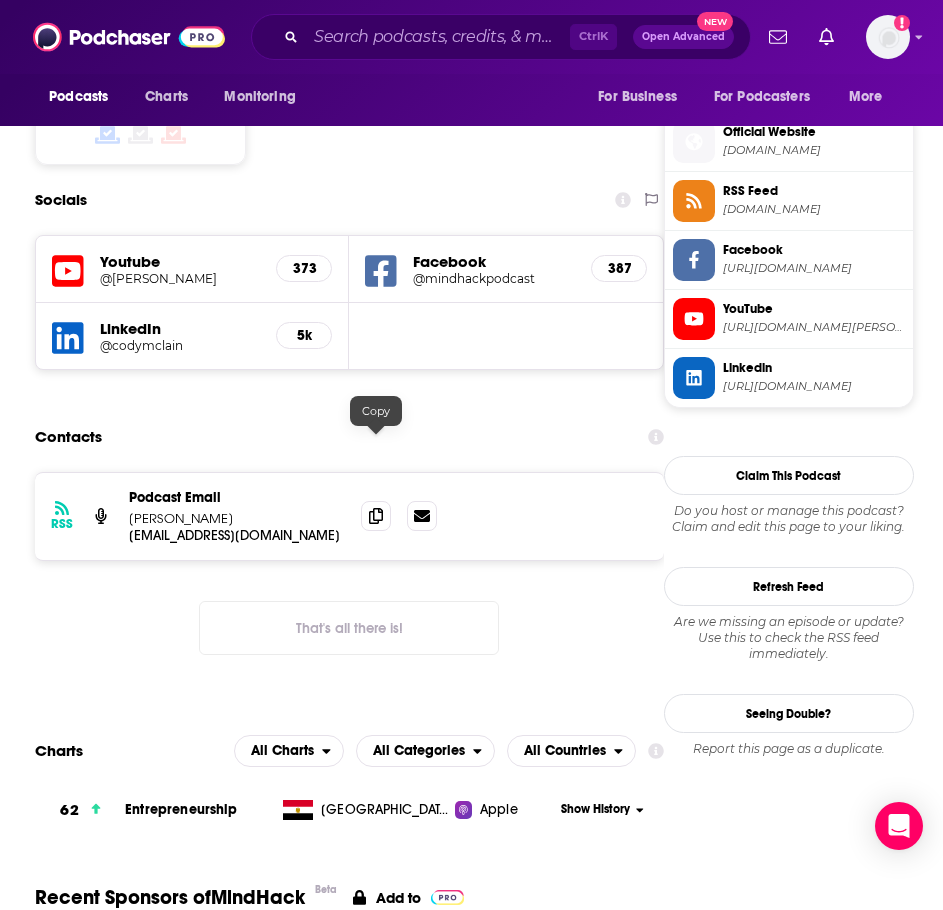 click at bounding box center [376, 426] 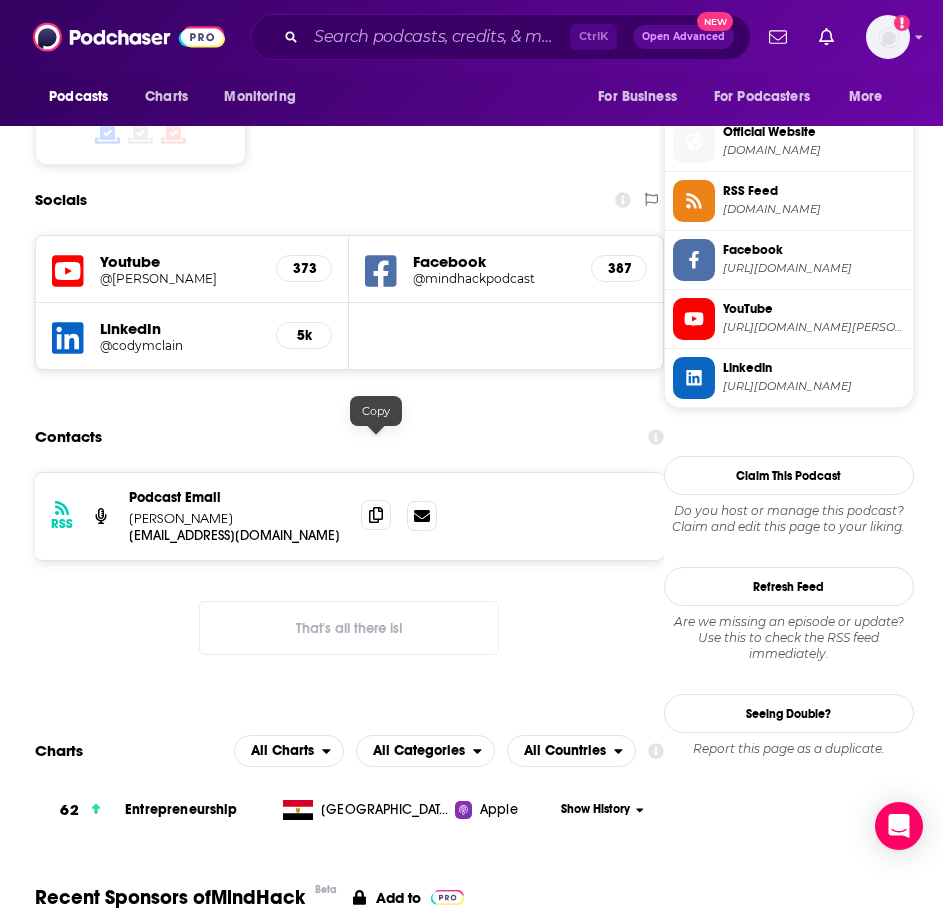 click 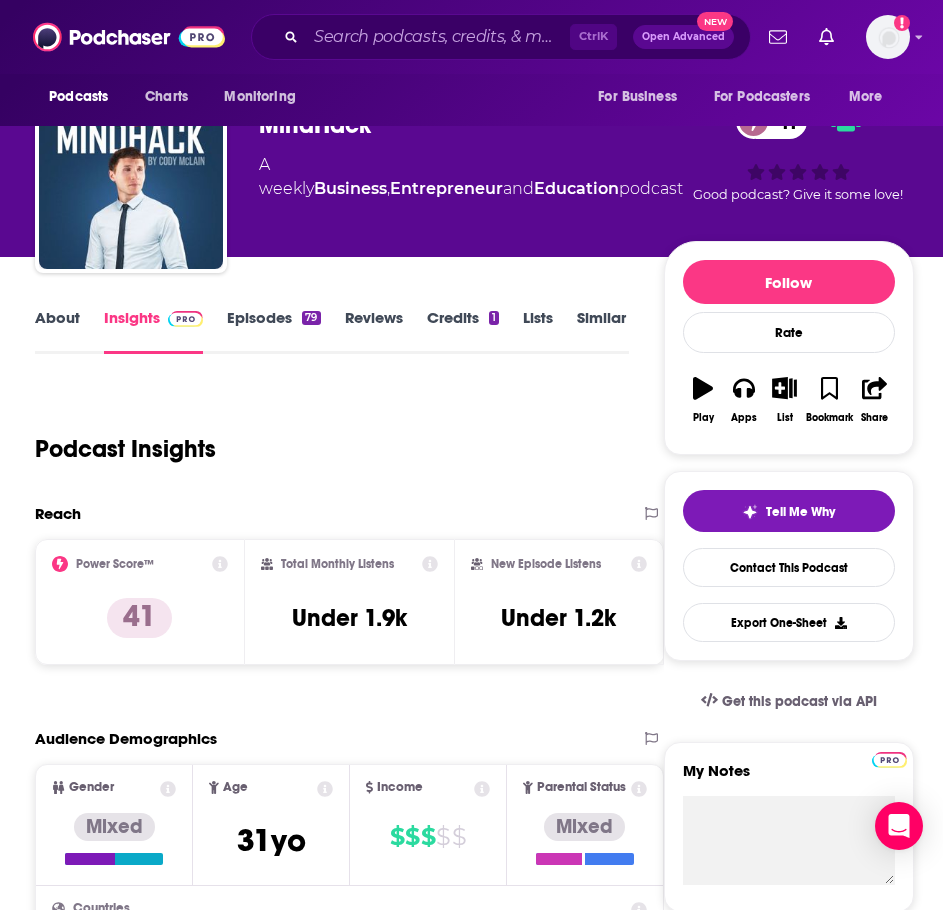 scroll, scrollTop: 0, scrollLeft: 0, axis: both 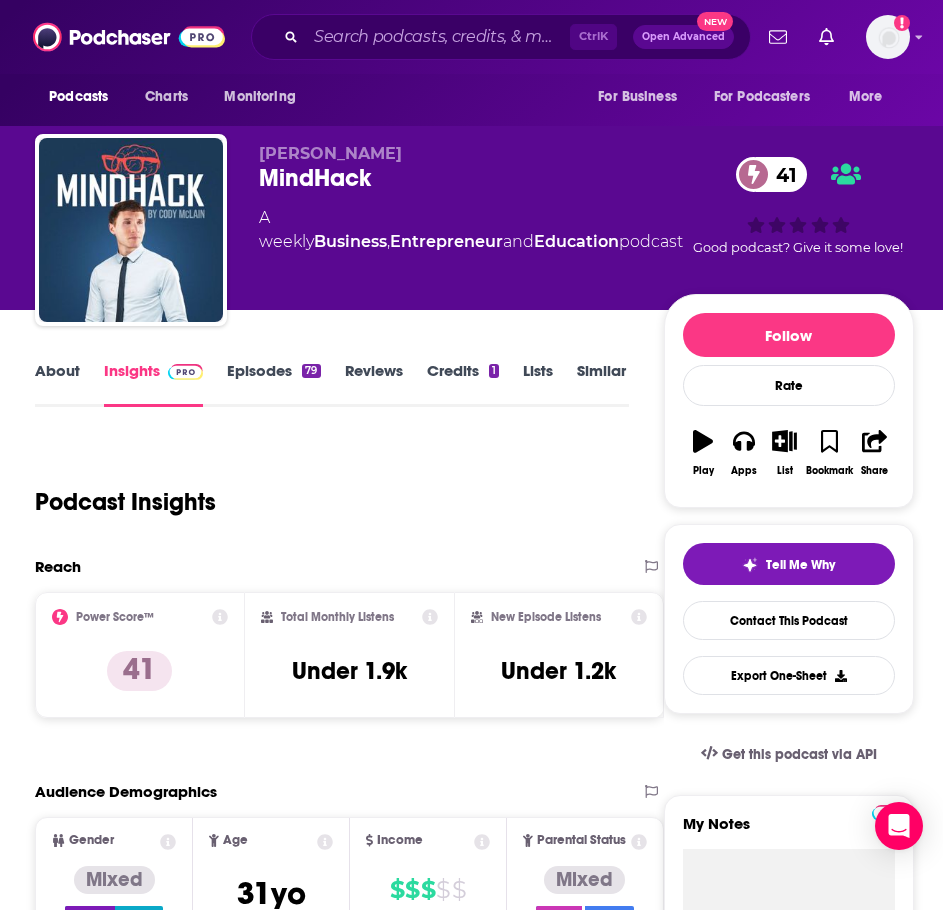 click on "About" at bounding box center [57, 384] 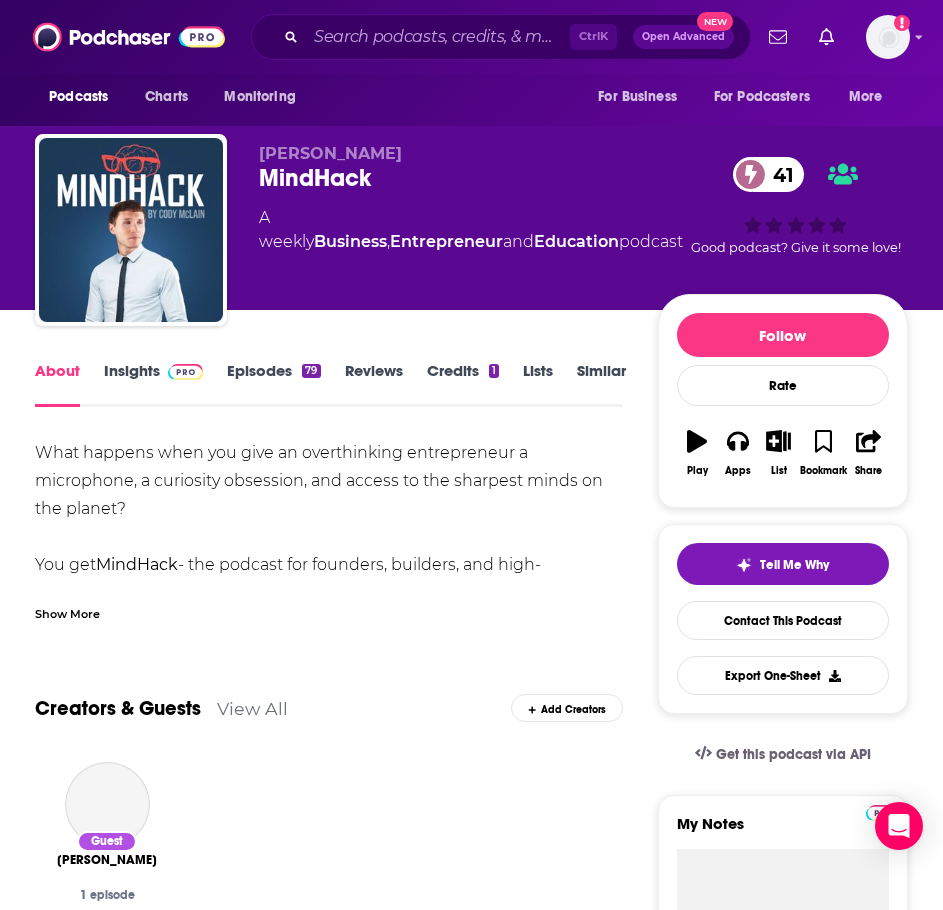 click on "Show More" at bounding box center [67, 612] 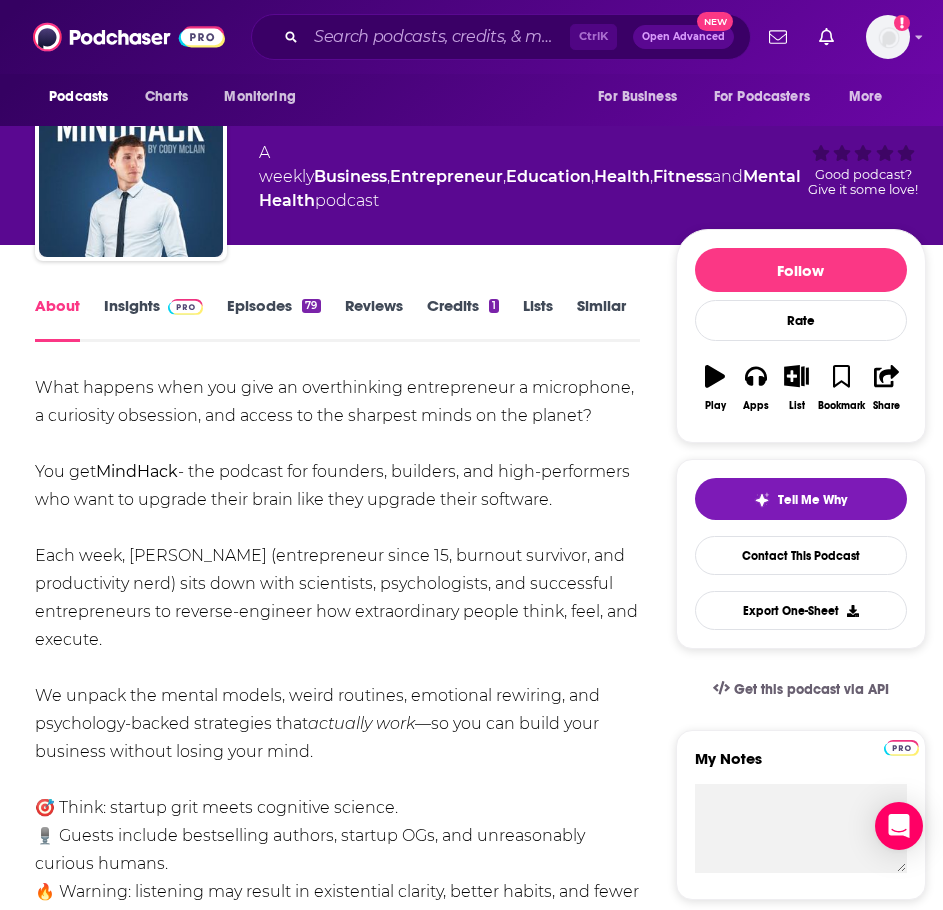 scroll, scrollTop: 100, scrollLeft: 0, axis: vertical 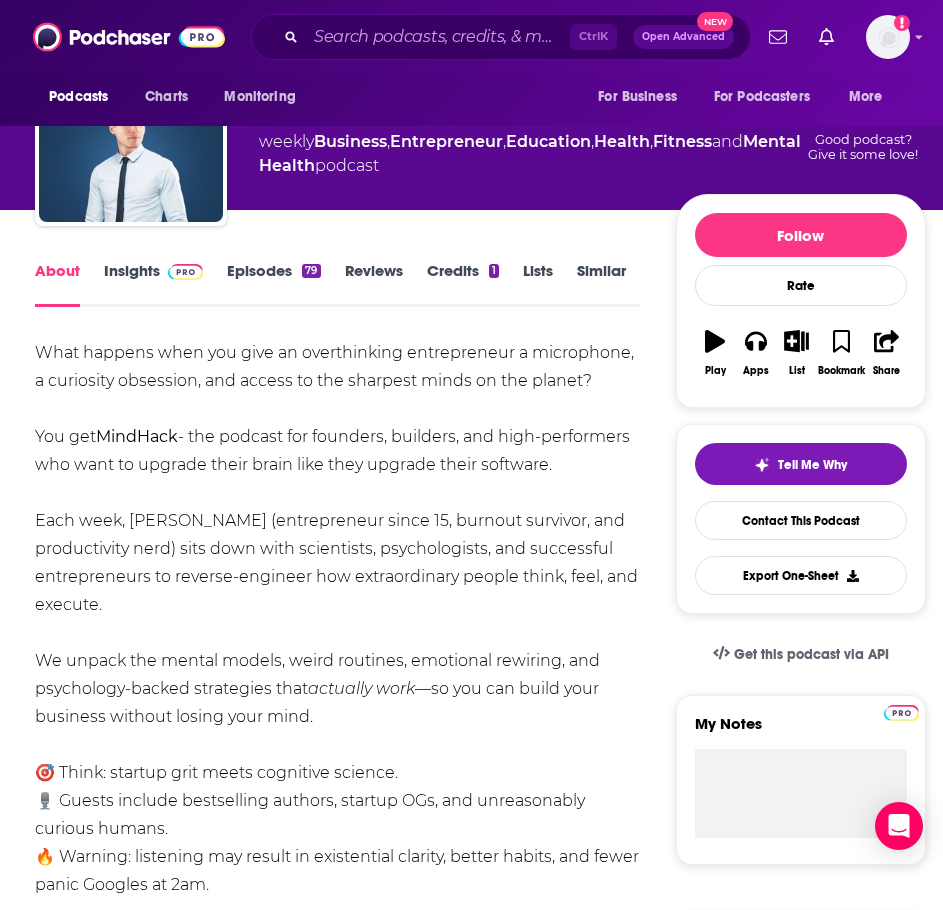 drag, startPoint x: 323, startPoint y: 771, endPoint x: 30, endPoint y: 348, distance: 514.56586 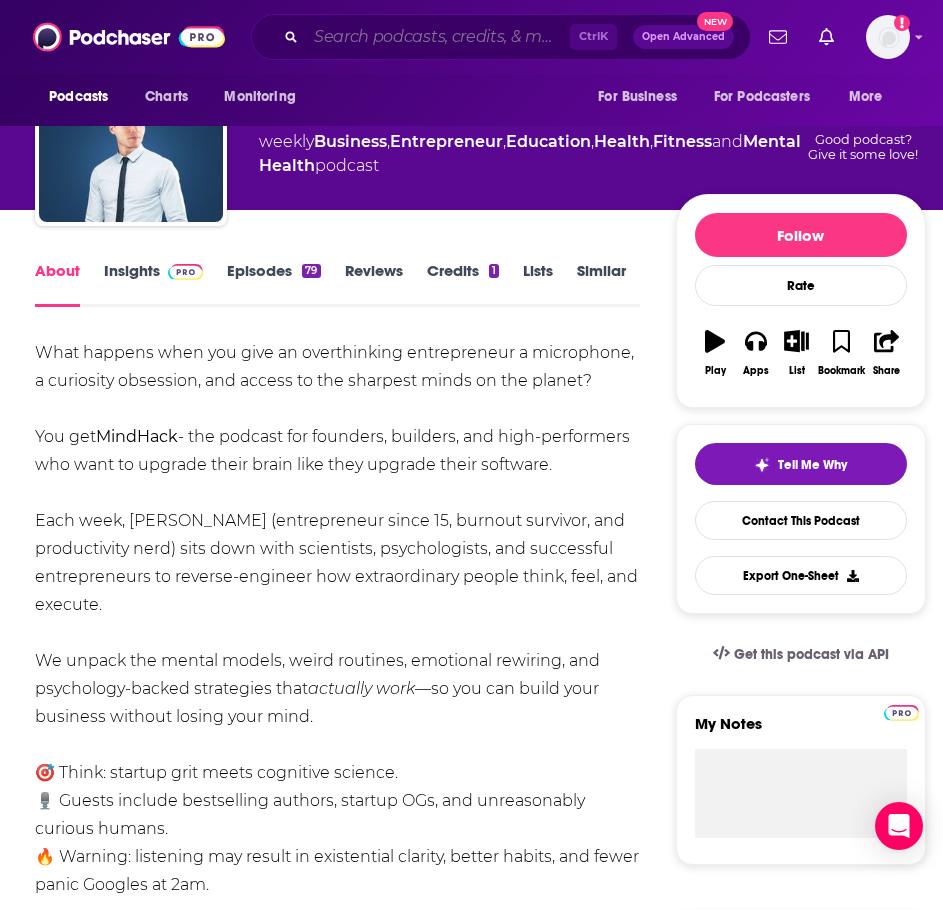 click at bounding box center (438, 37) 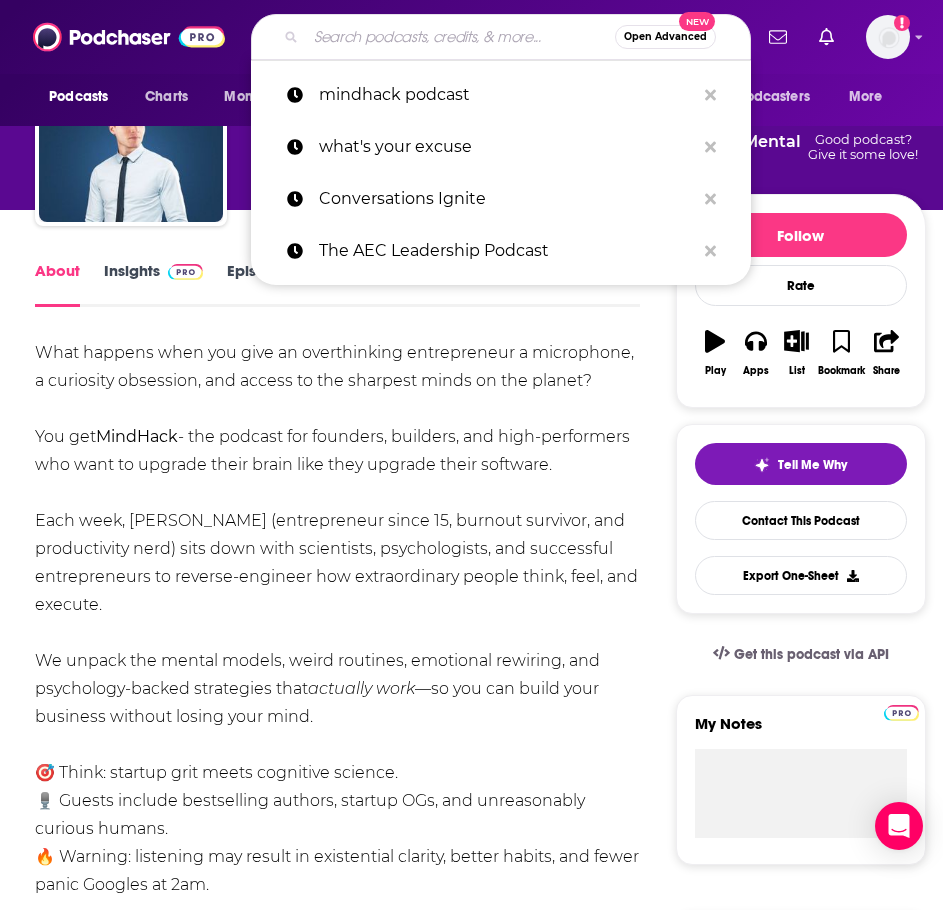 type on "n" 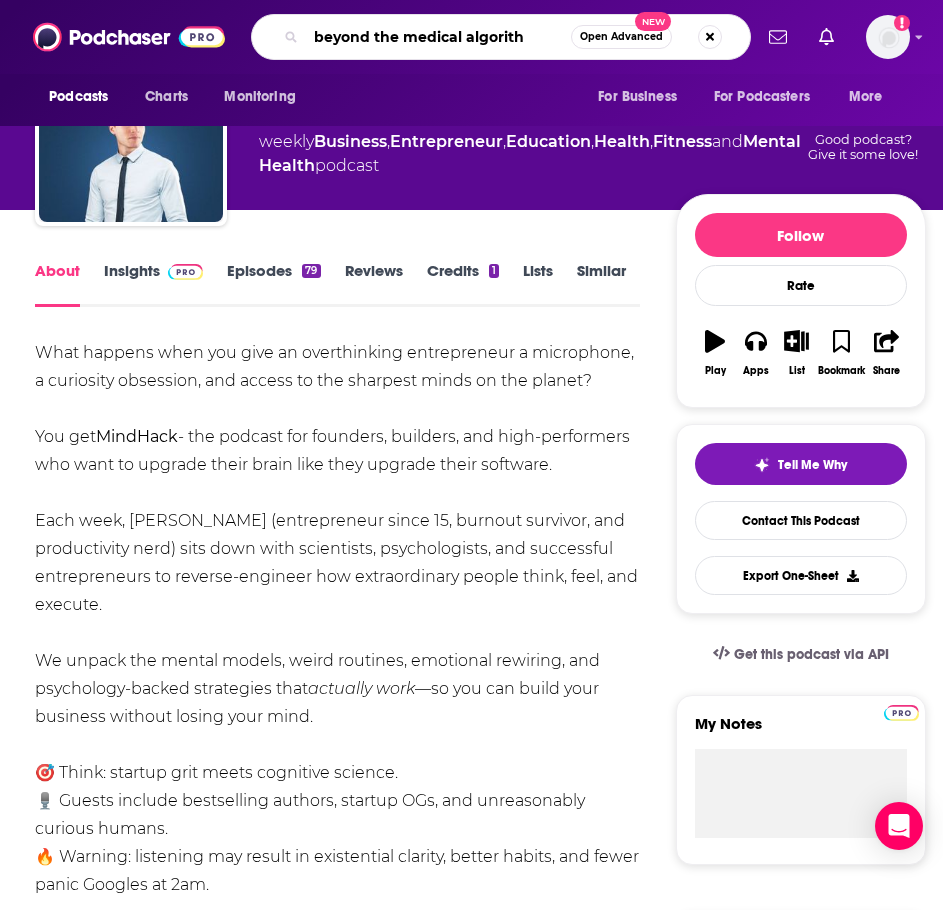 type on "beyond the medical algorithm" 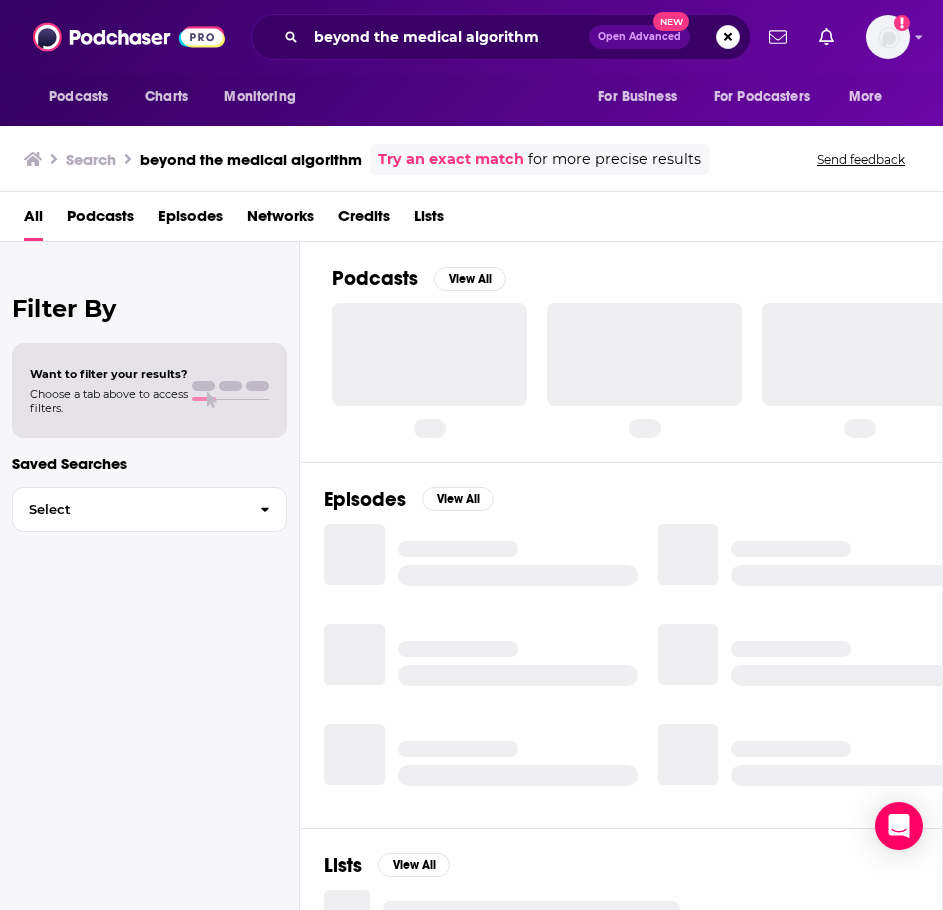 scroll, scrollTop: 0, scrollLeft: 0, axis: both 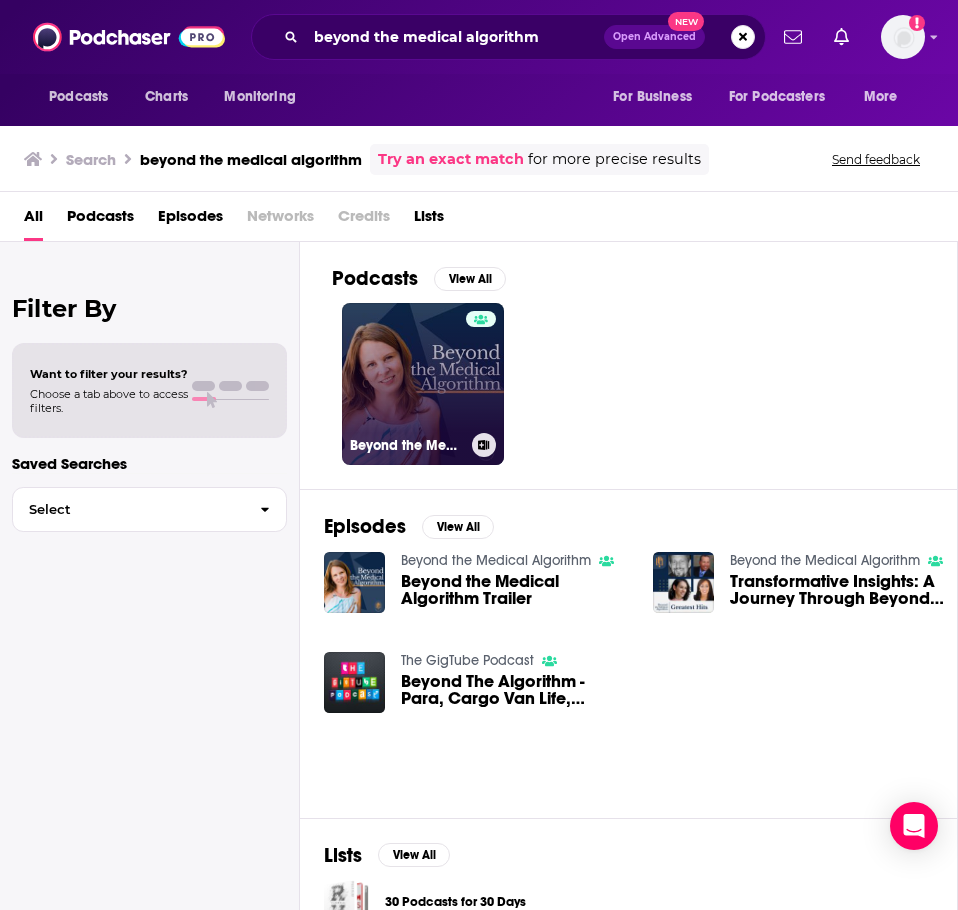 click on "Beyond the Medical Algorithm" at bounding box center [423, 384] 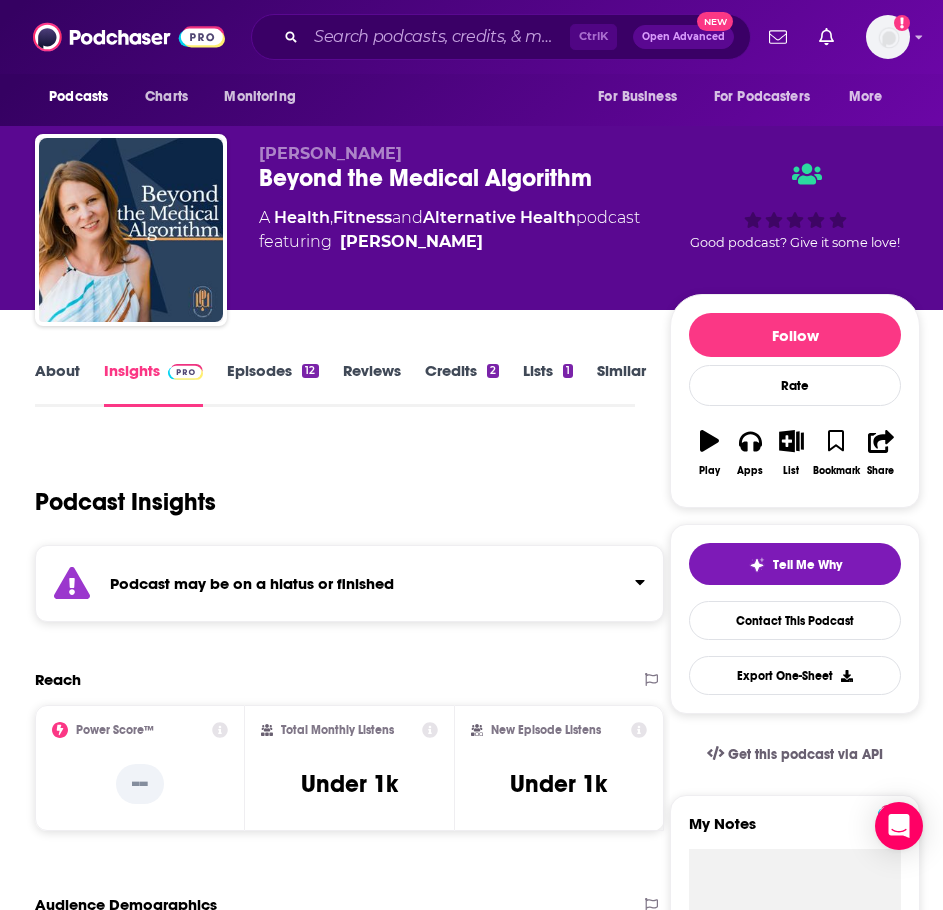 click on "Podcast may be on a hiatus or finished" at bounding box center [252, 583] 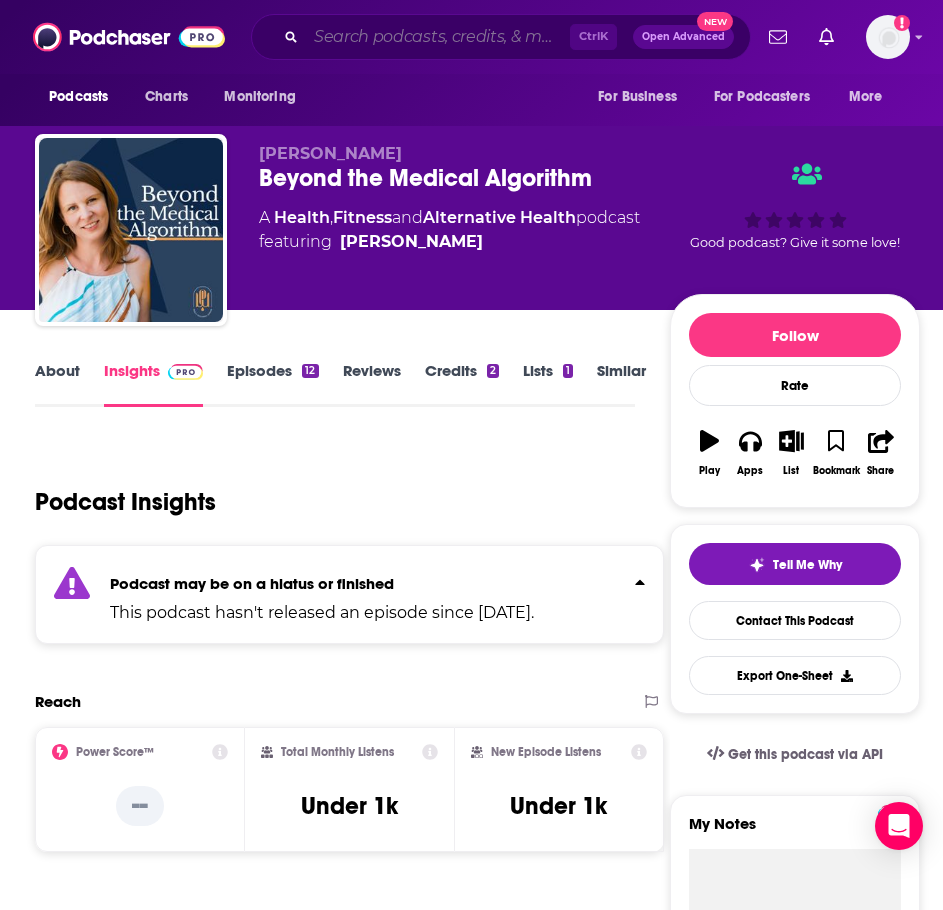 click at bounding box center (438, 37) 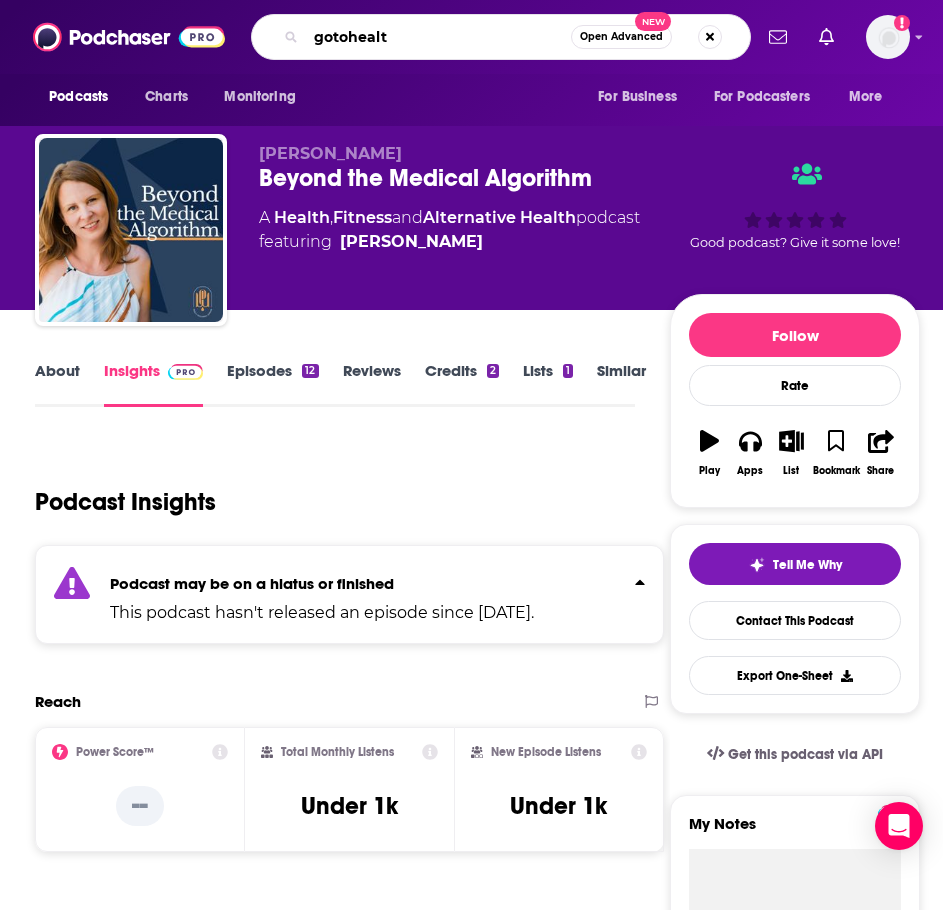 type on "gotohealth" 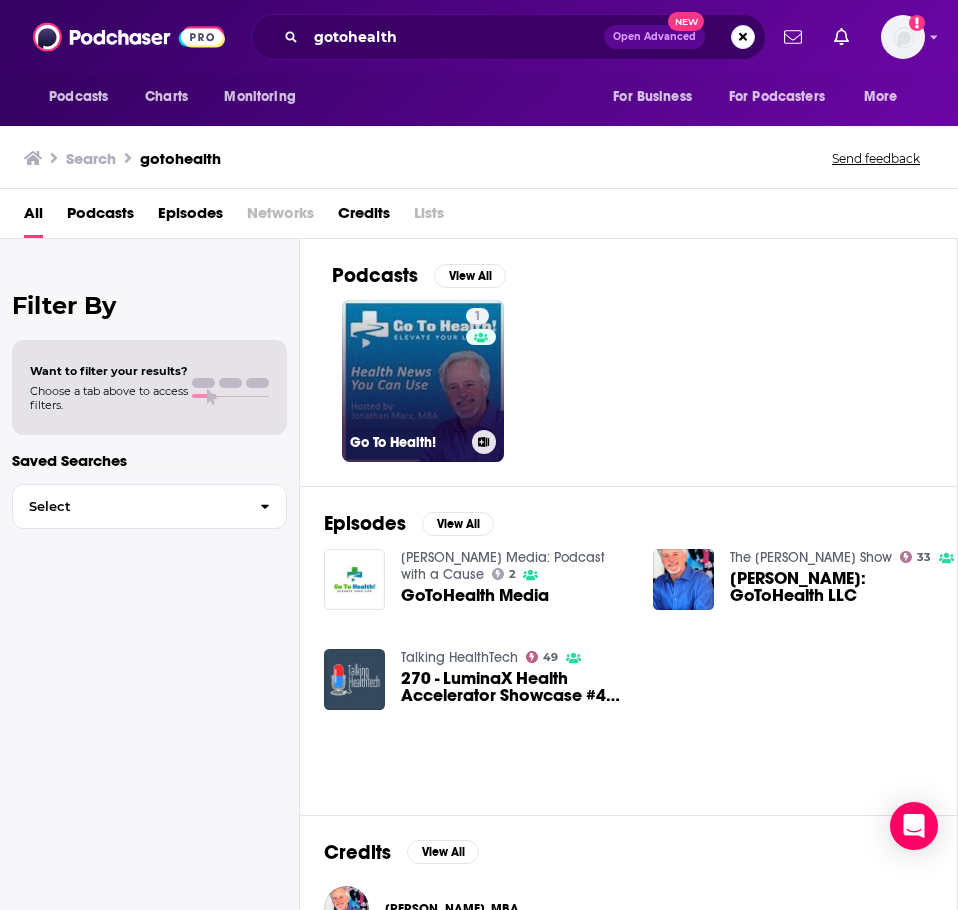 click on "1 Go To Health!" at bounding box center [423, 381] 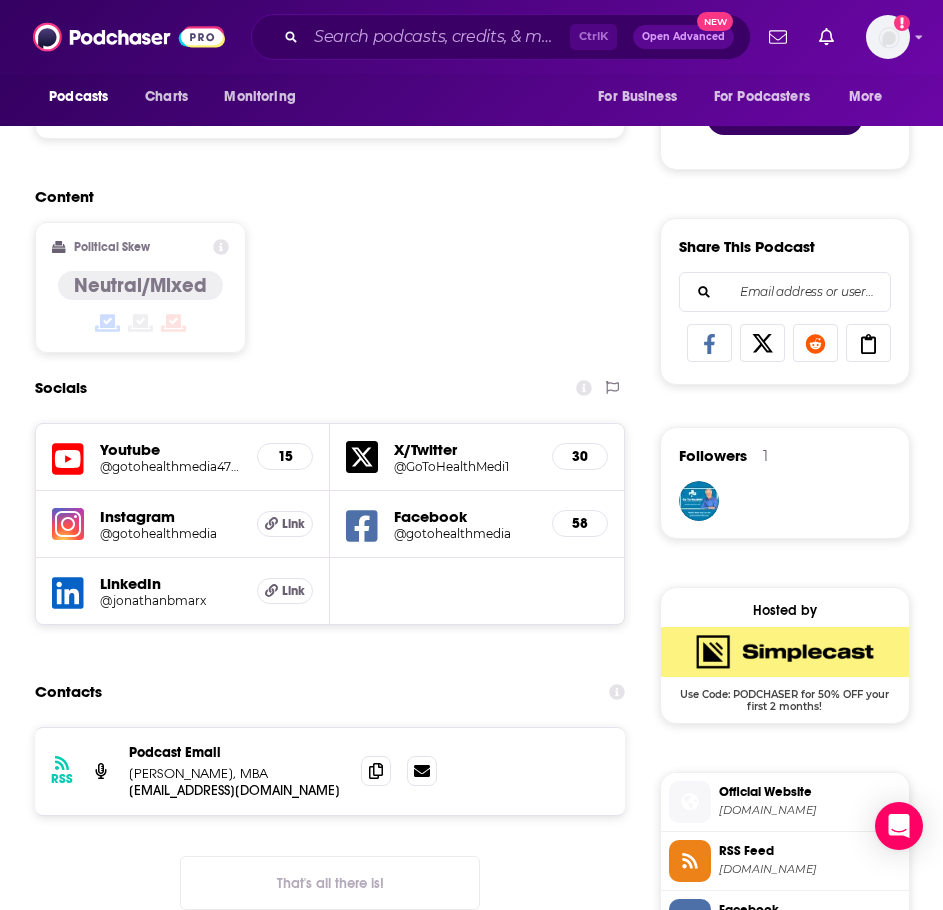 scroll, scrollTop: 1200, scrollLeft: 0, axis: vertical 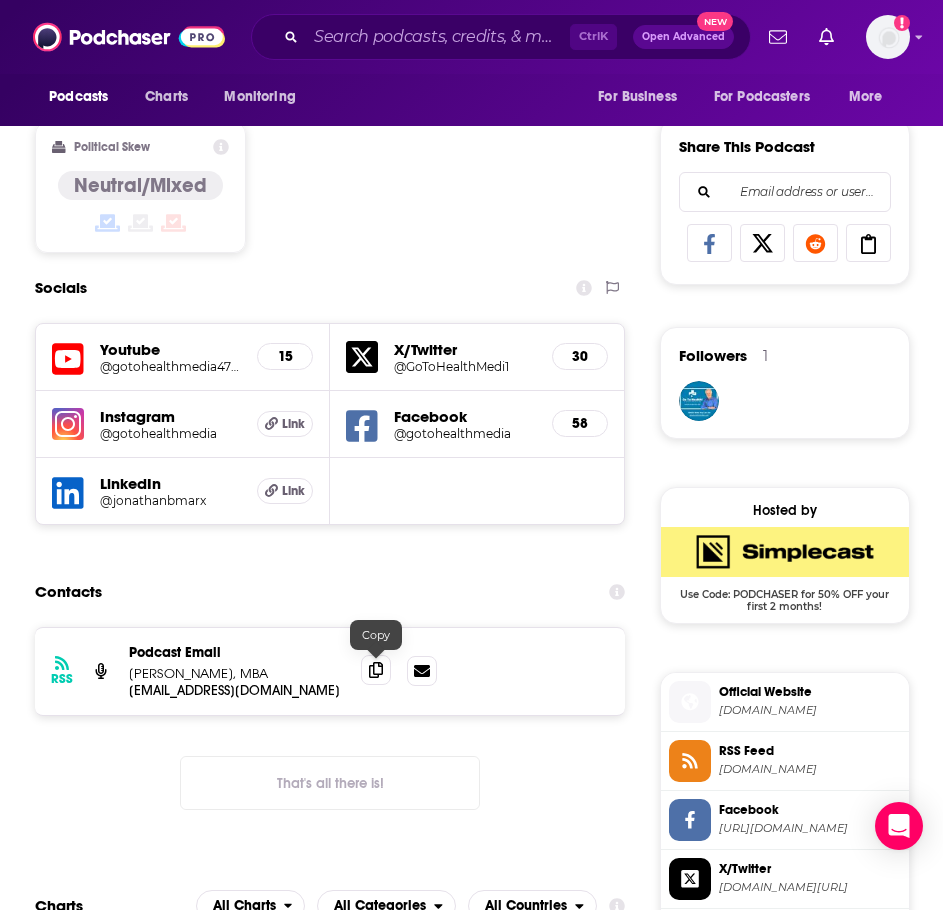 click 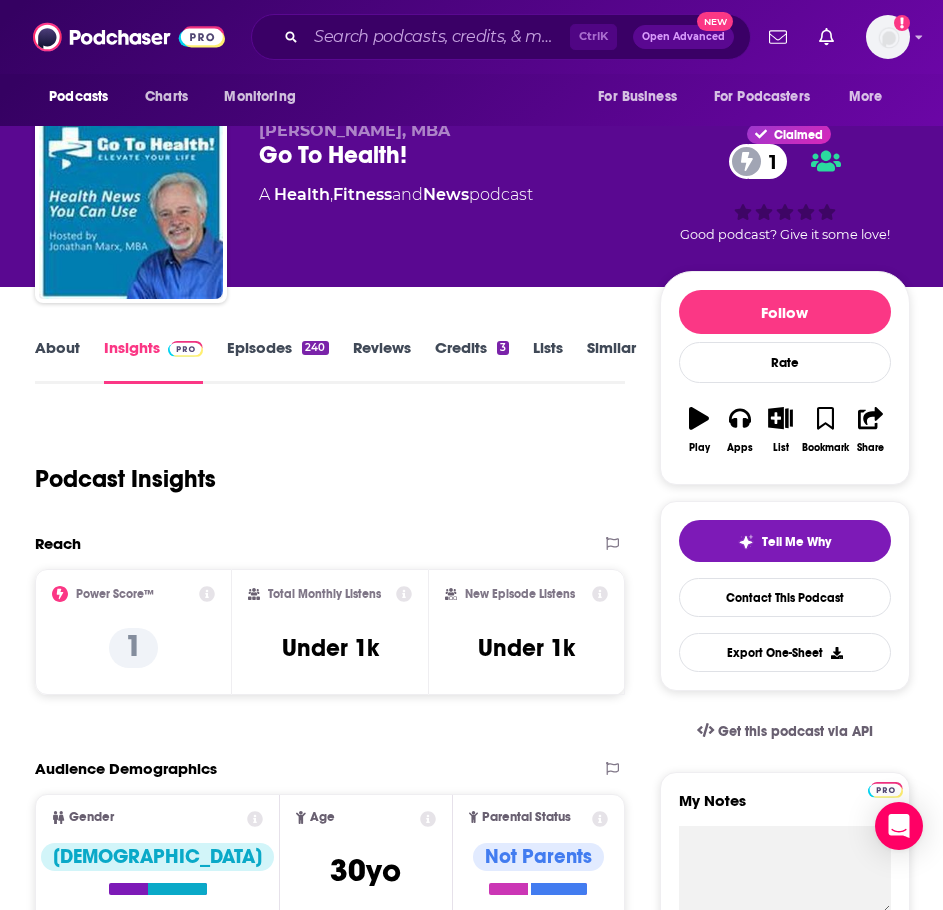 scroll, scrollTop: 0, scrollLeft: 0, axis: both 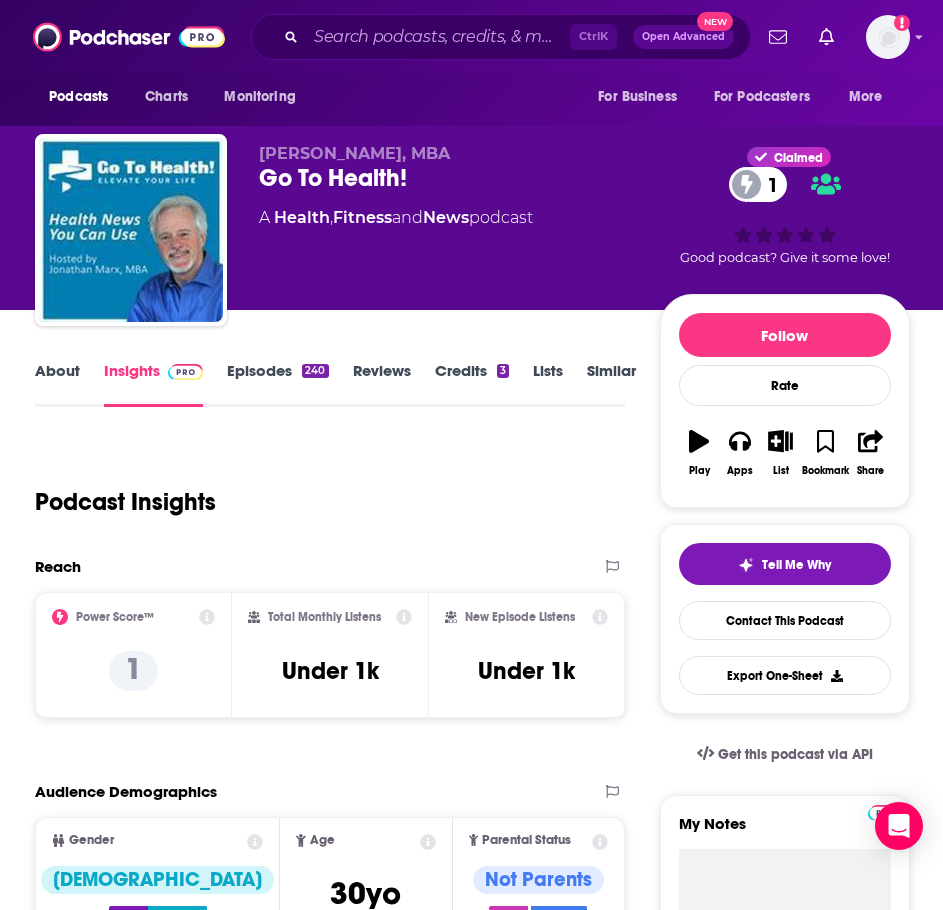 click on "About" at bounding box center (57, 384) 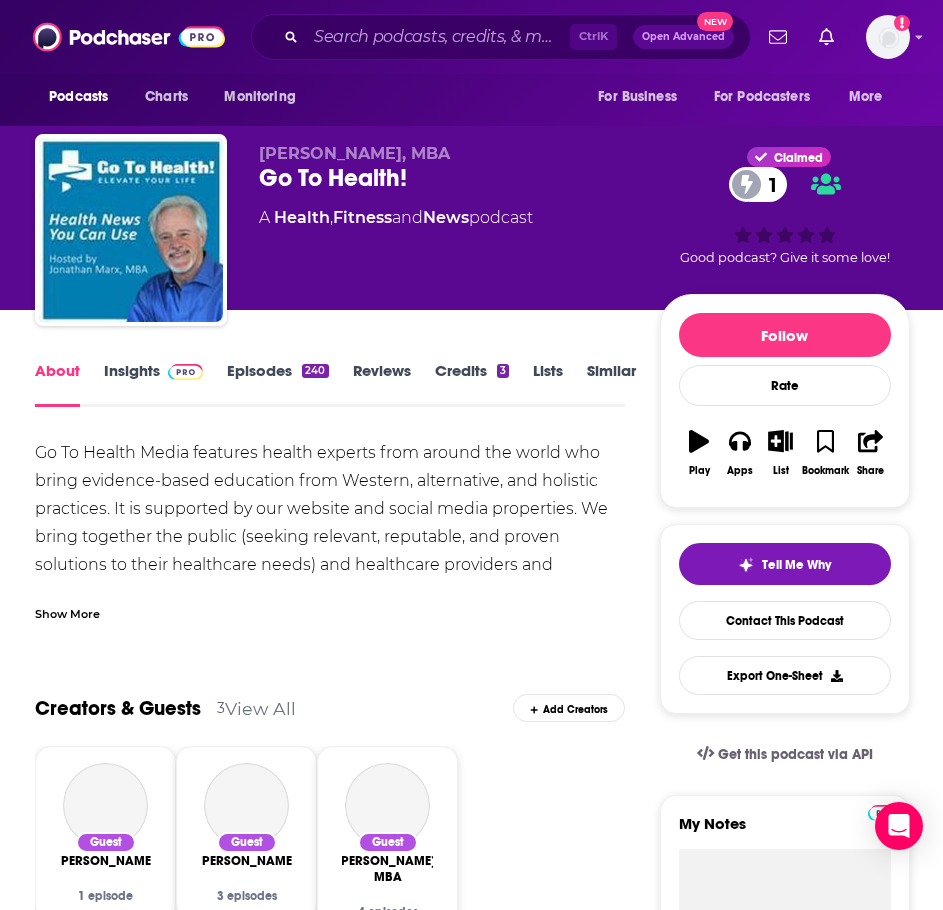 click on "Show More" at bounding box center (67, 612) 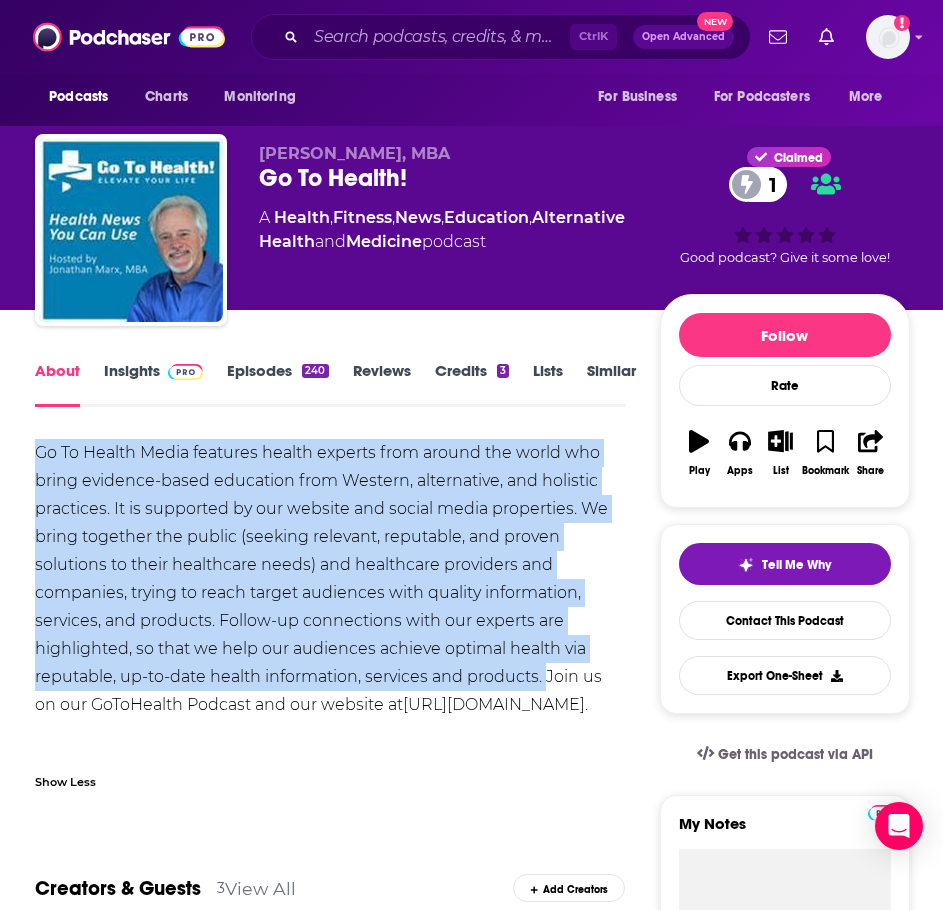 drag, startPoint x: 545, startPoint y: 674, endPoint x: 19, endPoint y: 425, distance: 581.9596 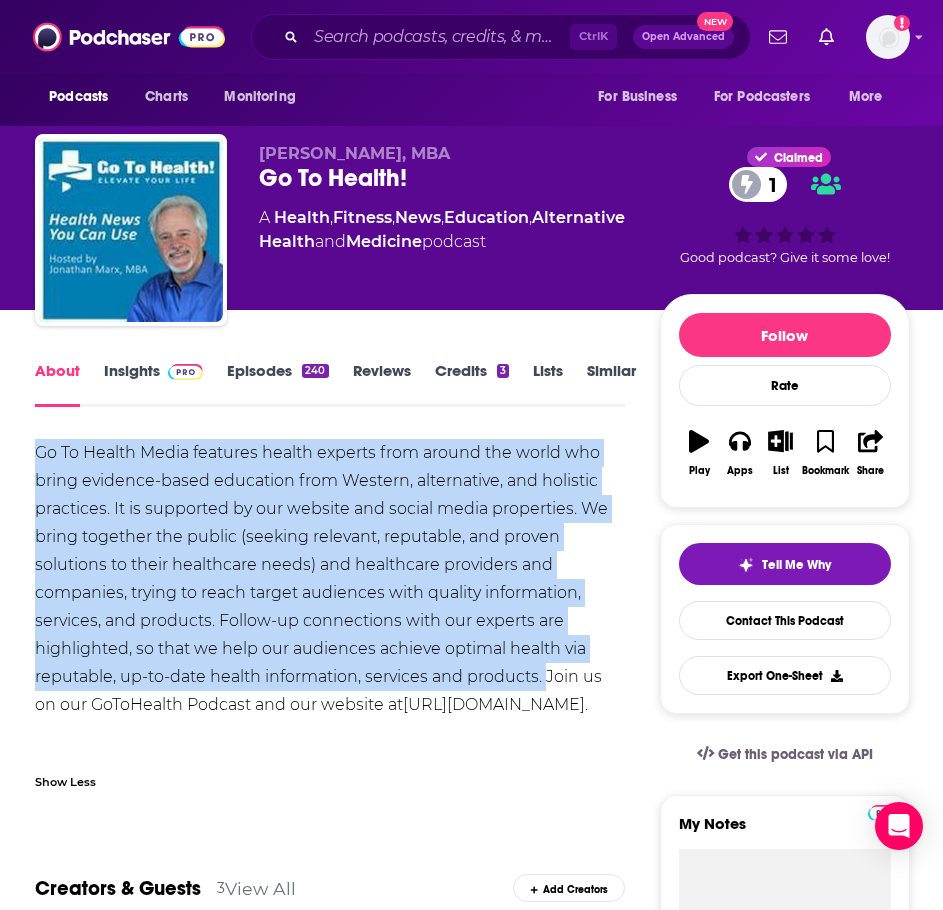 copy on "Go To Health Media features health experts from around the world who bring evidence-based education from Western, alternative, and holistic practices. It is supported by our website and social media properties. We bring together the public (seeking relevant, reputable, and proven solutions to their healthcare needs) and healthcare providers and companies, trying to reach target audiences with quality information, services, and products. Follow-up connections with our experts are highlighted, so that we help our audiences achieve optimal health via reputable, up-to-date health information, services and products." 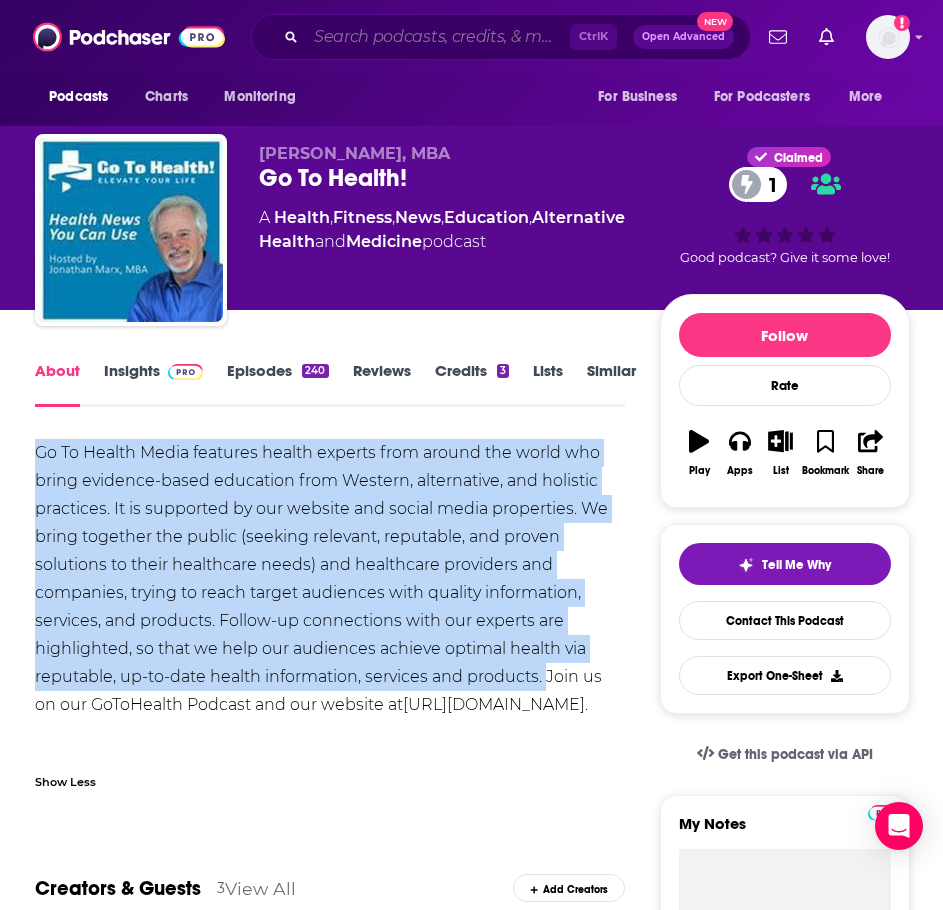 click at bounding box center [438, 37] 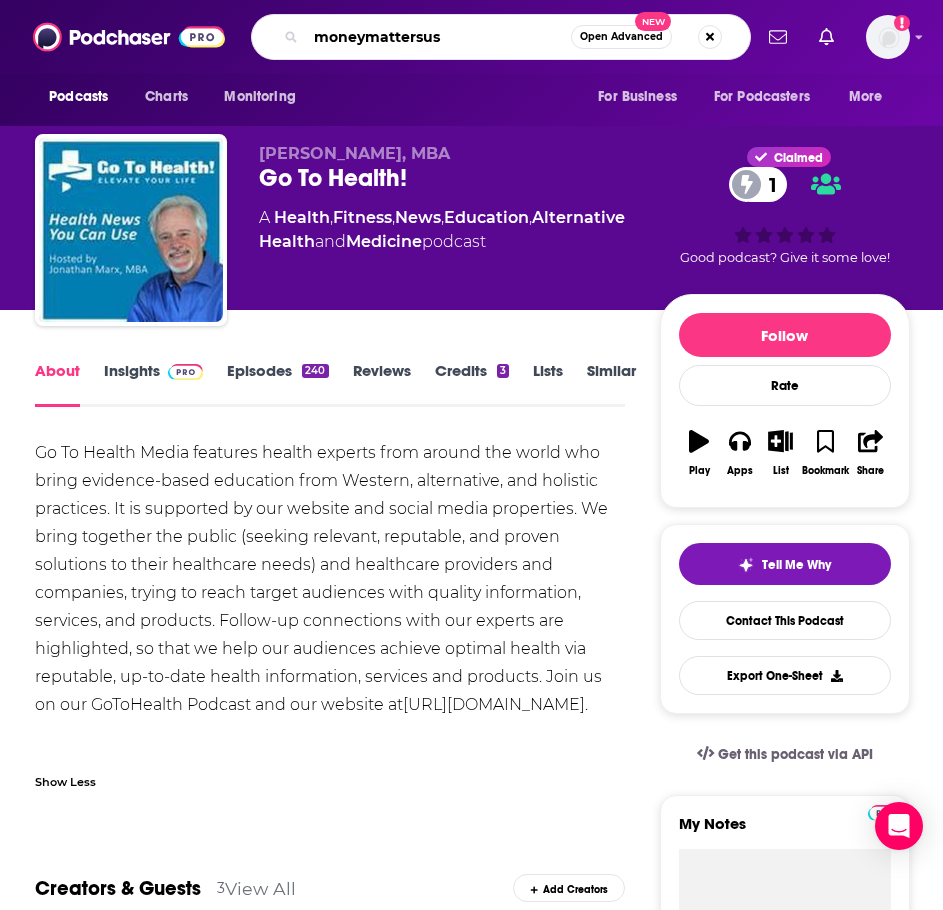 type on "moneymattersusa" 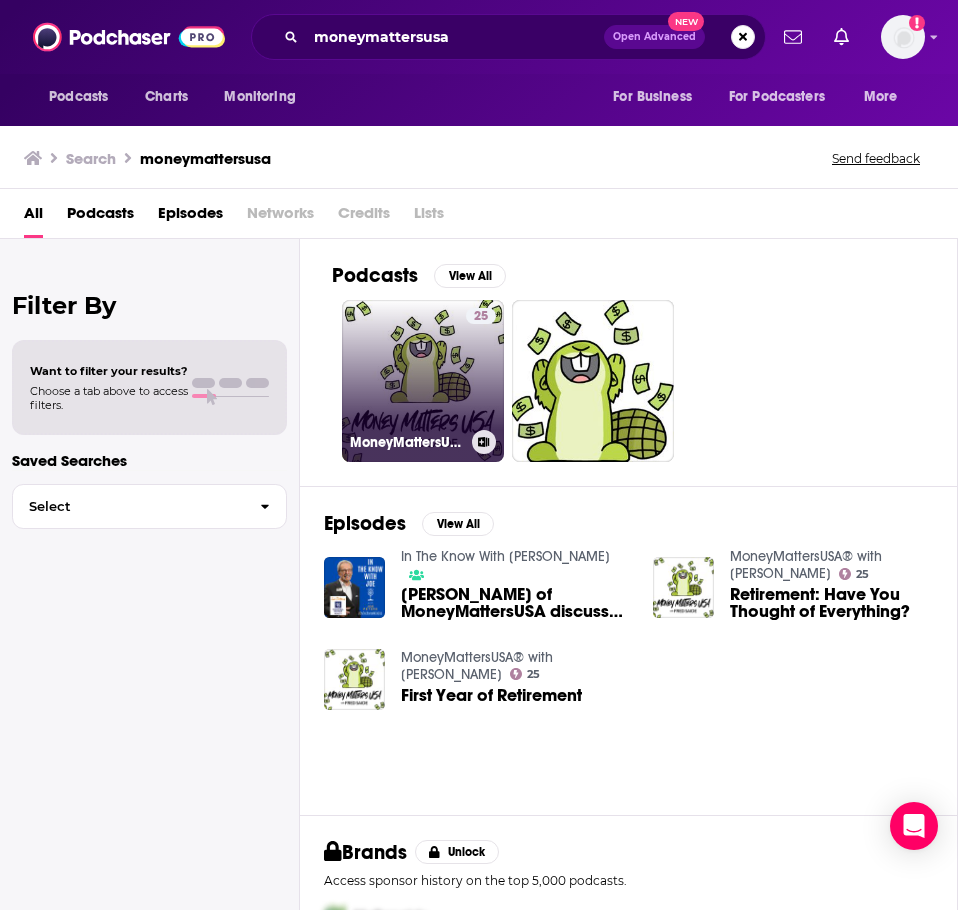 click on "25 MoneyMattersUSA® with Fred Saide" at bounding box center (423, 381) 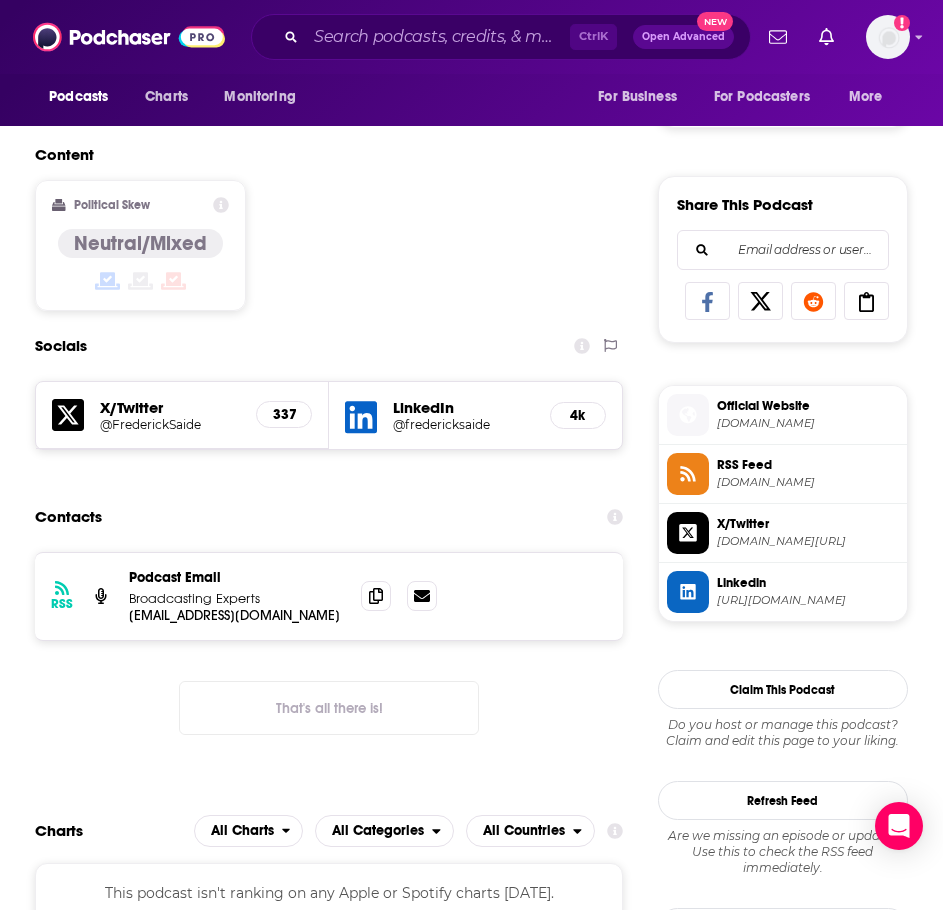 scroll, scrollTop: 1200, scrollLeft: 0, axis: vertical 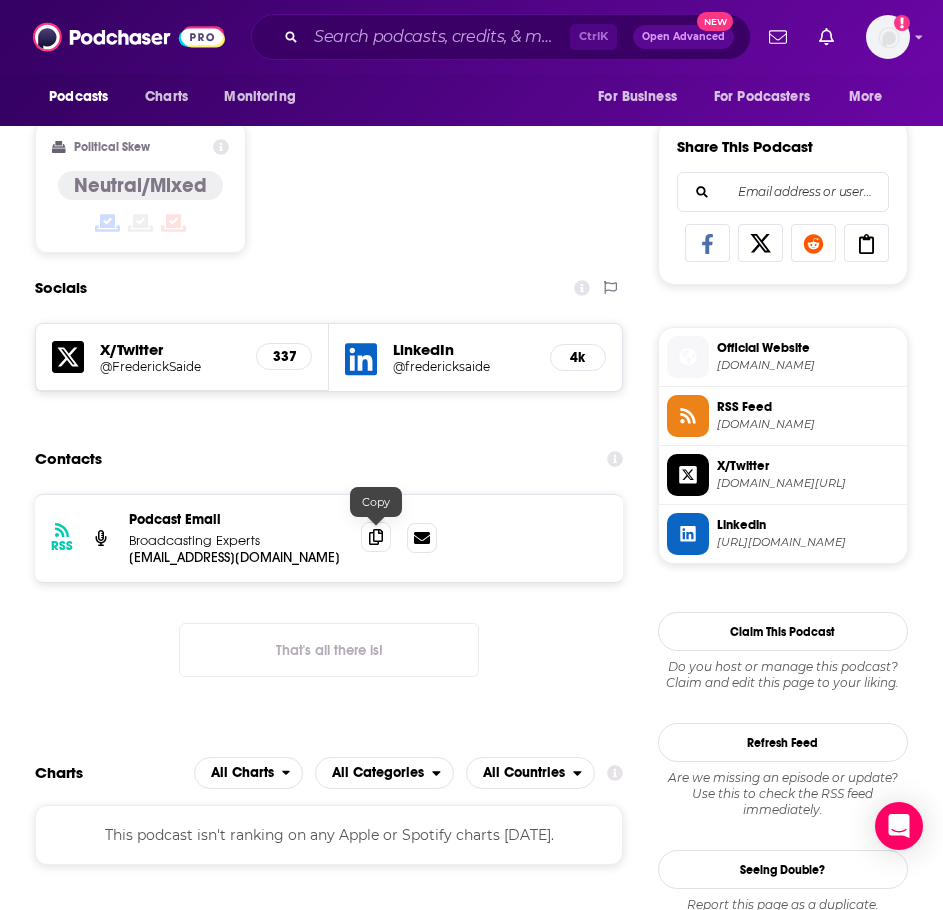 click 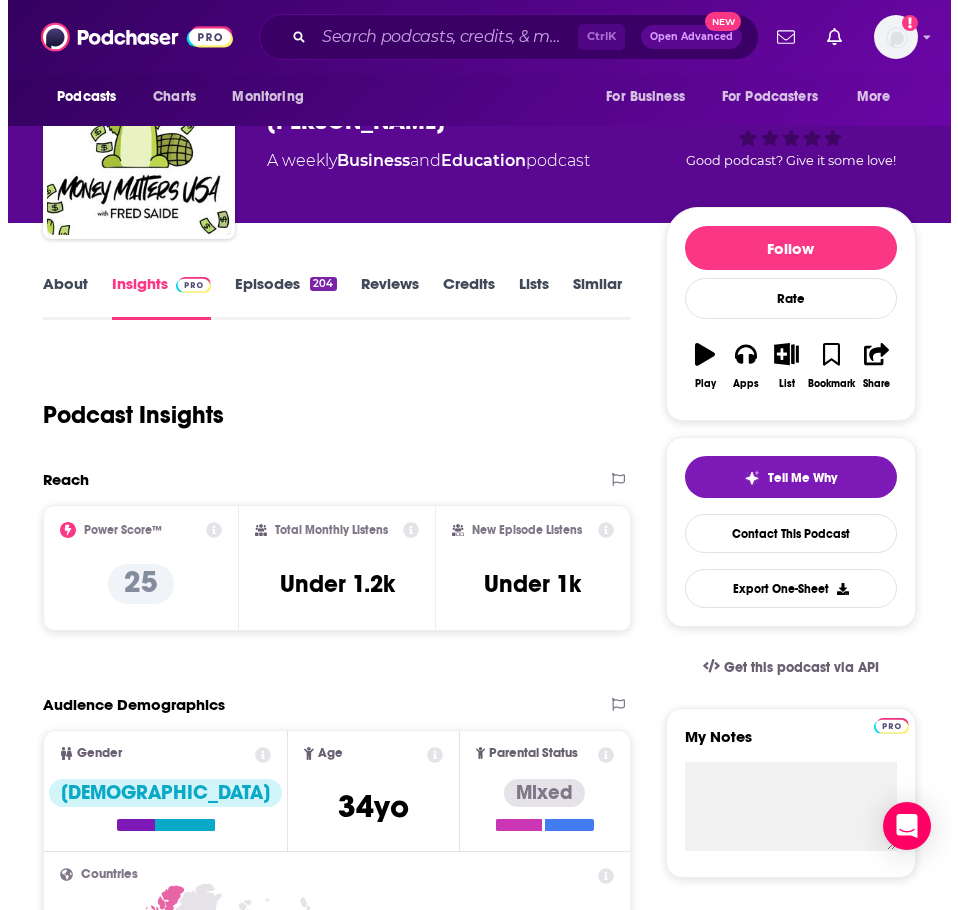 scroll, scrollTop: 0, scrollLeft: 0, axis: both 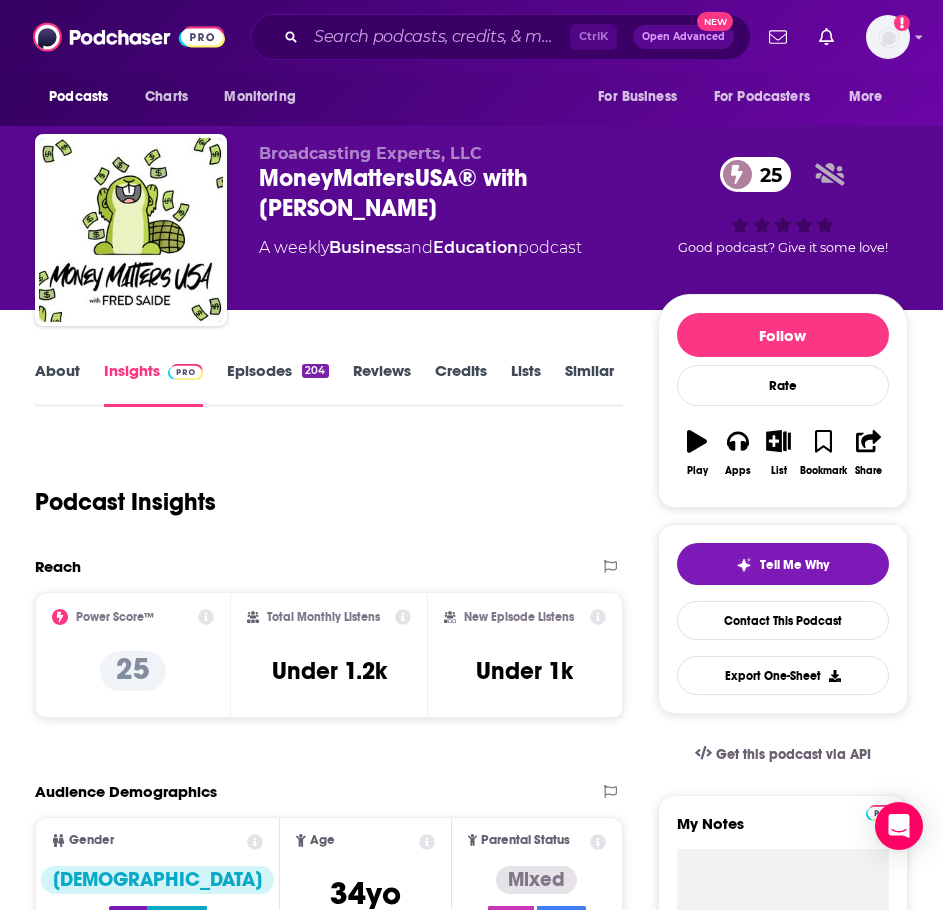 click on "About" at bounding box center [57, 384] 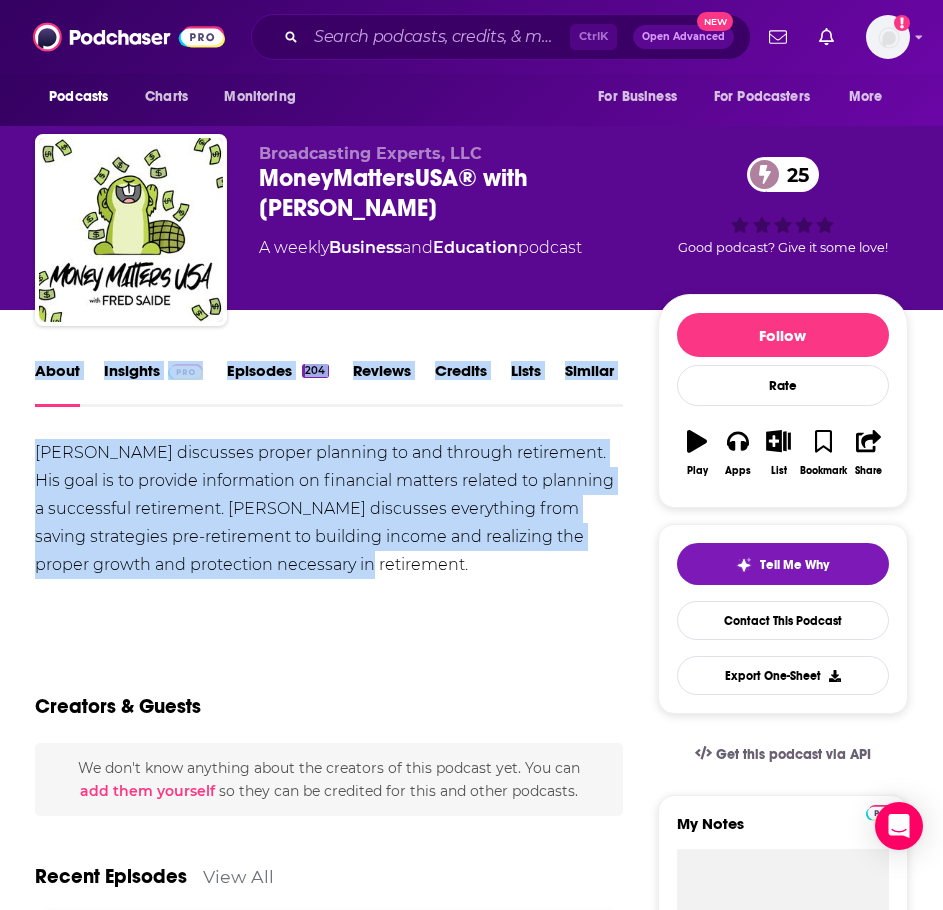 drag, startPoint x: 398, startPoint y: 576, endPoint x: 31, endPoint y: 420, distance: 398.7794 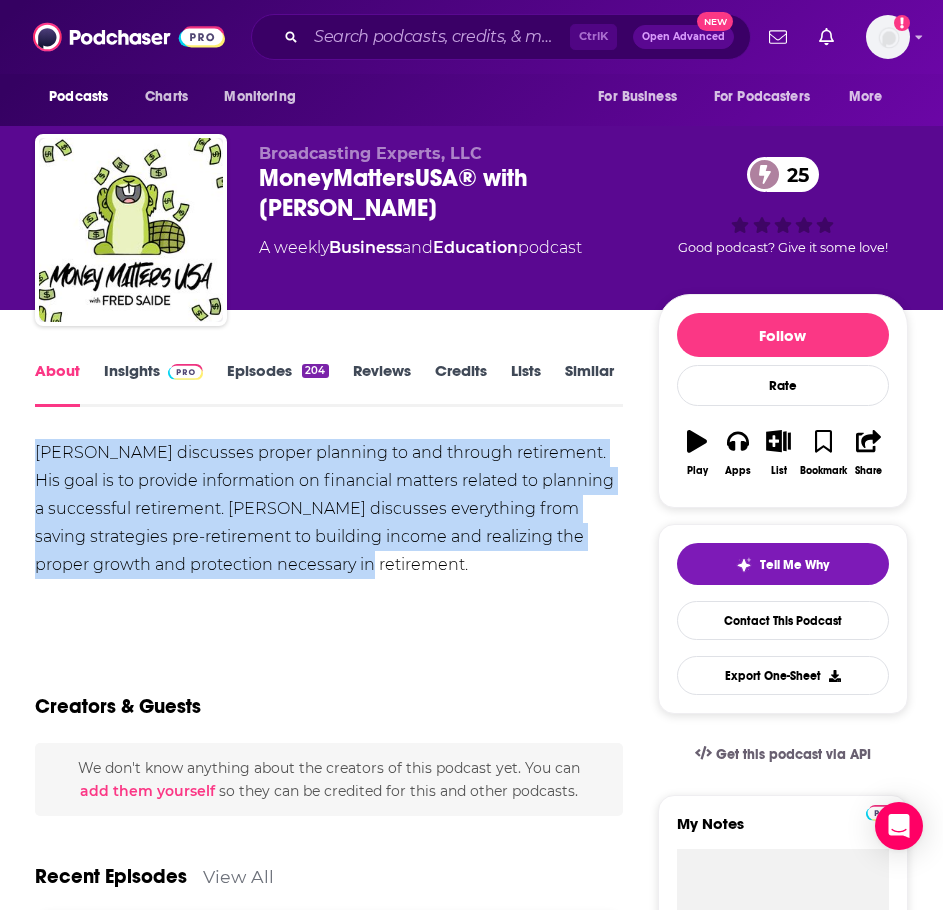 drag, startPoint x: 250, startPoint y: 546, endPoint x: 39, endPoint y: 459, distance: 228.23233 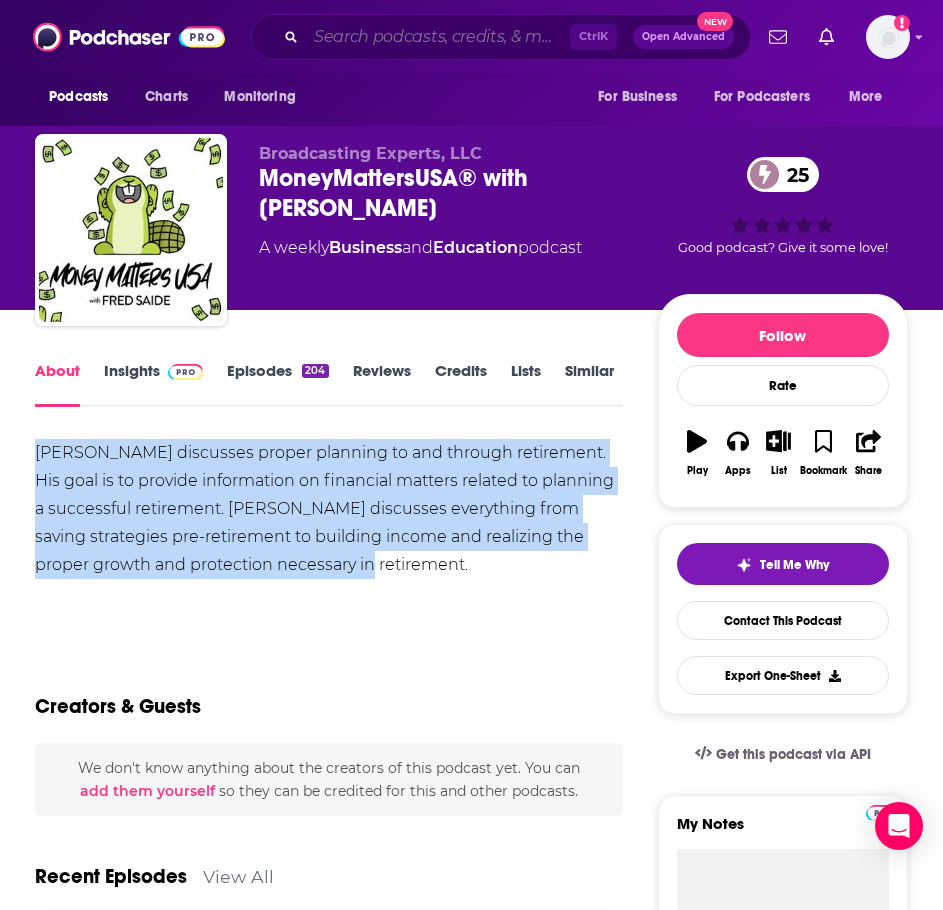 click at bounding box center (438, 37) 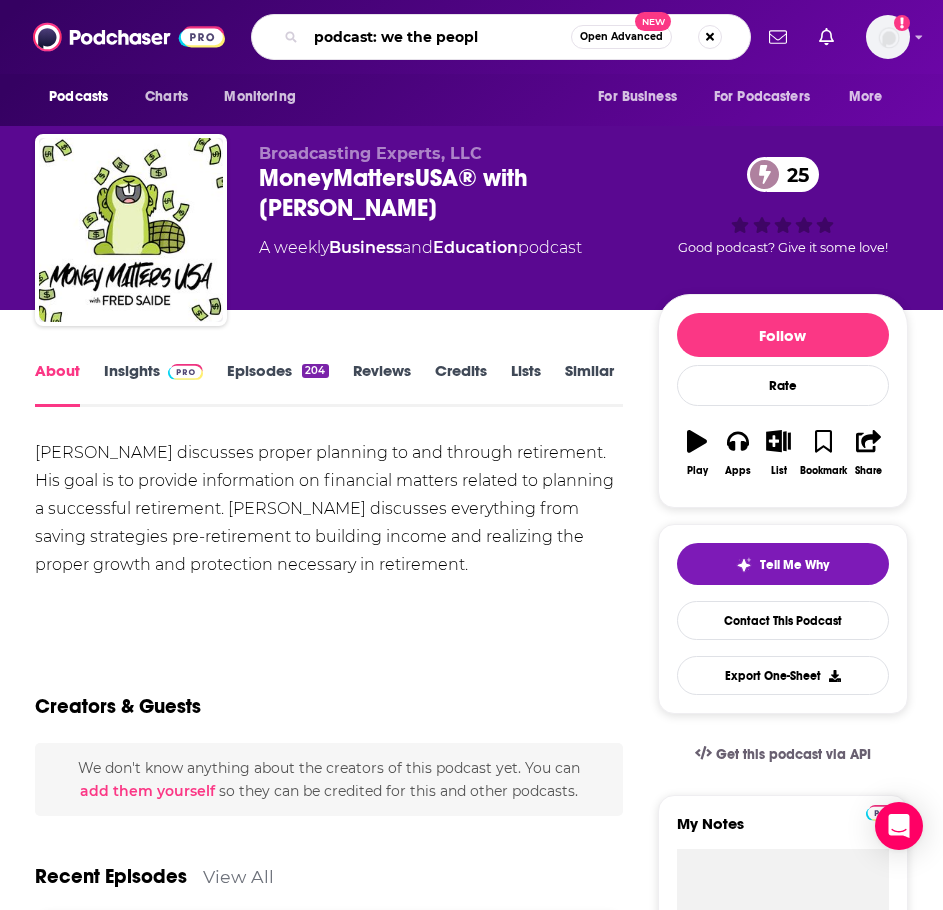 type on "podcast: we the people" 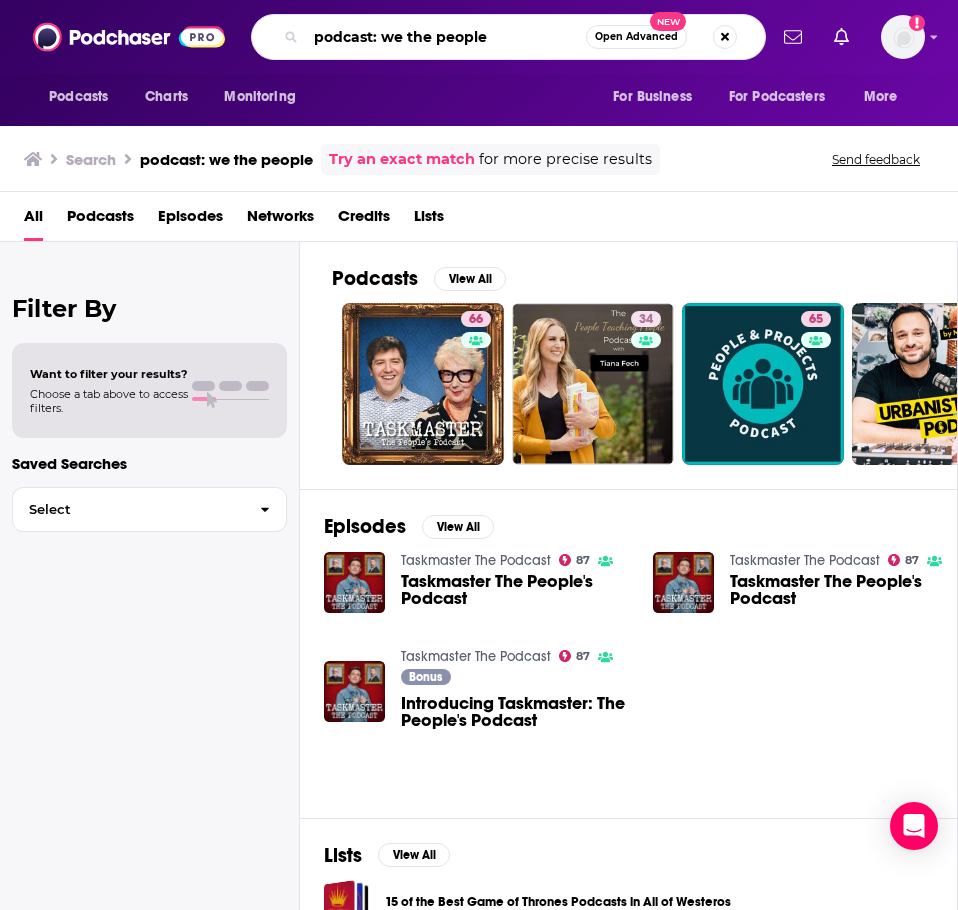 drag, startPoint x: 378, startPoint y: 39, endPoint x: 268, endPoint y: 41, distance: 110.01818 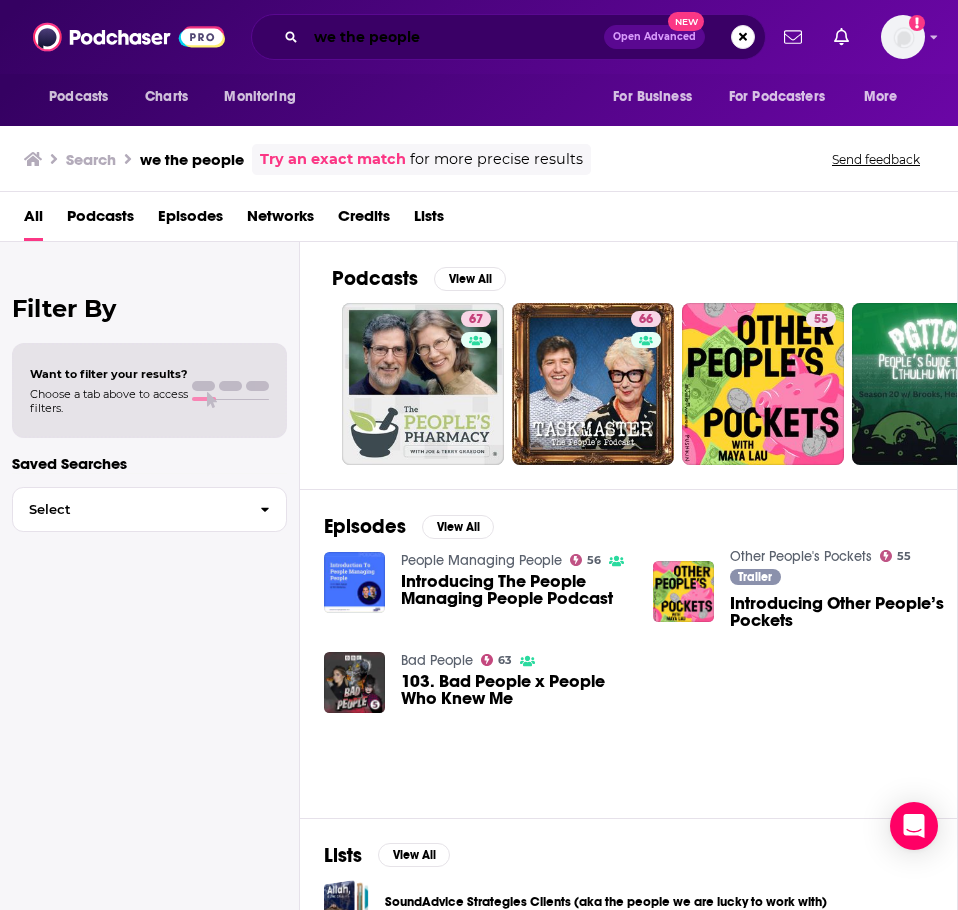 click on "we the people" at bounding box center [455, 37] 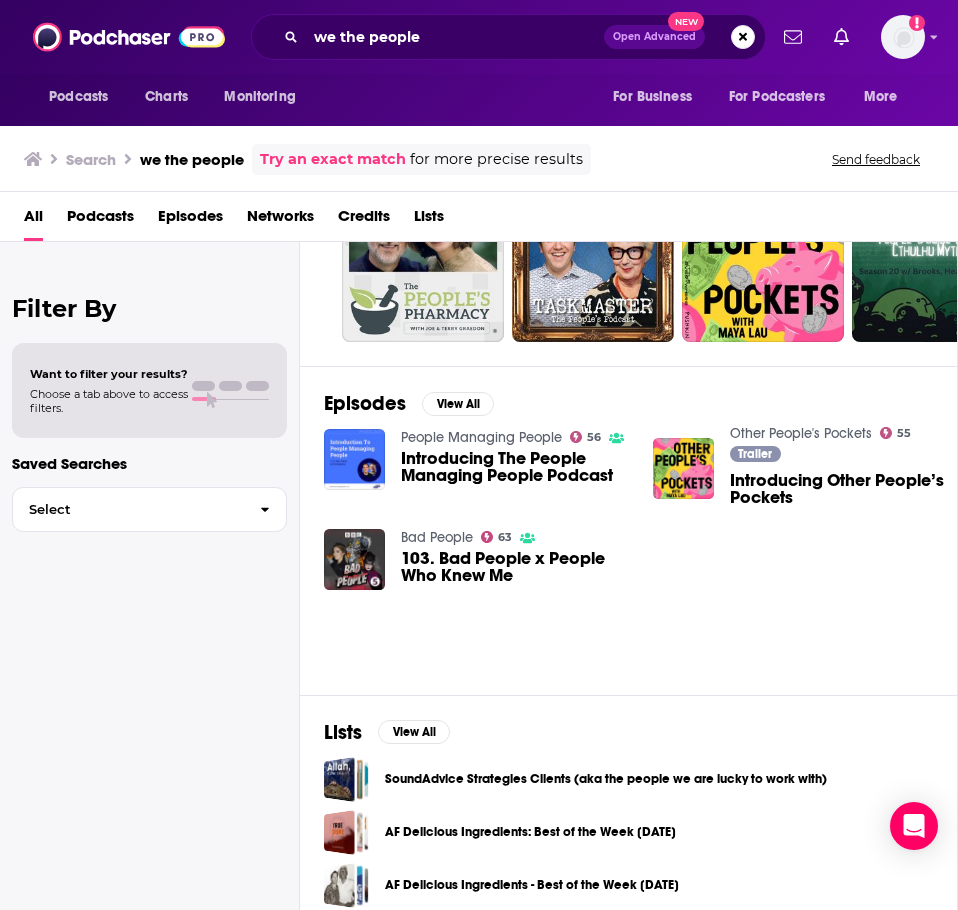 scroll, scrollTop: 0, scrollLeft: 0, axis: both 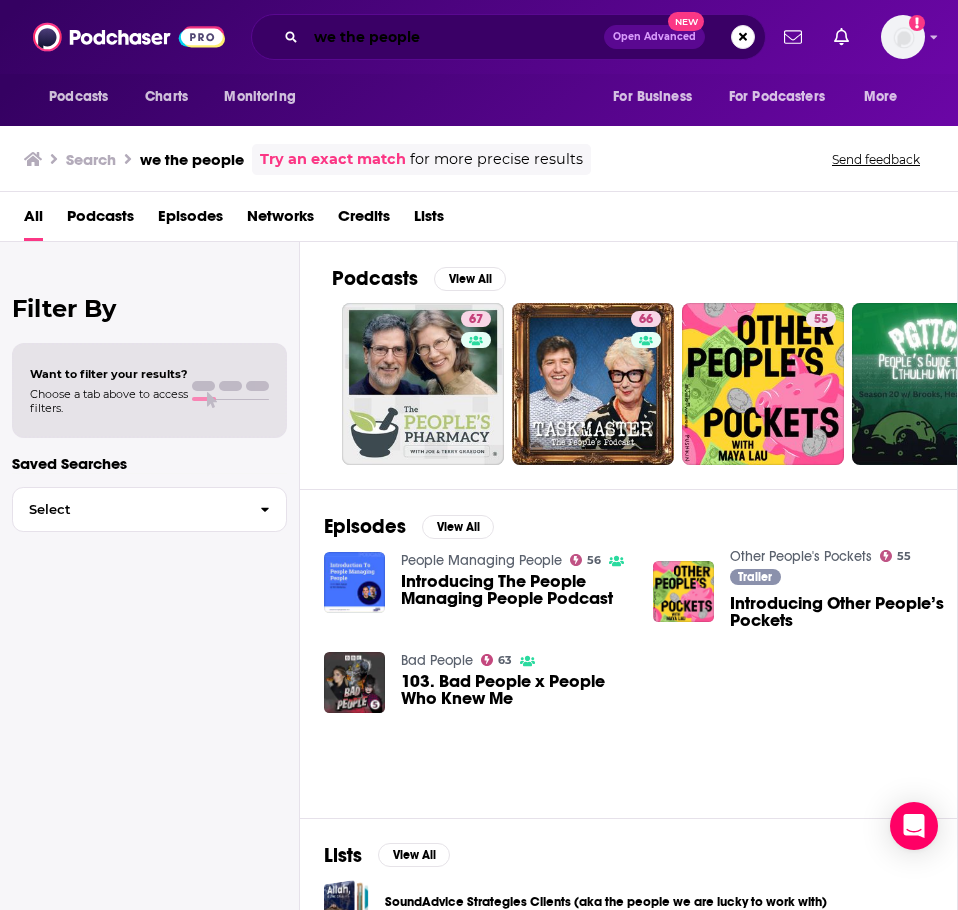 click on "we the people" at bounding box center [455, 37] 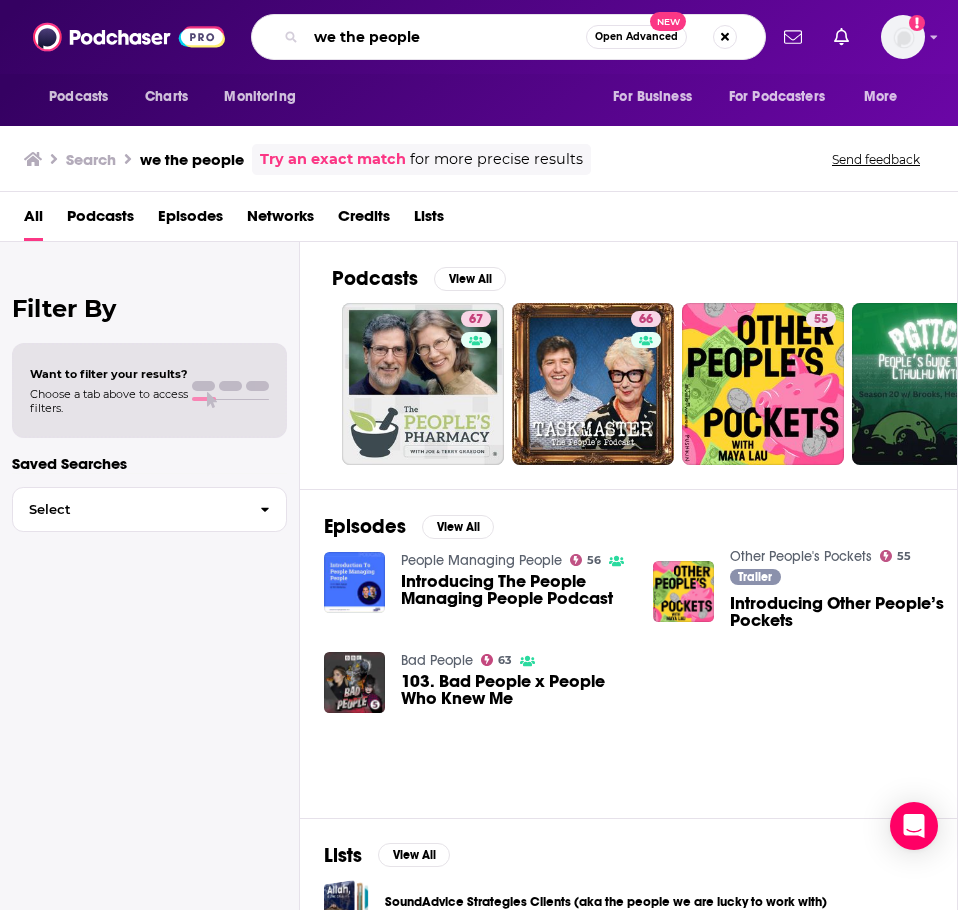 click on "we the people" at bounding box center [446, 37] 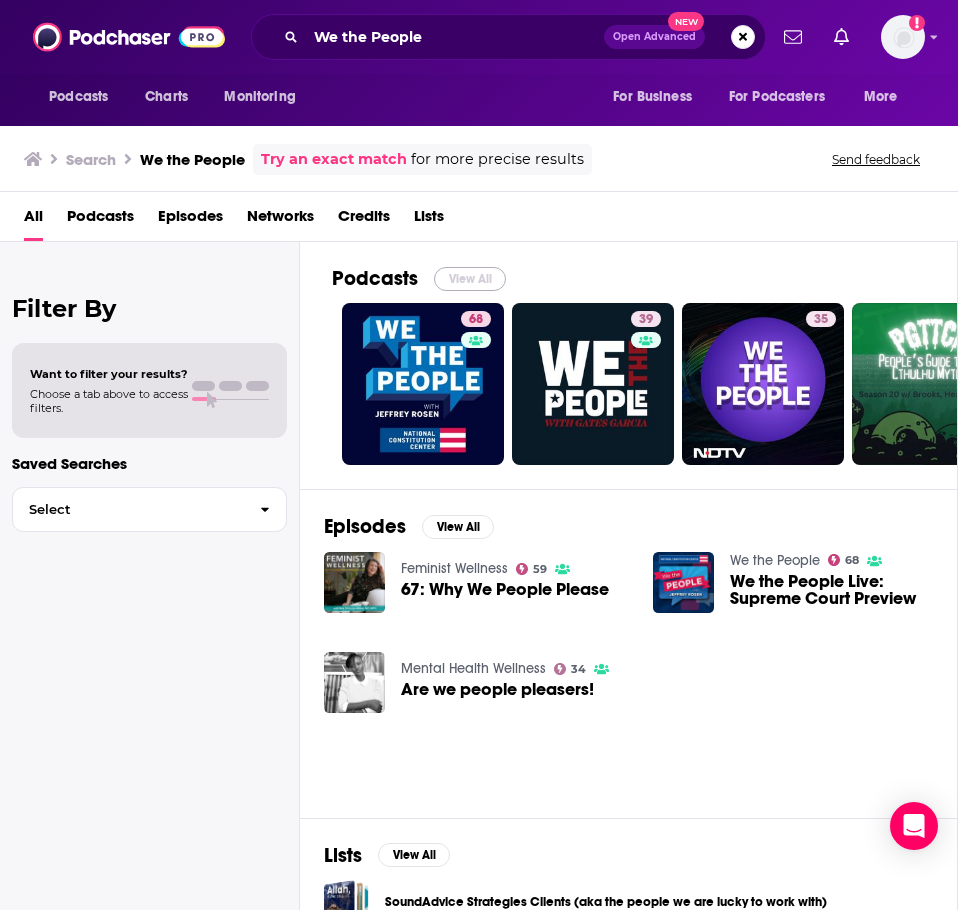 click on "View All" at bounding box center (470, 279) 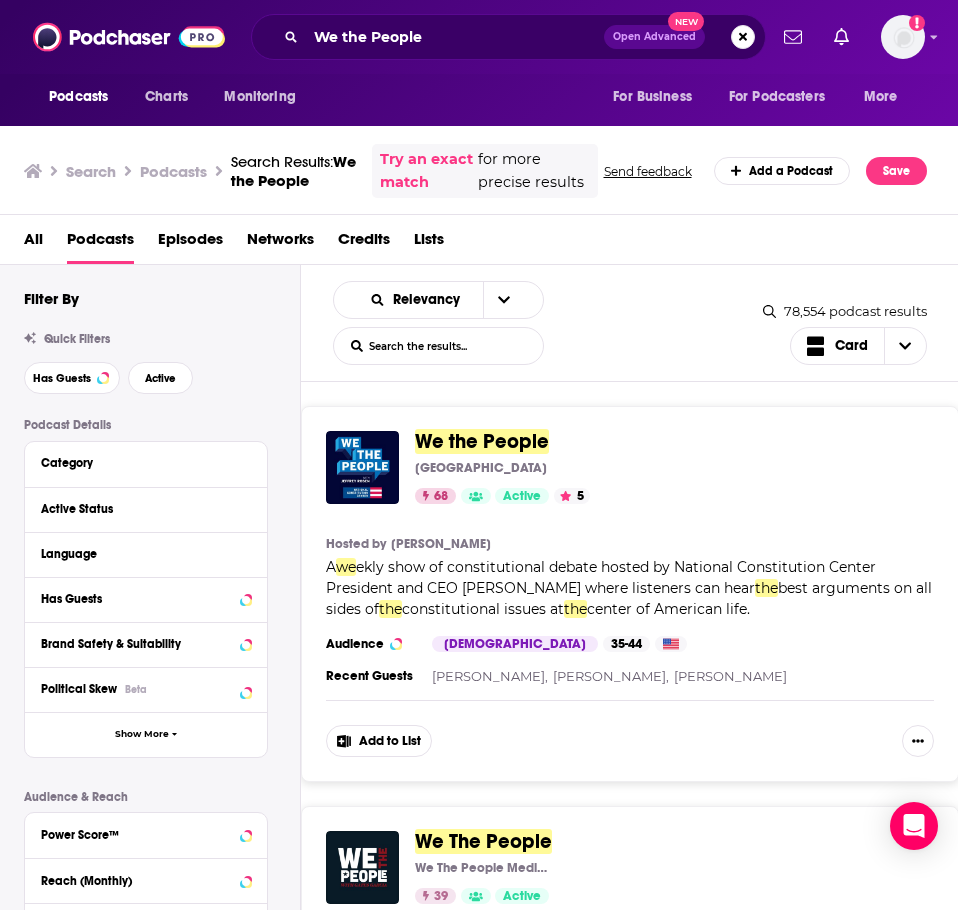 click on "We the People National Constitution Center 68 Active 5 Categories News + 1 Add to List Hosted by   Jeffrey Rosen A  we ekly show of constitutional debate hosted by National Constitution Center President and CEO Jeffrey Rosen where listeners can hear  the  best arguments on all sides of  the  constitutional issues at  the  center of American life. Categories News + 1 Audience Male 35-44 Similar Recent Guests Kate Shaw, Mary Anne Franks, David Tatel Add to List We The People We The People Media LLC 39 Active Categories News + 5 Add to List Conservatism, humanized. For  We The People.  Hosted by Gates Garcia.
In today’s polarized national-media landscape, conservative voices are often sidelined and even vilified.  We The People  can change that. This show is where conservatives from all walks of life—athletes, musicians, actors, business leaders, and more—ca ...   more Categories News + 5 Audience Male 25-34 Similar Add to List People ’s Guide to  the  Cthulhu Mythos: Cosmic Horror, Lovecraft,  We 55 +" at bounding box center (630, 3707) 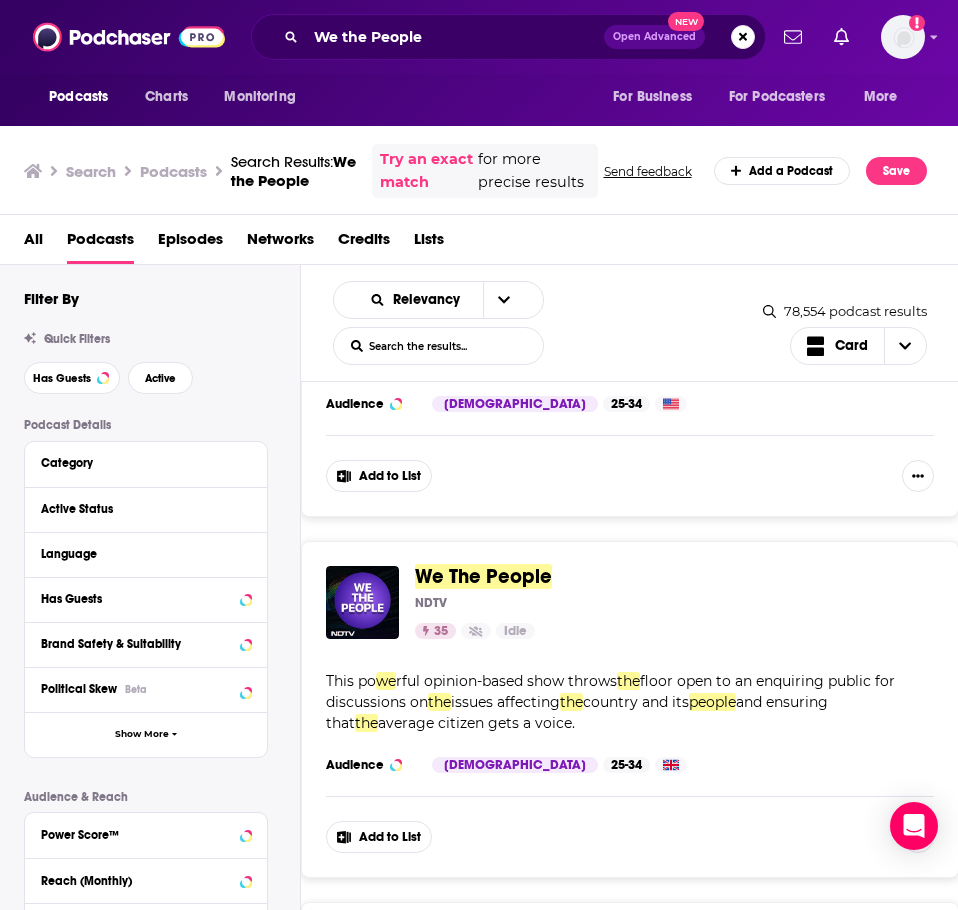 scroll, scrollTop: 1000, scrollLeft: 0, axis: vertical 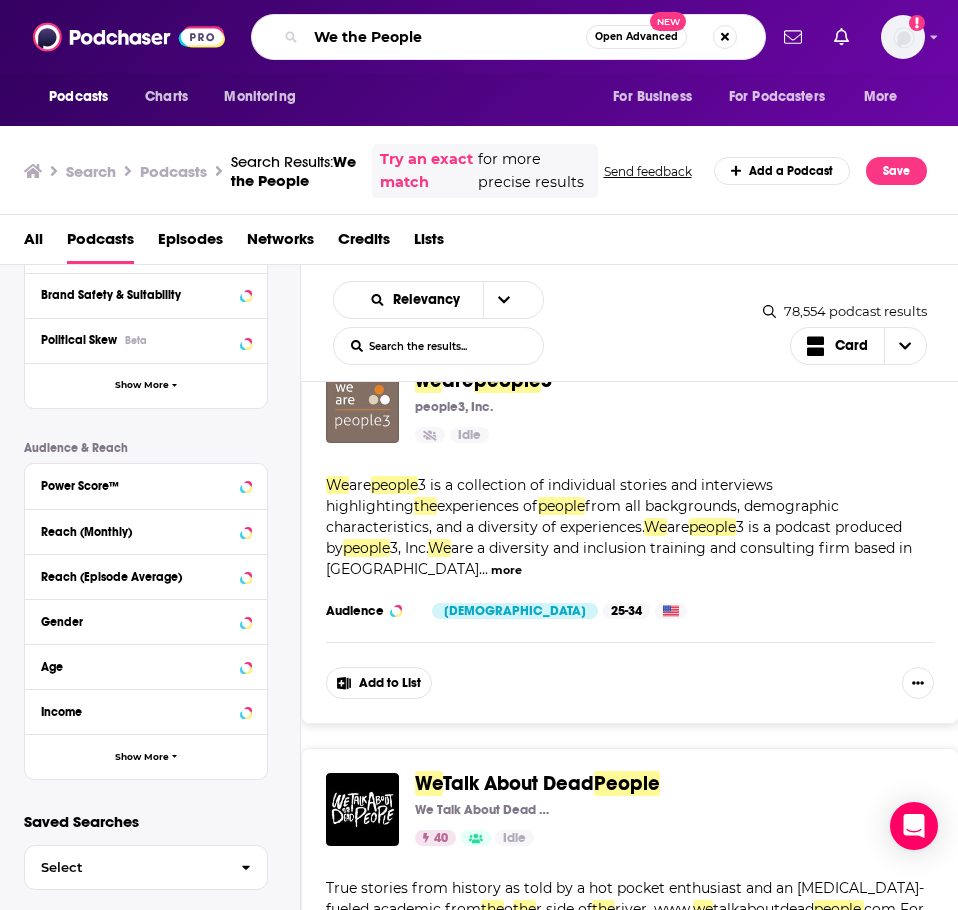click on "We the People" at bounding box center [446, 37] 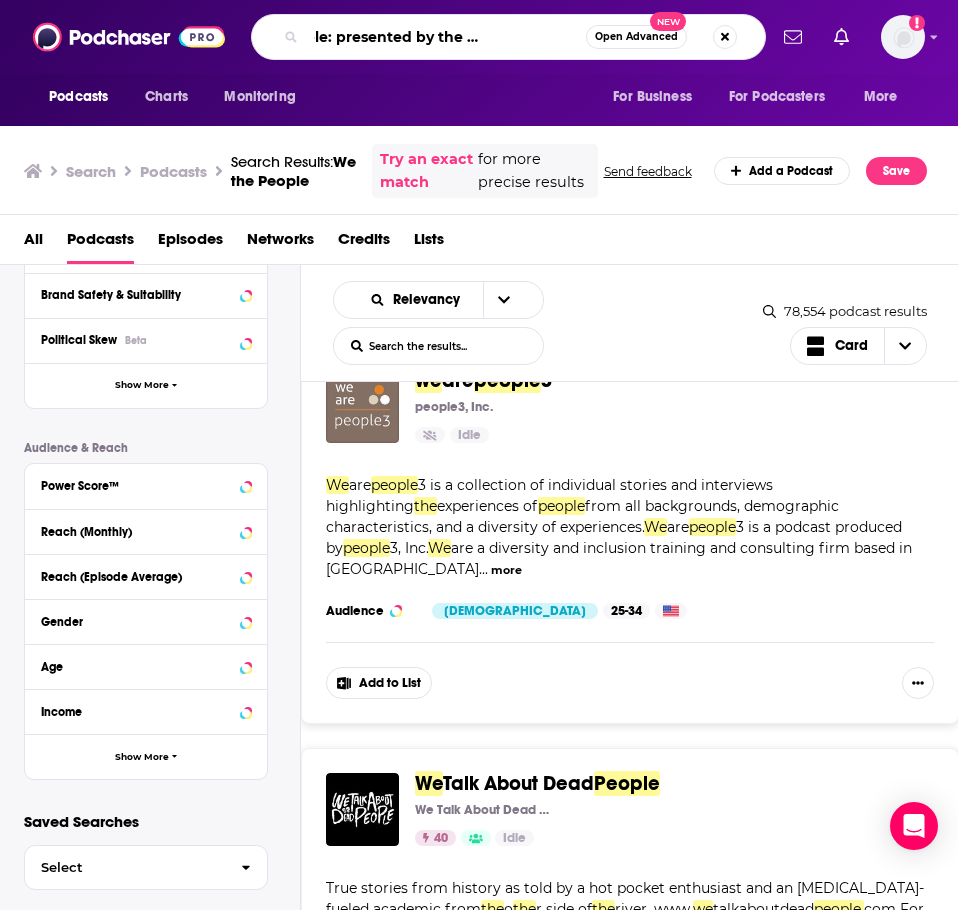 scroll, scrollTop: 0, scrollLeft: 103, axis: horizontal 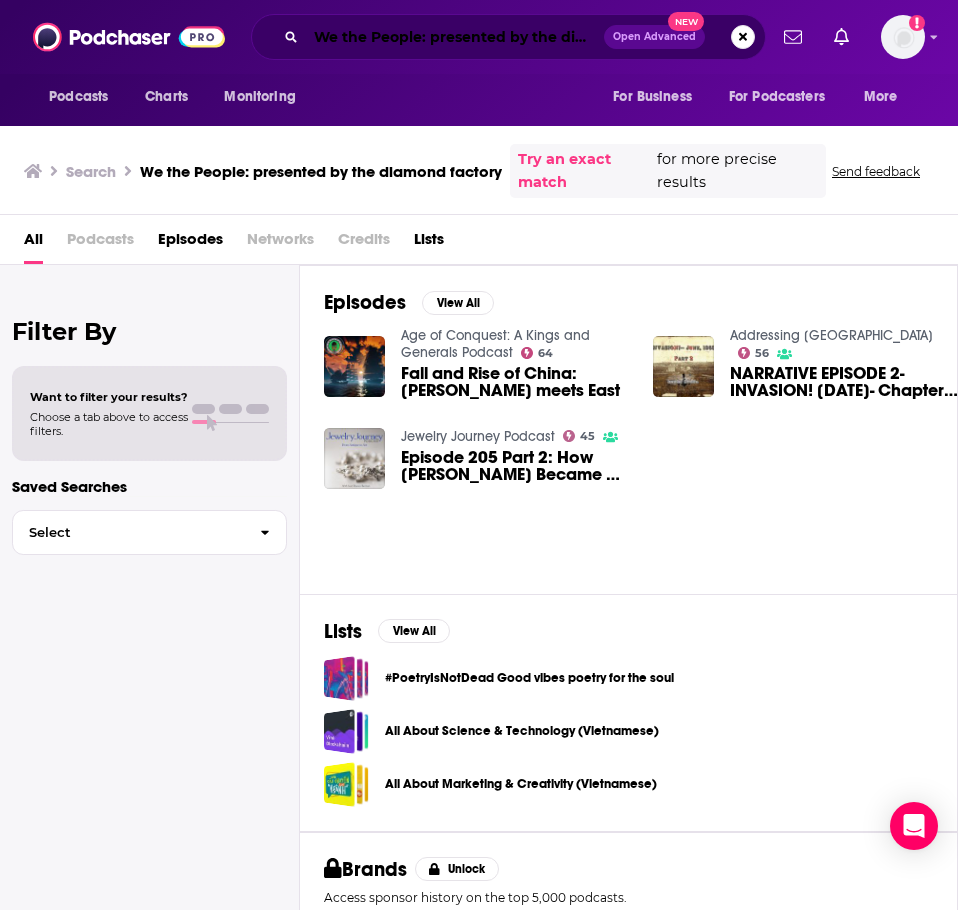 click on "We the People: presented by the diamond factory" at bounding box center [455, 37] 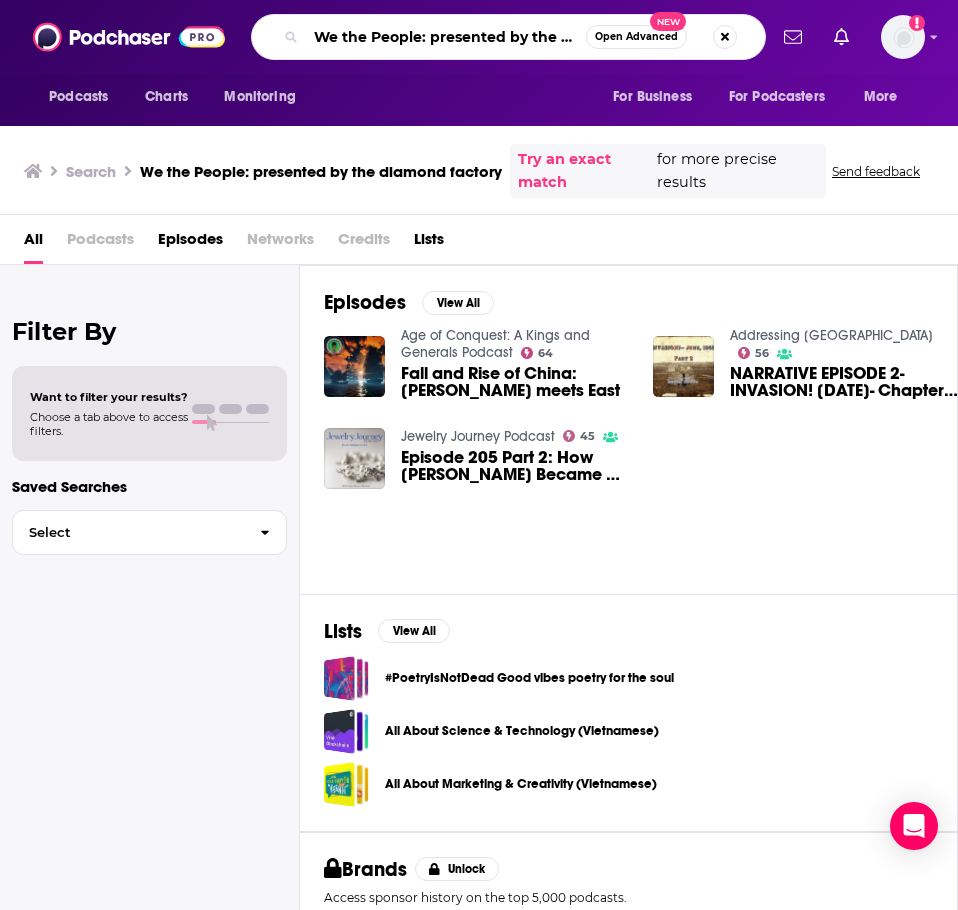 click on "We the People: presented by the diamond factory" at bounding box center (446, 37) 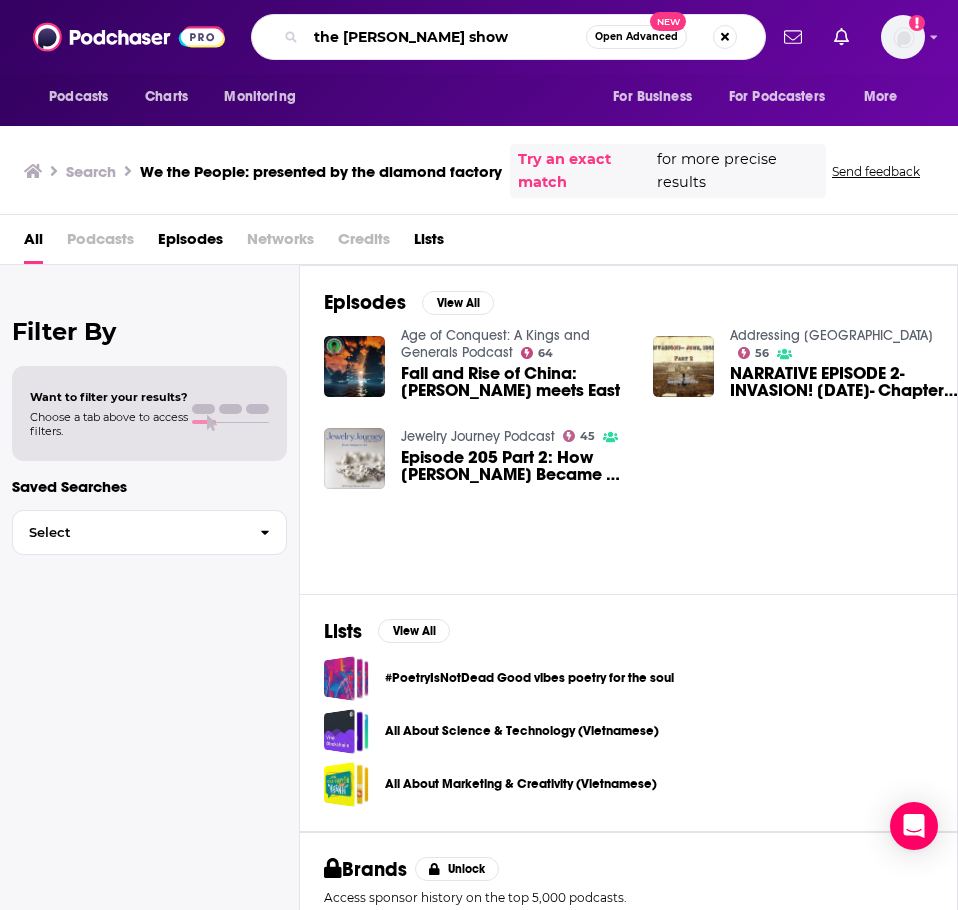 type on "the lila rose show" 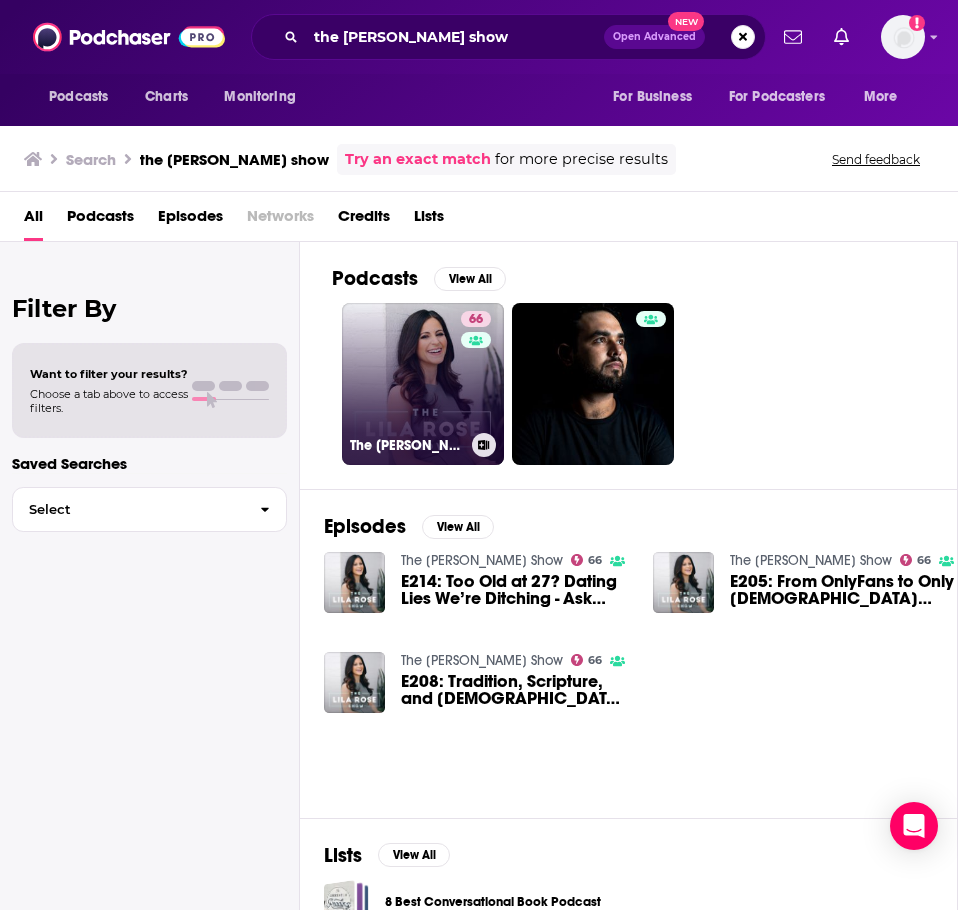 click on "66 The Lila Rose Show" at bounding box center [423, 384] 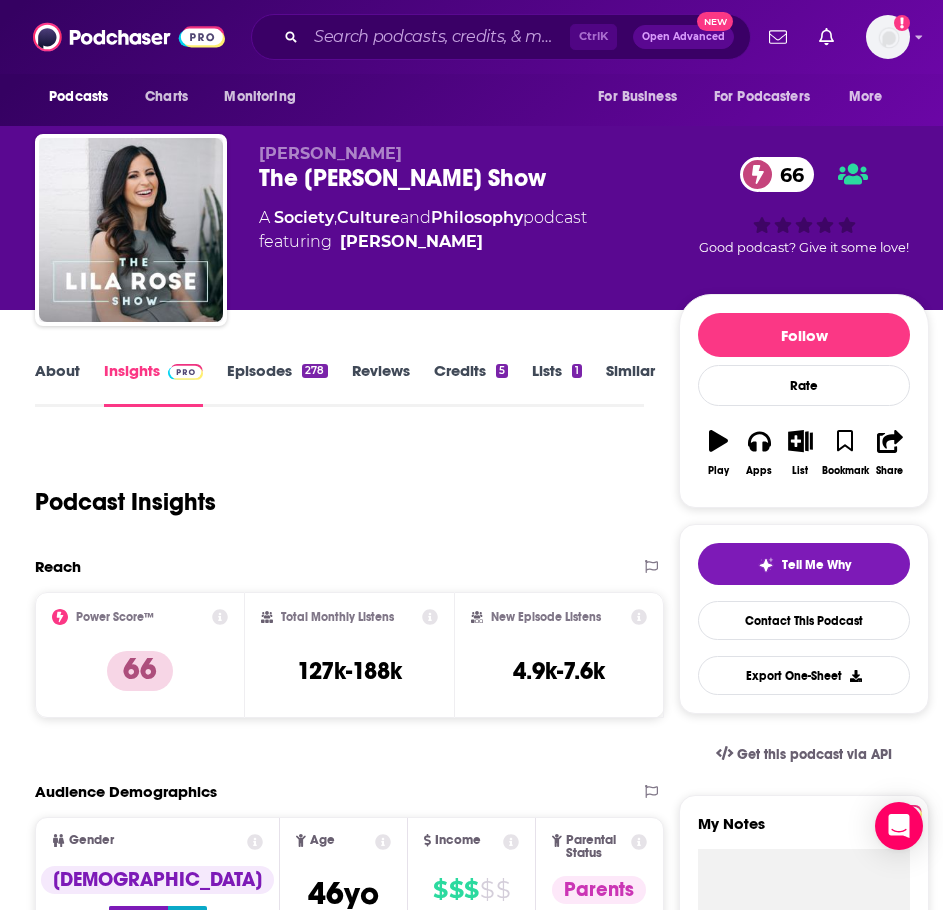 click on "About" at bounding box center (57, 384) 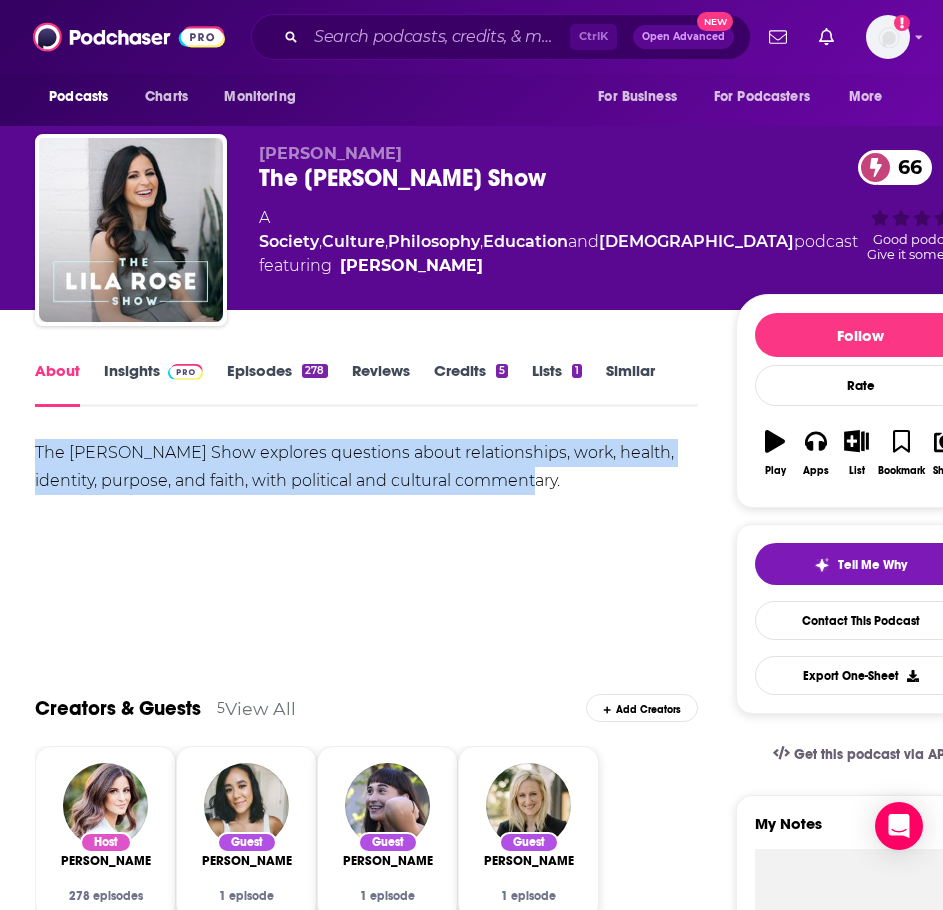 drag, startPoint x: 584, startPoint y: 490, endPoint x: 113, endPoint y: 460, distance: 471.95444 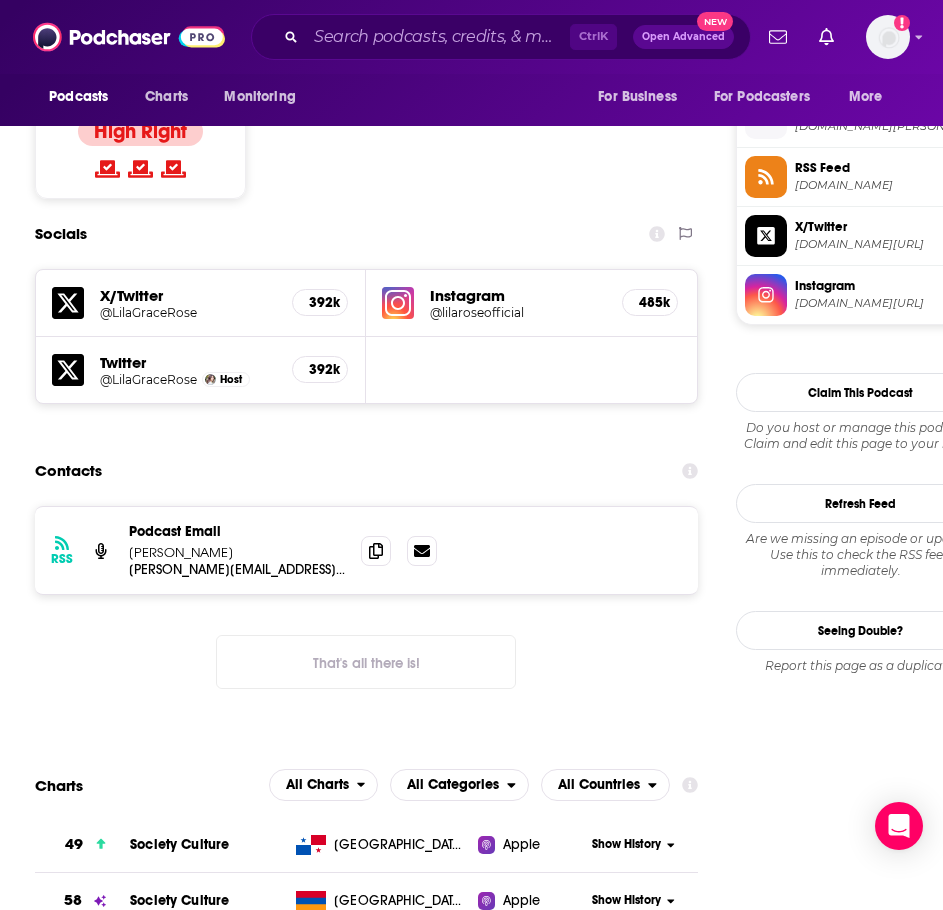scroll, scrollTop: 1600, scrollLeft: 0, axis: vertical 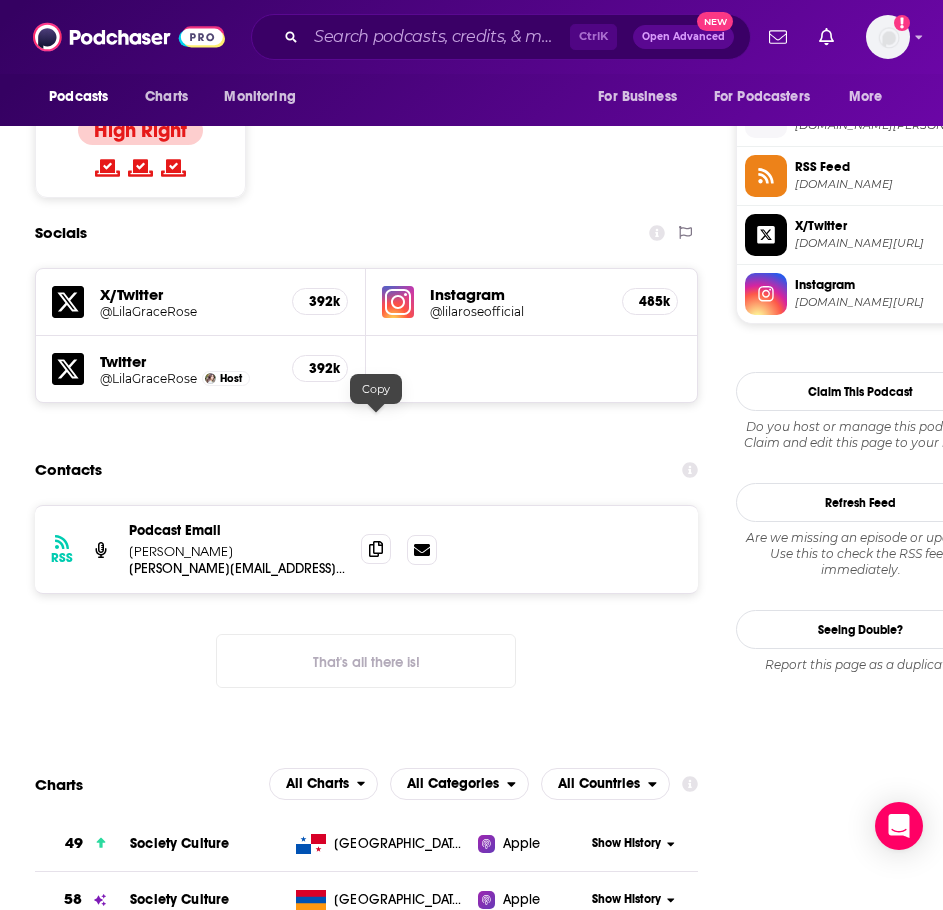 click 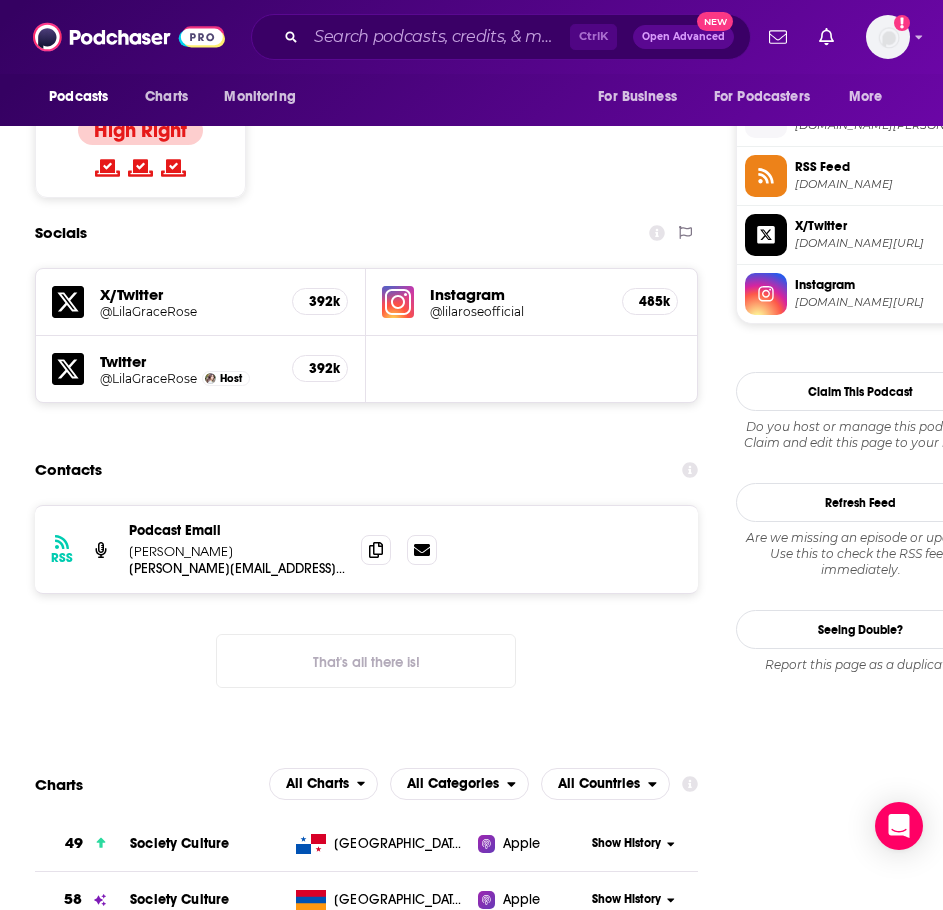 click on "Ctrl  K Open Advanced New" at bounding box center [501, 37] 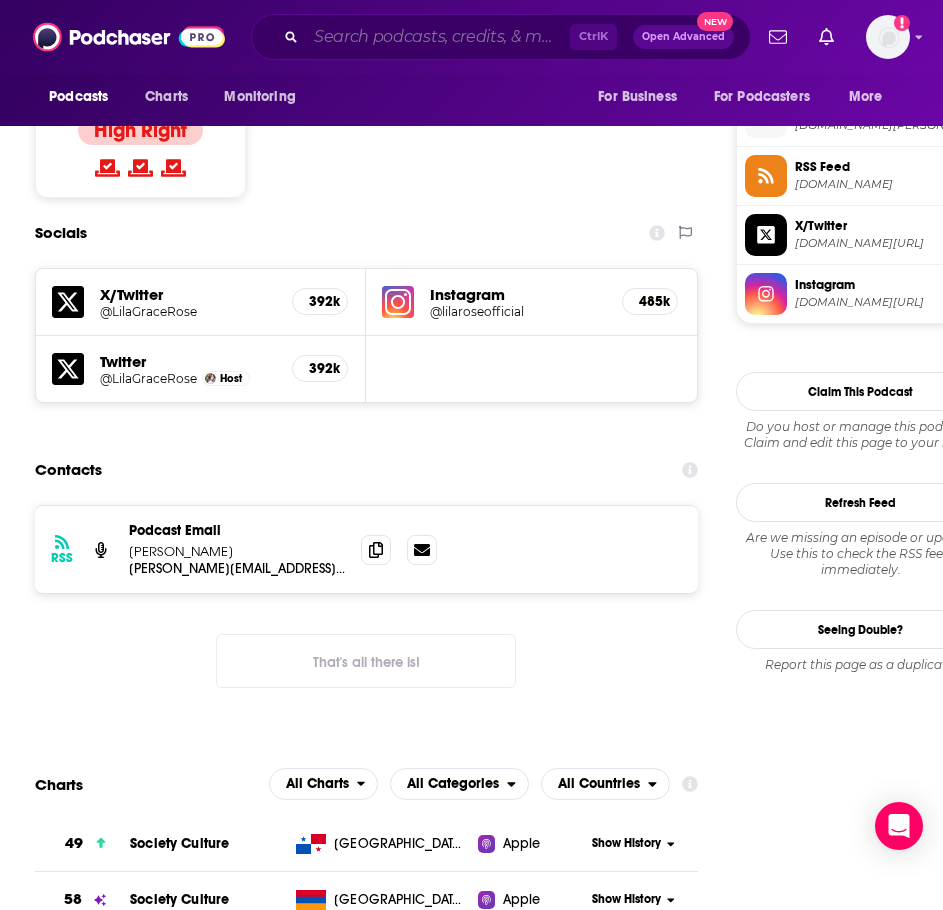 click at bounding box center [438, 37] 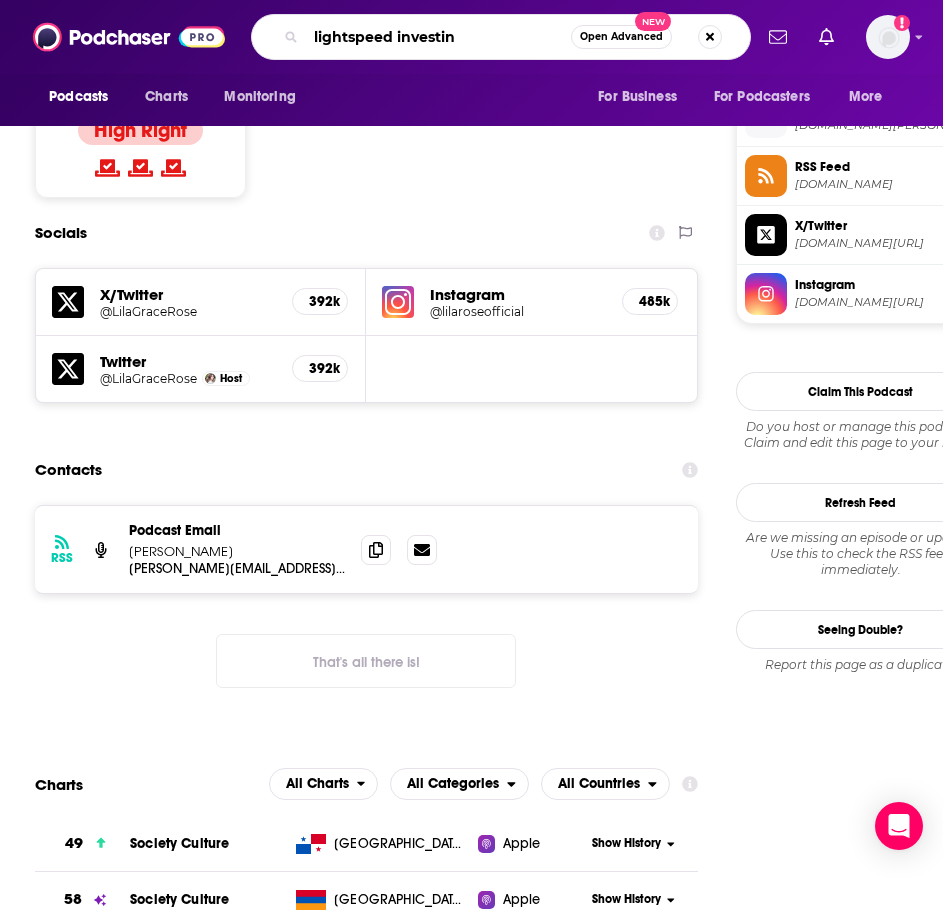 type on "lightspeed investing" 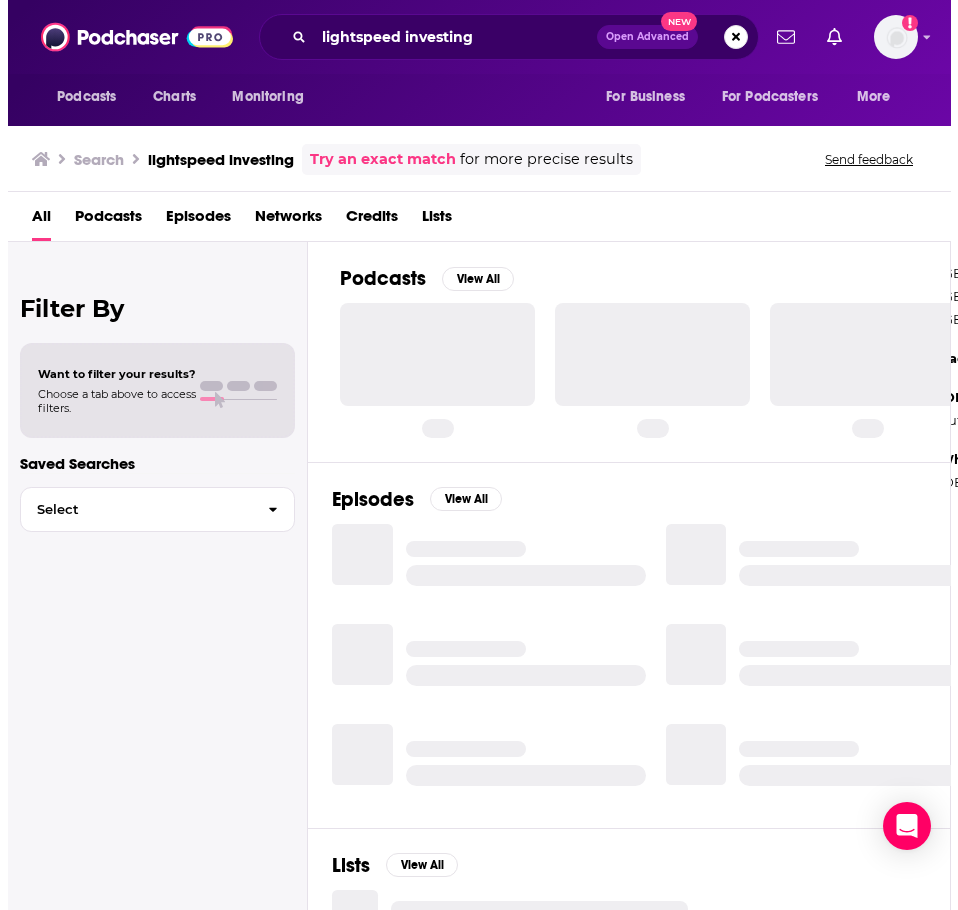 scroll, scrollTop: 0, scrollLeft: 0, axis: both 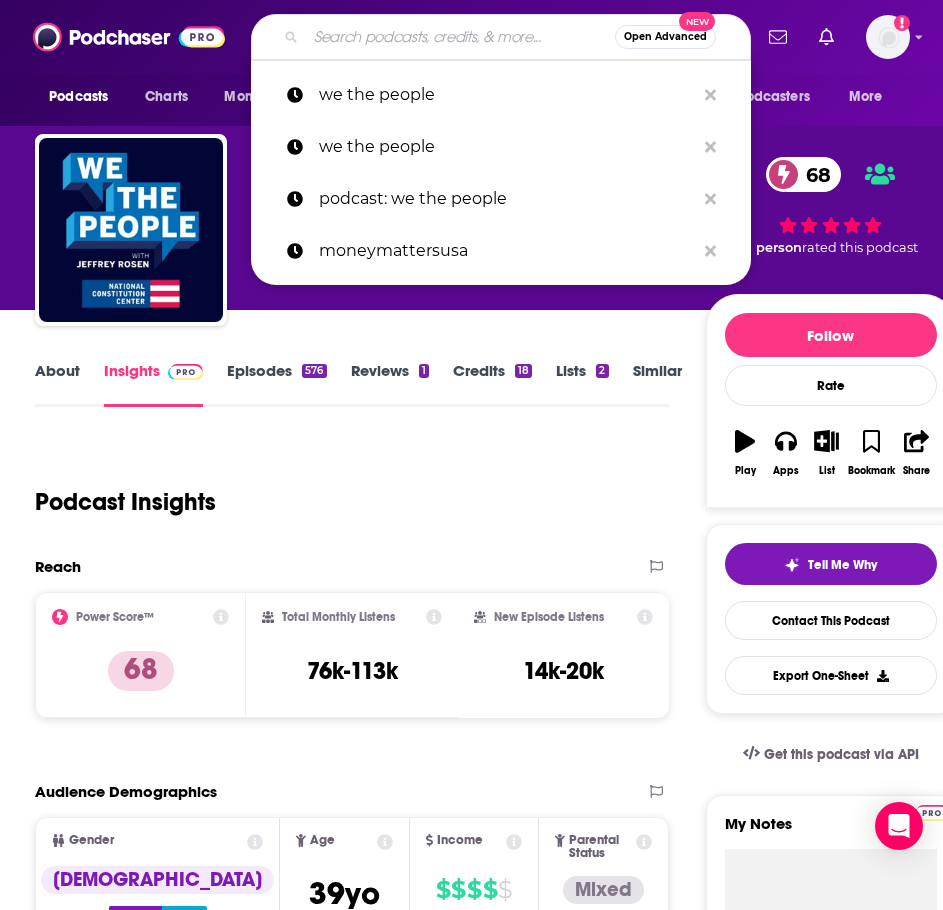 click at bounding box center (460, 37) 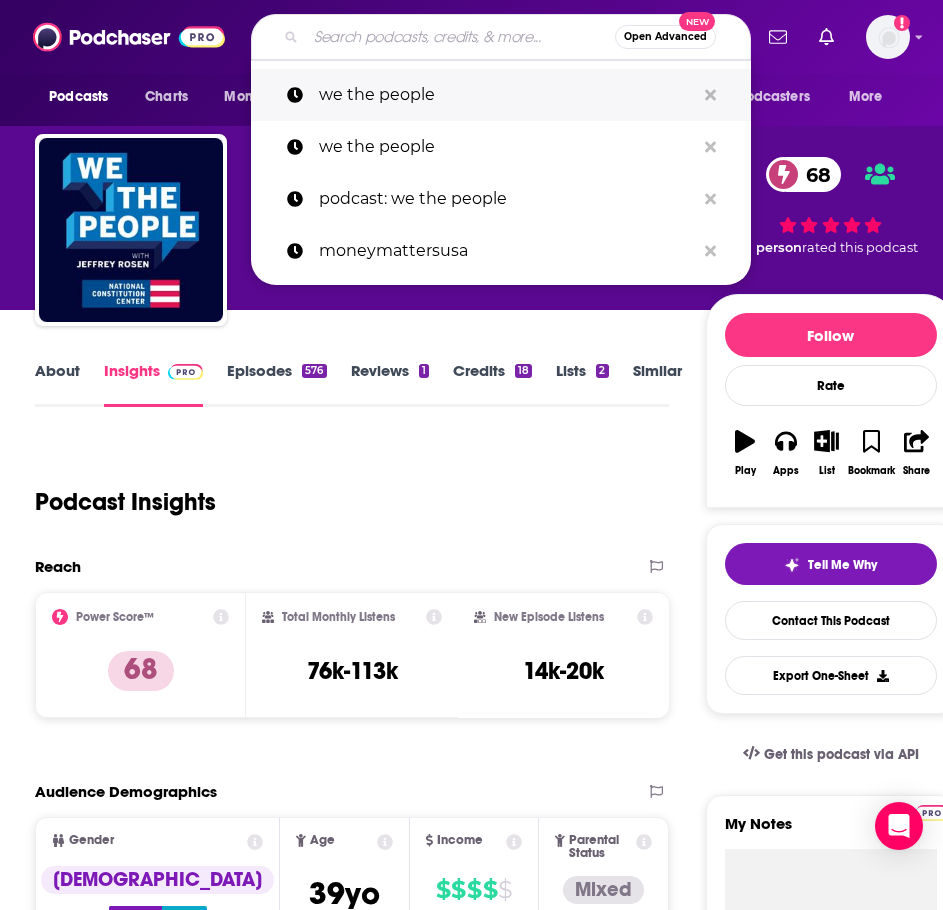 click on "we the people" at bounding box center [507, 95] 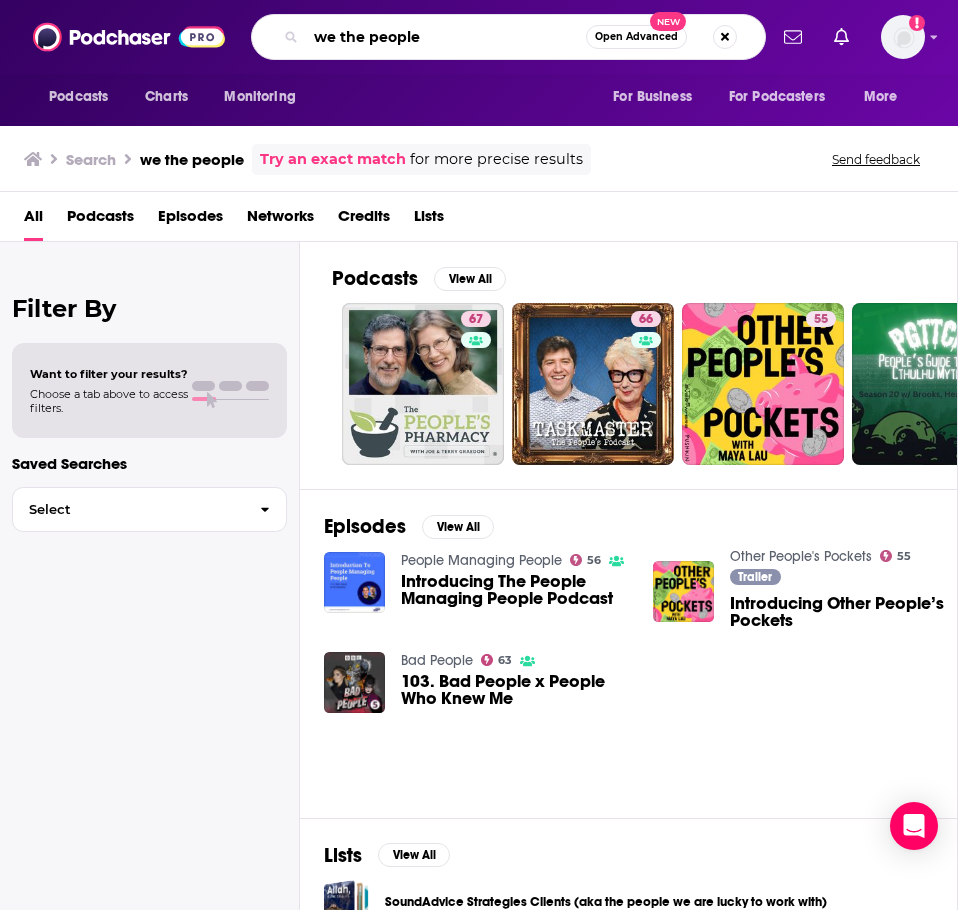 drag, startPoint x: 418, startPoint y: 33, endPoint x: 323, endPoint y: 39, distance: 95.189285 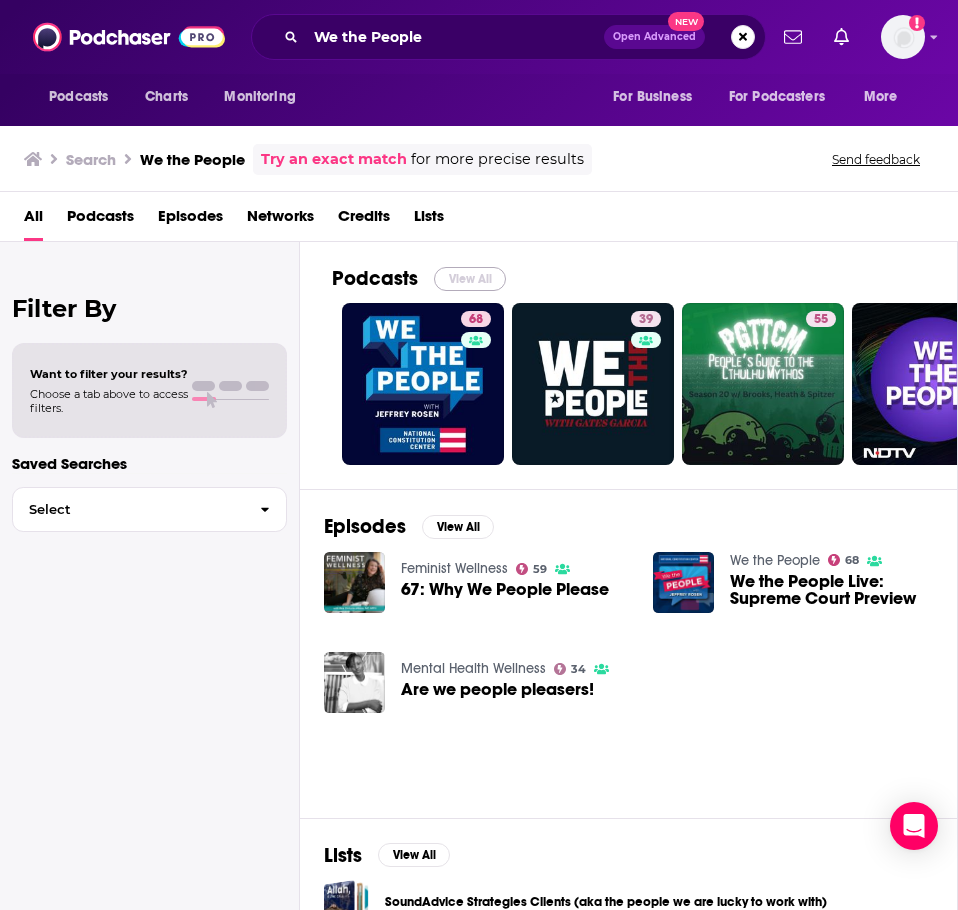 click on "View All" at bounding box center [470, 279] 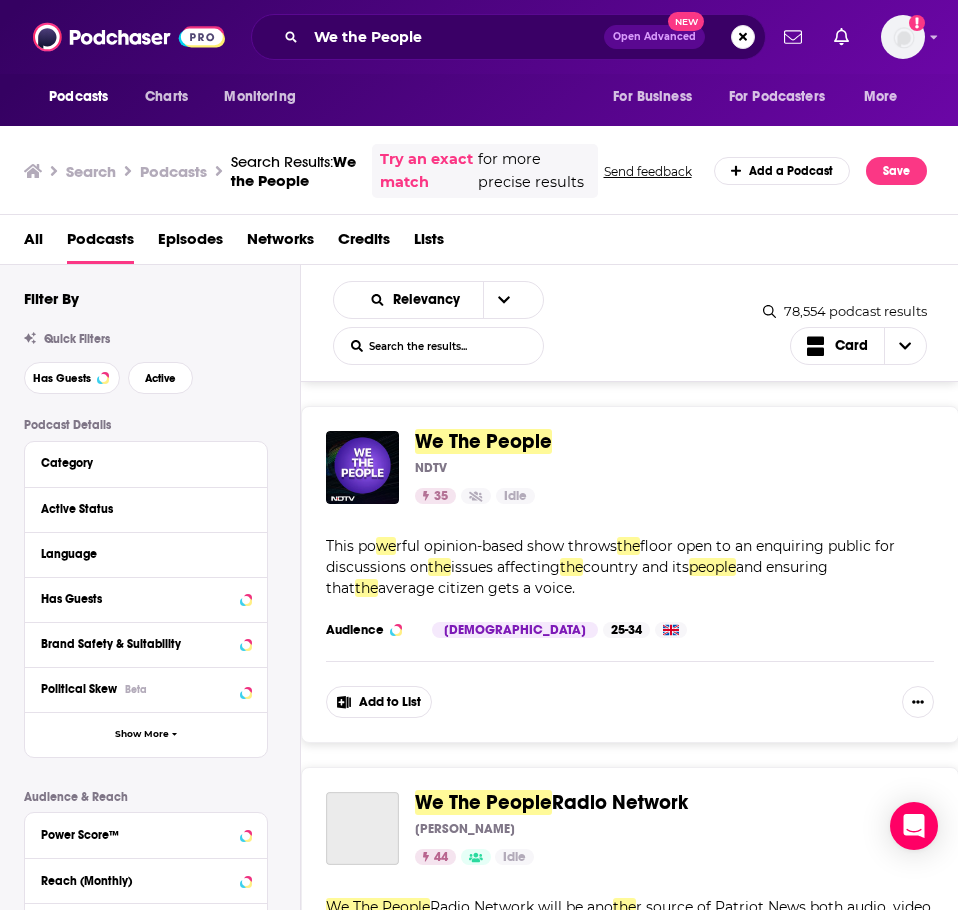 scroll, scrollTop: 1400, scrollLeft: 0, axis: vertical 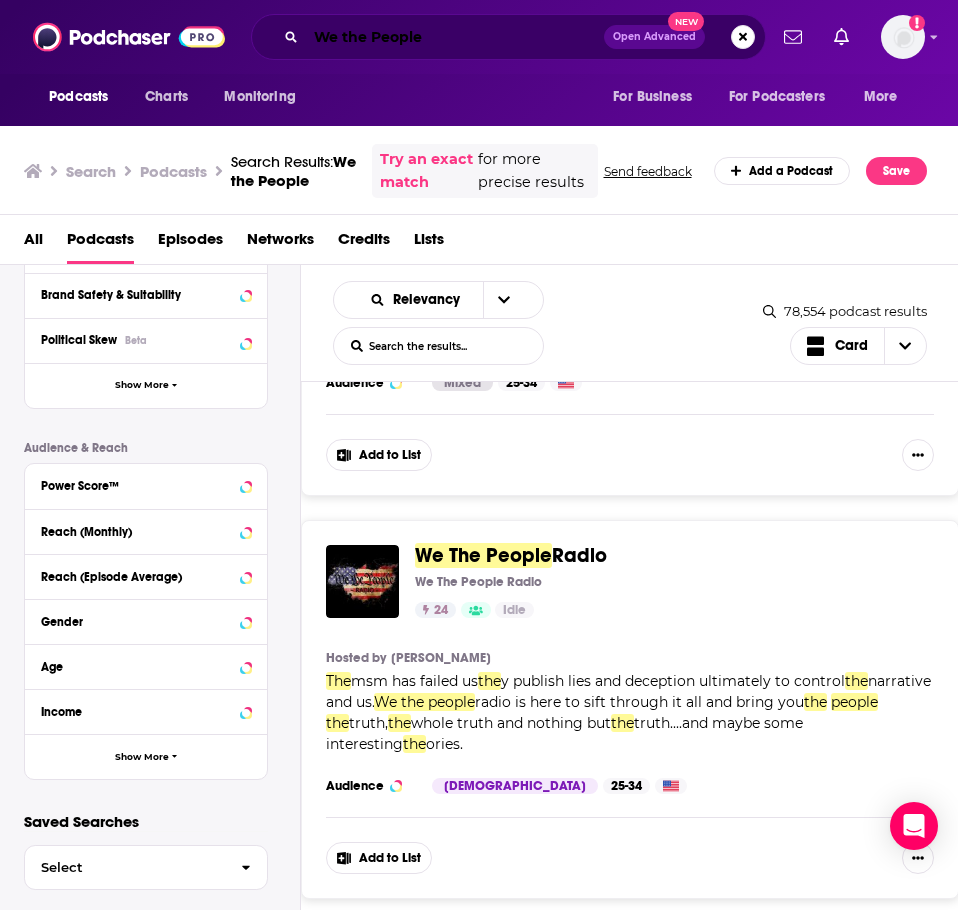click on "We the People" at bounding box center [455, 37] 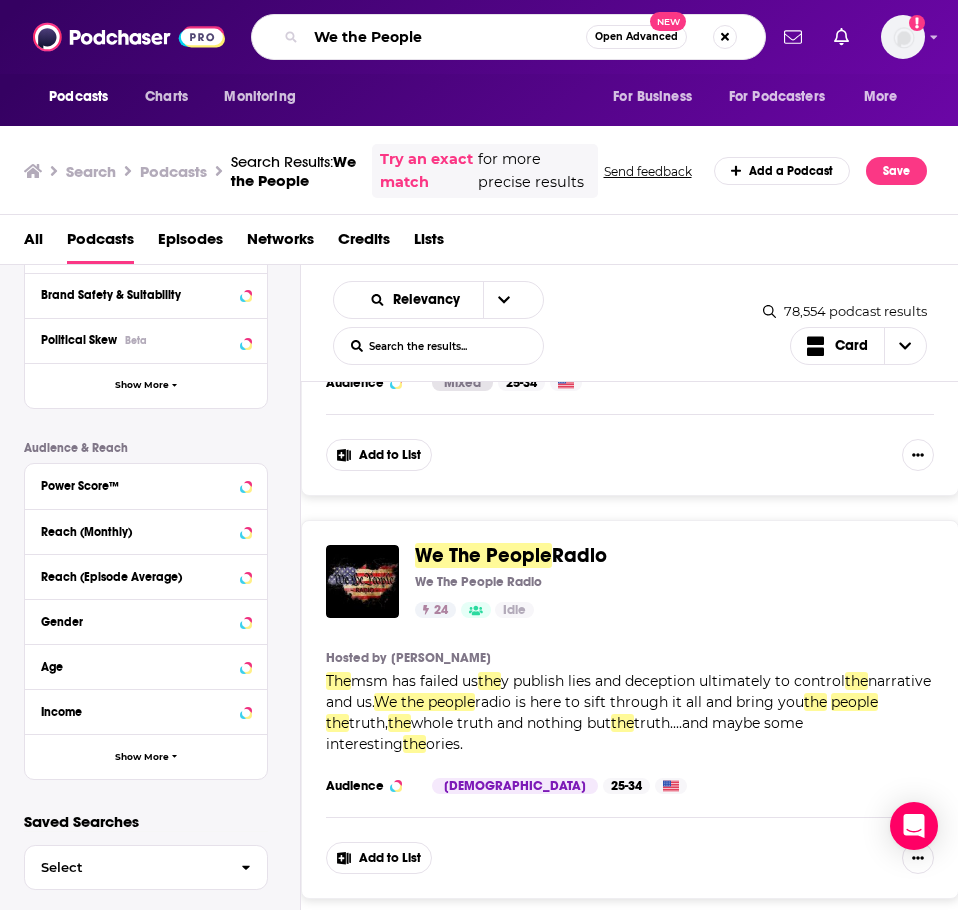 click on "We the People" at bounding box center (446, 37) 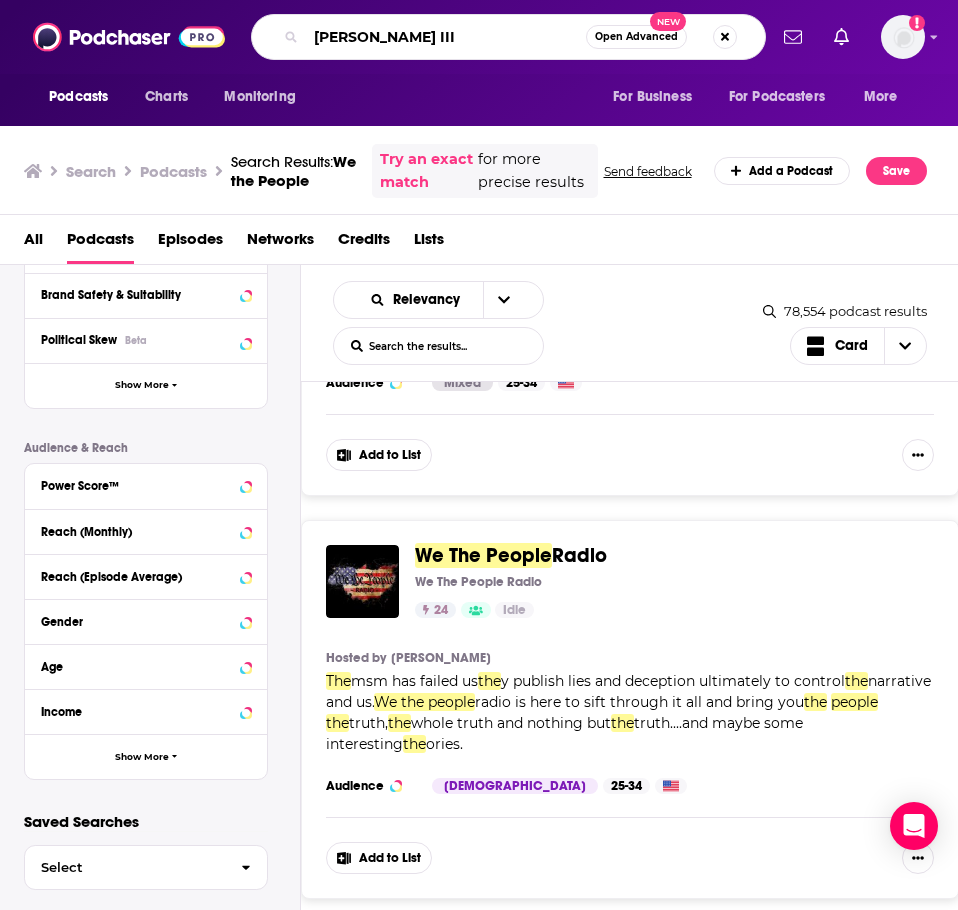 type on "[PERSON_NAME] III" 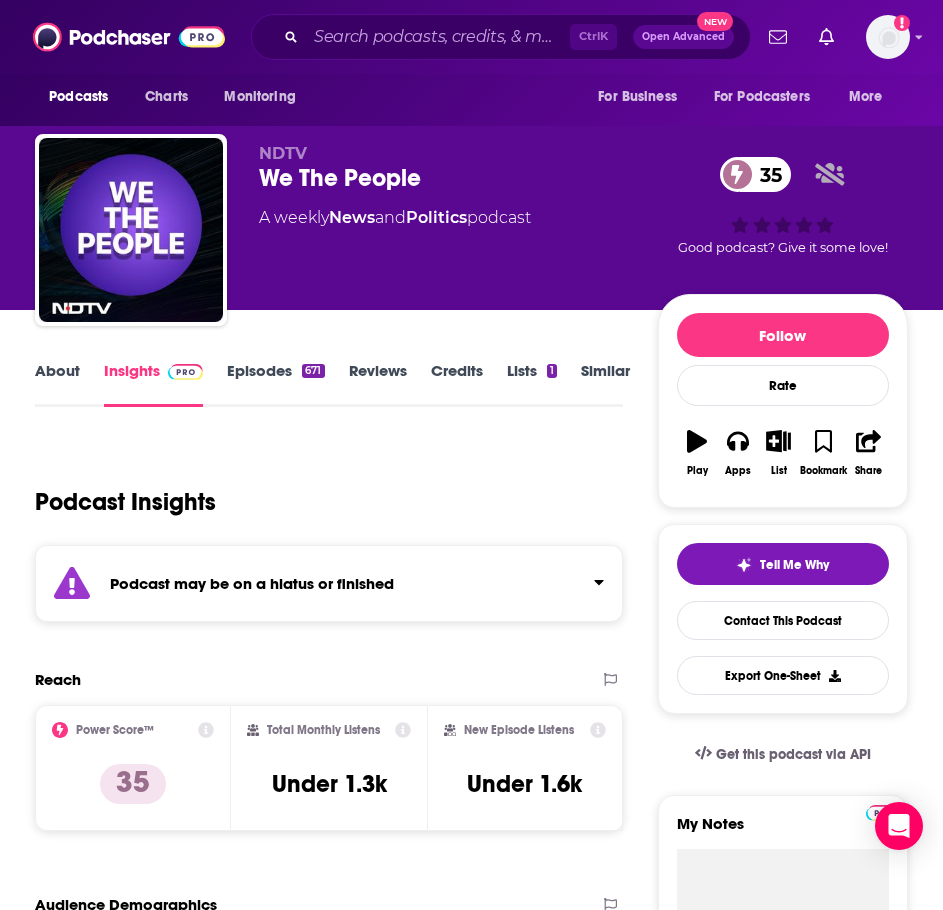 scroll, scrollTop: 0, scrollLeft: 0, axis: both 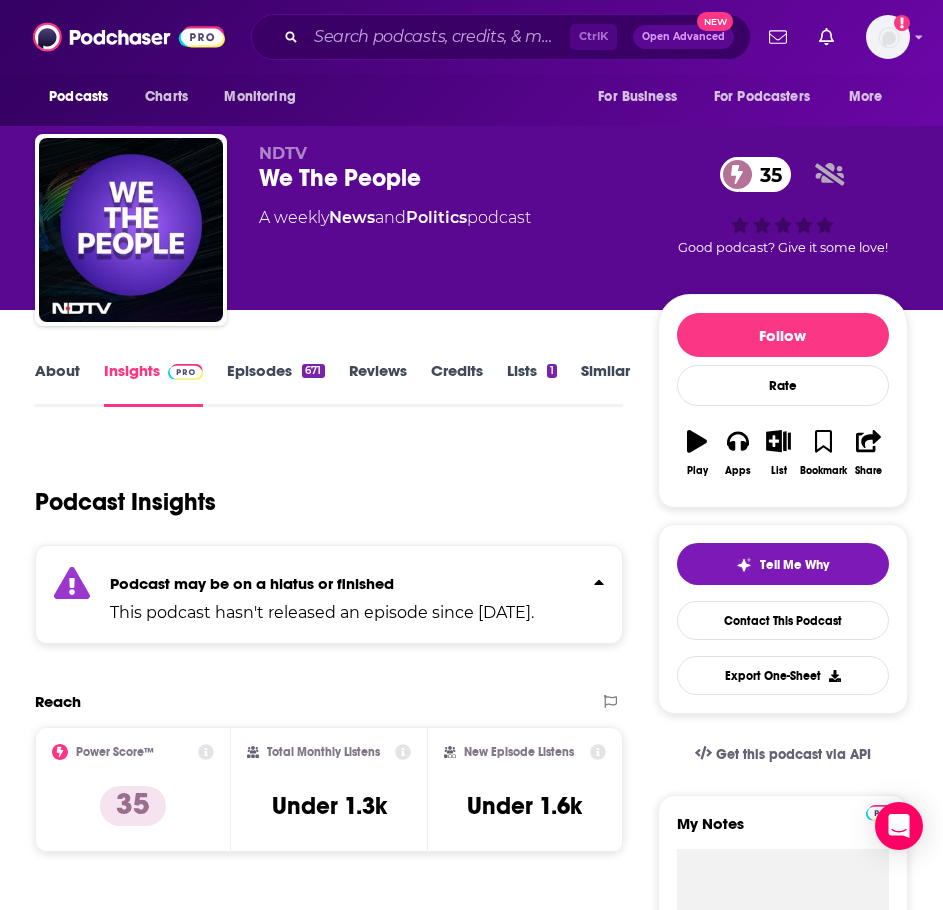 click on "About" at bounding box center (57, 384) 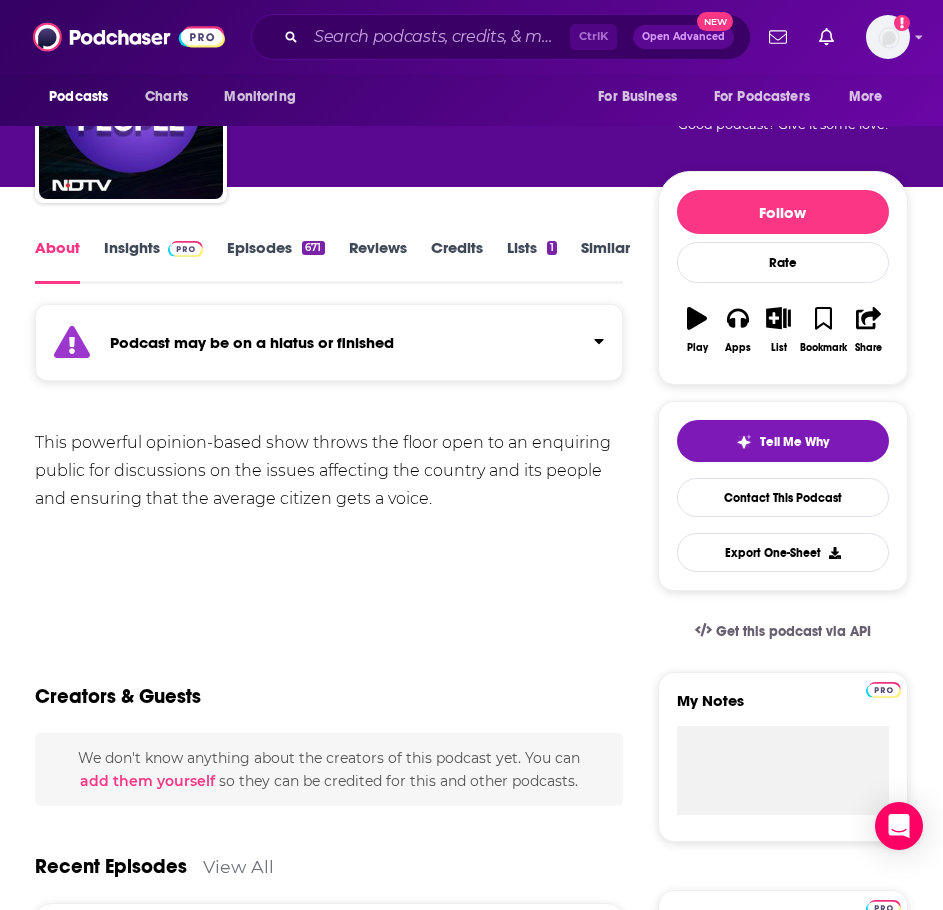 scroll, scrollTop: 0, scrollLeft: 0, axis: both 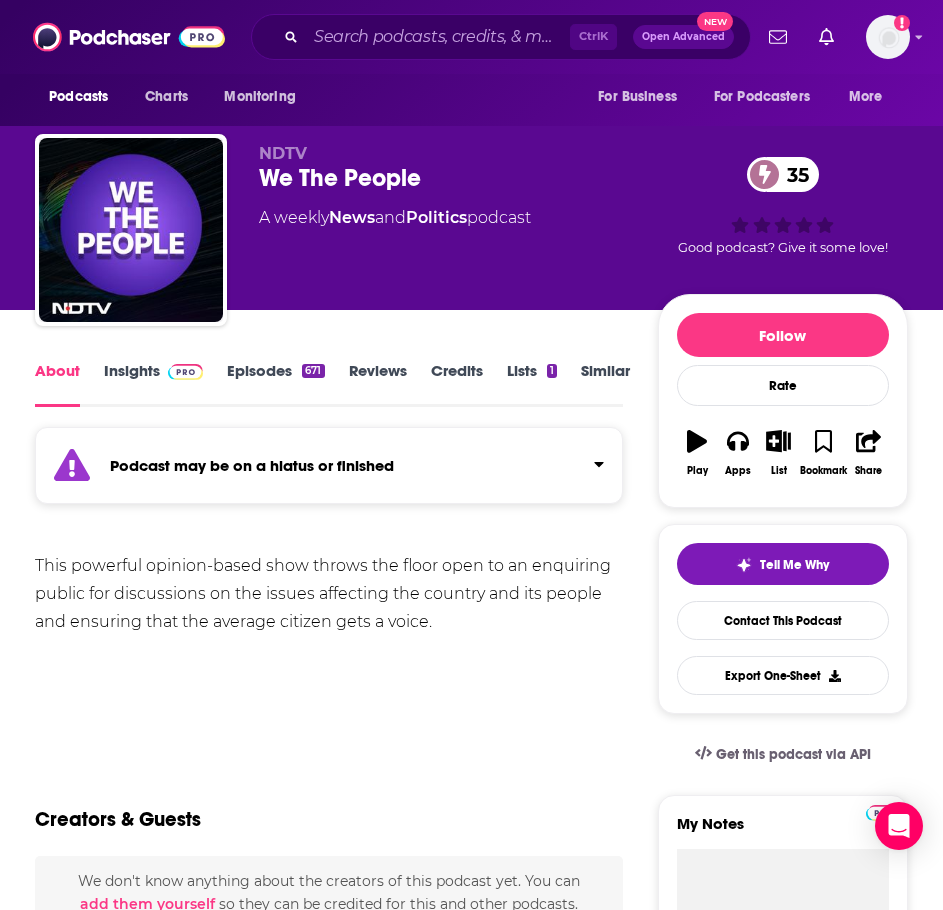 click on "Insights" at bounding box center (153, 384) 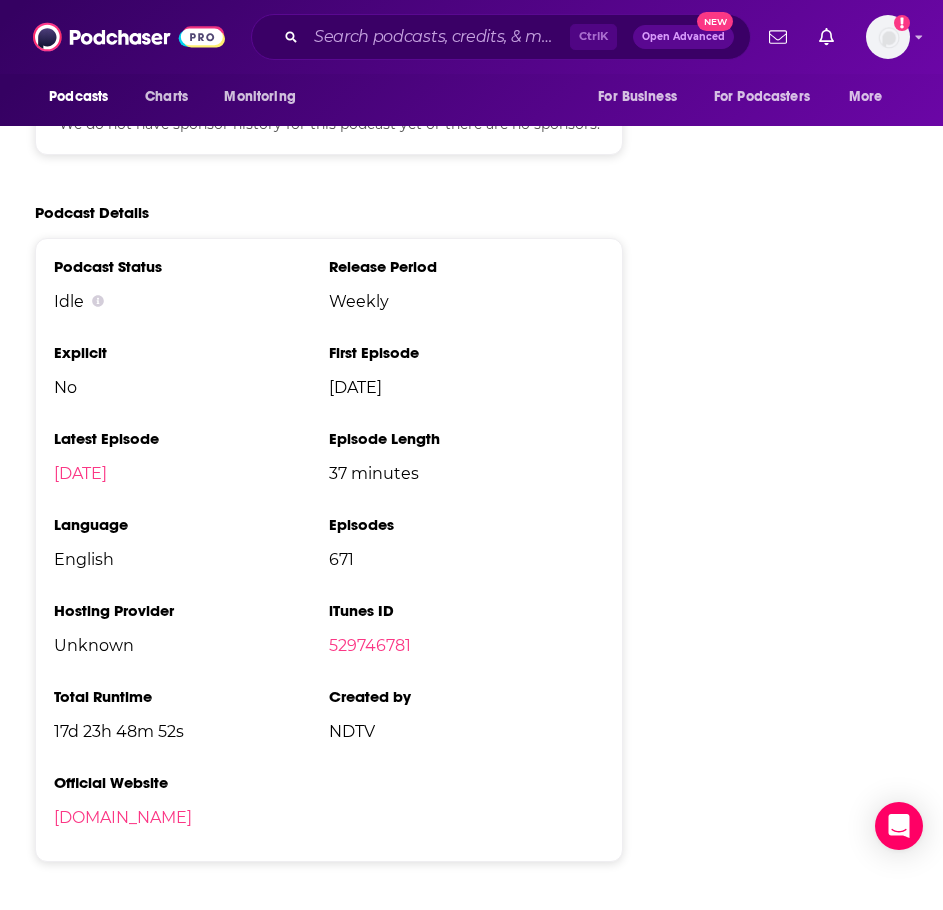 scroll, scrollTop: 2900, scrollLeft: 0, axis: vertical 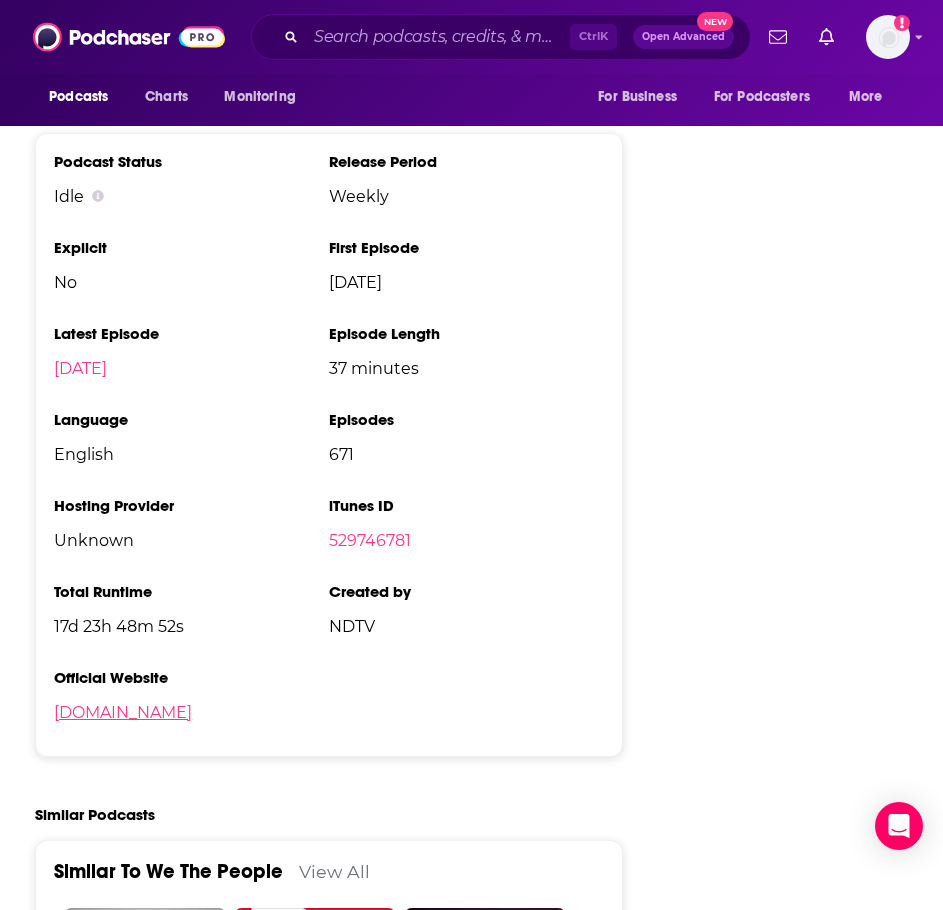 click on "ndtv.com" at bounding box center [123, 712] 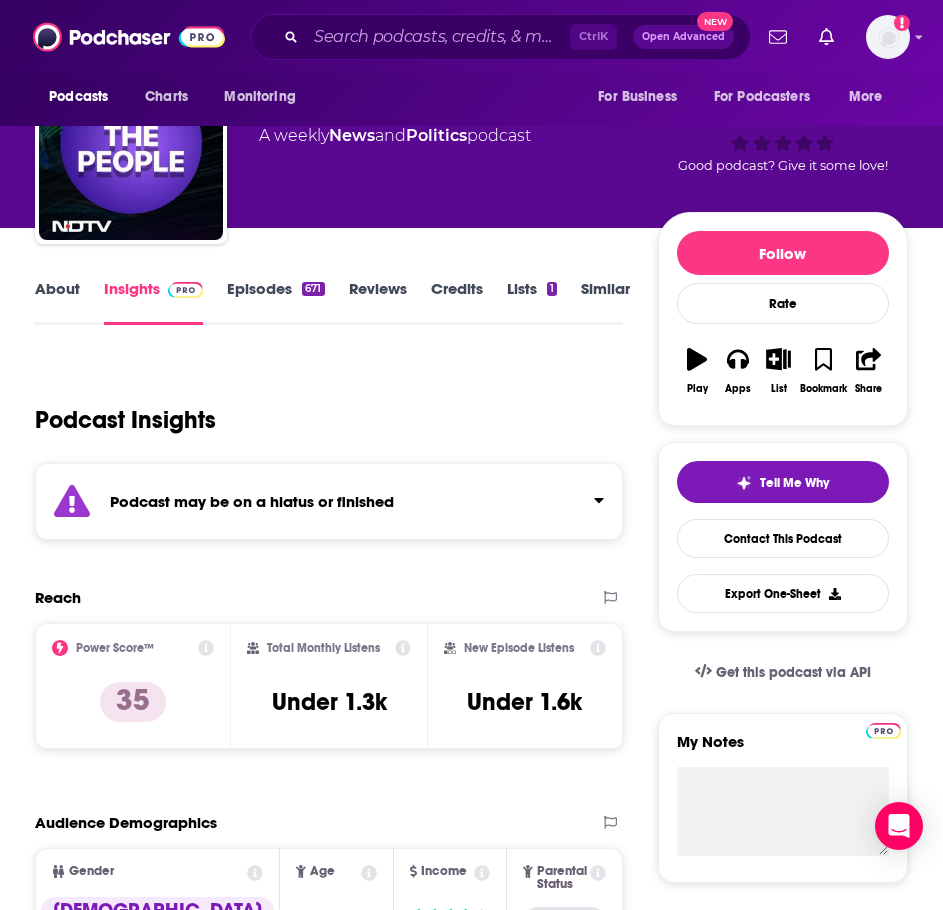 scroll, scrollTop: 0, scrollLeft: 0, axis: both 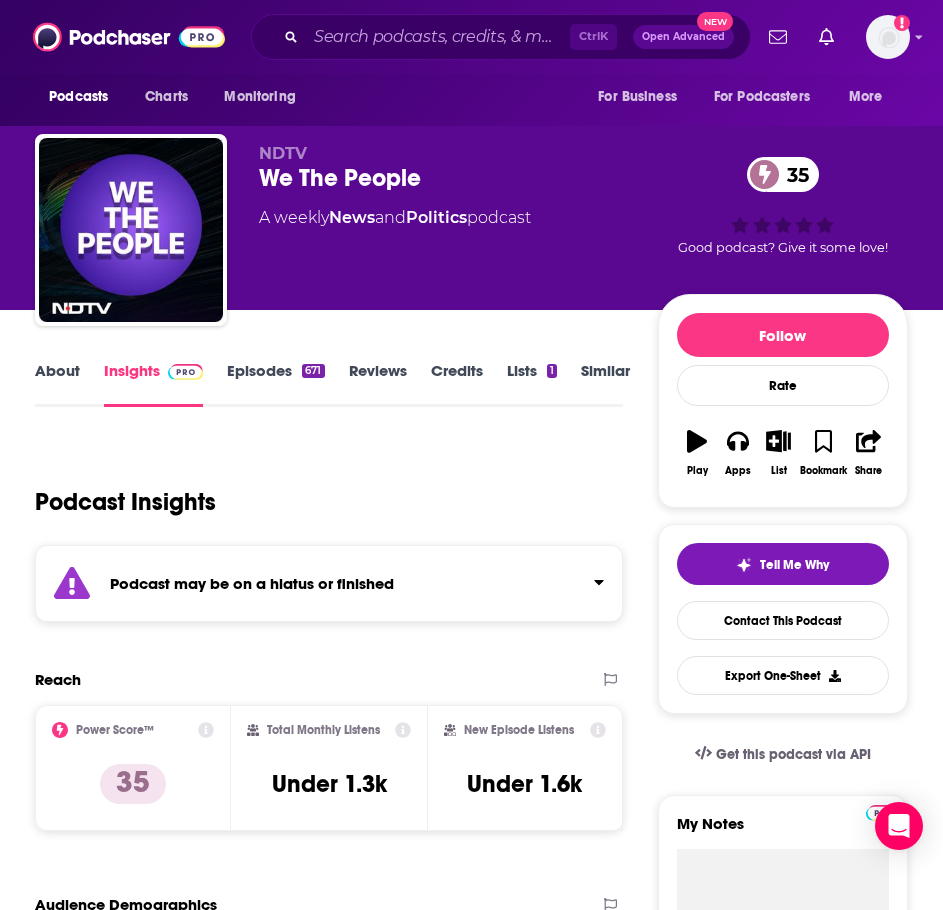 click on "Similar" at bounding box center (605, 384) 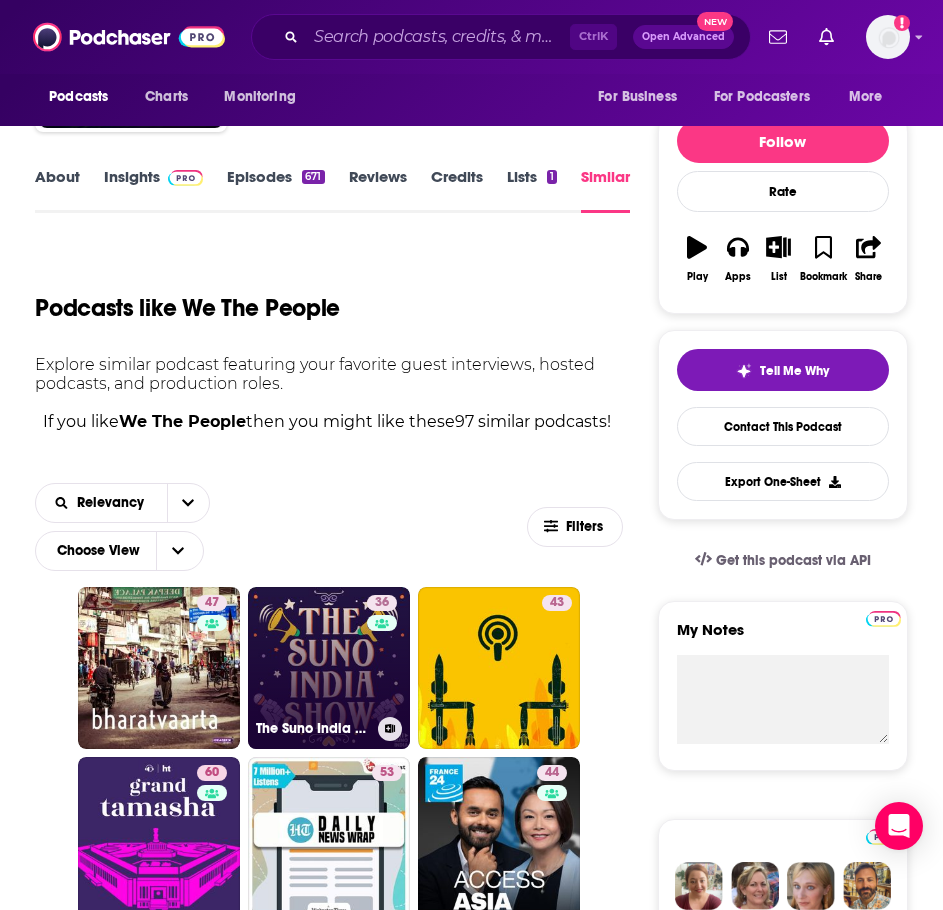 scroll, scrollTop: 0, scrollLeft: 0, axis: both 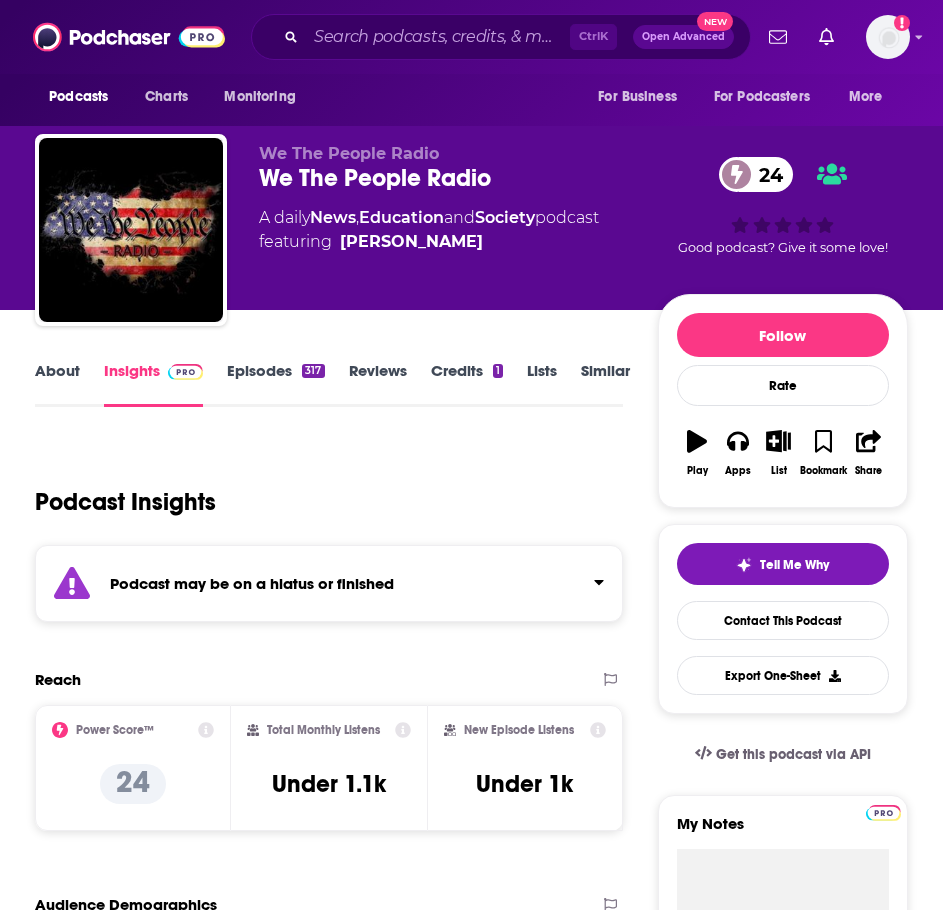 click on "Podcast may be on a hiatus or finished" at bounding box center [329, 583] 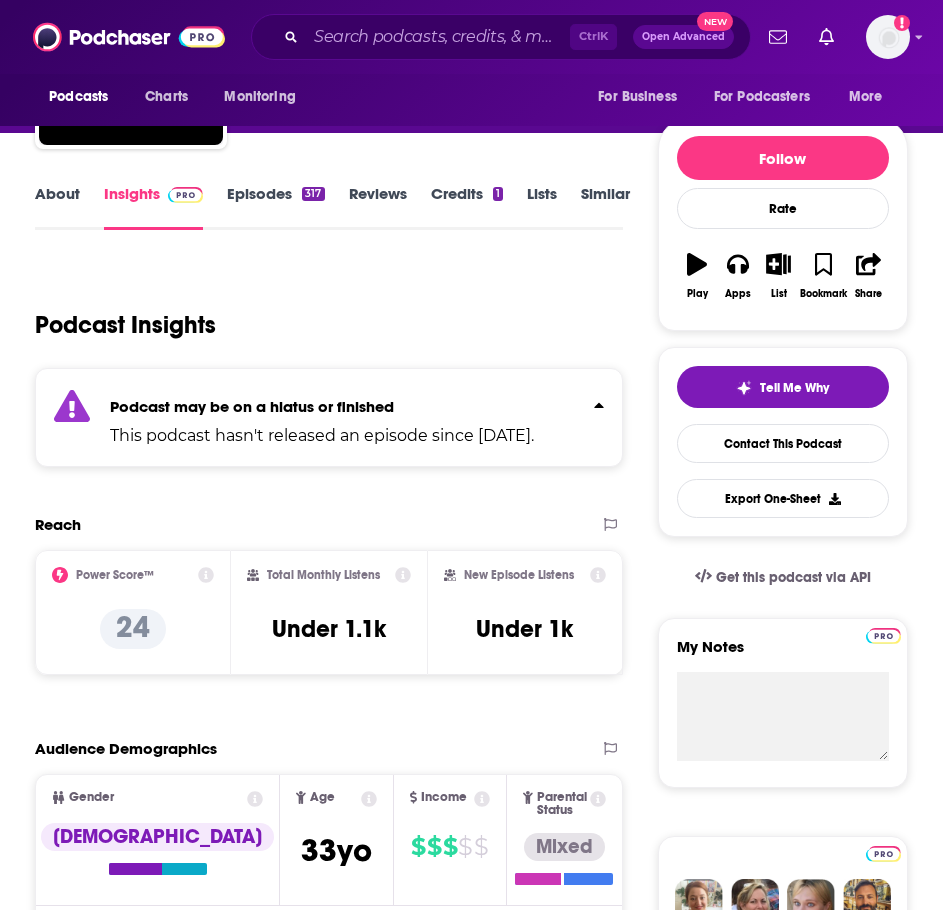 scroll, scrollTop: 0, scrollLeft: 0, axis: both 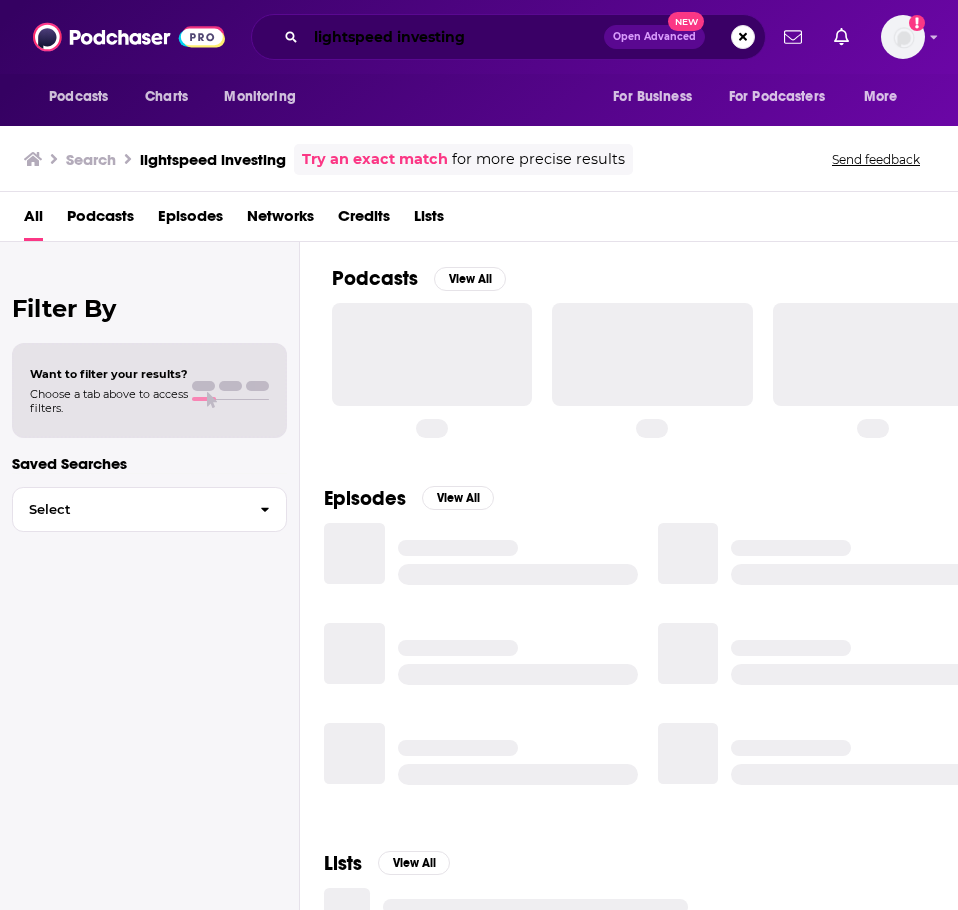 click on "lightspeed investing" at bounding box center [455, 37] 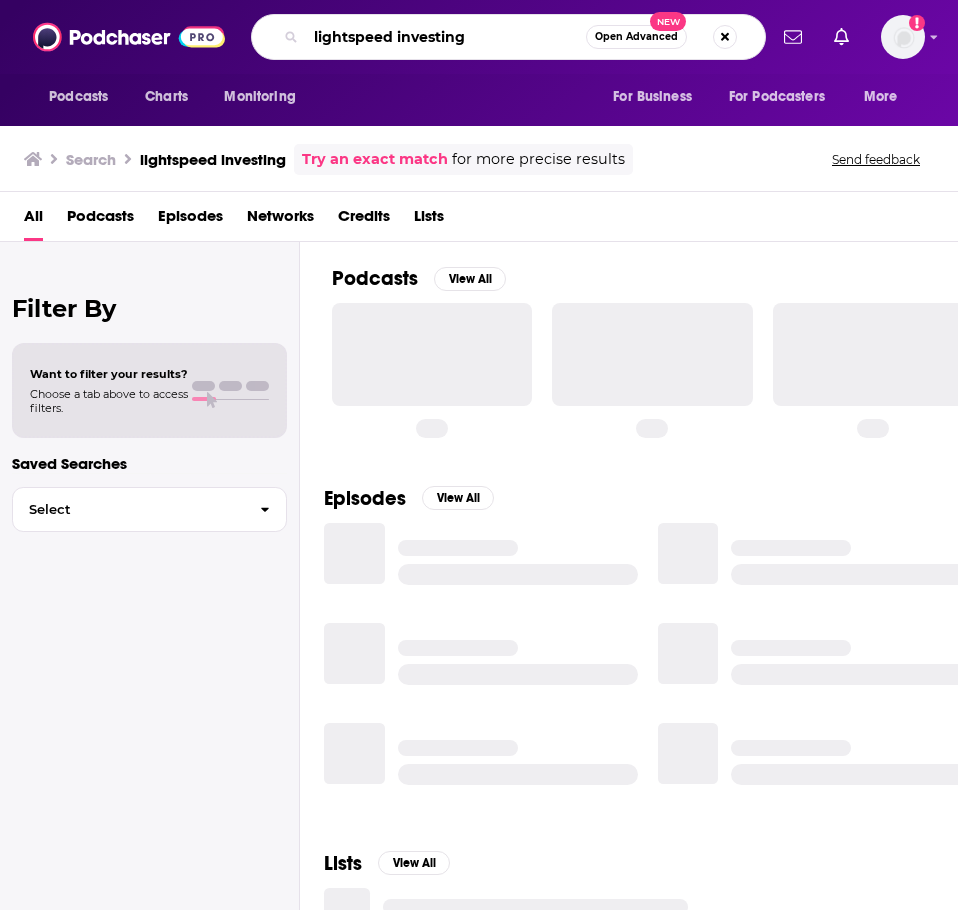 drag, startPoint x: 509, startPoint y: 46, endPoint x: 295, endPoint y: 47, distance: 214.00233 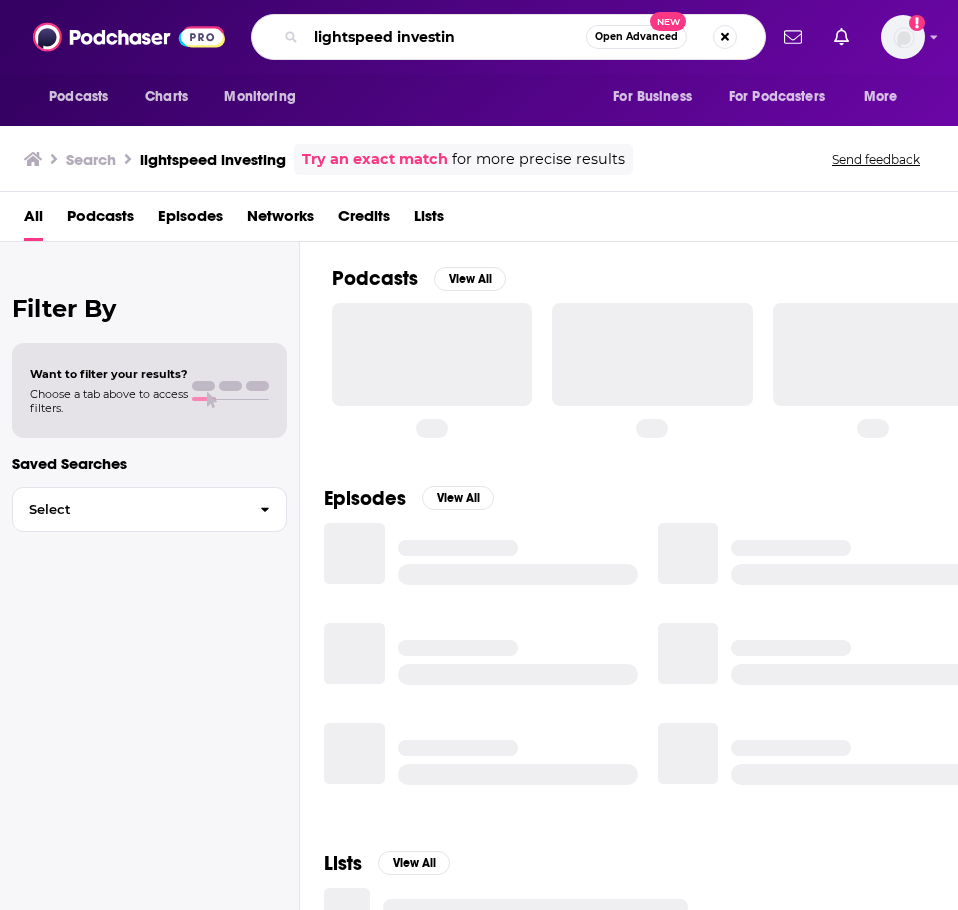 type on "lightspeed investing" 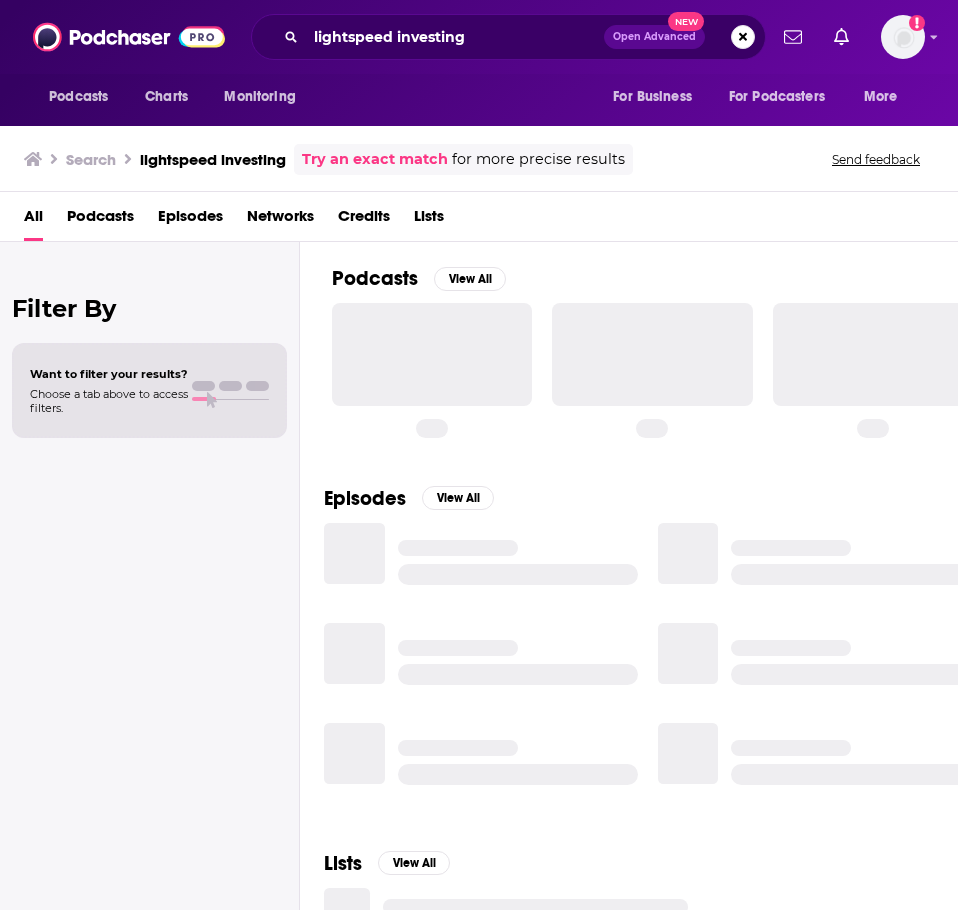 scroll, scrollTop: 0, scrollLeft: 0, axis: both 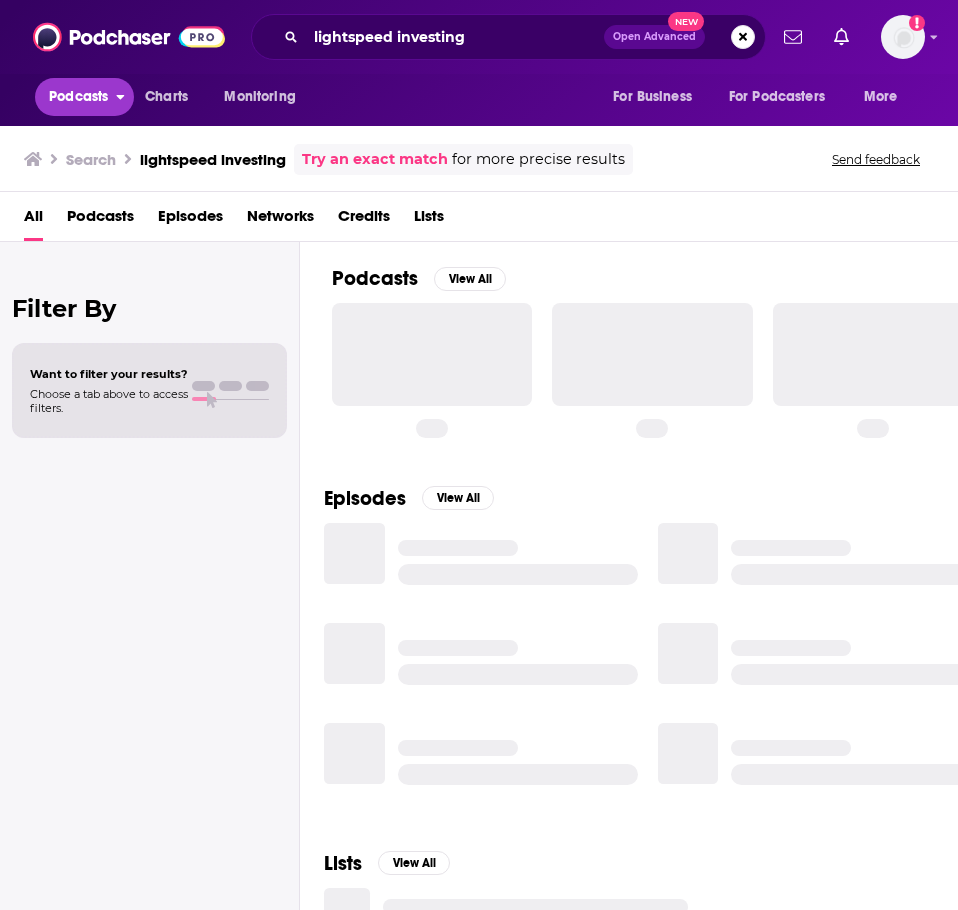 click on "Podcasts" at bounding box center [78, 97] 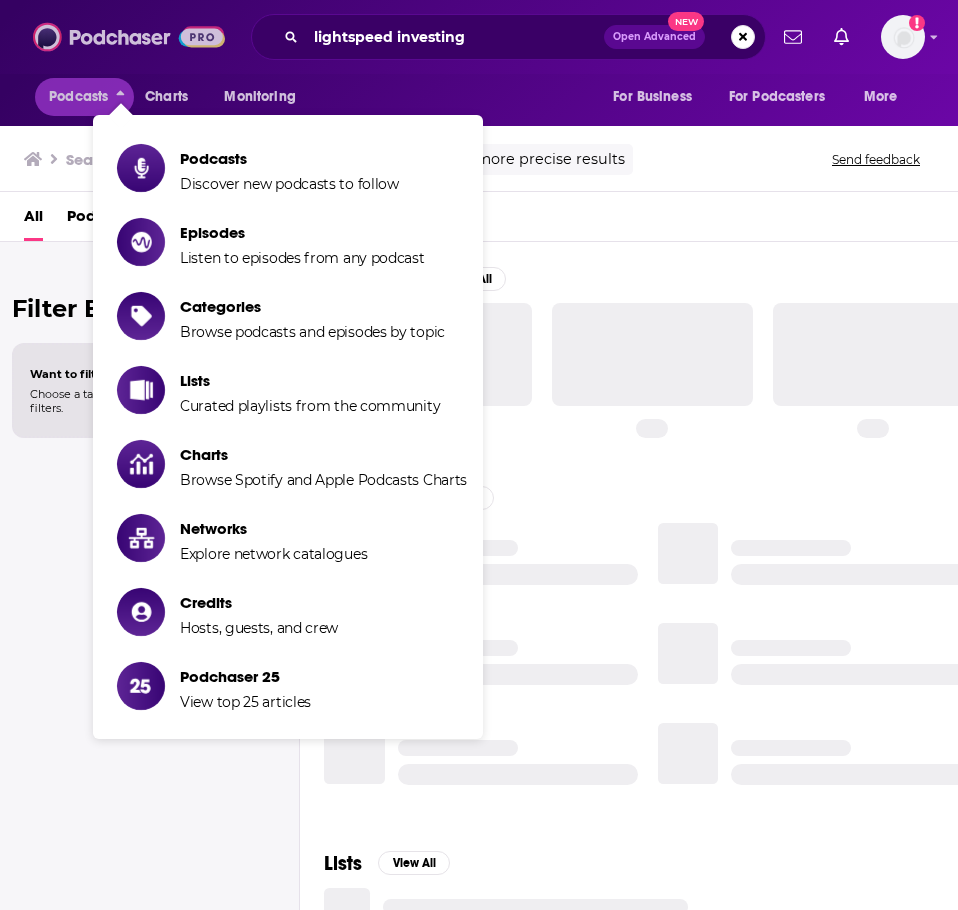 click at bounding box center (129, 37) 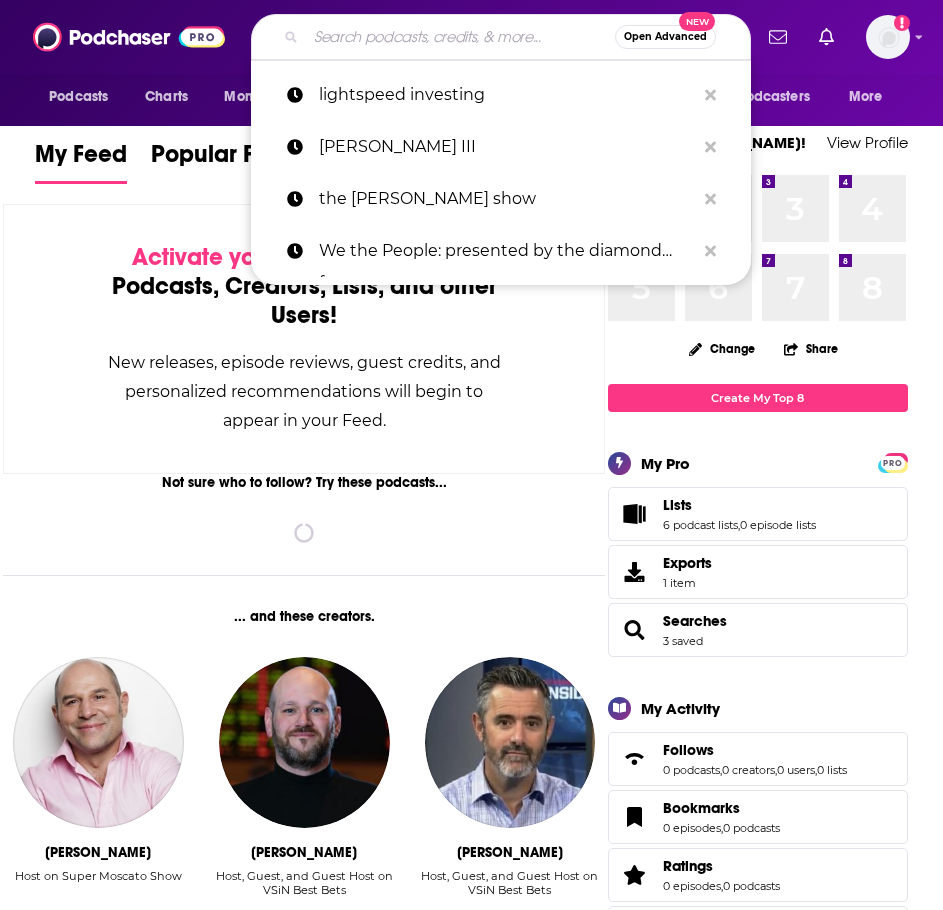 click at bounding box center [460, 37] 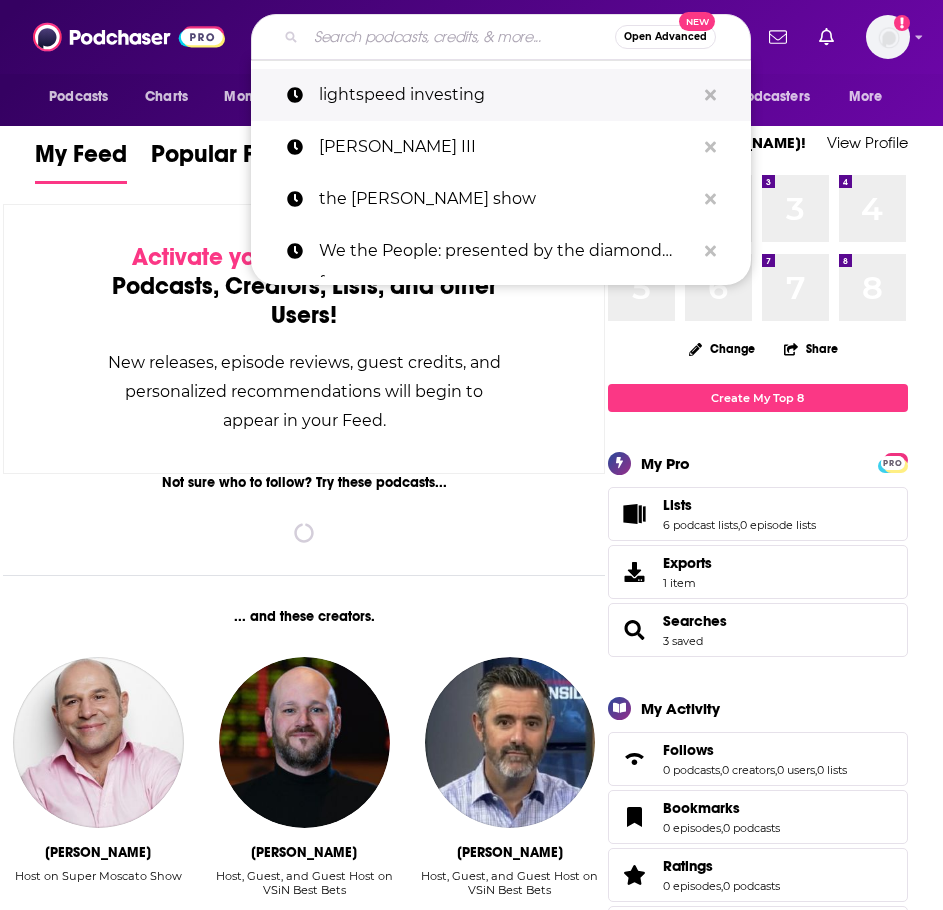 click on "lightspeed investing" at bounding box center (507, 95) 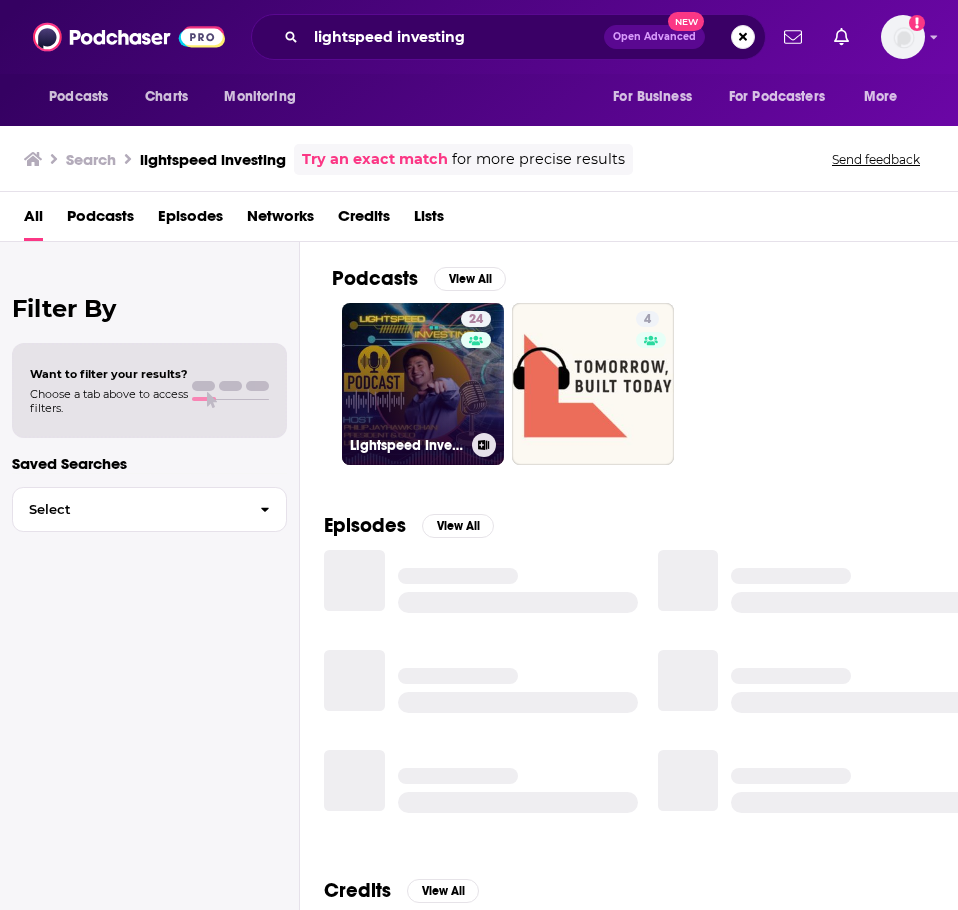 click on "24 Lightspeed Investing Podcast" at bounding box center (423, 384) 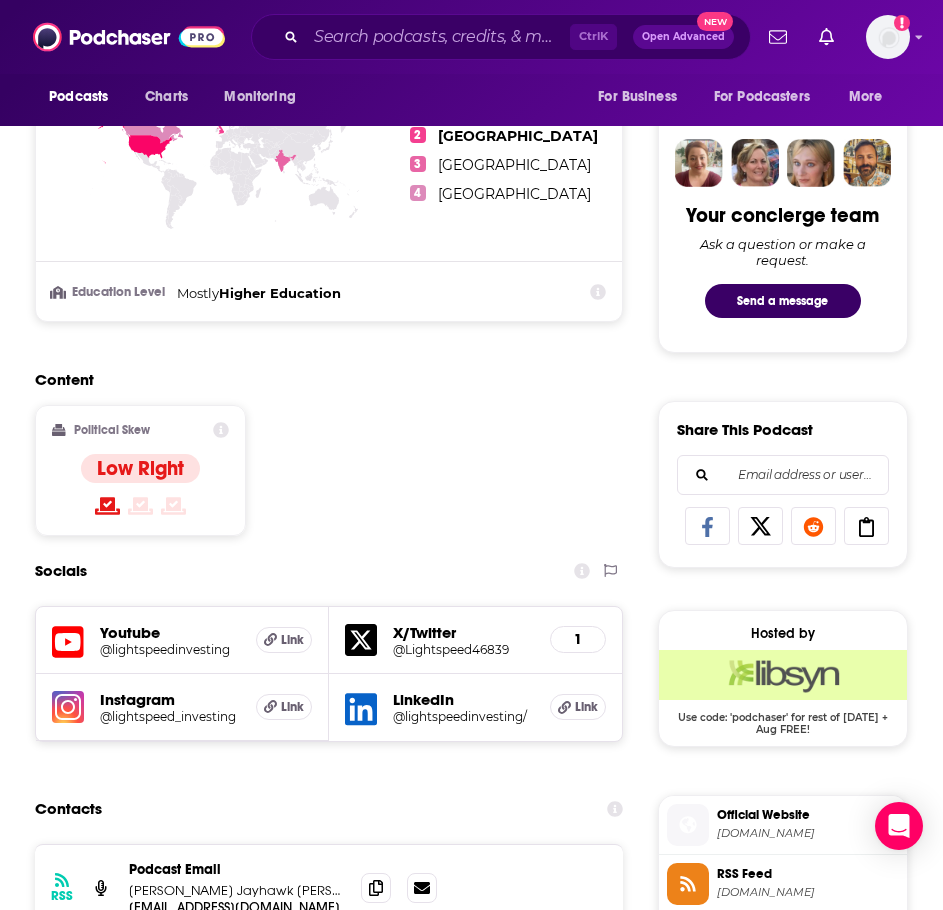 scroll, scrollTop: 1200, scrollLeft: 0, axis: vertical 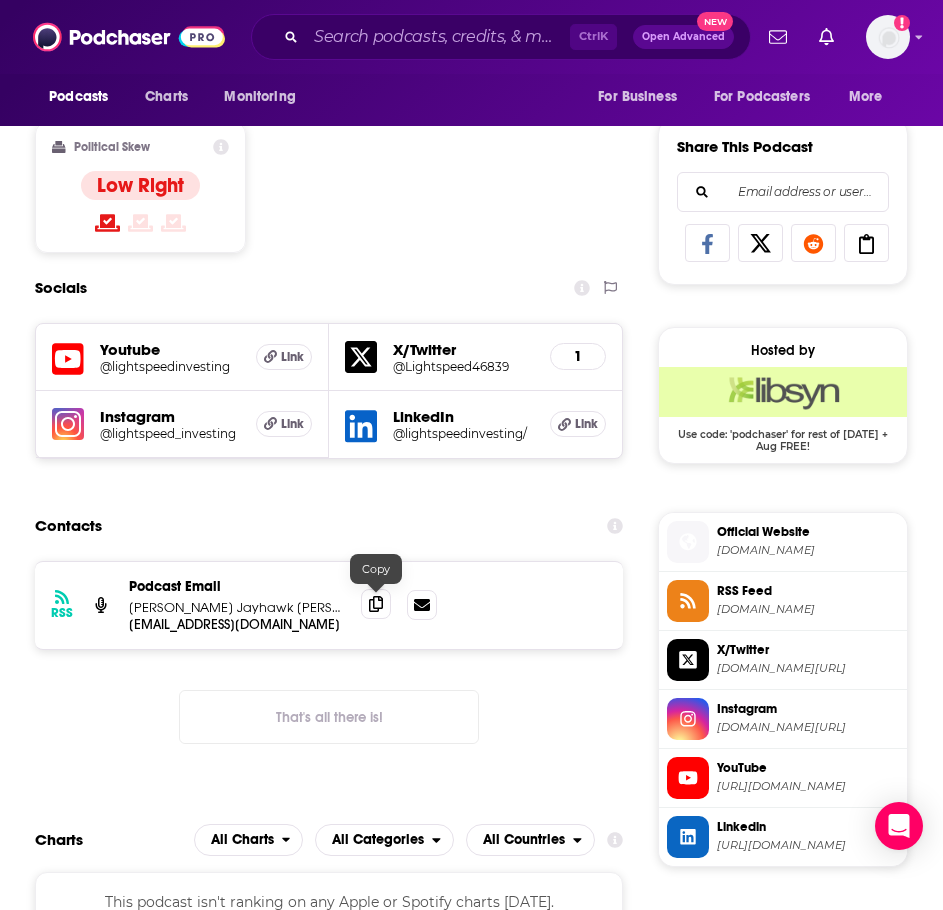 click at bounding box center (376, 604) 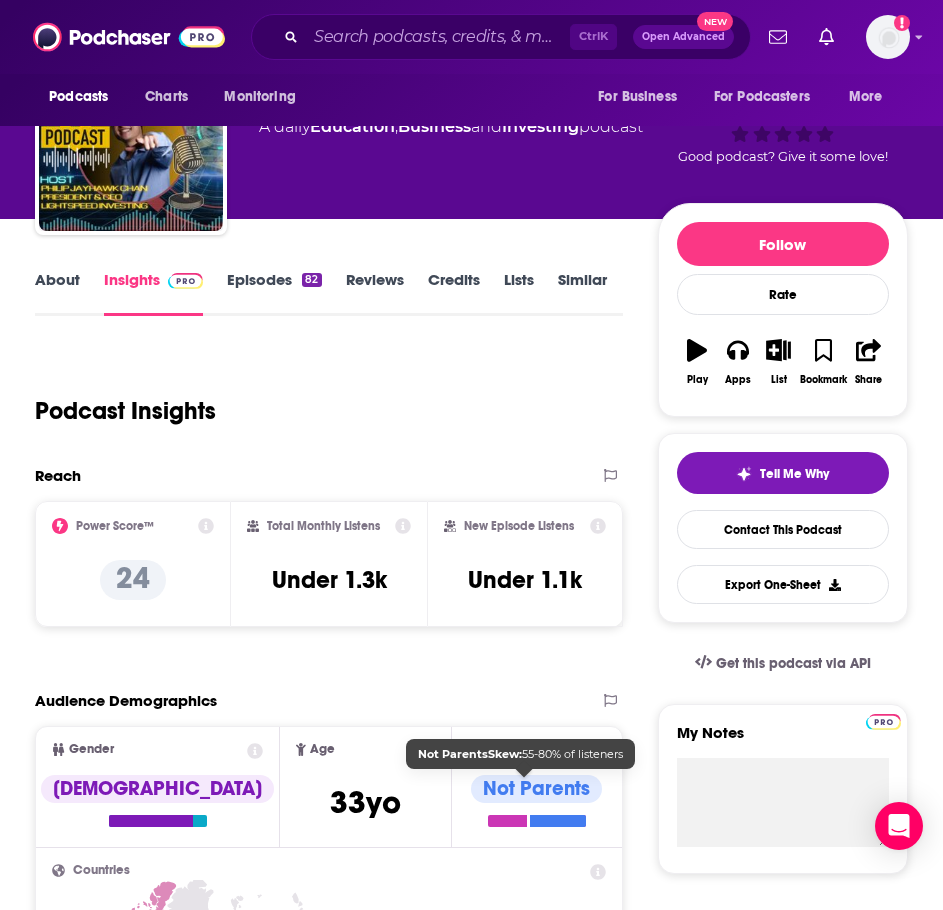 scroll, scrollTop: 0, scrollLeft: 0, axis: both 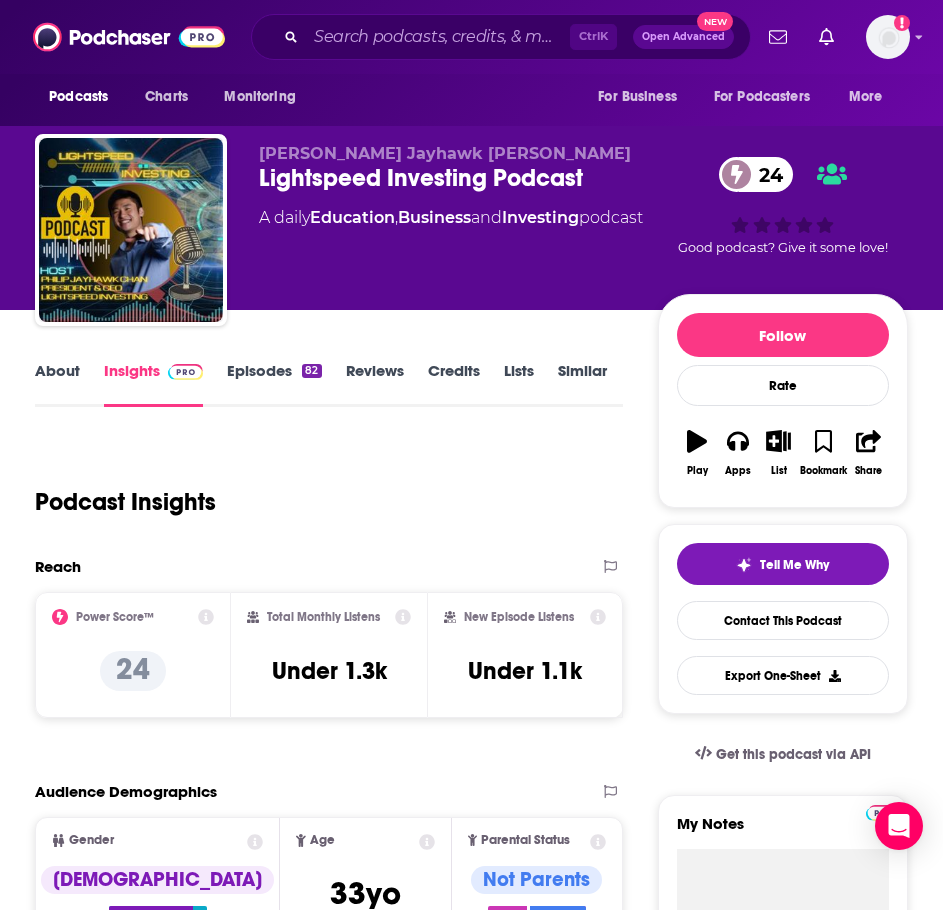 click on "About" at bounding box center [57, 384] 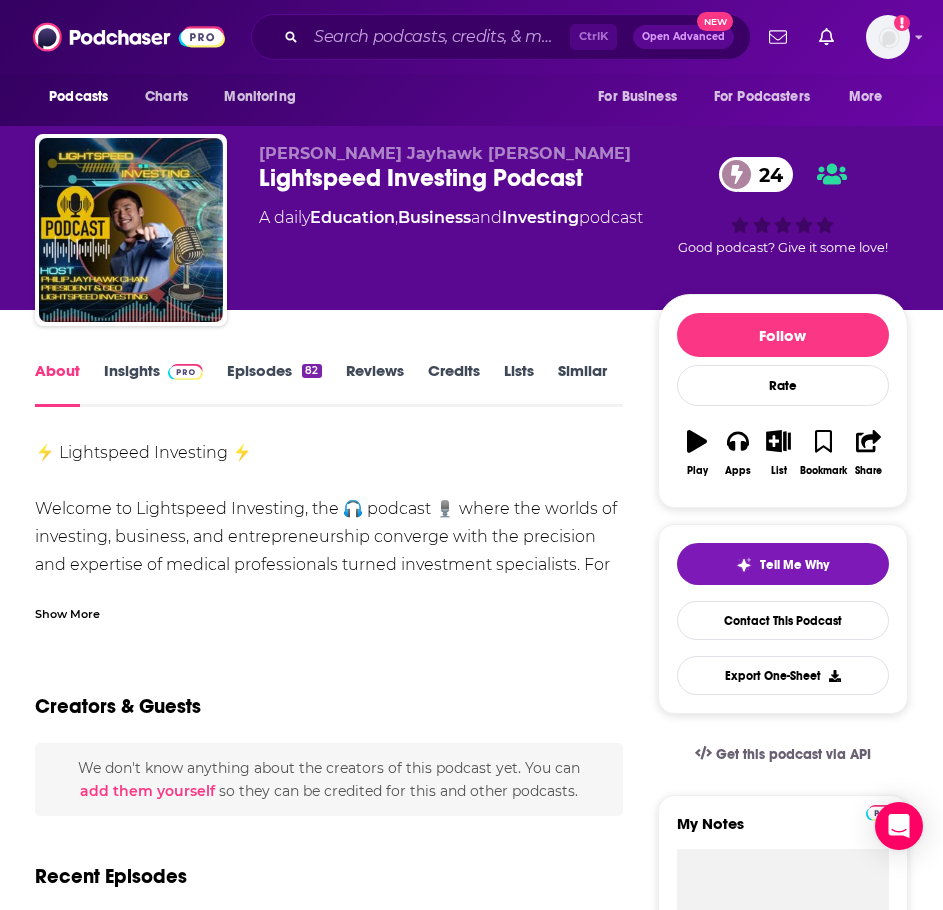 click on "Show More" at bounding box center (67, 612) 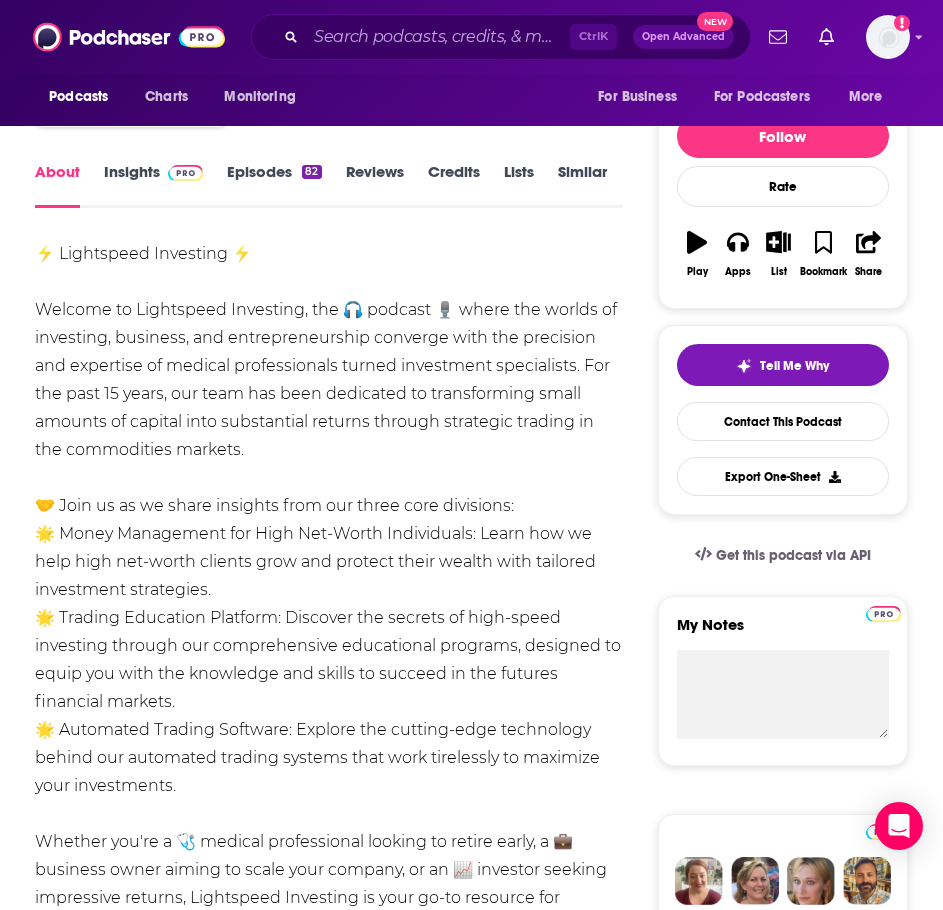 scroll, scrollTop: 200, scrollLeft: 0, axis: vertical 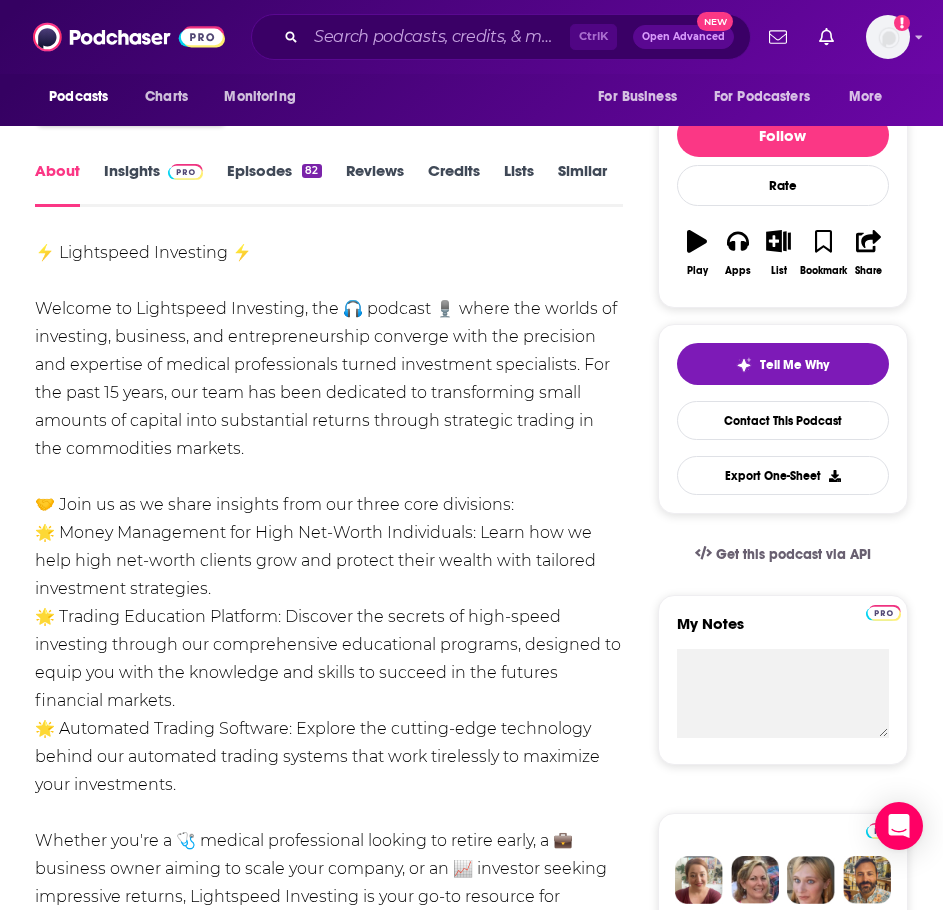 drag, startPoint x: 275, startPoint y: 443, endPoint x: 29, endPoint y: 304, distance: 282.5544 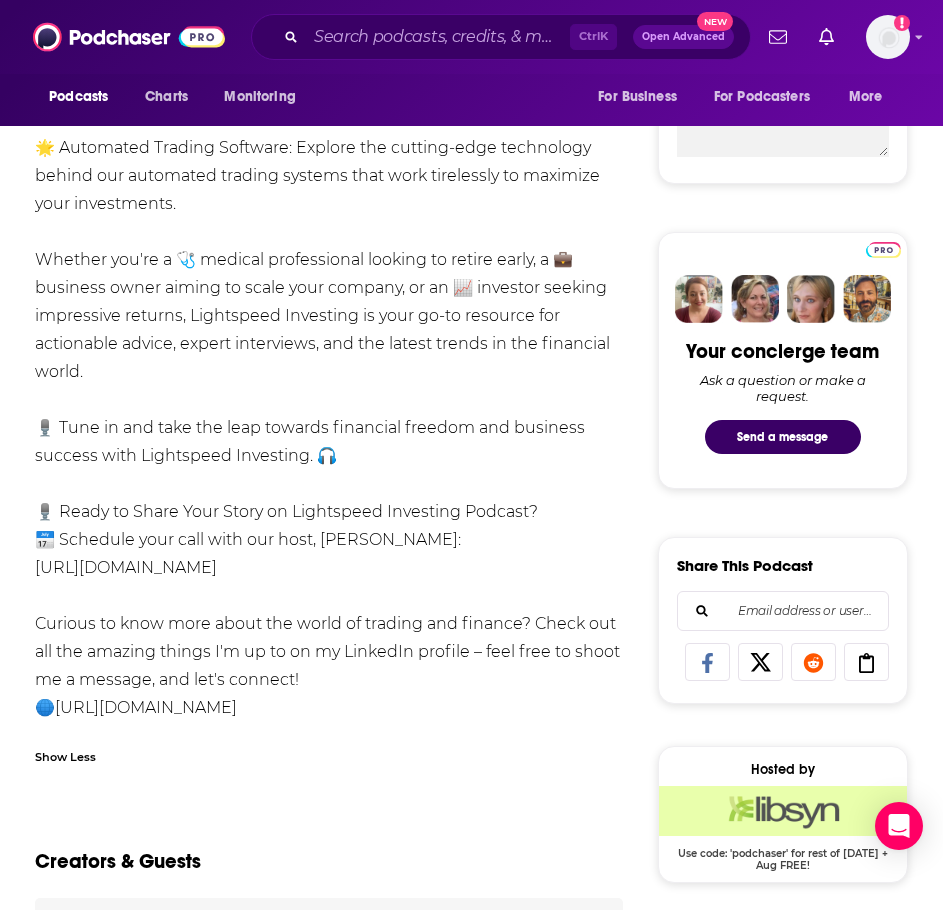 scroll, scrollTop: 600, scrollLeft: 0, axis: vertical 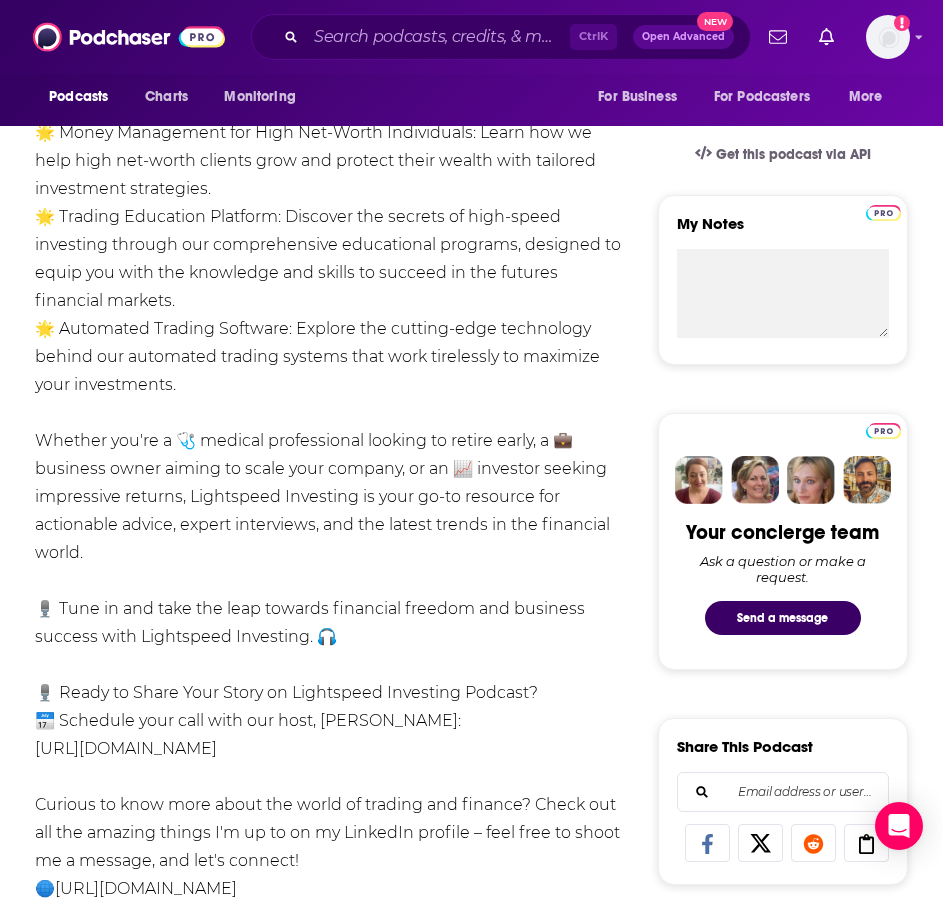 drag, startPoint x: 151, startPoint y: 552, endPoint x: 35, endPoint y: 435, distance: 164.7574 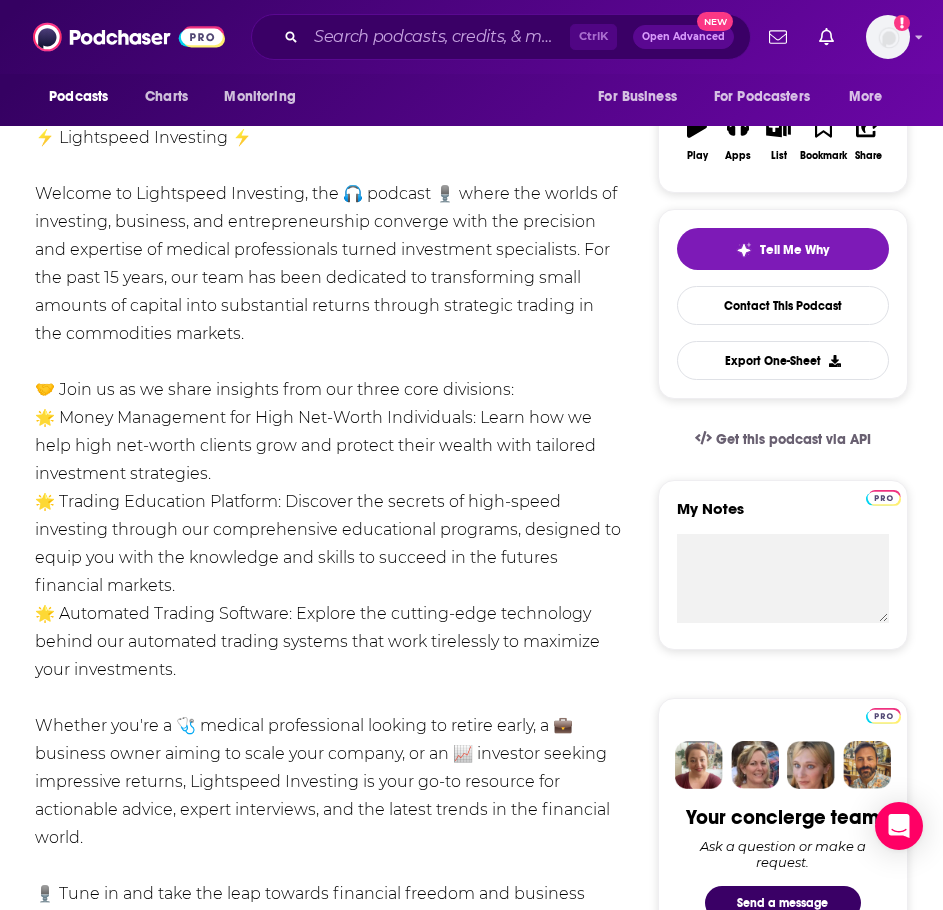 scroll, scrollTop: 0, scrollLeft: 0, axis: both 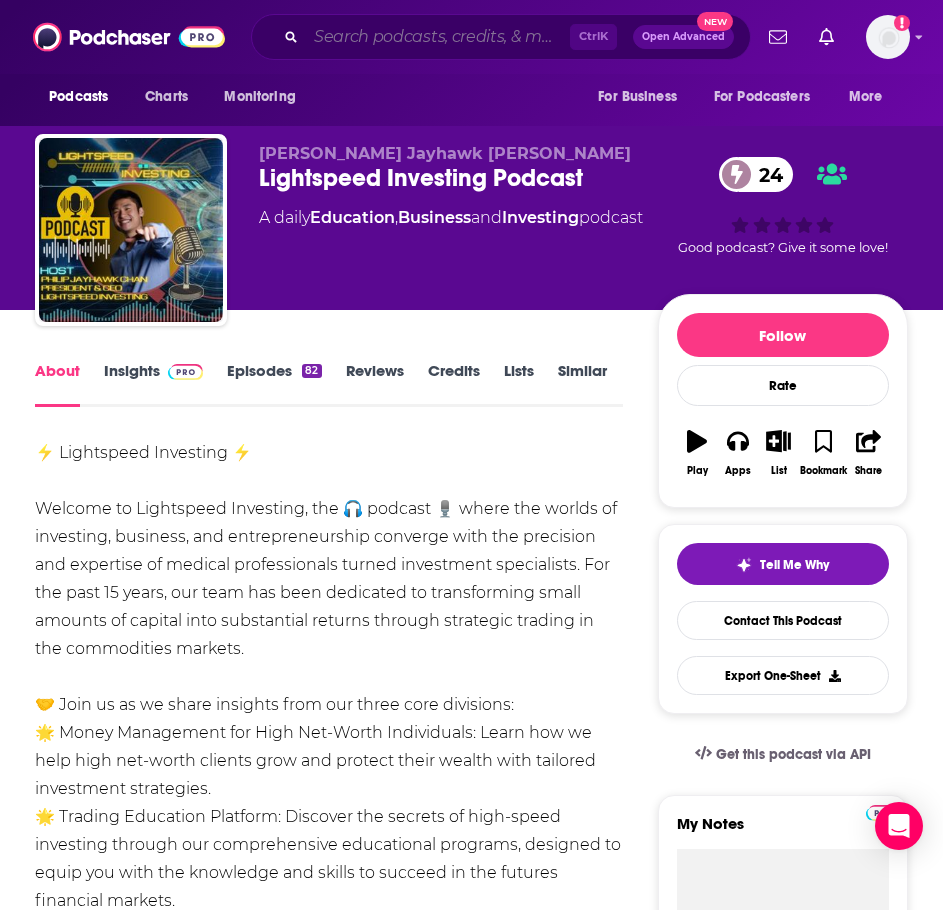 click at bounding box center [438, 37] 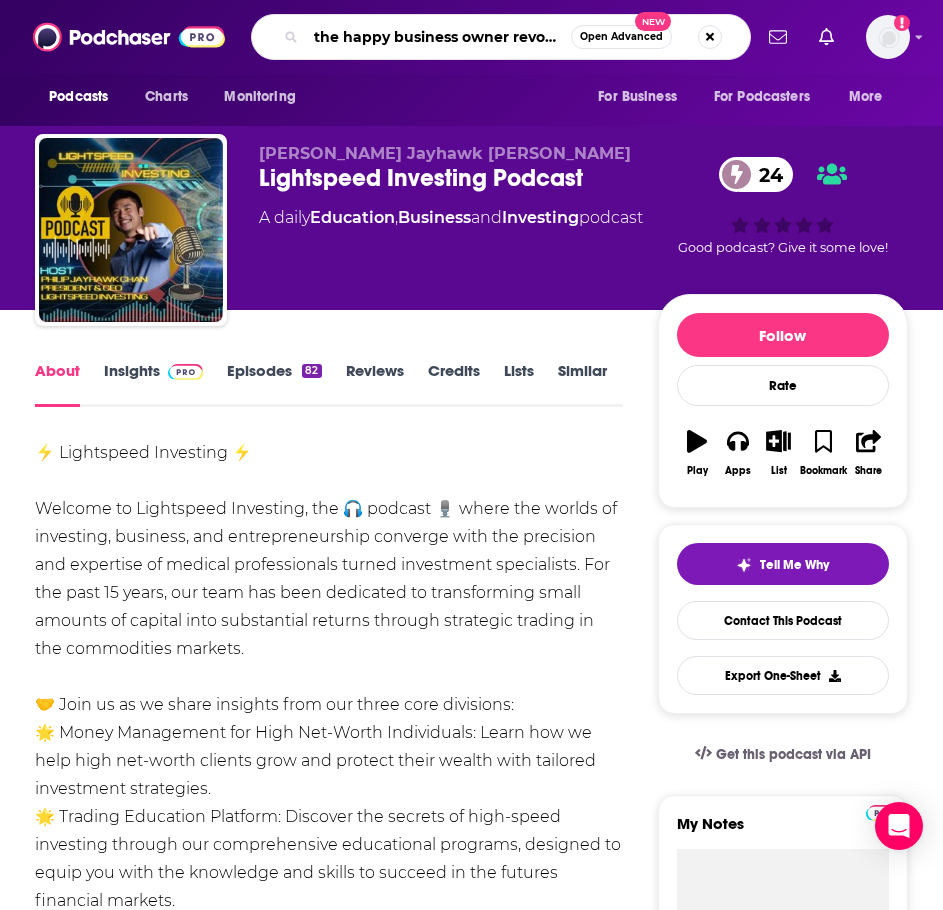 scroll, scrollTop: 0, scrollLeft: 24, axis: horizontal 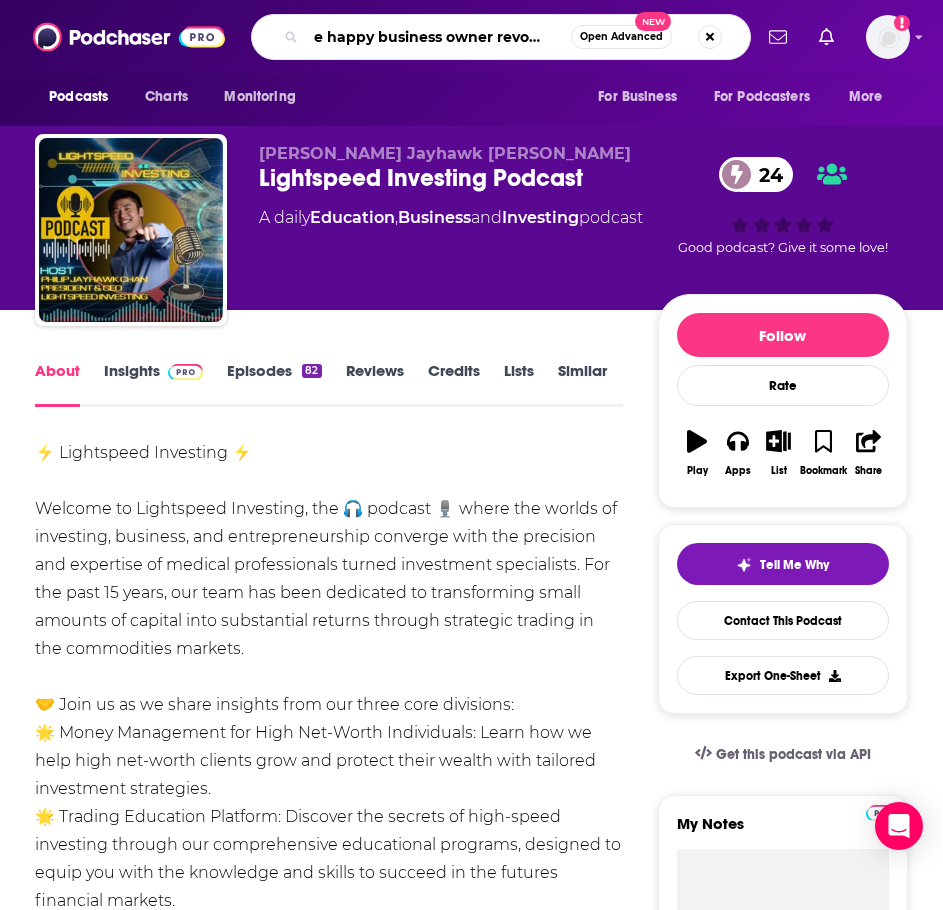 type on "the happy business owner revolution" 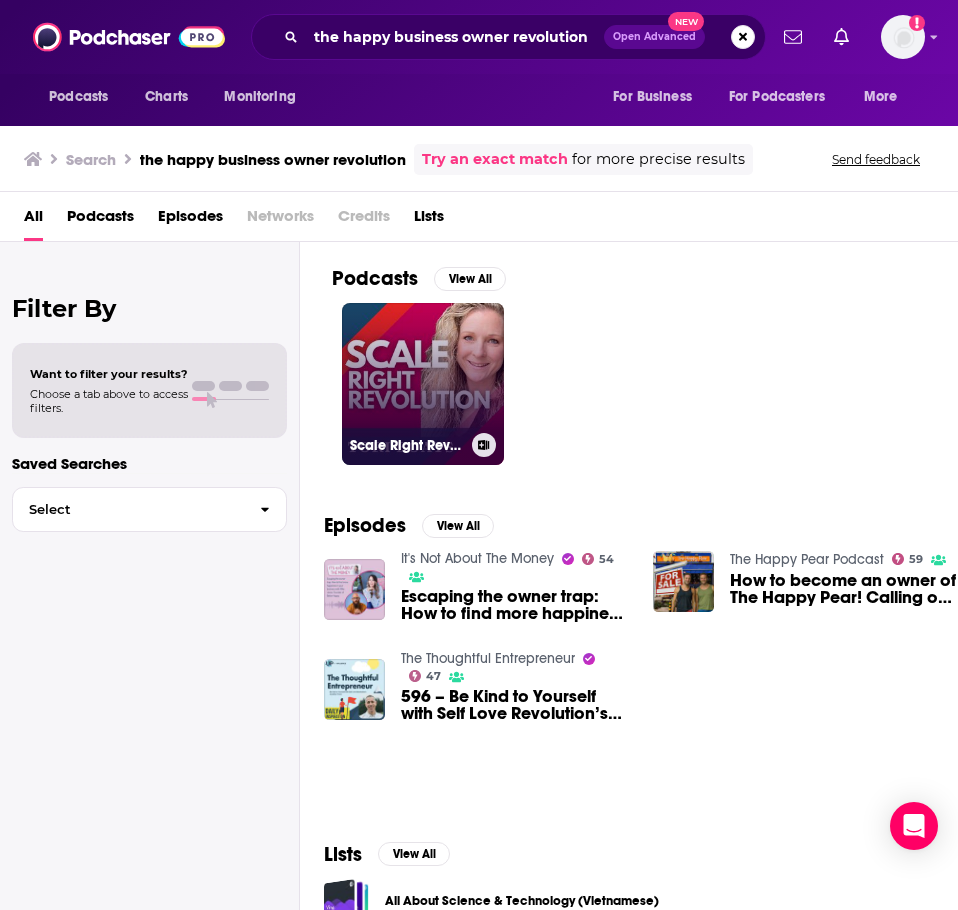 click on "Scale Right Revolution" at bounding box center (423, 384) 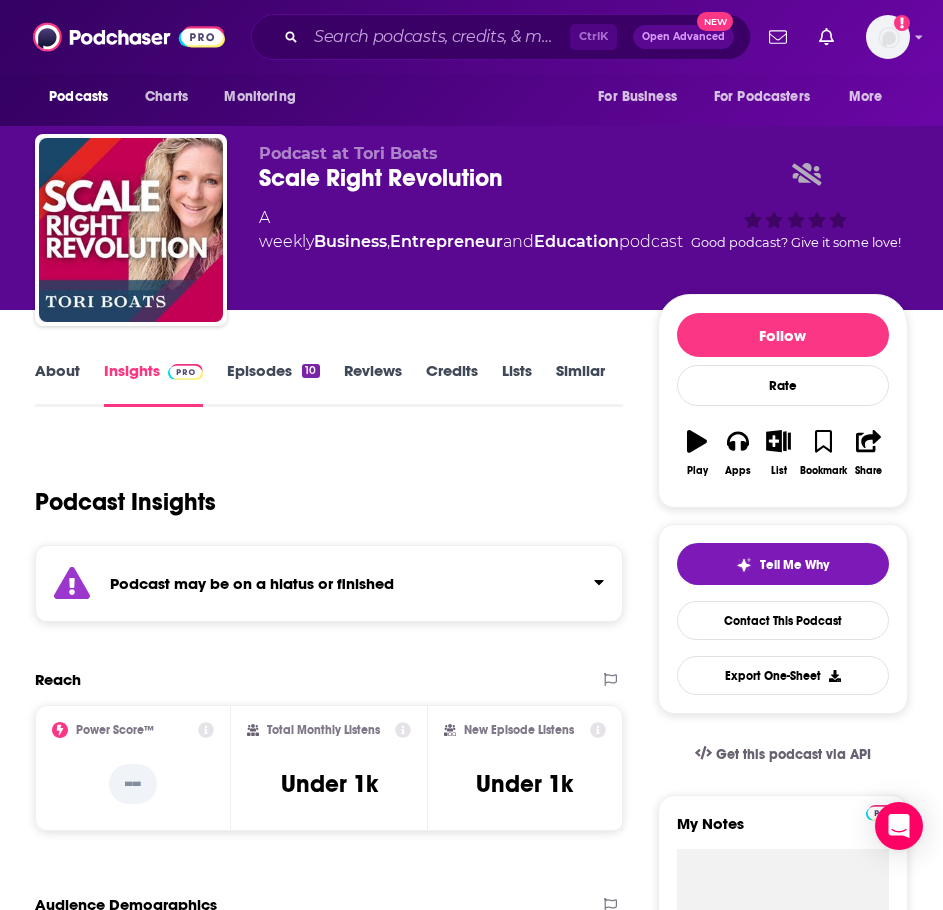 click on "Podcast may be on a hiatus or finished" at bounding box center [252, 583] 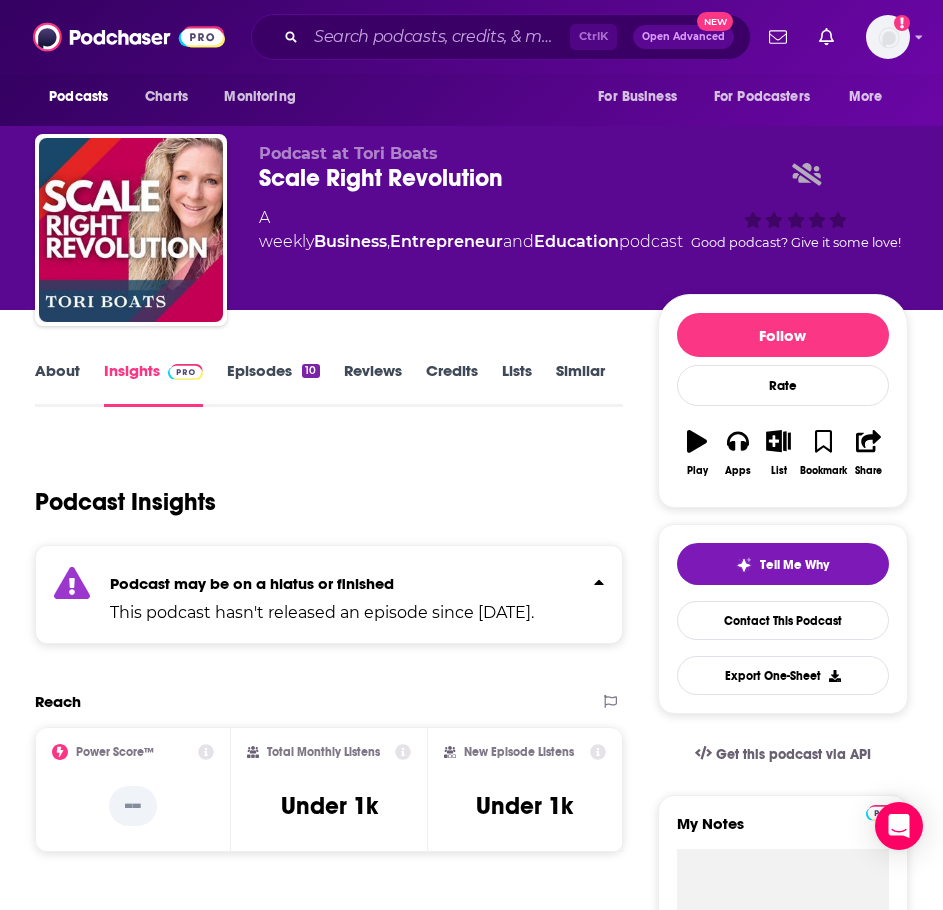 click on "About Insights Episodes 10 Reviews Credits Lists Similar Podcast Insights Reach & Audience Content Social Contacts Charts Sponsors Details Similar Contact Podcast Open Website  Podcast may be on a hiatus or finished This podcast hasn't released an episode since Mar 30th, 2025. Reach Power Score™ -- Total Monthly Listens Under 1k New Episode Listens Under 1k Export One-Sheet Audience Demographics Gender Female Age 37 yo Parental Status Mixed Countries 1 United States 2 Canada 3 United Kingdom 4 Australia 5 India Education Level Mostly  Higher Education Content Political Skew Not Available Socials This podcast does not have social handles yet. Contacts   RSS   Podcast Email Podcast at Tori Boats podcast-pub@toriboats.com podcast-pub@toriboats.com That's all there is! Charts All Charts All Categories All Countries This podcast isn't ranking on any Apple or Spotify charts today. Recent Sponsors of  Scale Right Revolution Beta Add to We do not have sponsor history for this podcast yet or there are no sponsors. 5" at bounding box center [330, 3959] 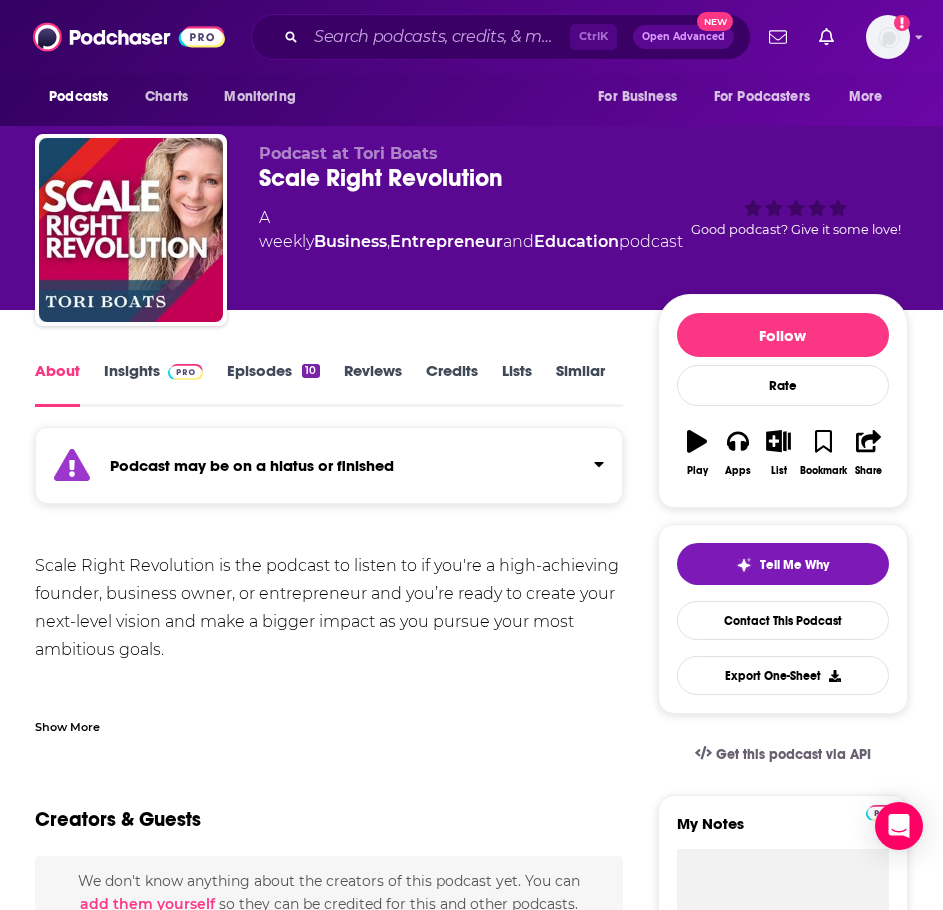 click on "Show More" at bounding box center (67, 725) 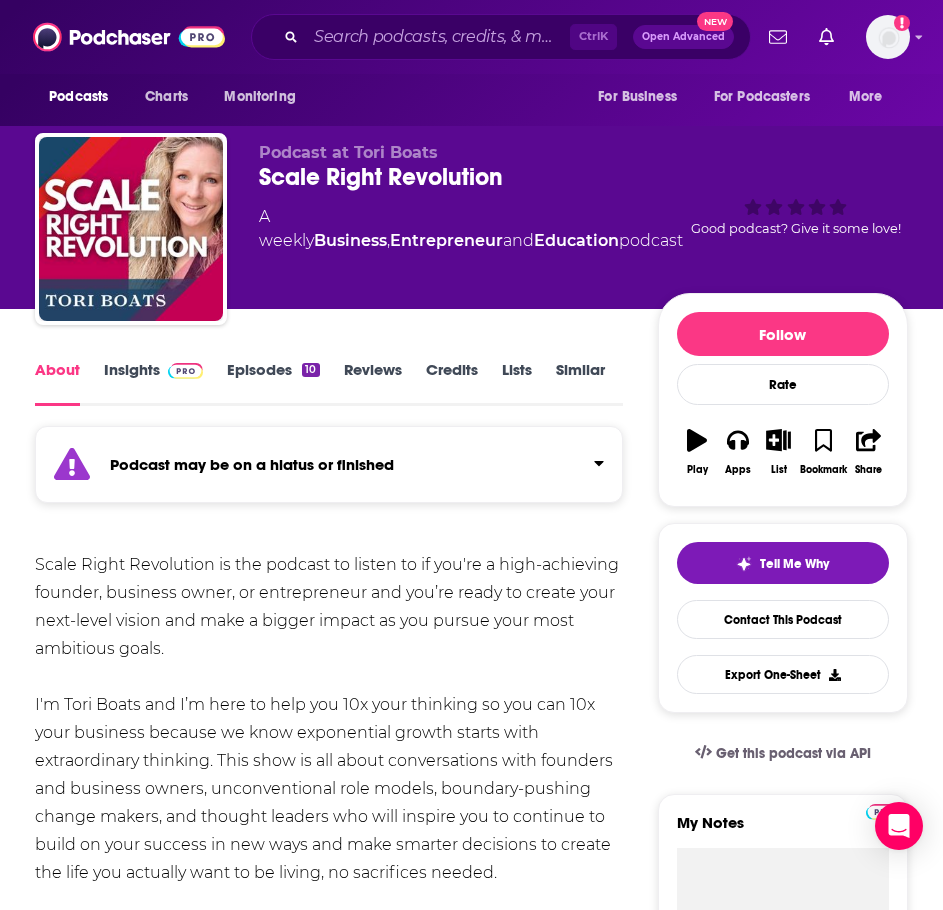 scroll, scrollTop: 0, scrollLeft: 0, axis: both 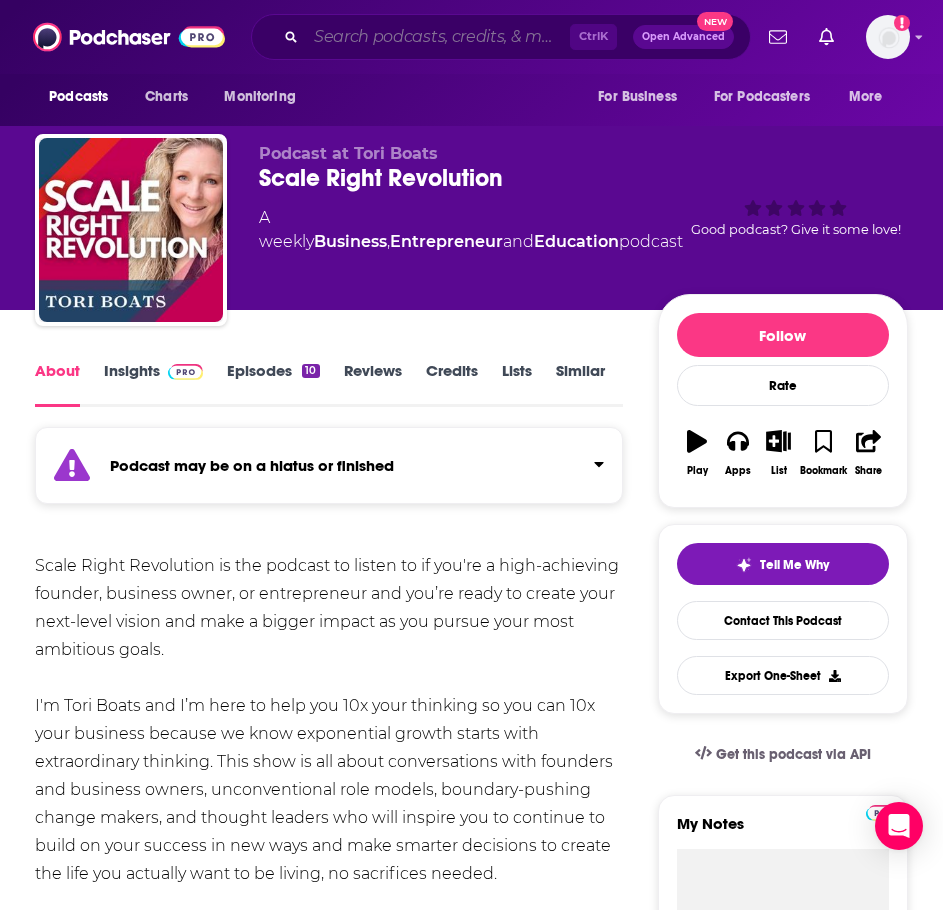 click at bounding box center (438, 37) 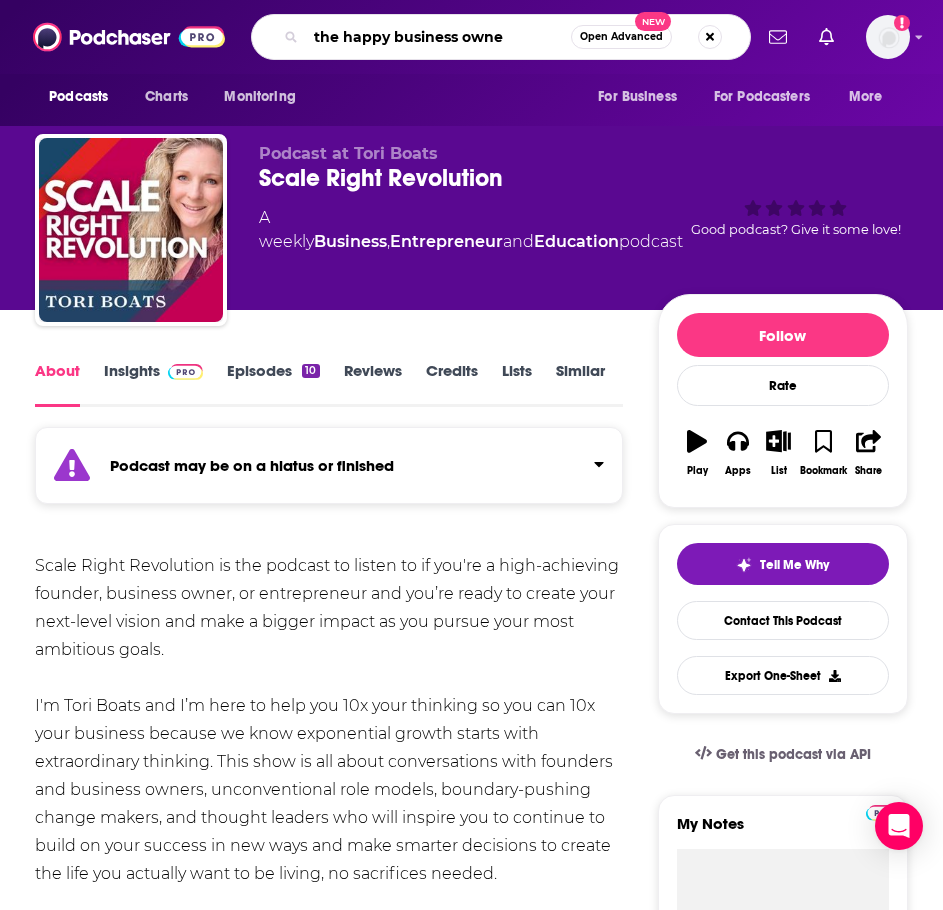 type on "the happy business owner" 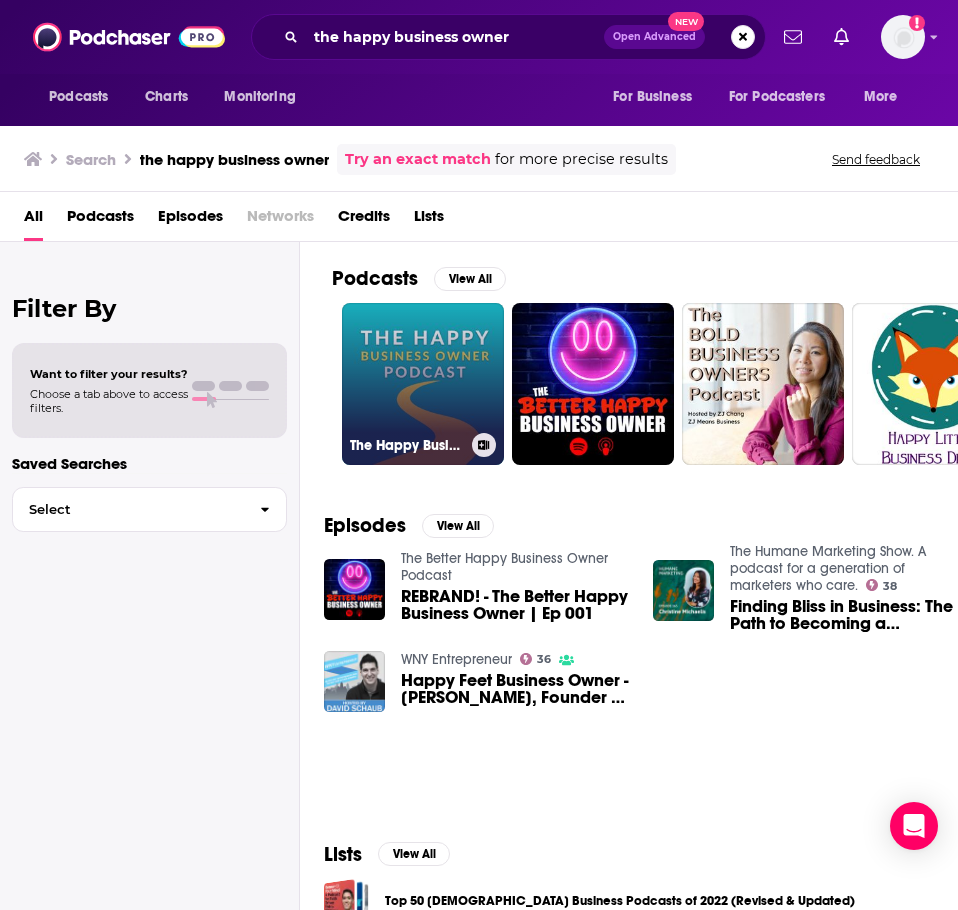 click on "The Happy Business Owner Podcast" at bounding box center [423, 384] 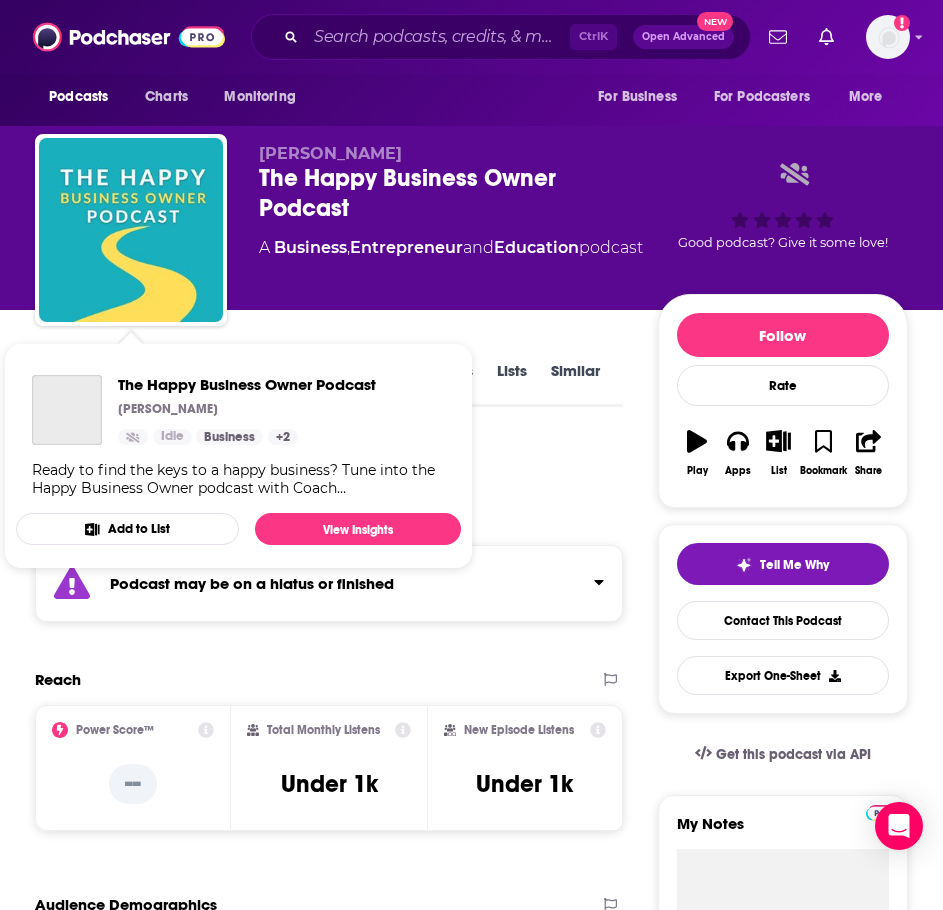 click on "Podcast may be on a hiatus or finished" at bounding box center (329, 583) 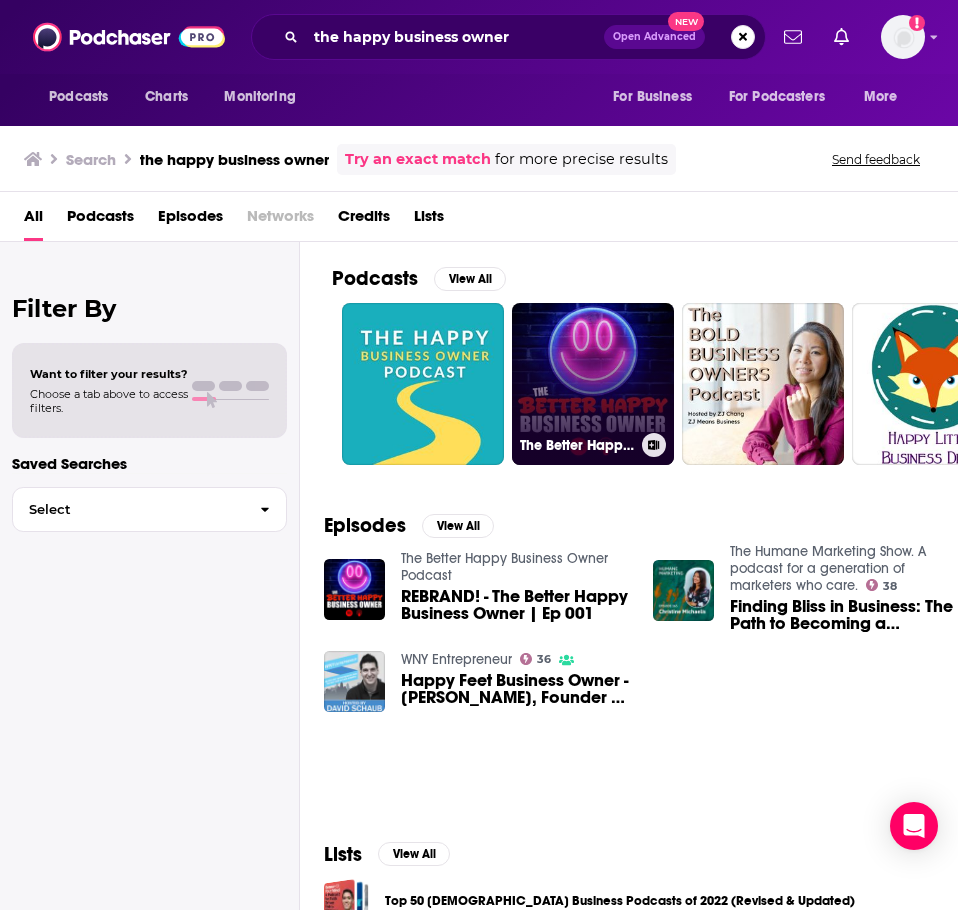 click on "The Better Happy Business Owner Podcast" at bounding box center (593, 384) 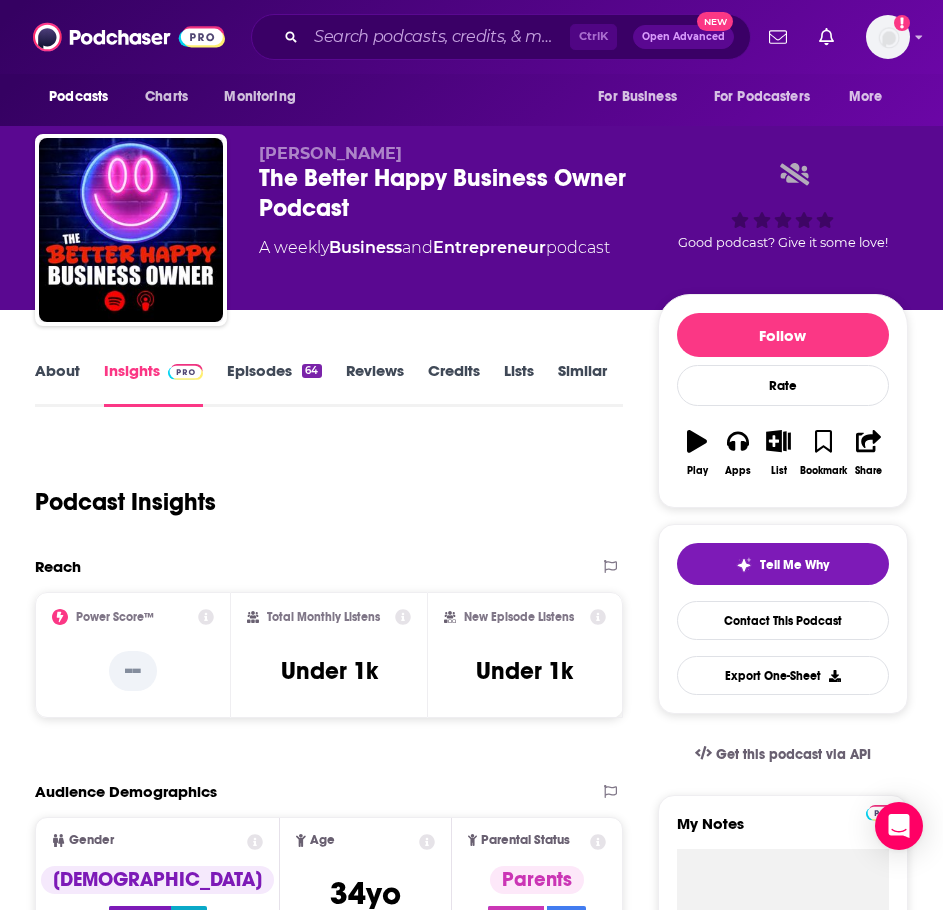 click on "About" at bounding box center [57, 384] 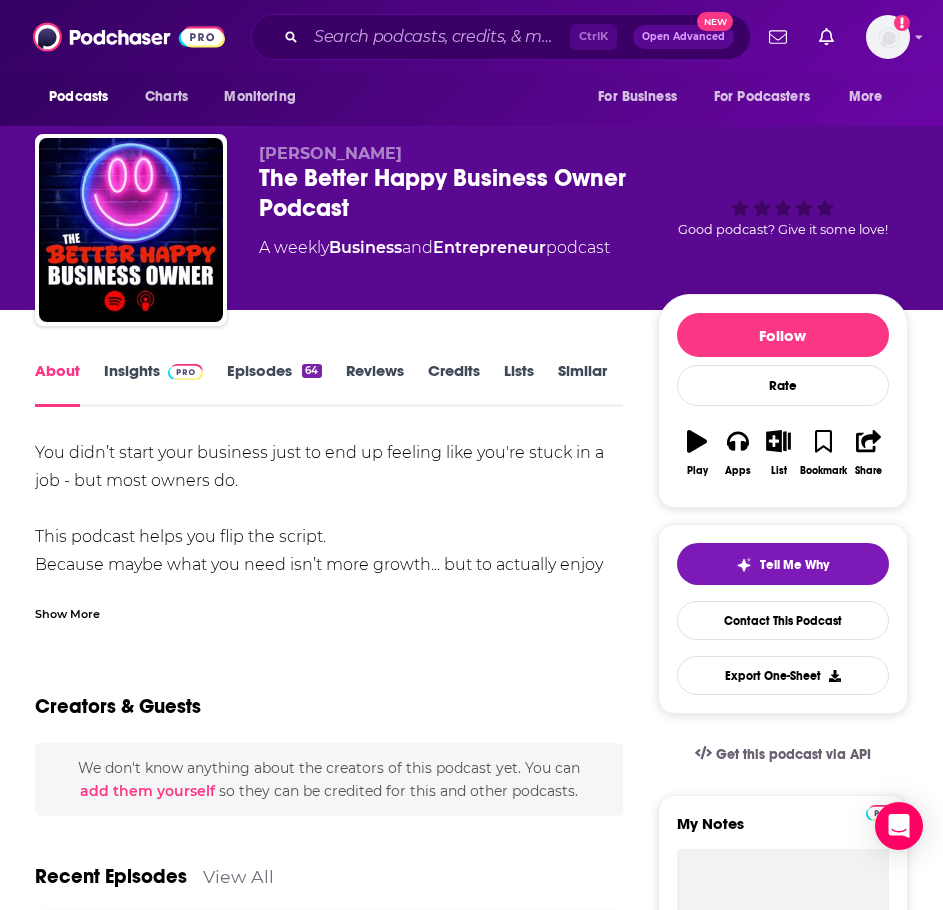 click on "Show More" at bounding box center [67, 612] 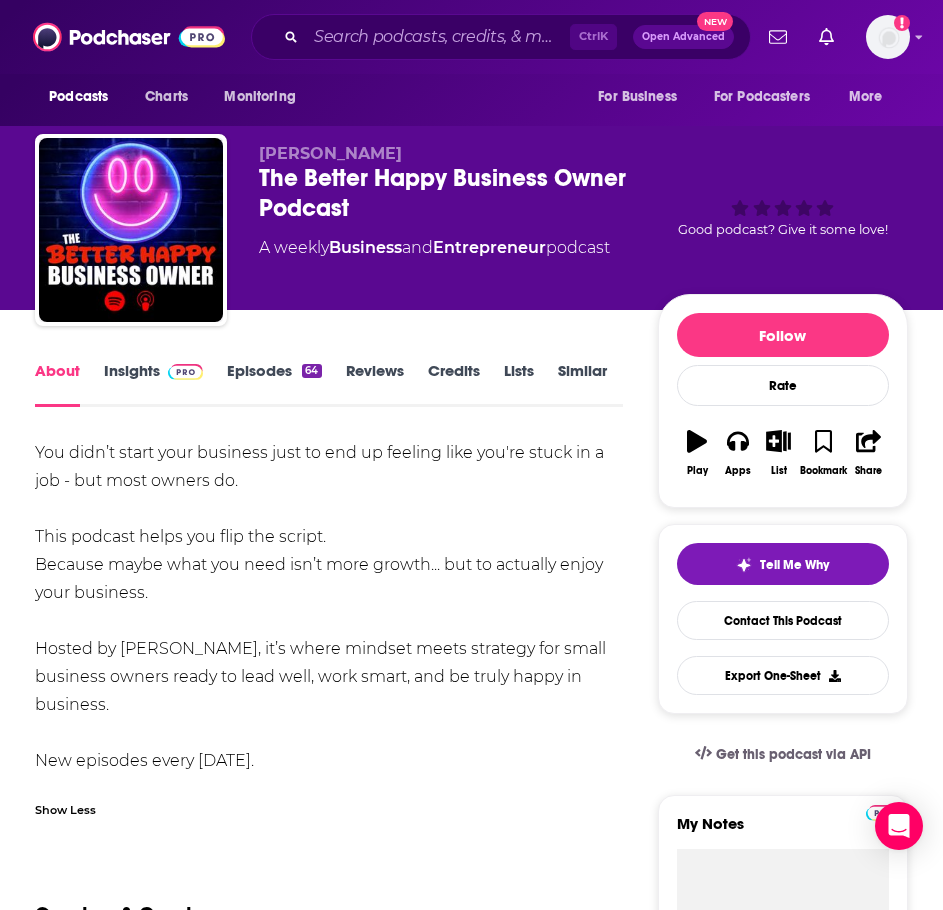 click on "Insights" at bounding box center (153, 384) 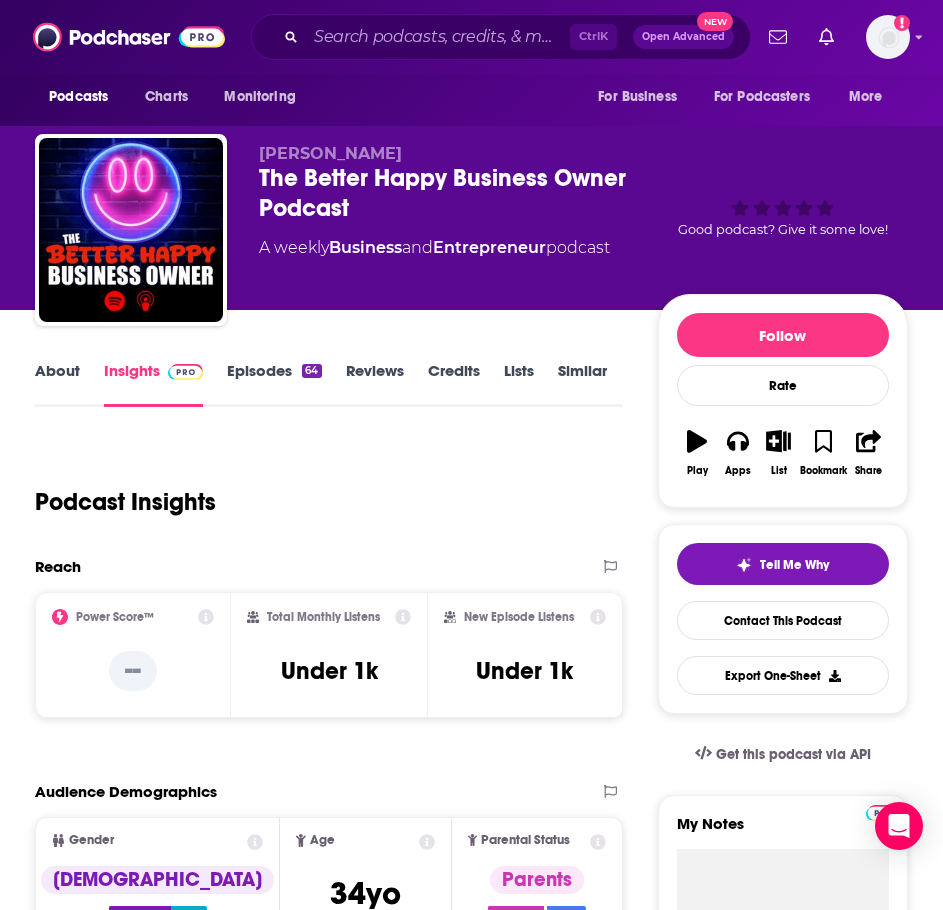 click on "Episodes 64" at bounding box center (274, 384) 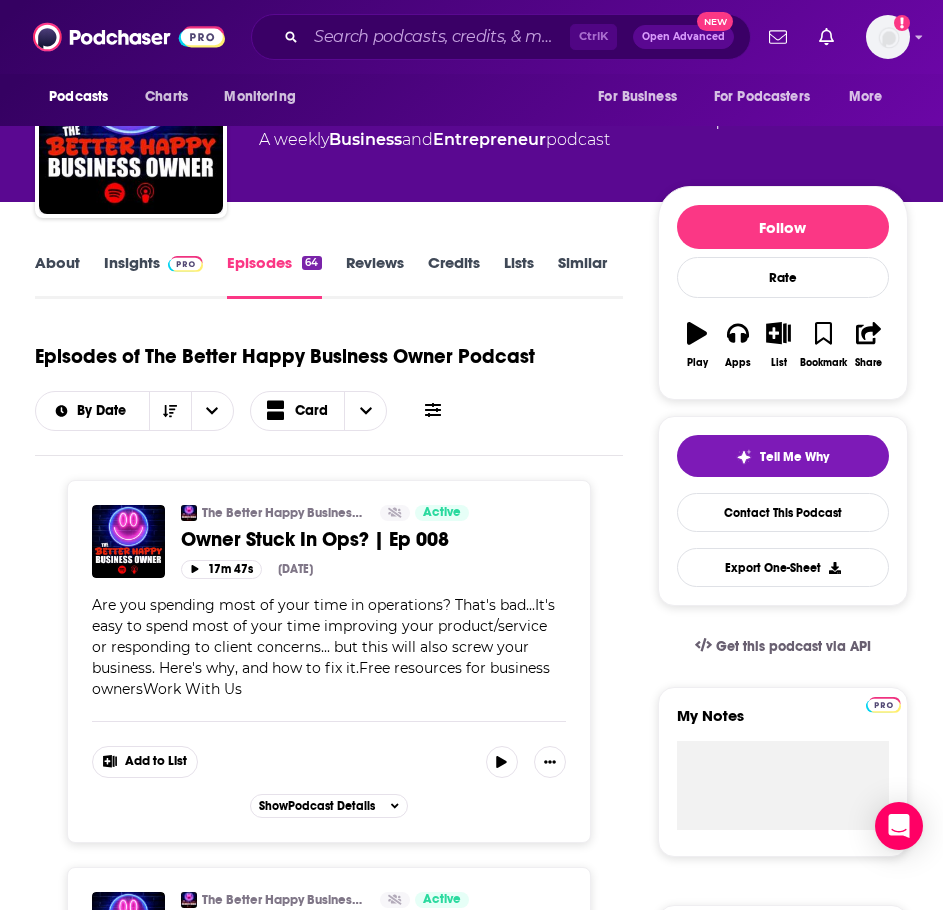 scroll, scrollTop: 0, scrollLeft: 0, axis: both 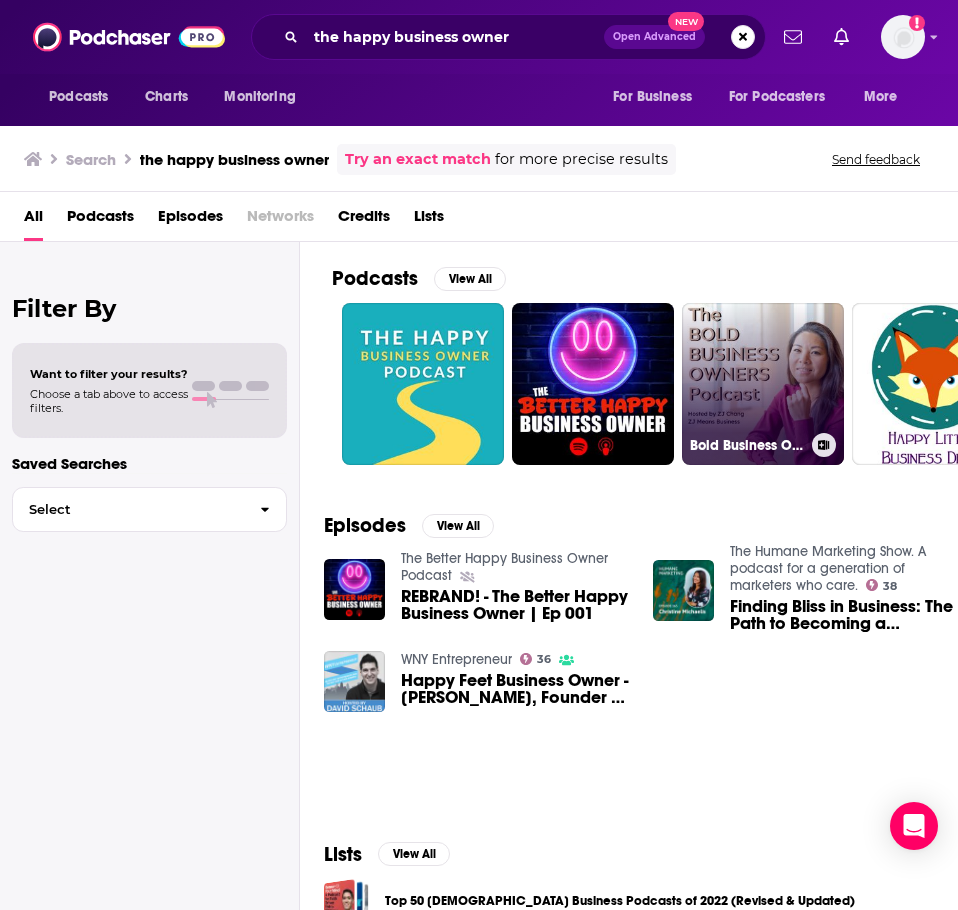 click on "Bold Business Owners Podcast" at bounding box center (763, 384) 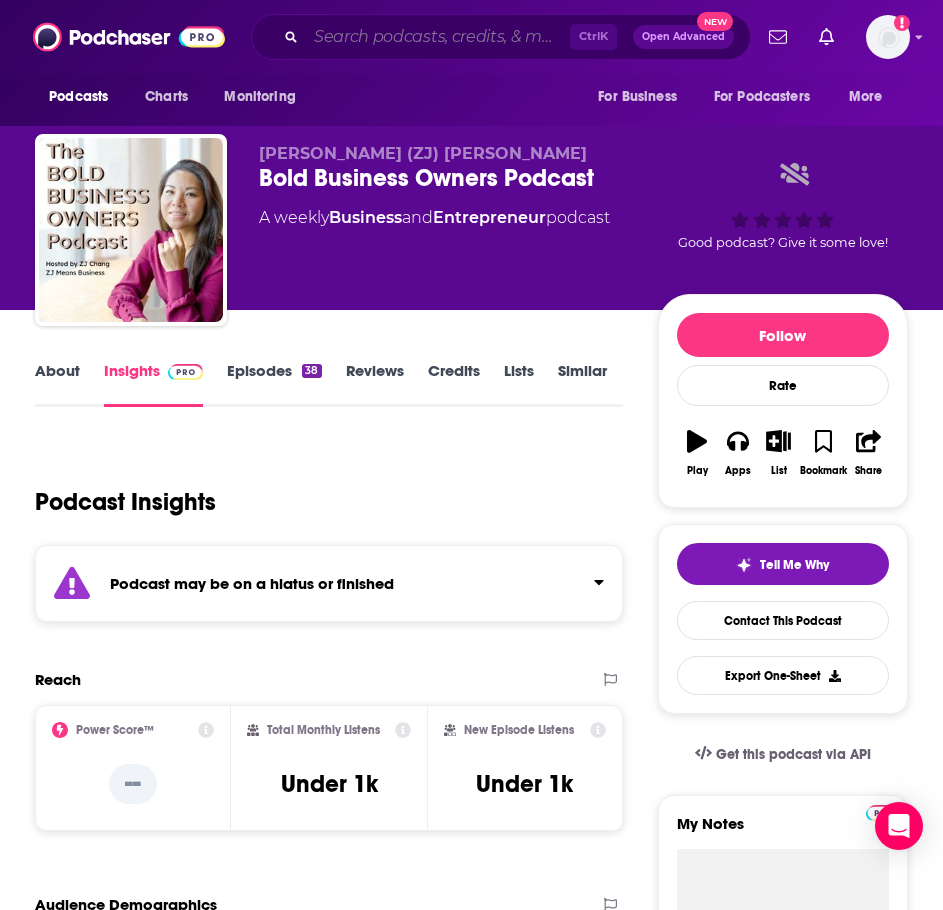 click at bounding box center (438, 37) 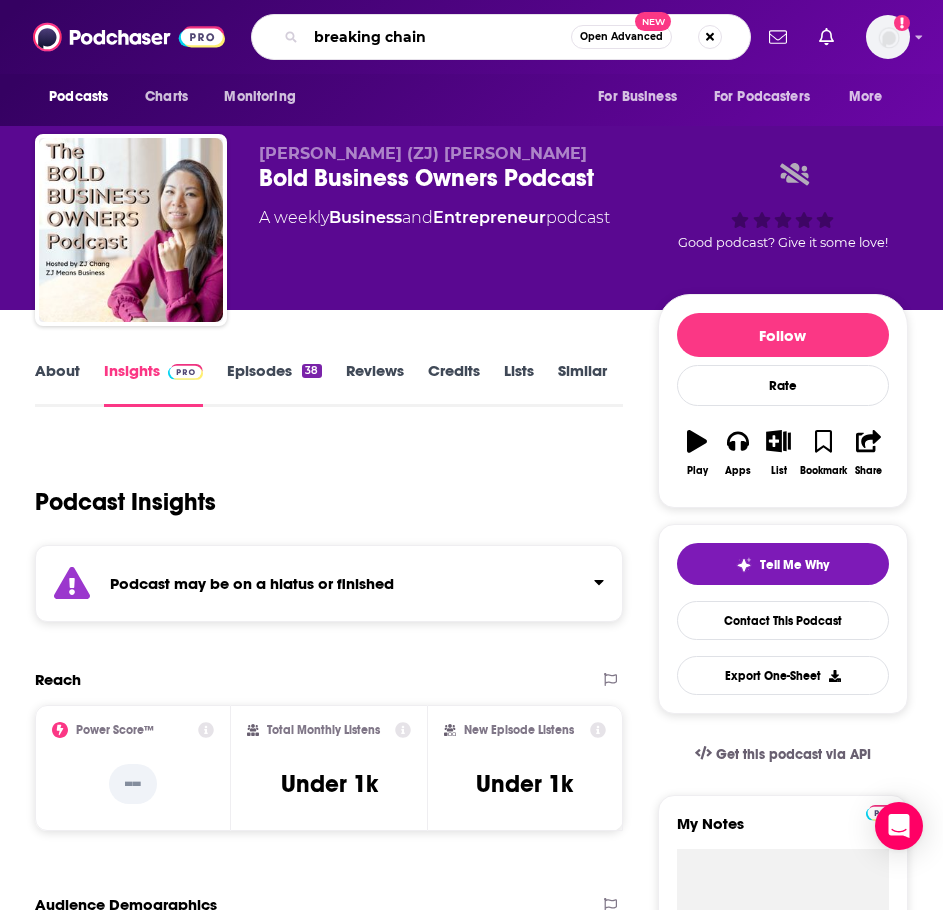 type on "breaking chains" 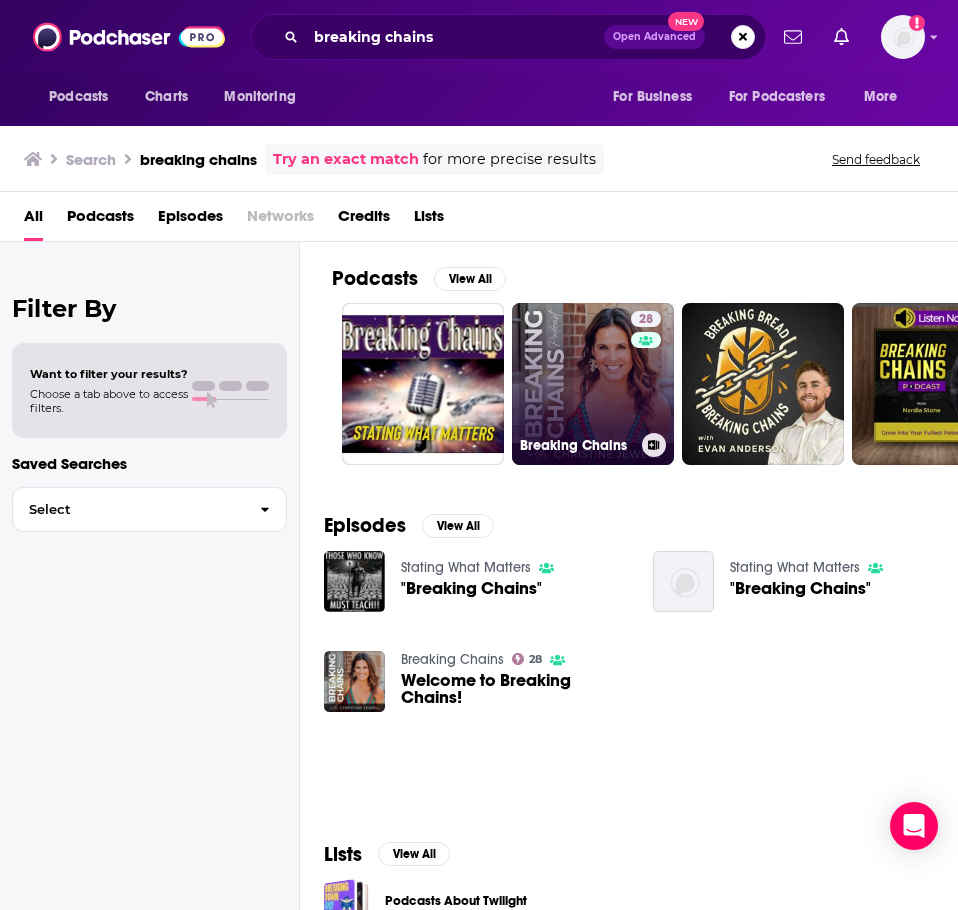 click on "28 Breaking Chains" at bounding box center [593, 384] 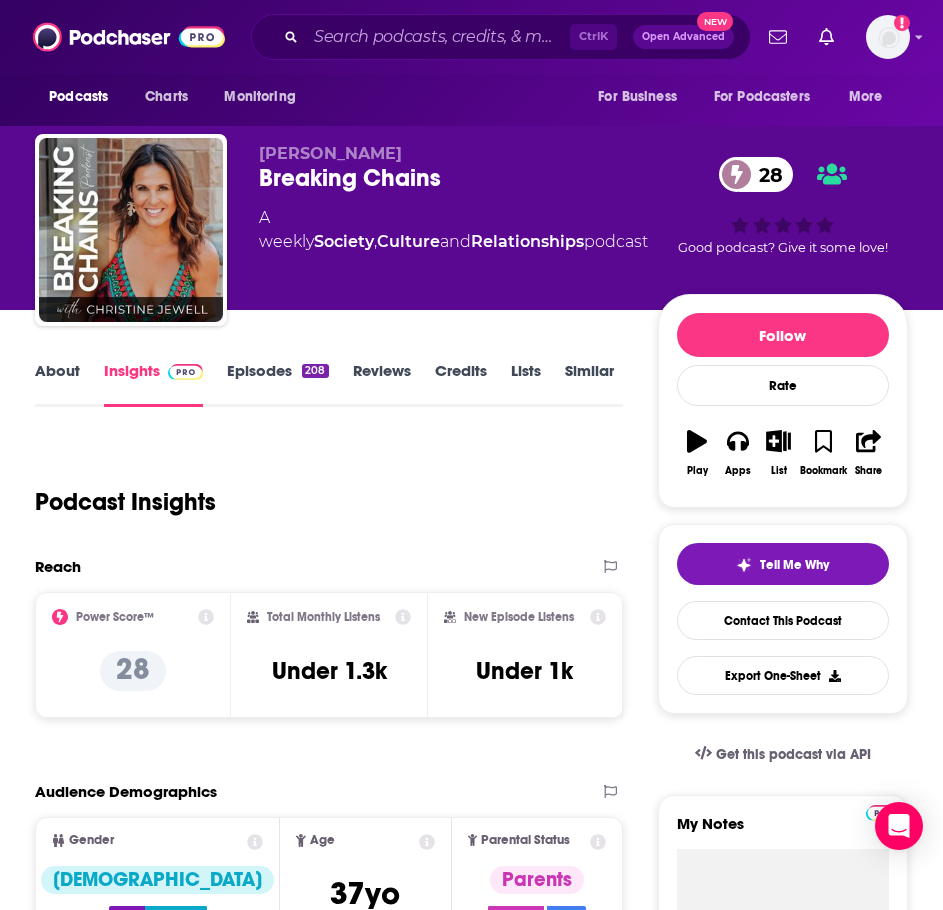 click on "About" at bounding box center (57, 384) 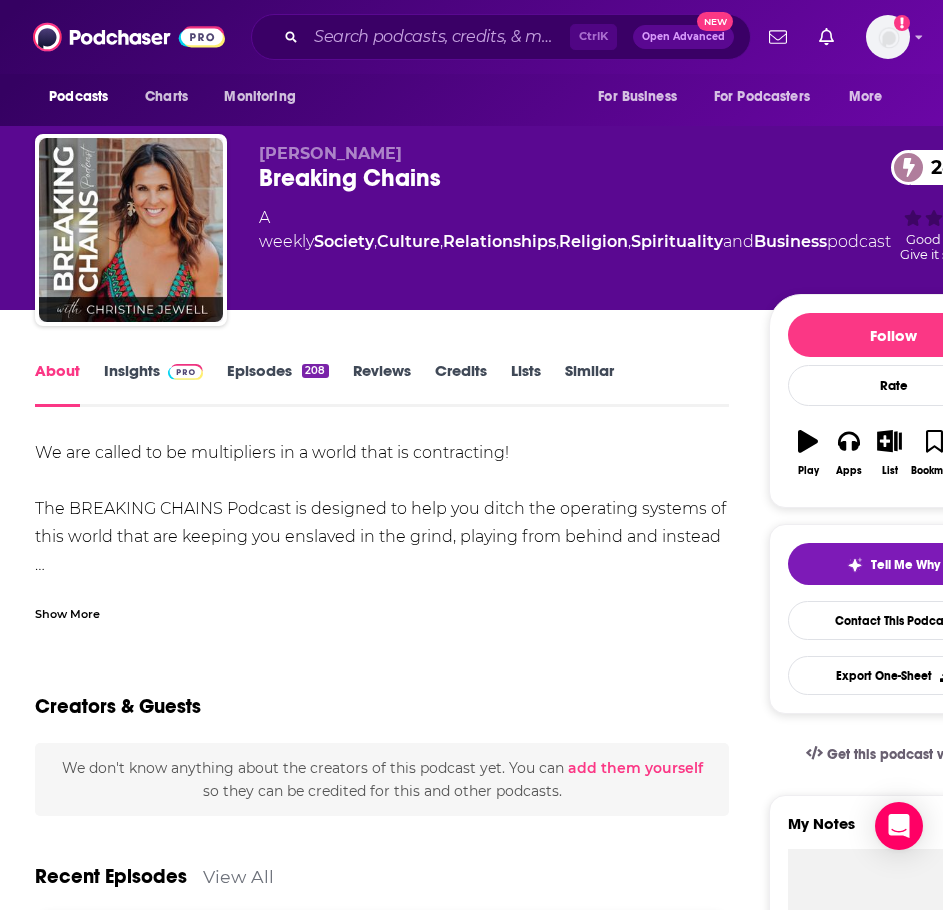 click on "Show More" at bounding box center [382, 606] 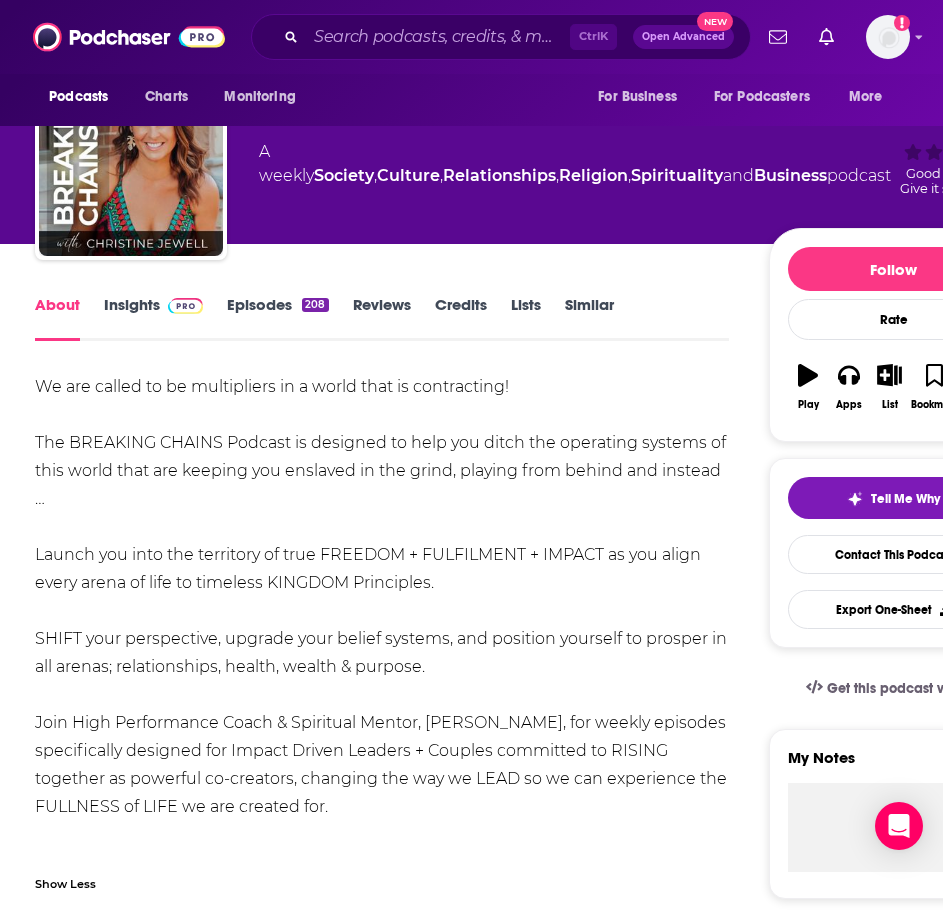 scroll, scrollTop: 100, scrollLeft: 0, axis: vertical 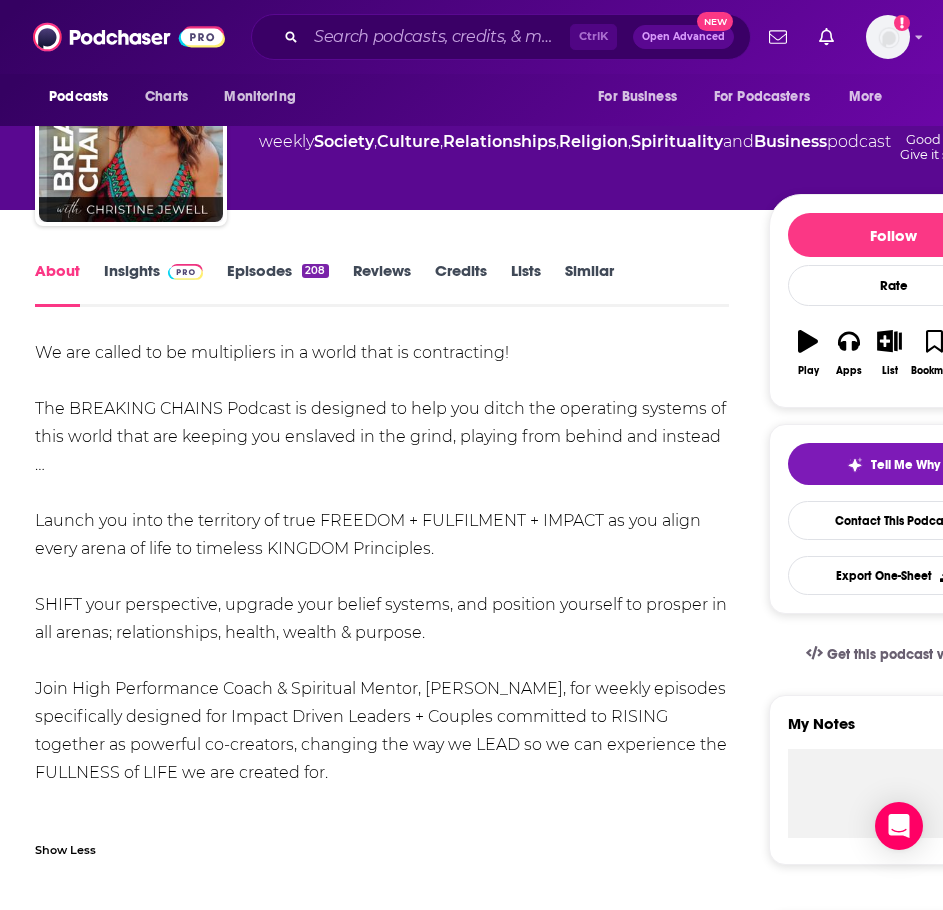 drag, startPoint x: 139, startPoint y: 799, endPoint x: 38, endPoint y: 351, distance: 459.24396 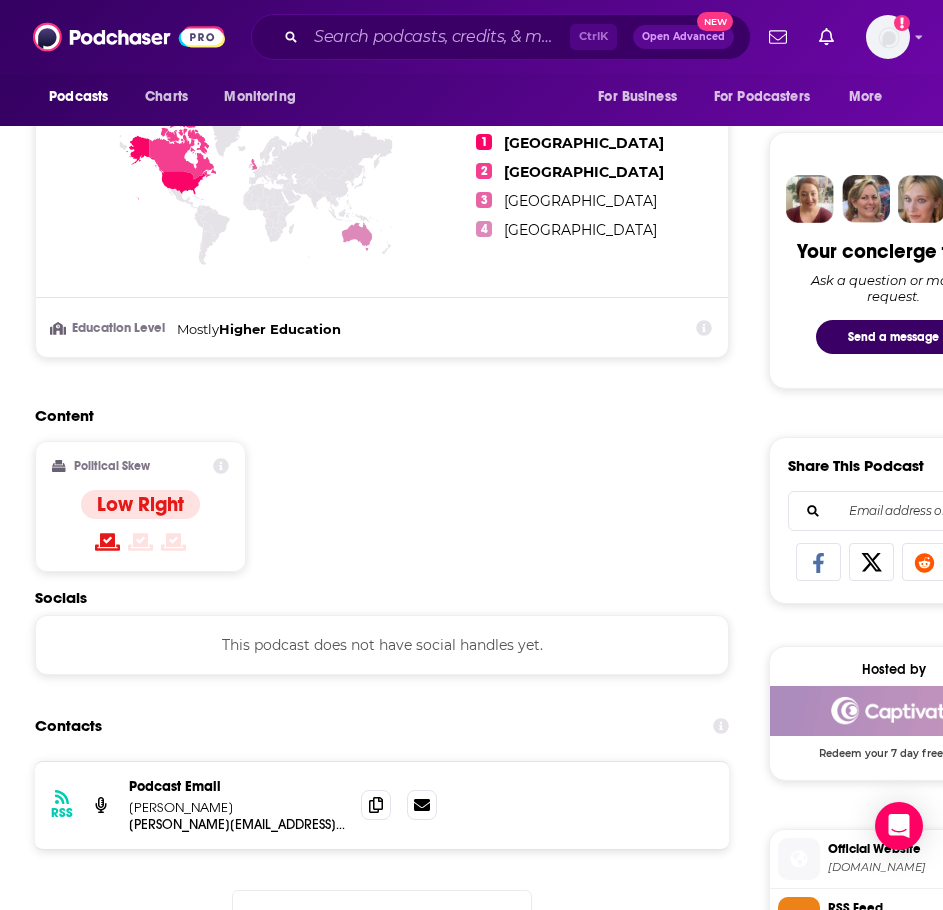 scroll, scrollTop: 1200, scrollLeft: 0, axis: vertical 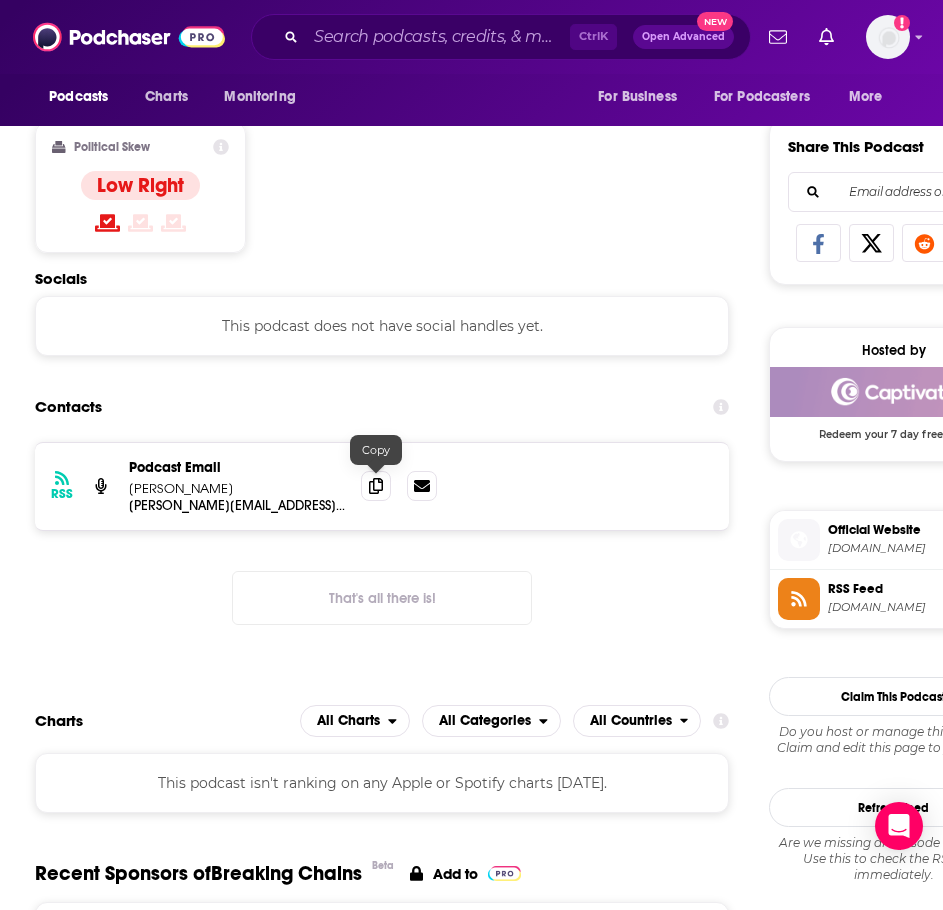 drag, startPoint x: 380, startPoint y: 491, endPoint x: 271, endPoint y: 514, distance: 111.40018 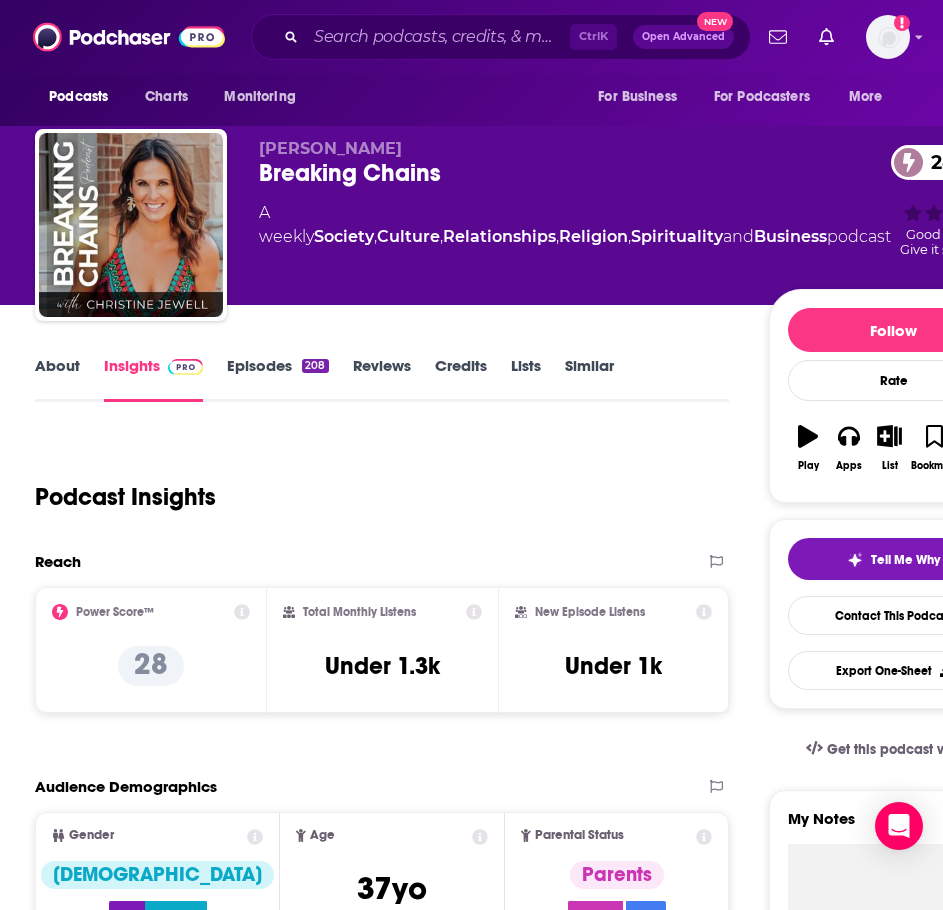 scroll, scrollTop: 0, scrollLeft: 0, axis: both 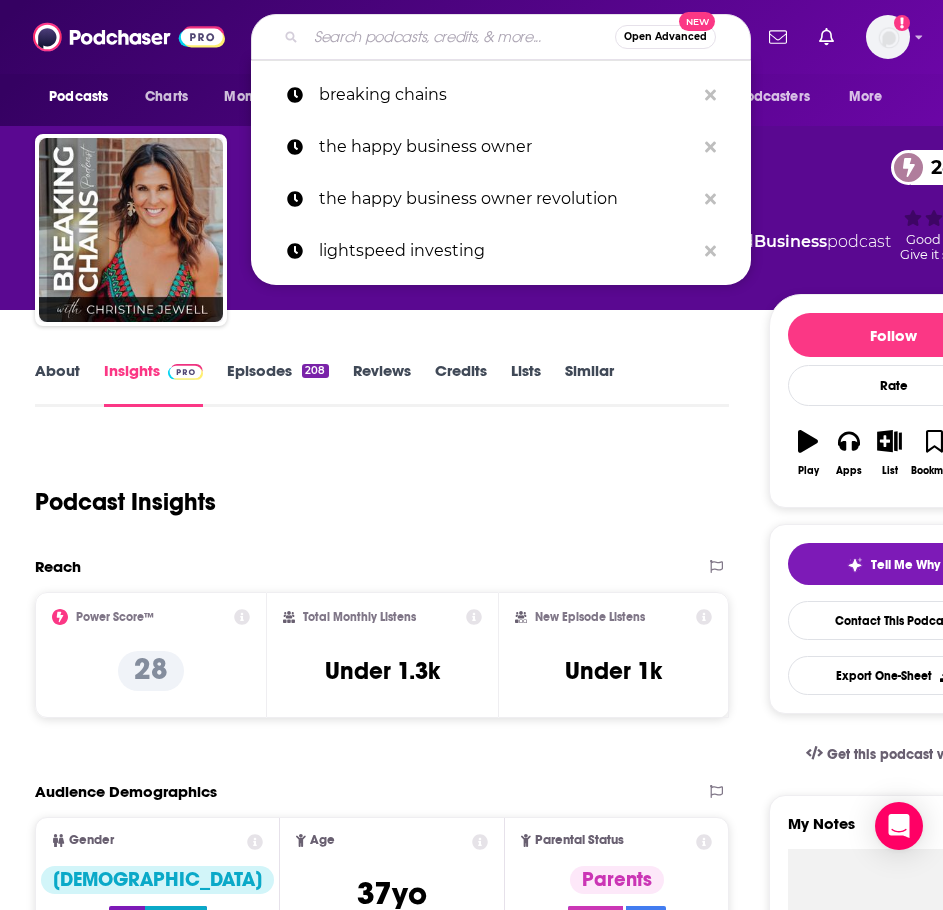 click at bounding box center (460, 37) 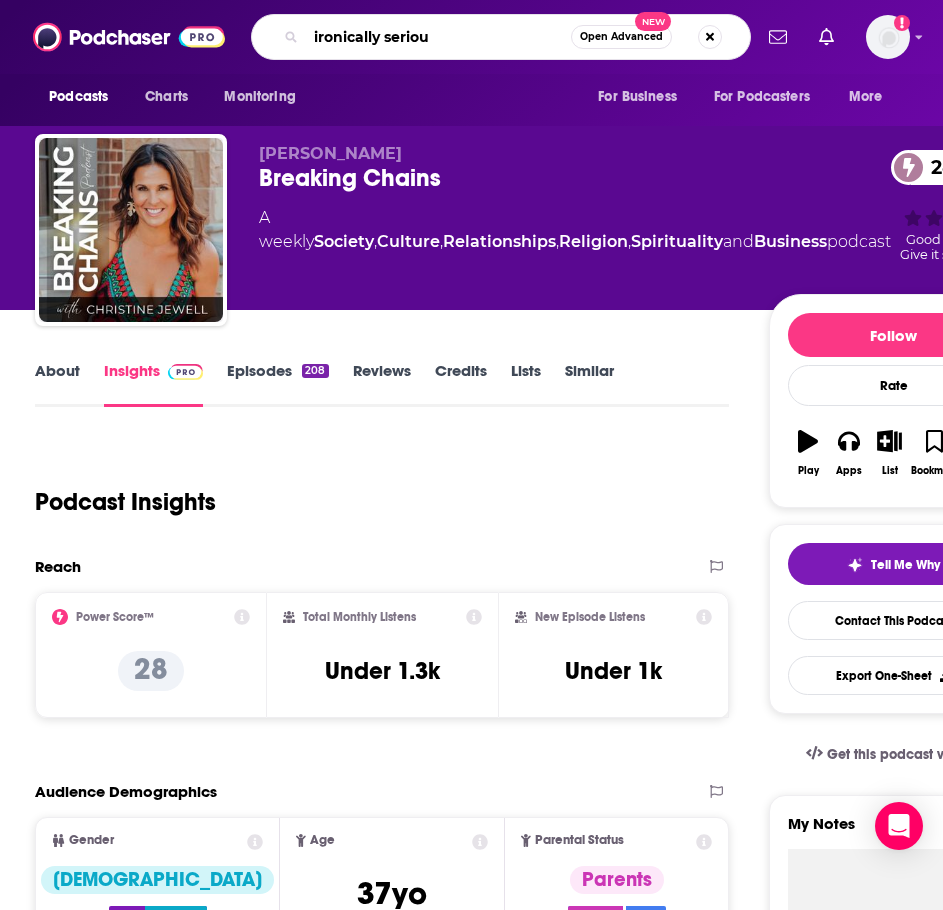 type on "ironically serious" 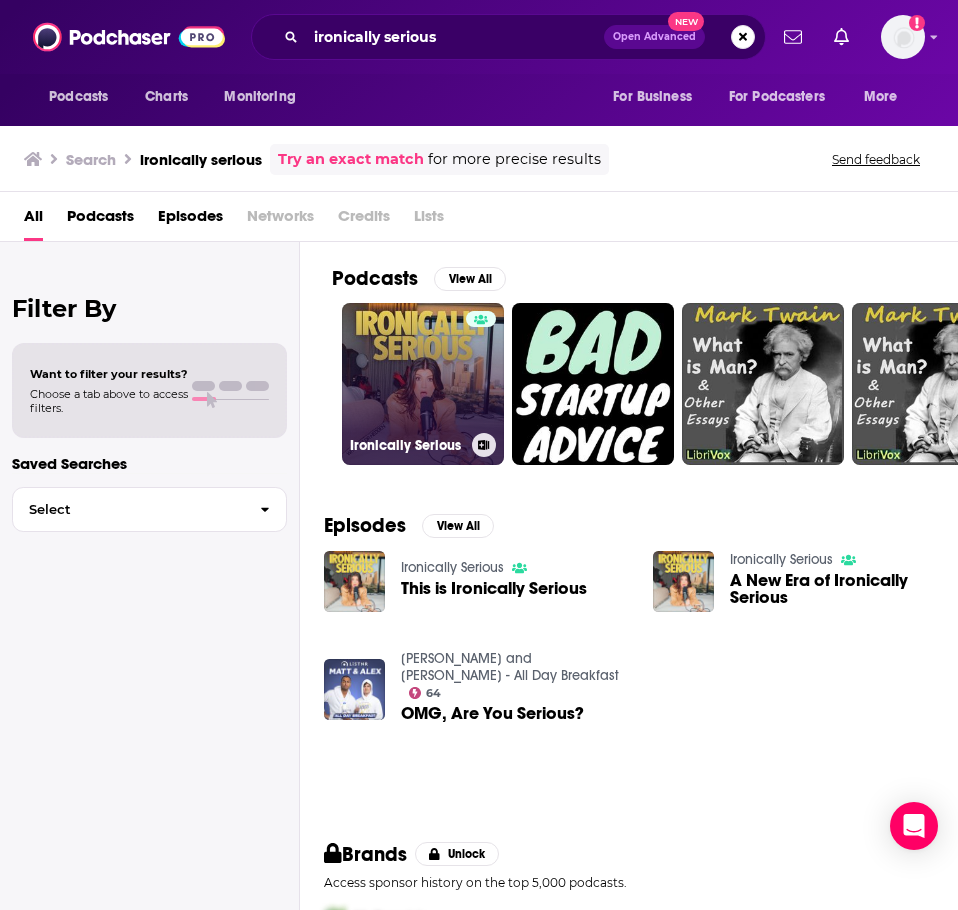 click on "Ironically Serious" at bounding box center [423, 384] 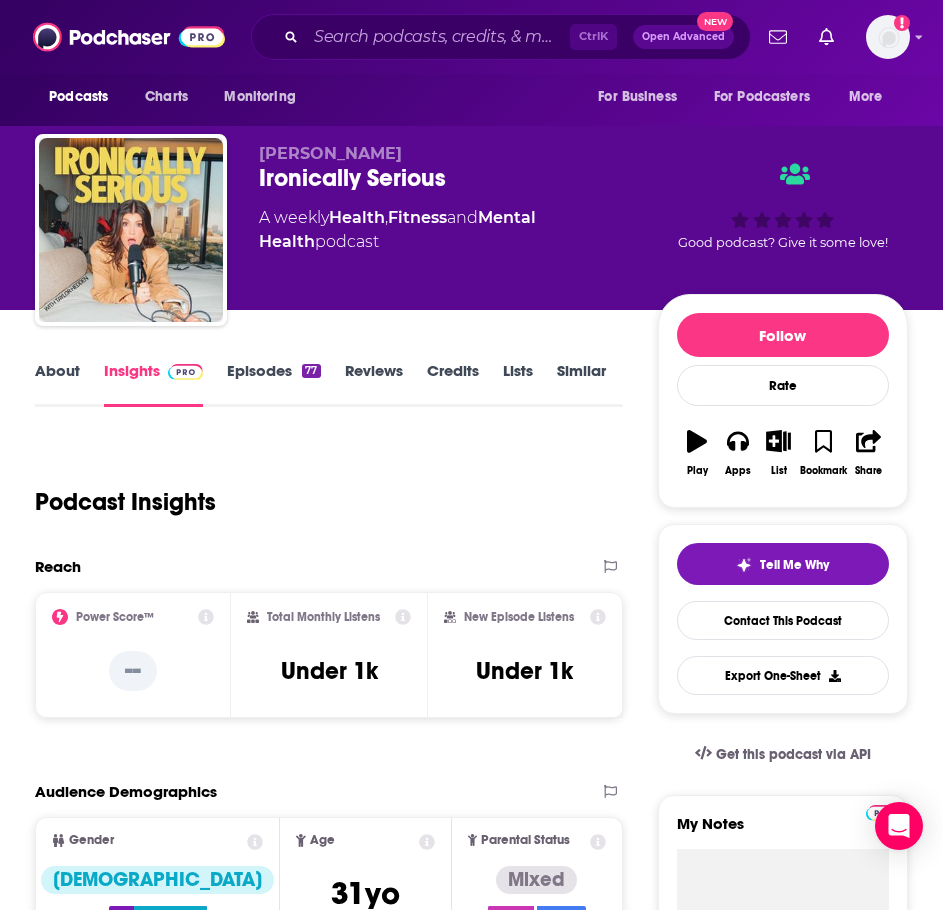 click on "About" at bounding box center [57, 384] 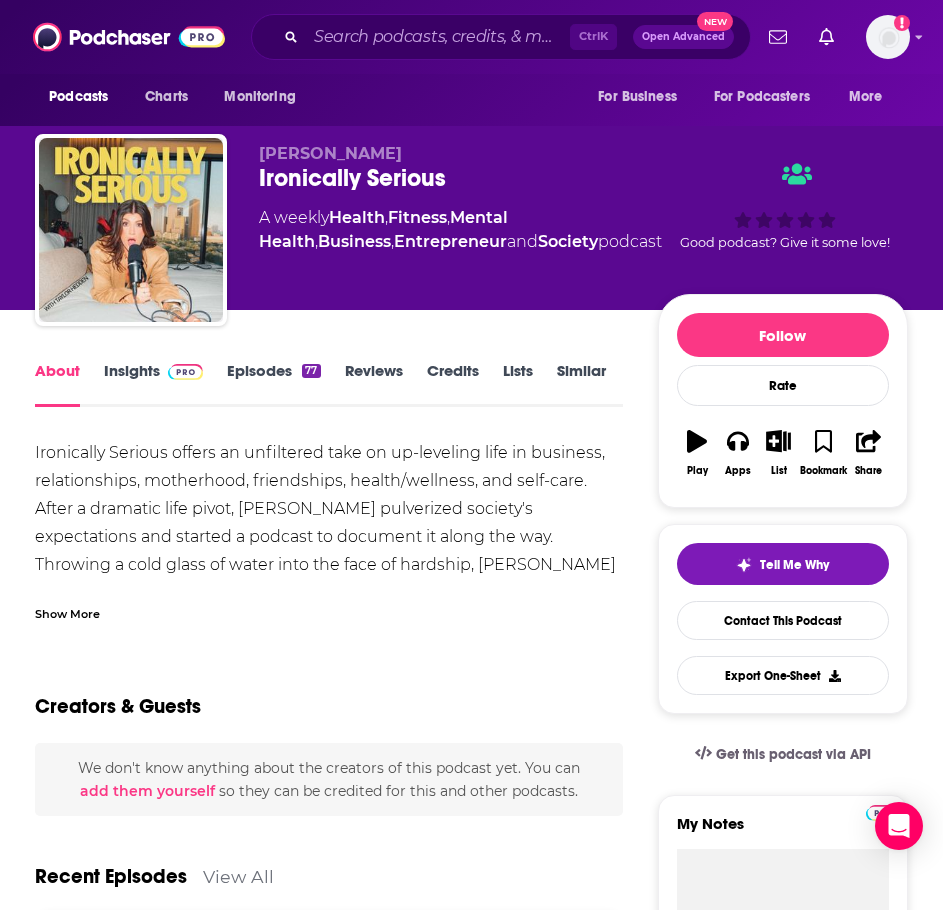 click on "Show More" at bounding box center [67, 612] 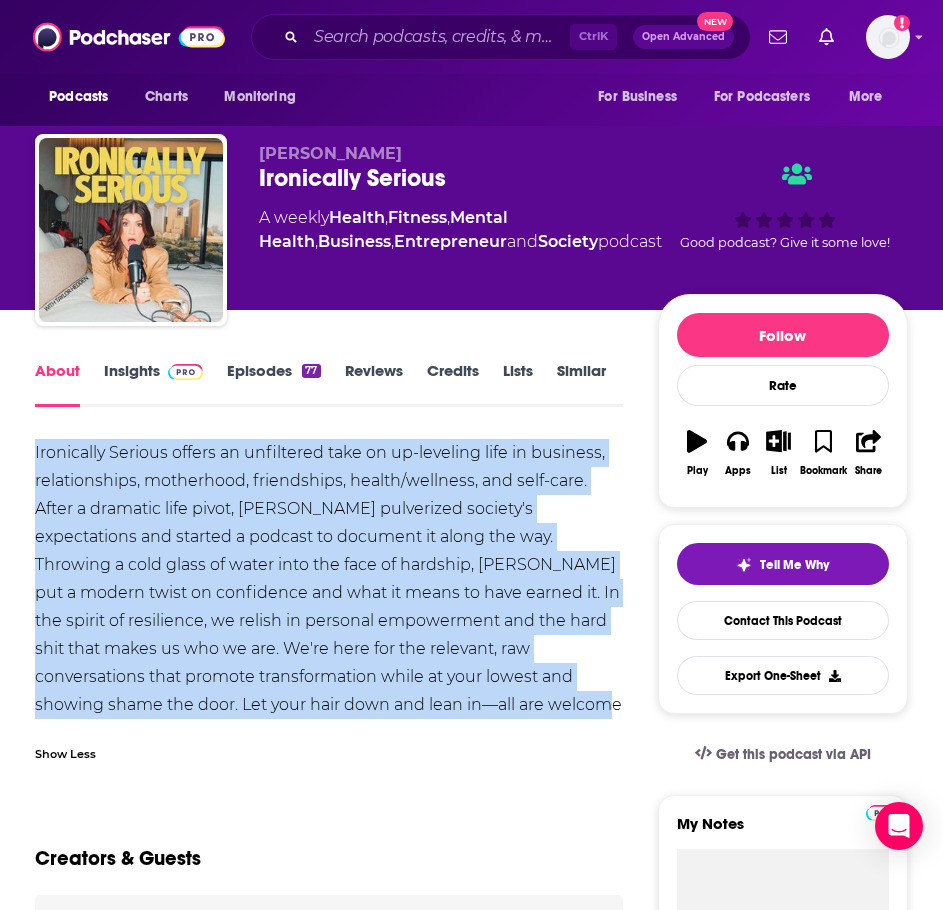 drag, startPoint x: 455, startPoint y: 703, endPoint x: 39, endPoint y: 458, distance: 482.78464 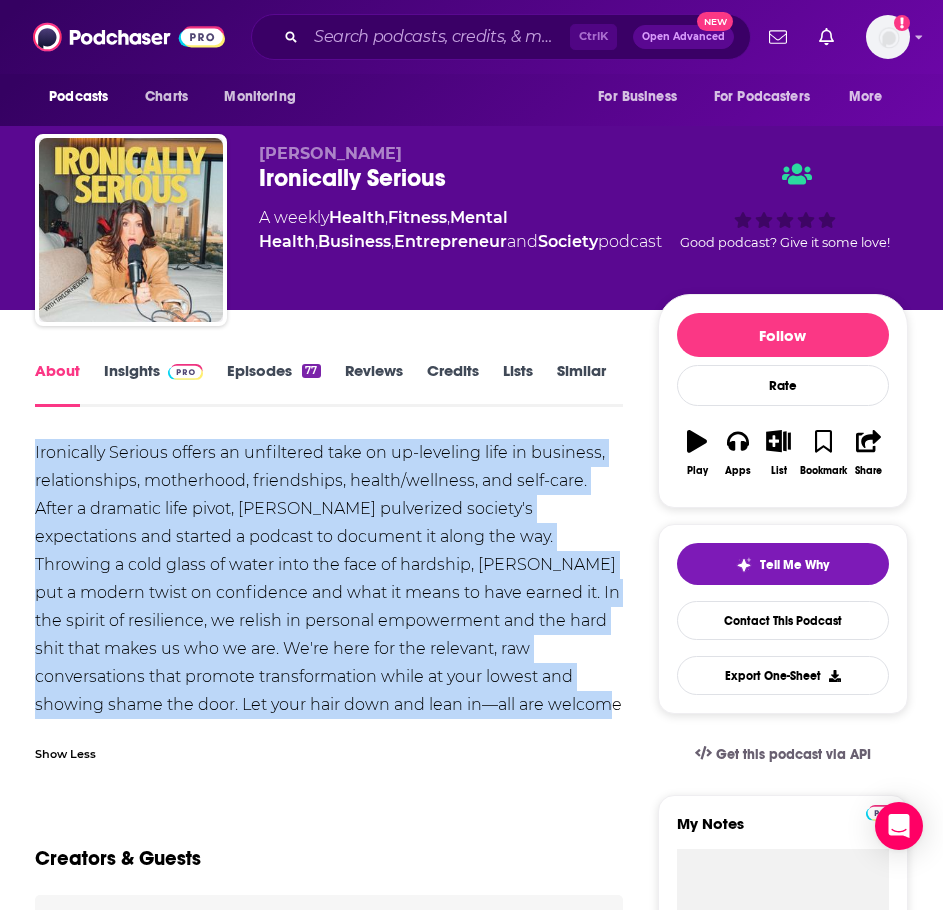 click on "Insights" at bounding box center [153, 384] 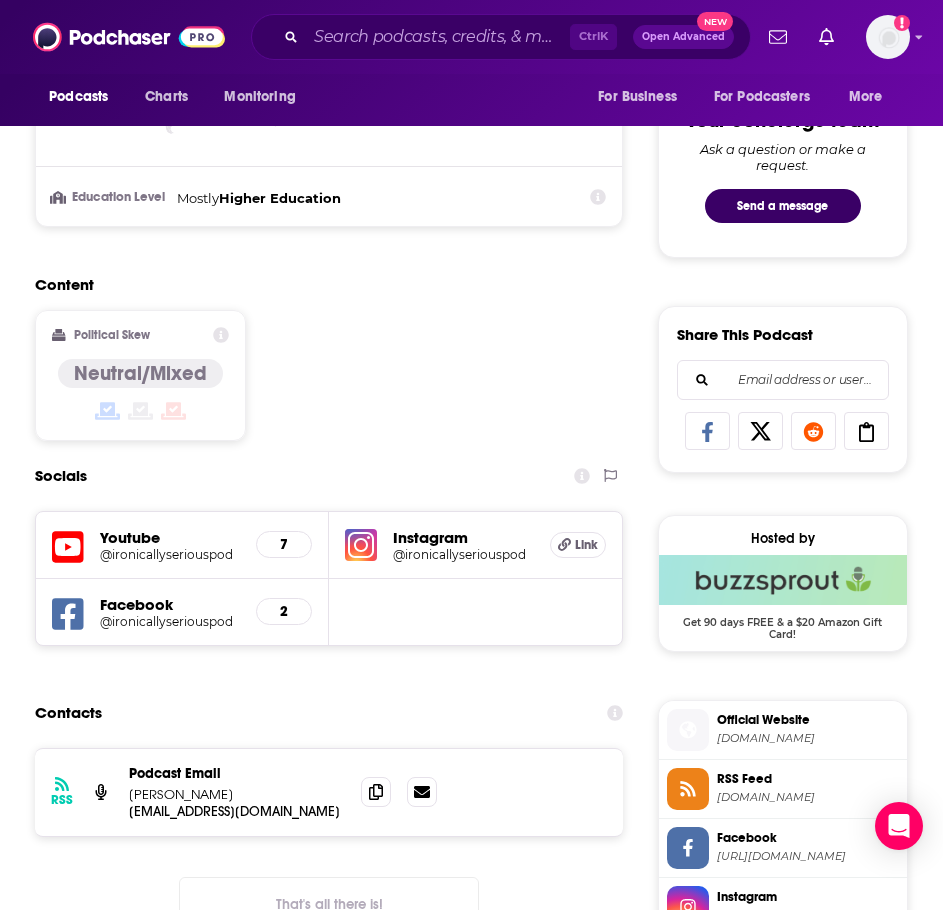 scroll, scrollTop: 1200, scrollLeft: 0, axis: vertical 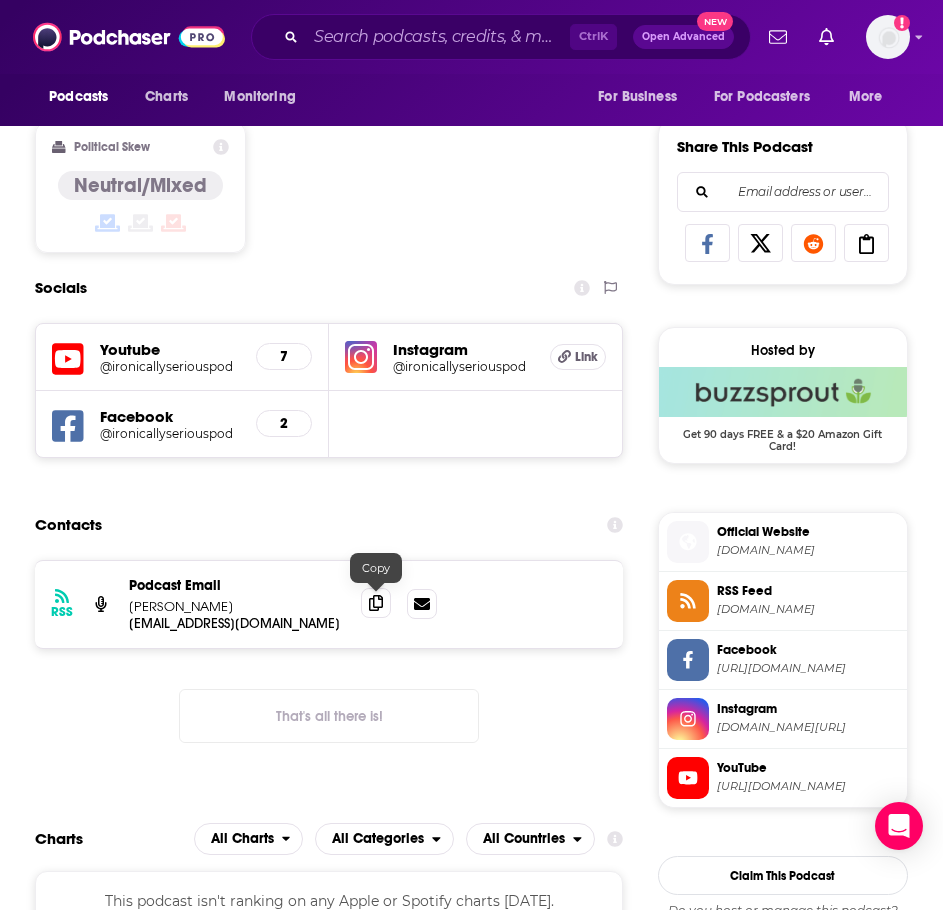 click 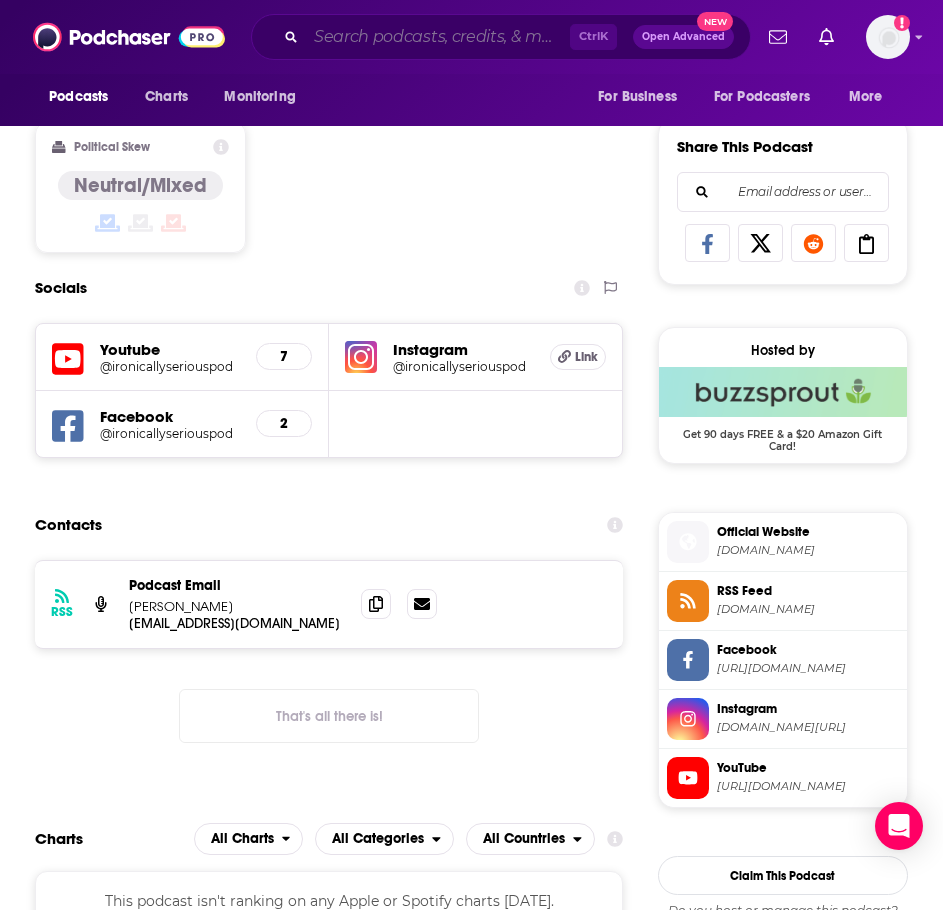 click at bounding box center (438, 37) 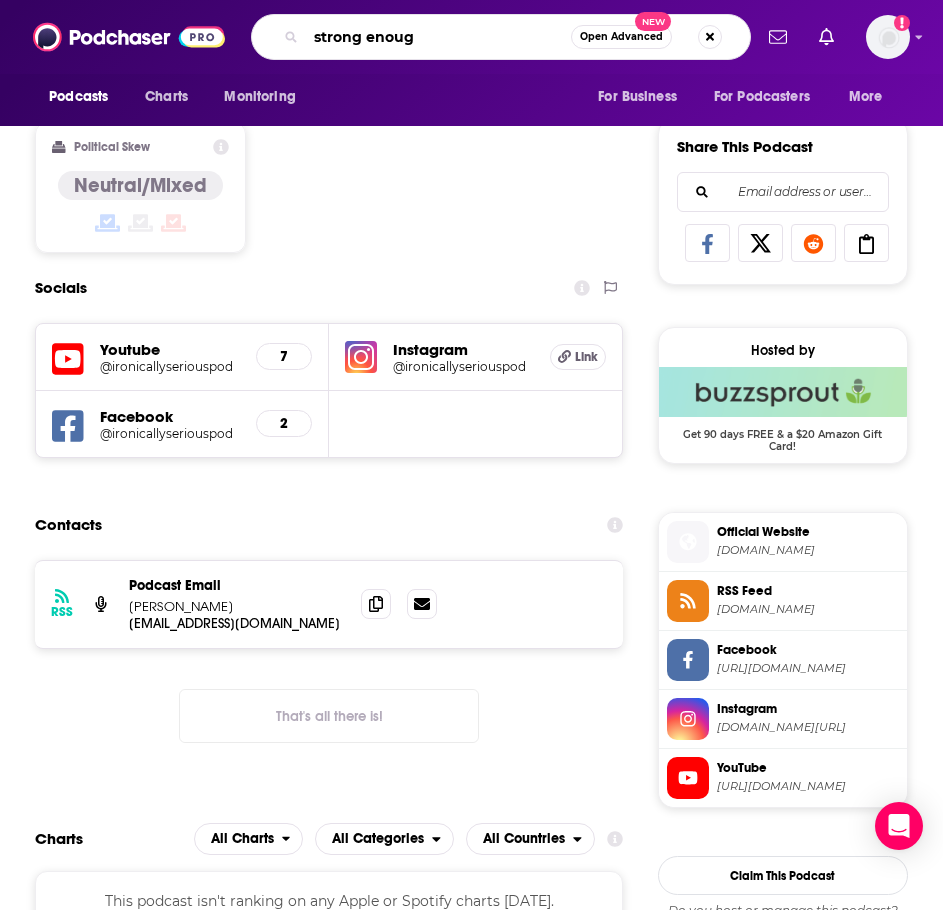 type on "strong enough" 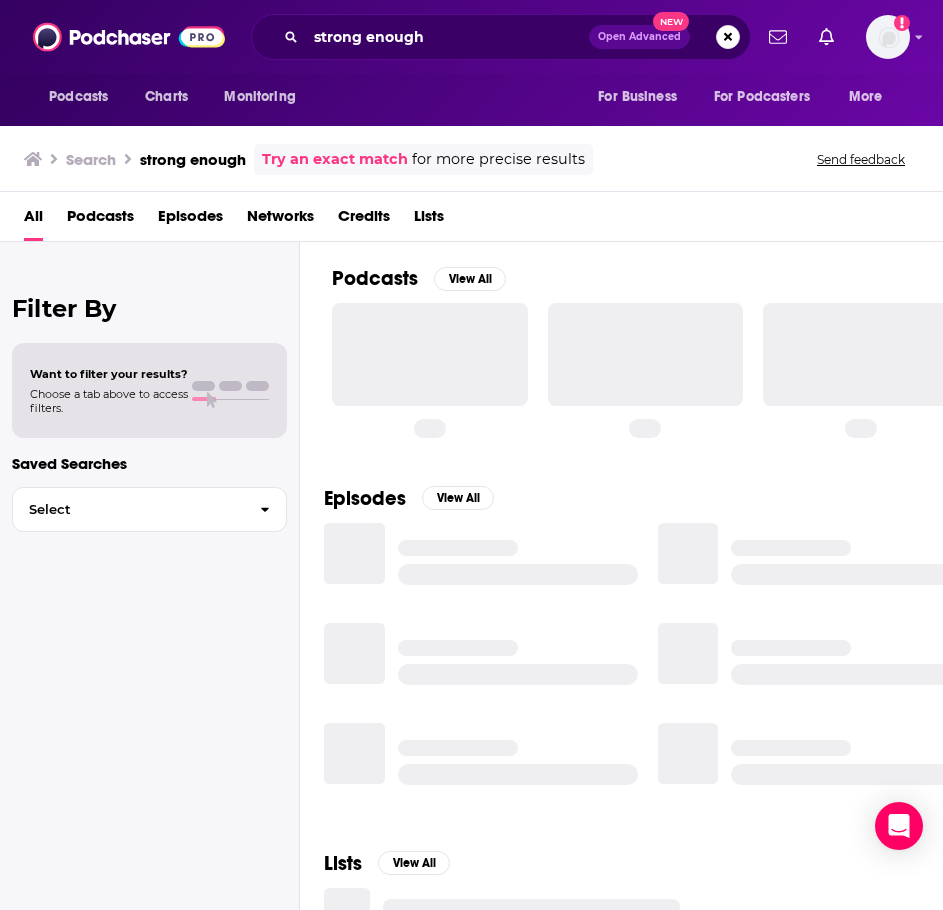 scroll, scrollTop: 0, scrollLeft: 0, axis: both 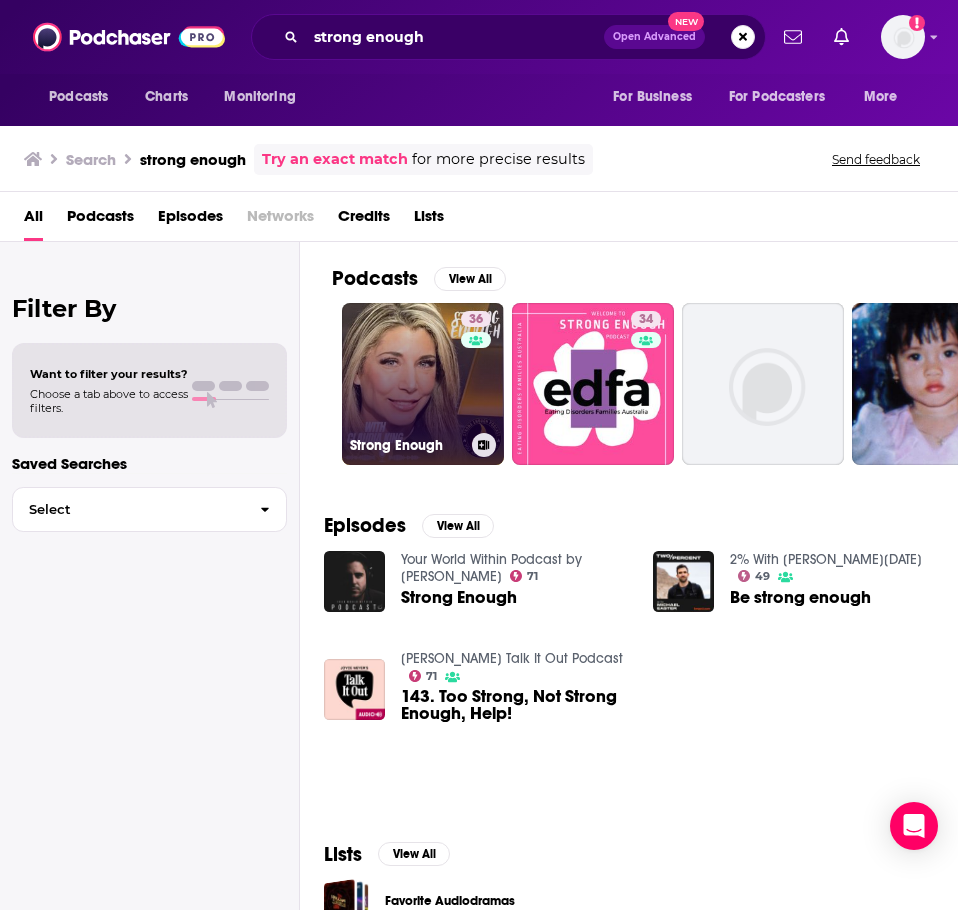 click on "36 Strong Enough" at bounding box center (423, 384) 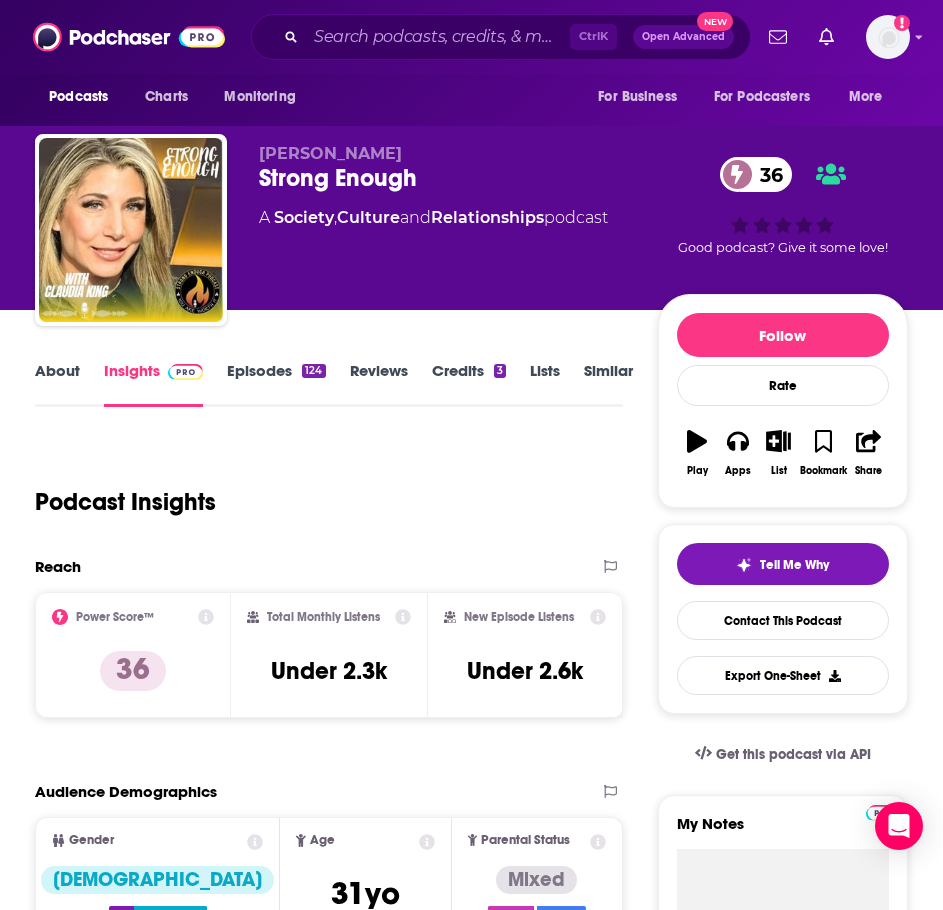 click on "About" at bounding box center (57, 384) 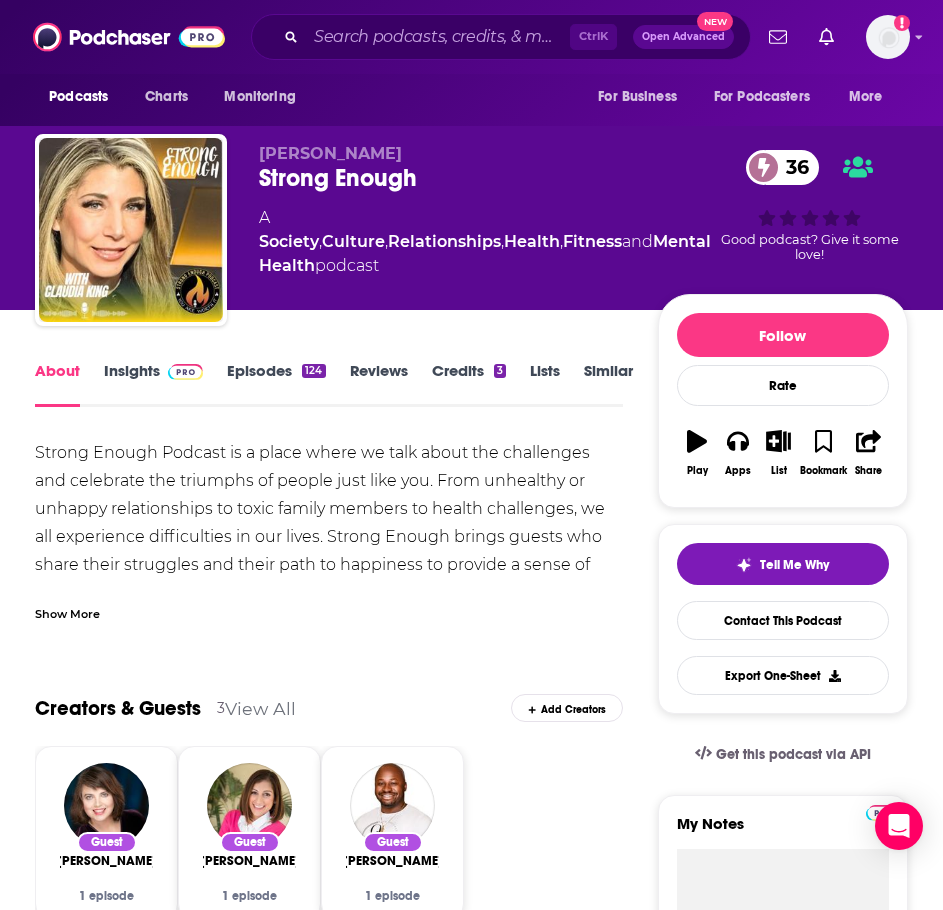 click on "Show More" at bounding box center (67, 612) 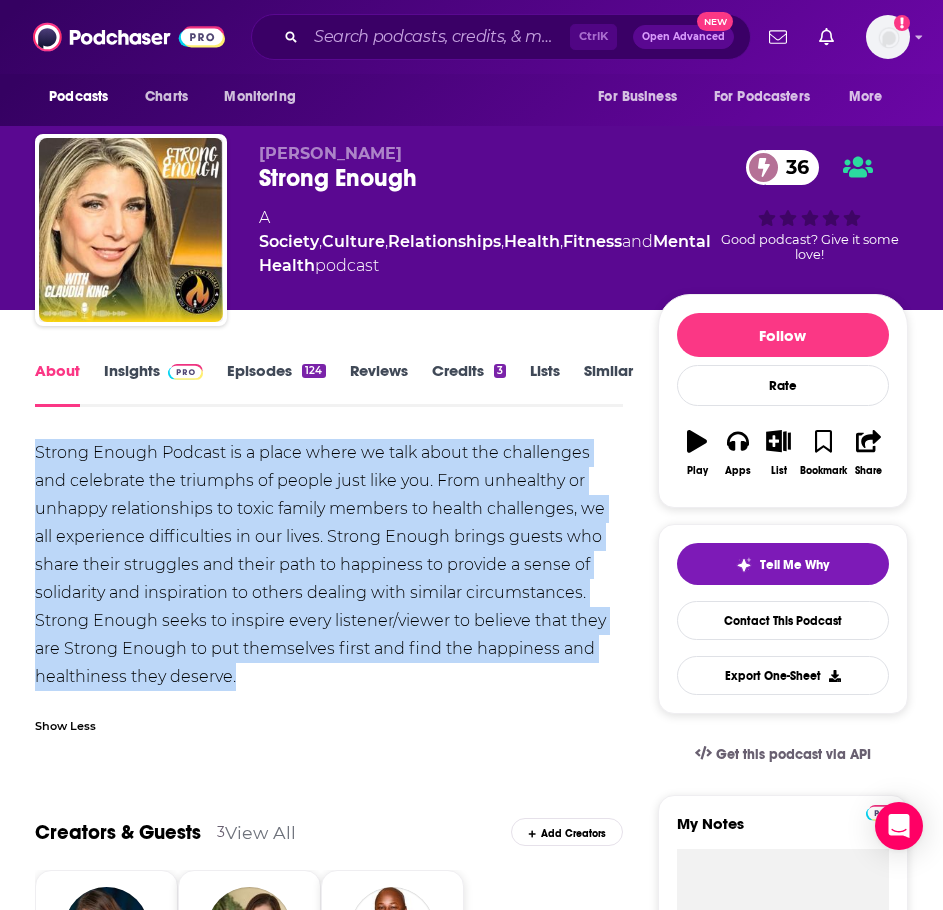 drag, startPoint x: 286, startPoint y: 676, endPoint x: 59, endPoint y: 468, distance: 307.8847 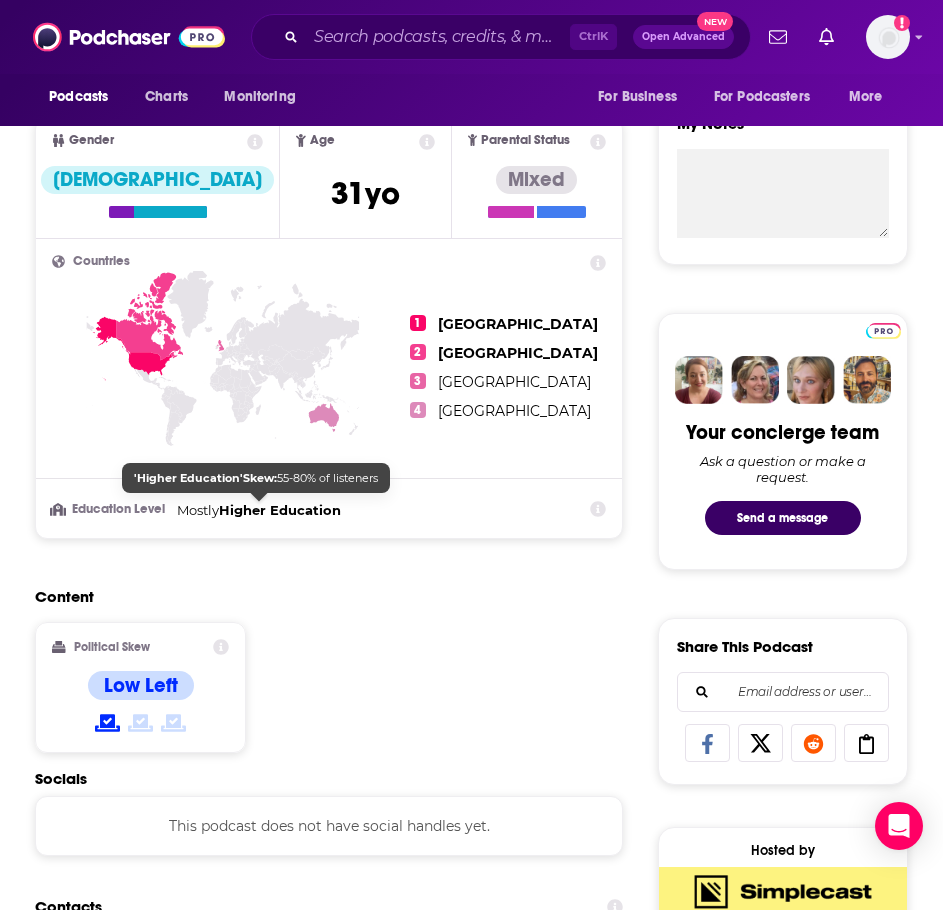 scroll, scrollTop: 1000, scrollLeft: 0, axis: vertical 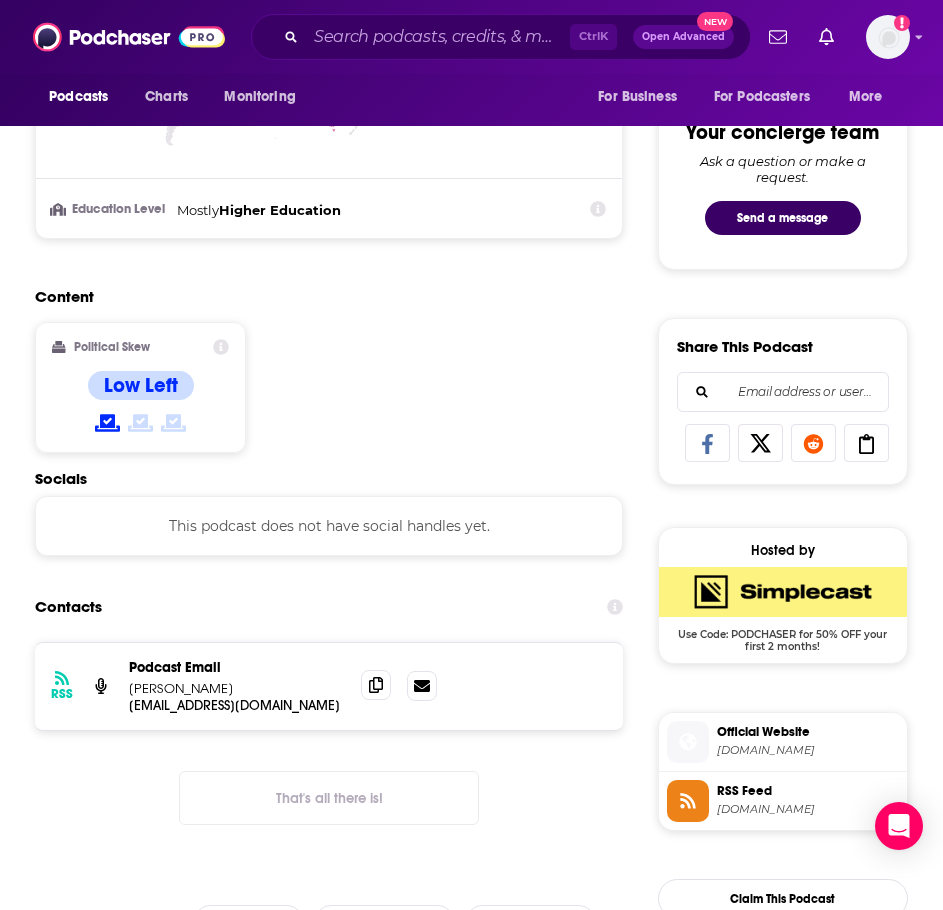 click 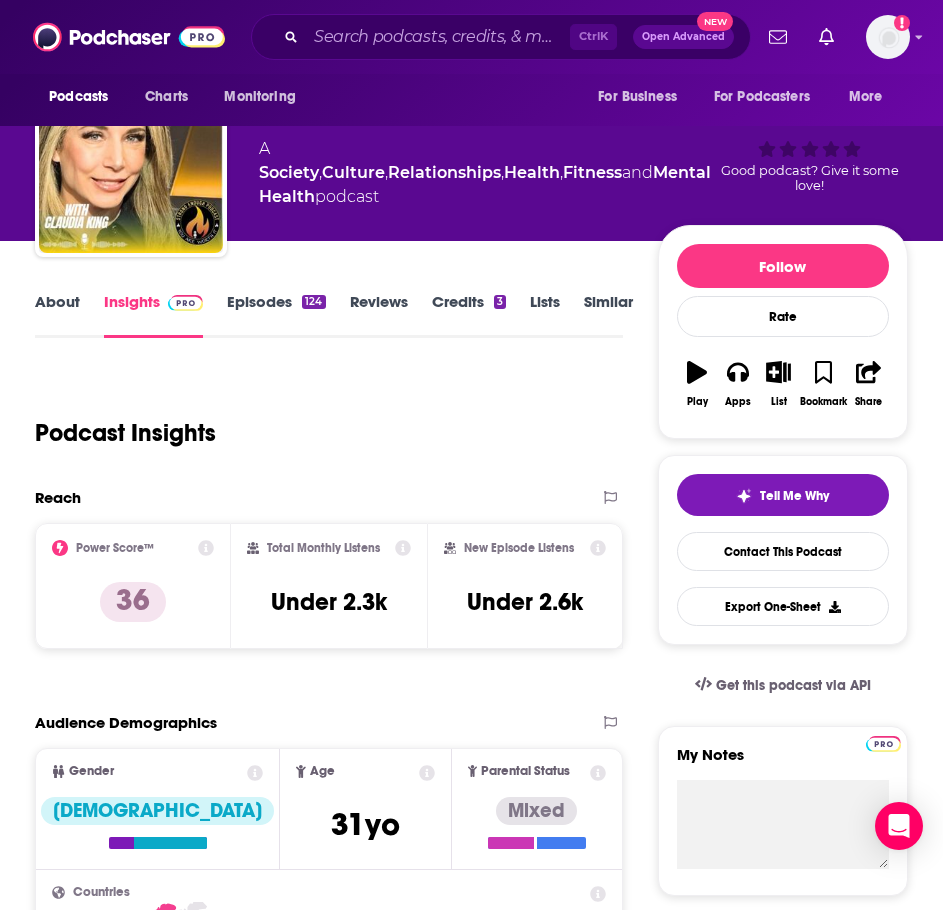 scroll, scrollTop: 0, scrollLeft: 0, axis: both 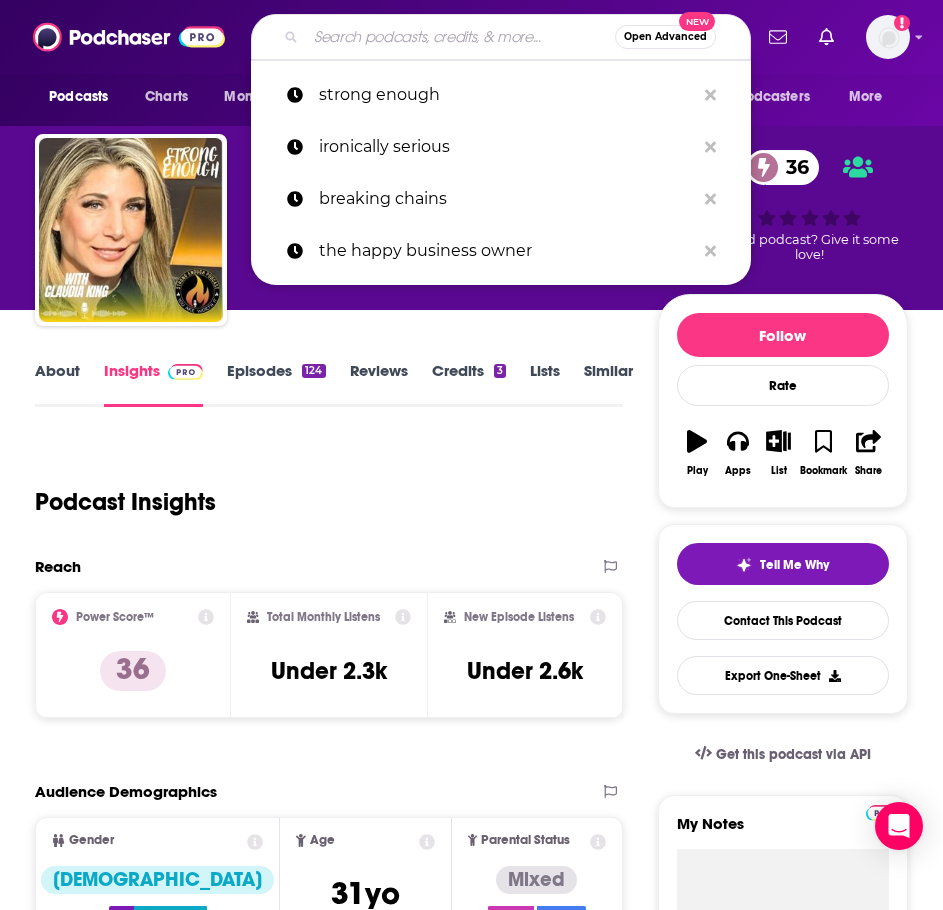 click at bounding box center (460, 37) 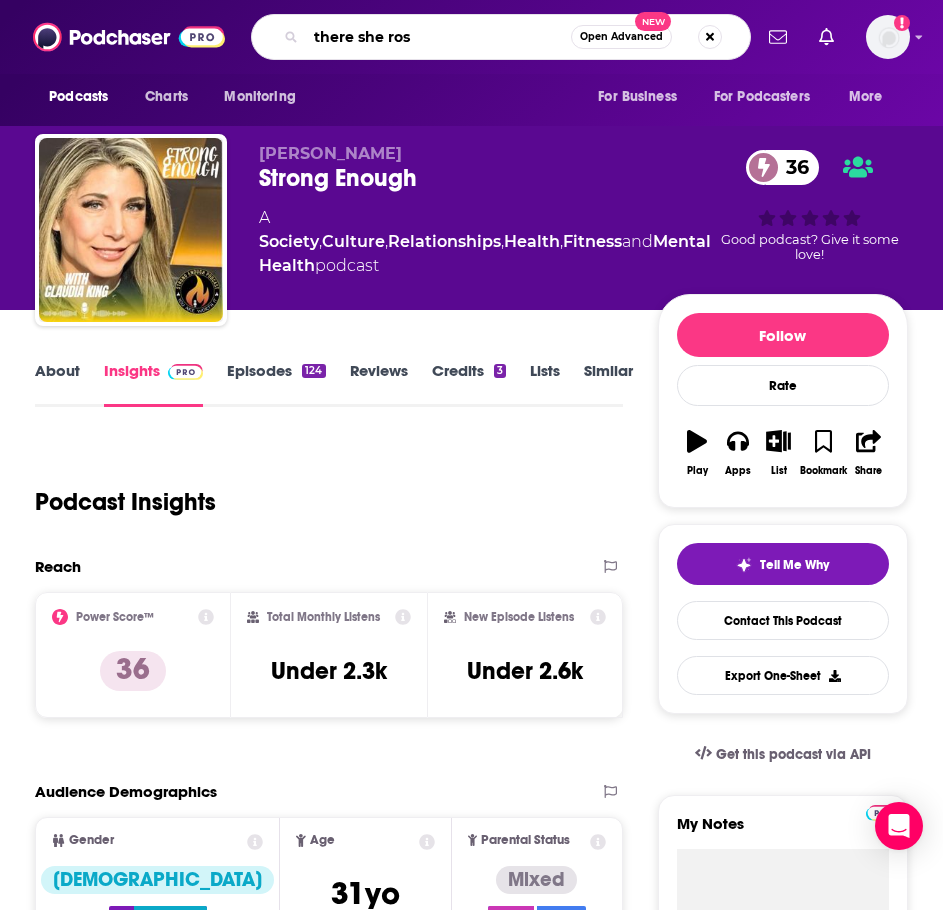 type on "there she rose" 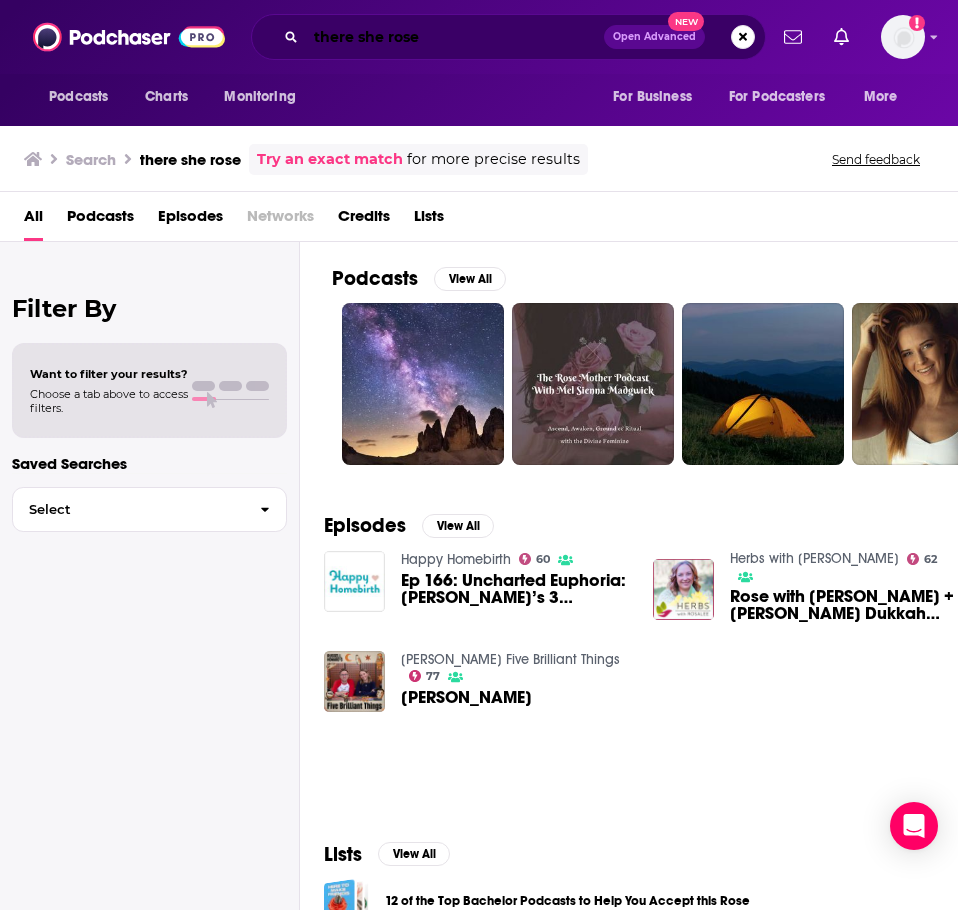 click on "there she rose" at bounding box center (455, 37) 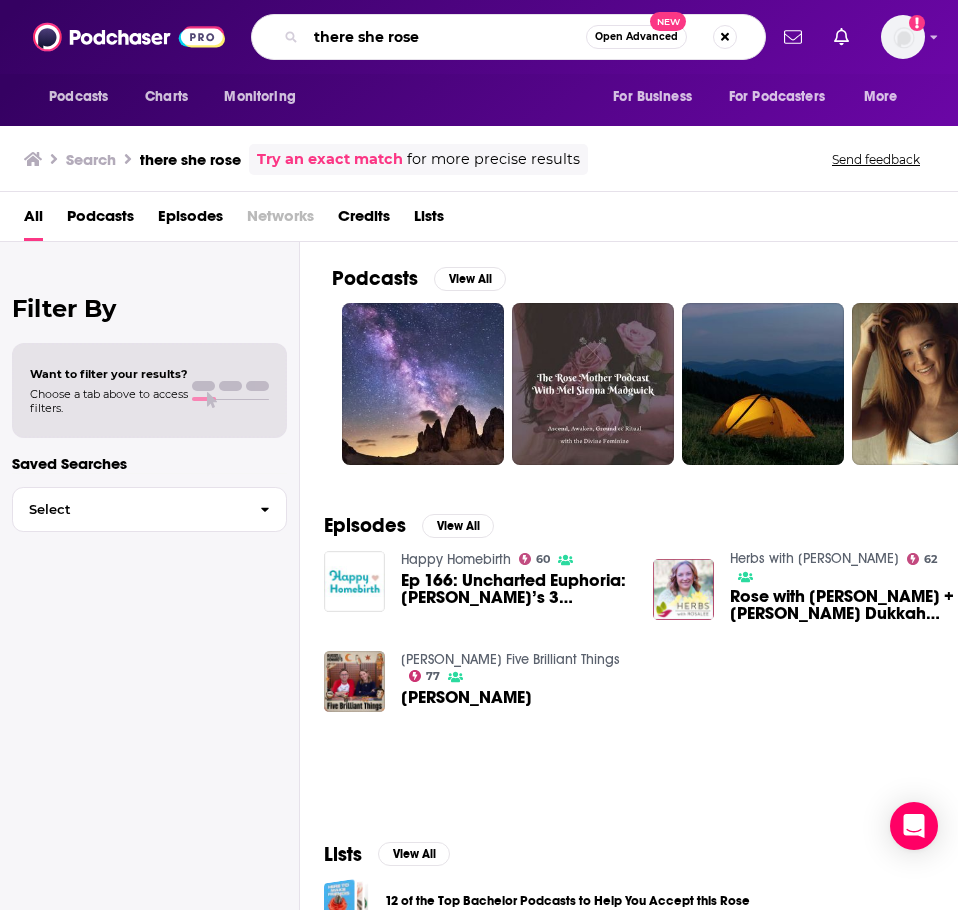 click on "there she rose" at bounding box center [446, 37] 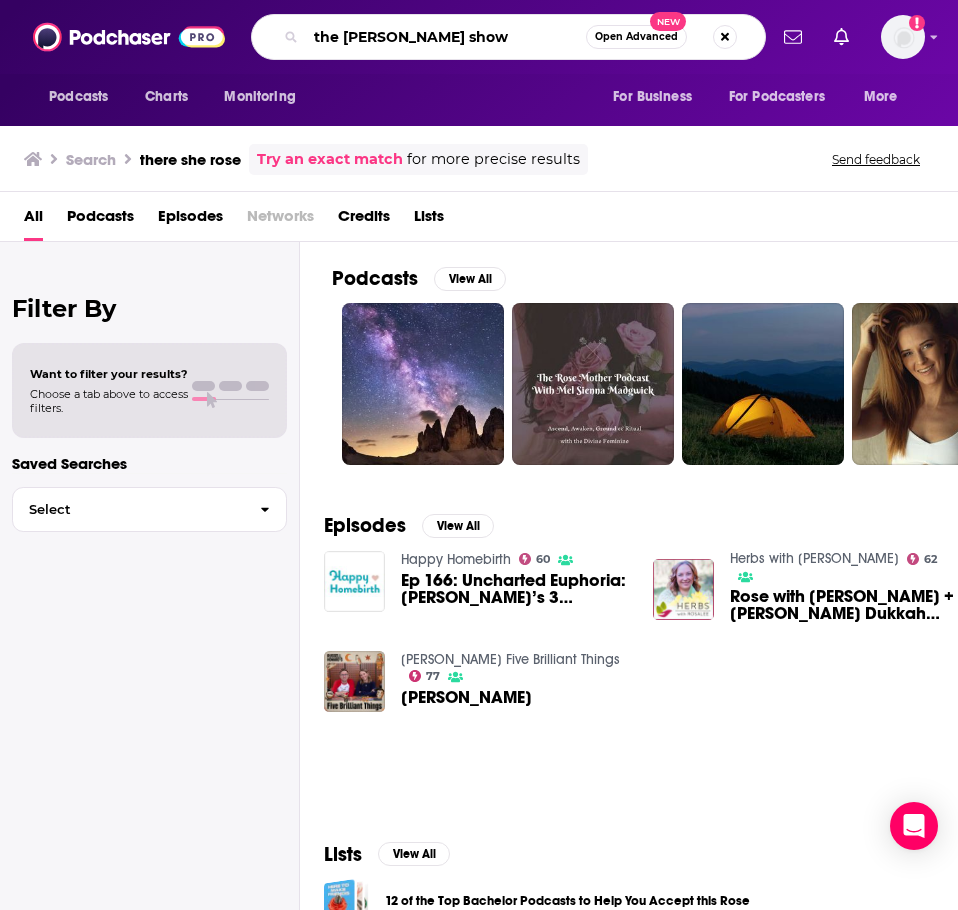 type on "the jamie sea show" 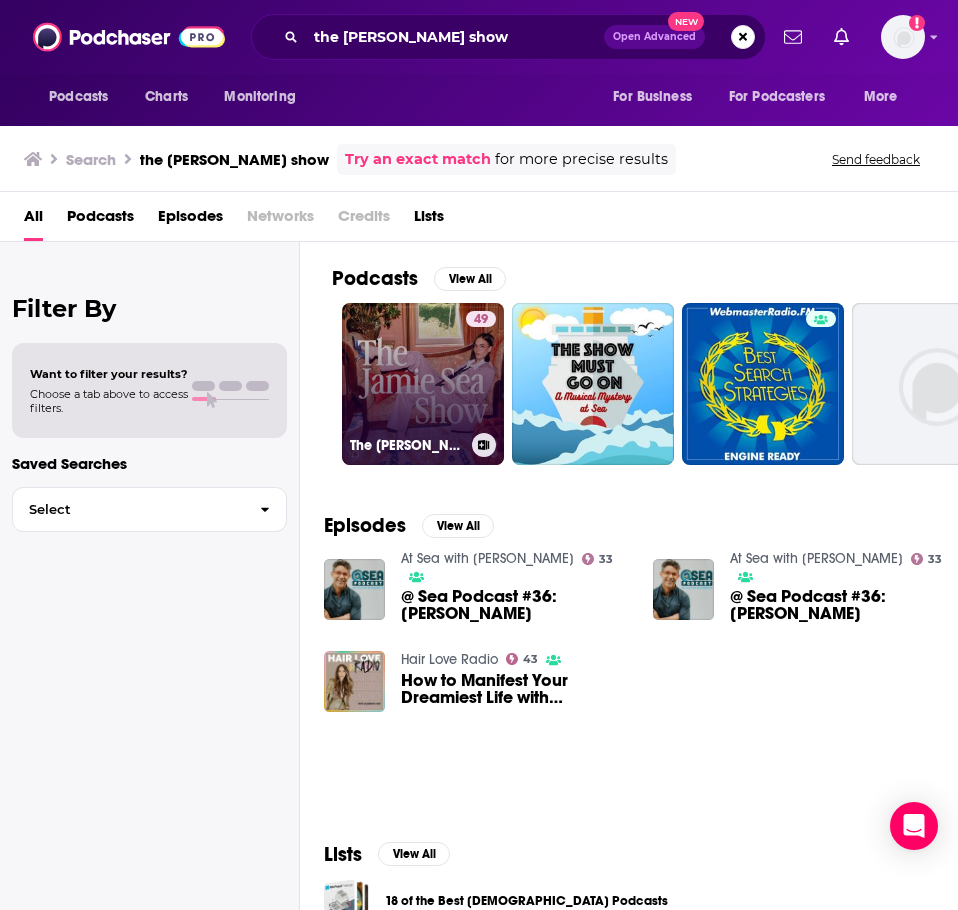 click on "49 The Jamie Sea Show" at bounding box center (423, 384) 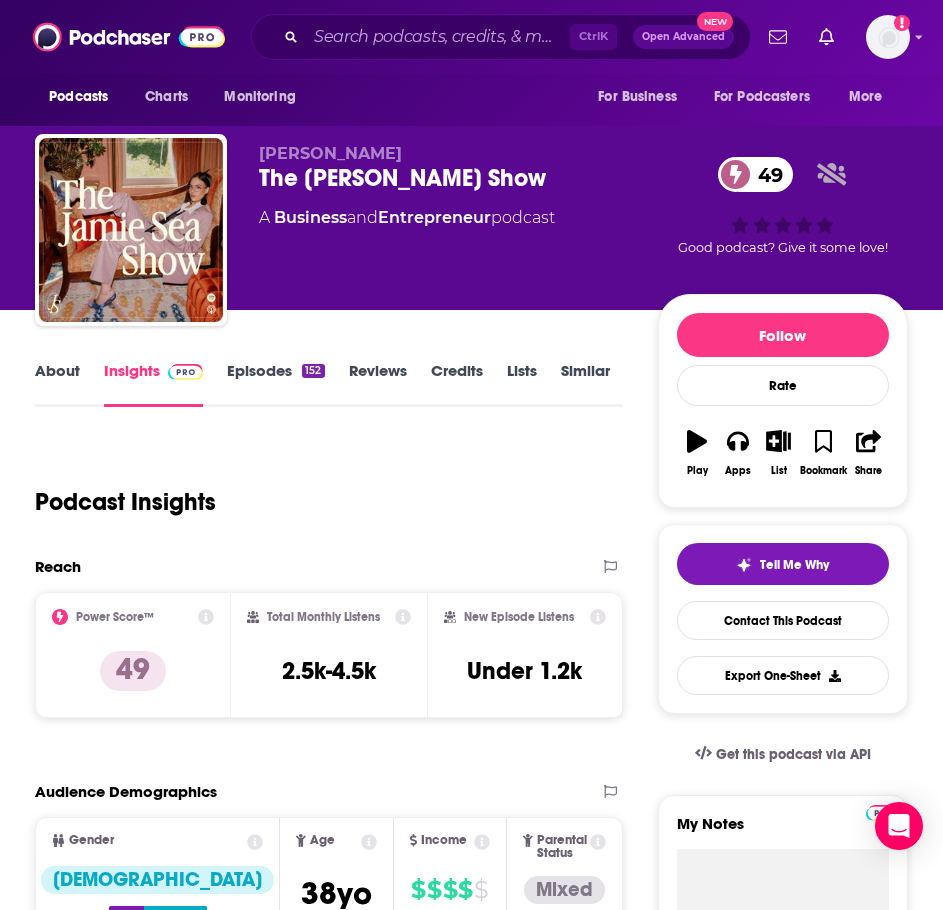 click on "About" at bounding box center [57, 384] 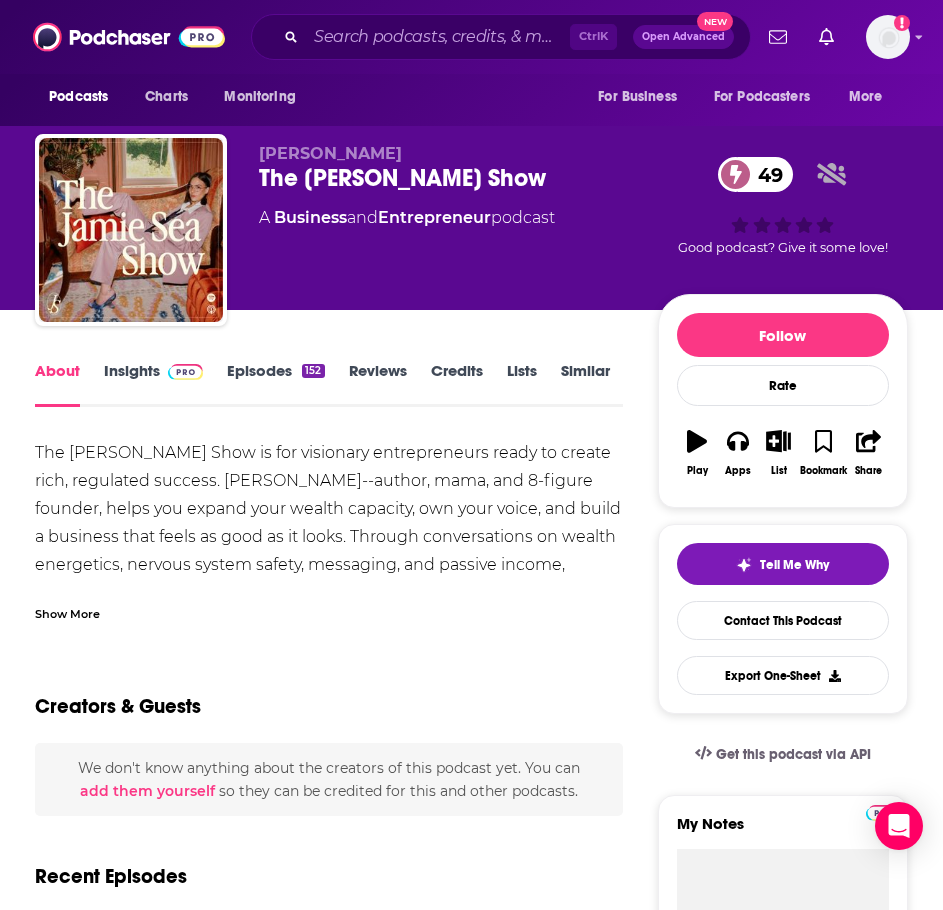 click on "Show More" at bounding box center (329, 606) 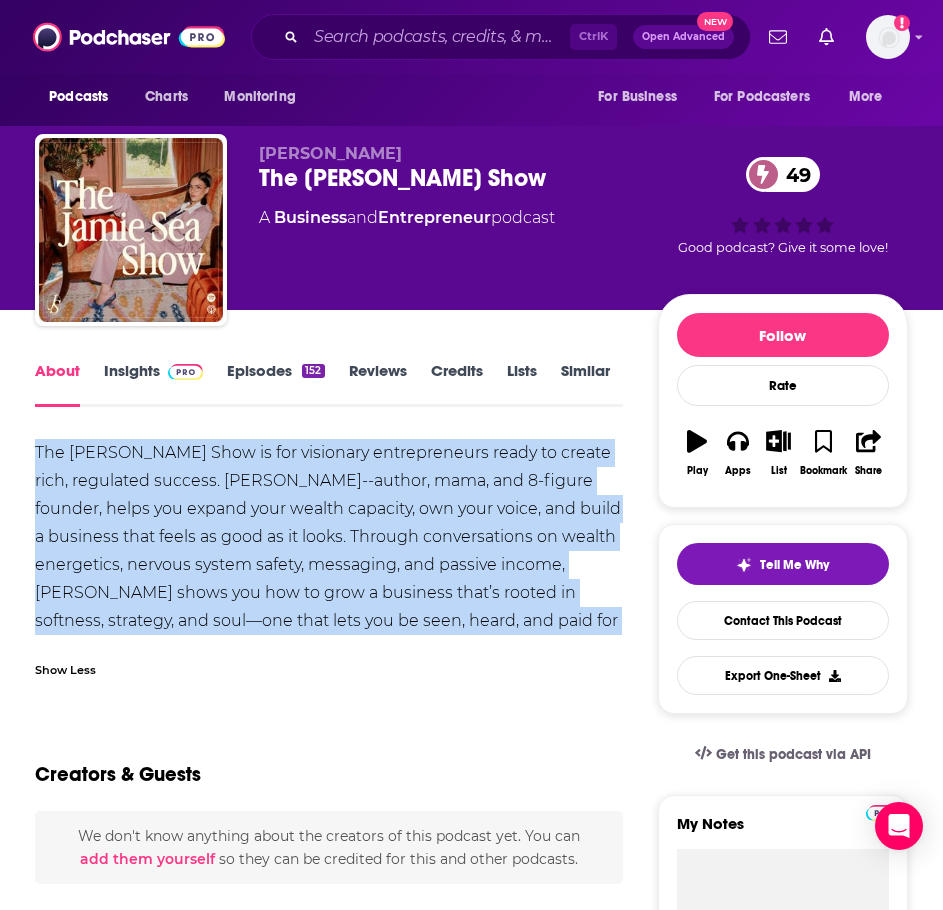 drag, startPoint x: 542, startPoint y: 616, endPoint x: 112, endPoint y: 455, distance: 459.15247 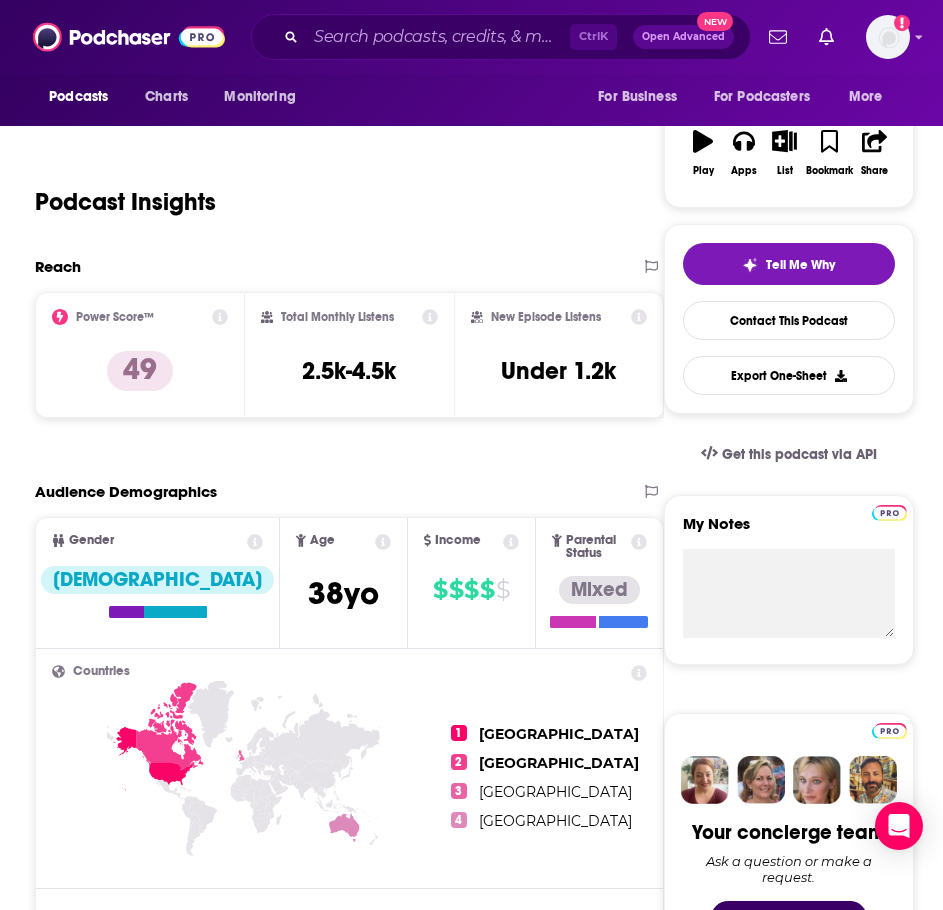 scroll, scrollTop: 0, scrollLeft: 0, axis: both 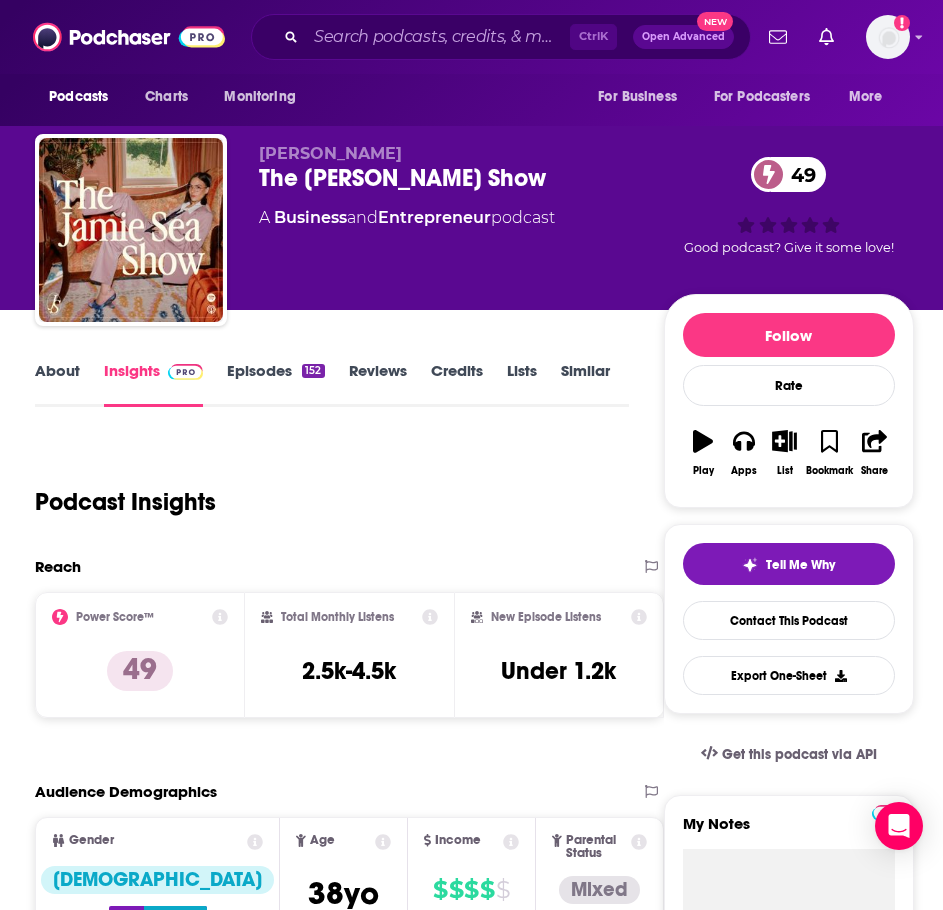click on "About" at bounding box center (57, 384) 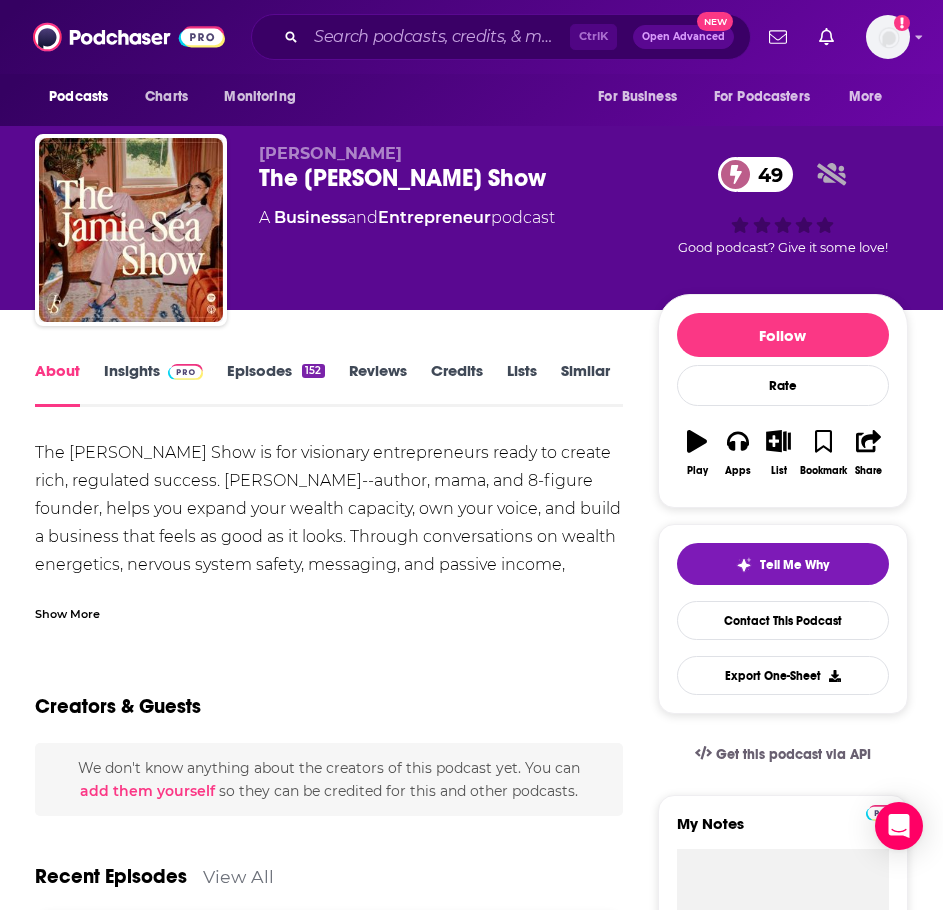 click on "Show More" at bounding box center (67, 612) 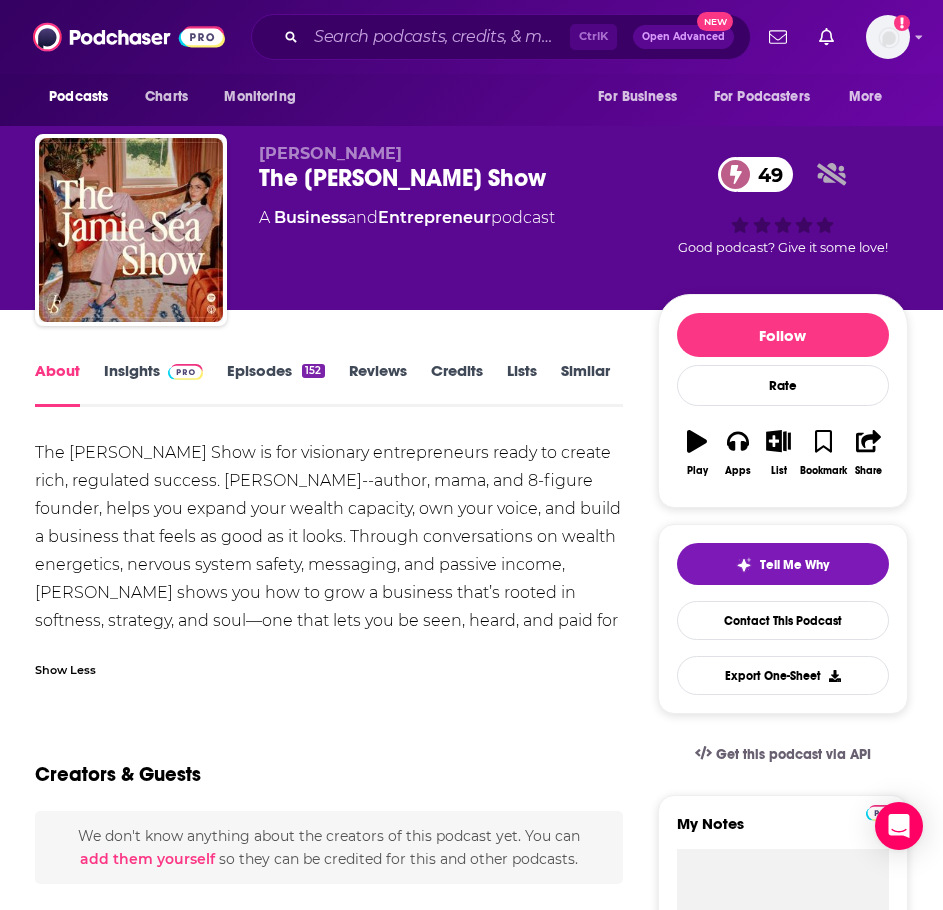 click at bounding box center [185, 372] 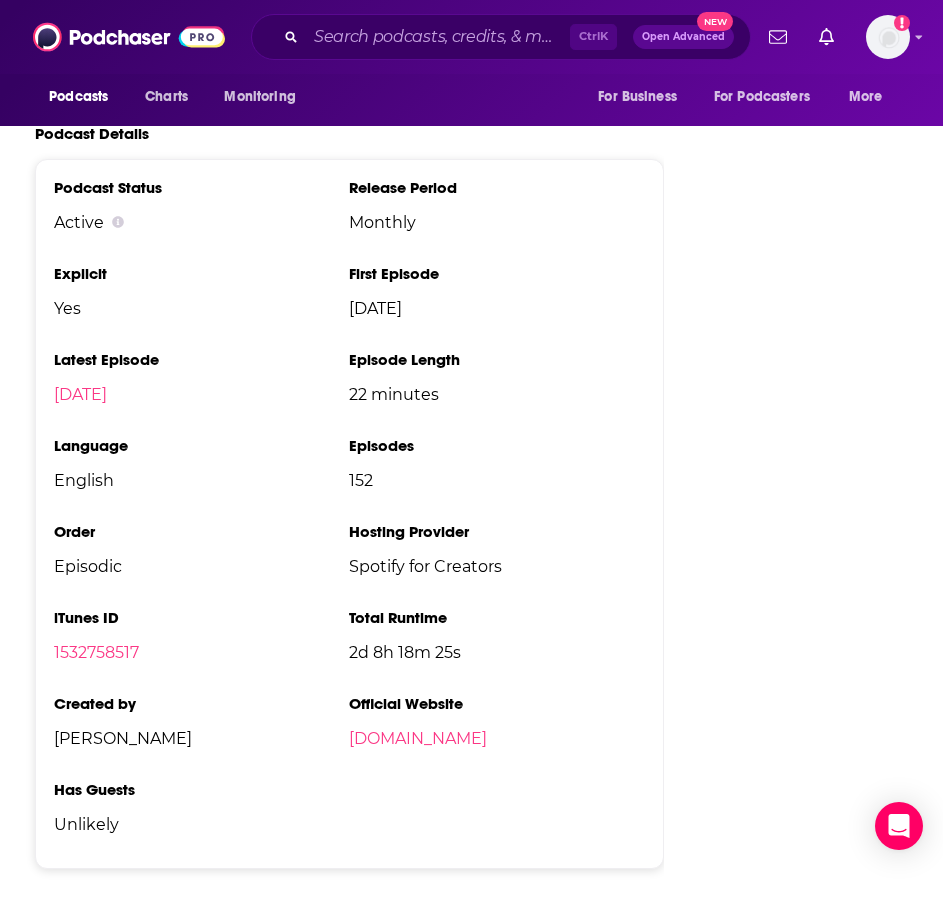 scroll, scrollTop: 2600, scrollLeft: 0, axis: vertical 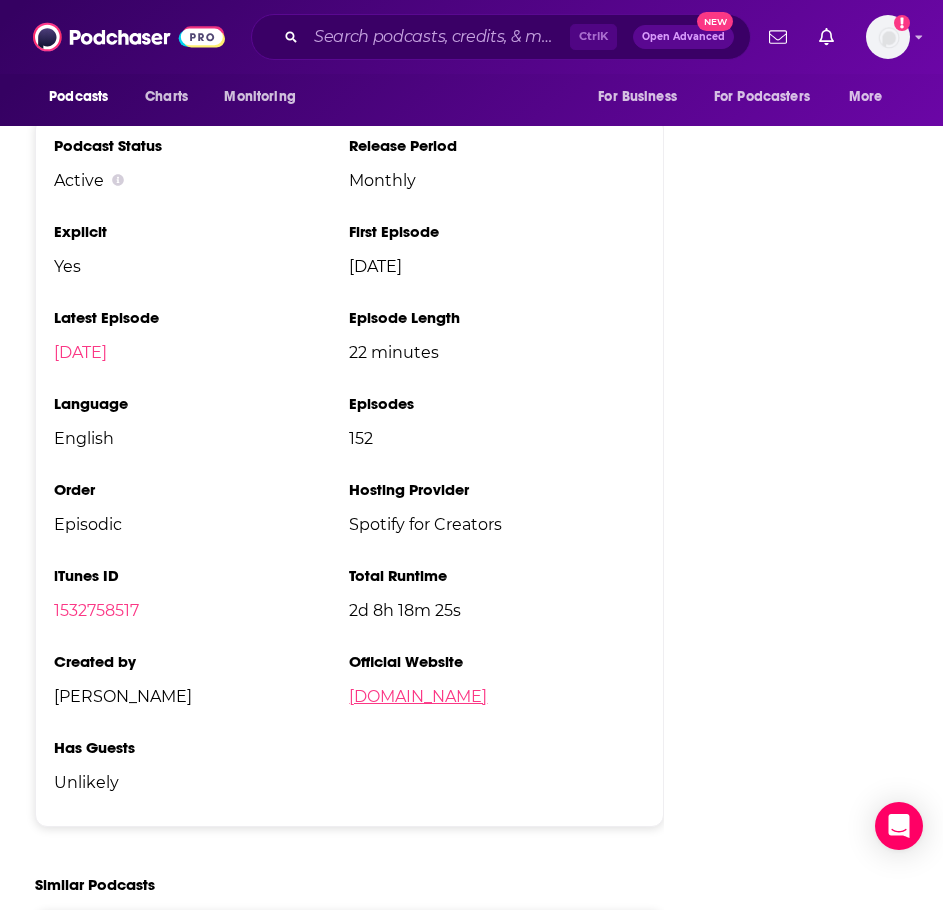 click on "therisingwolf.com" at bounding box center [418, 696] 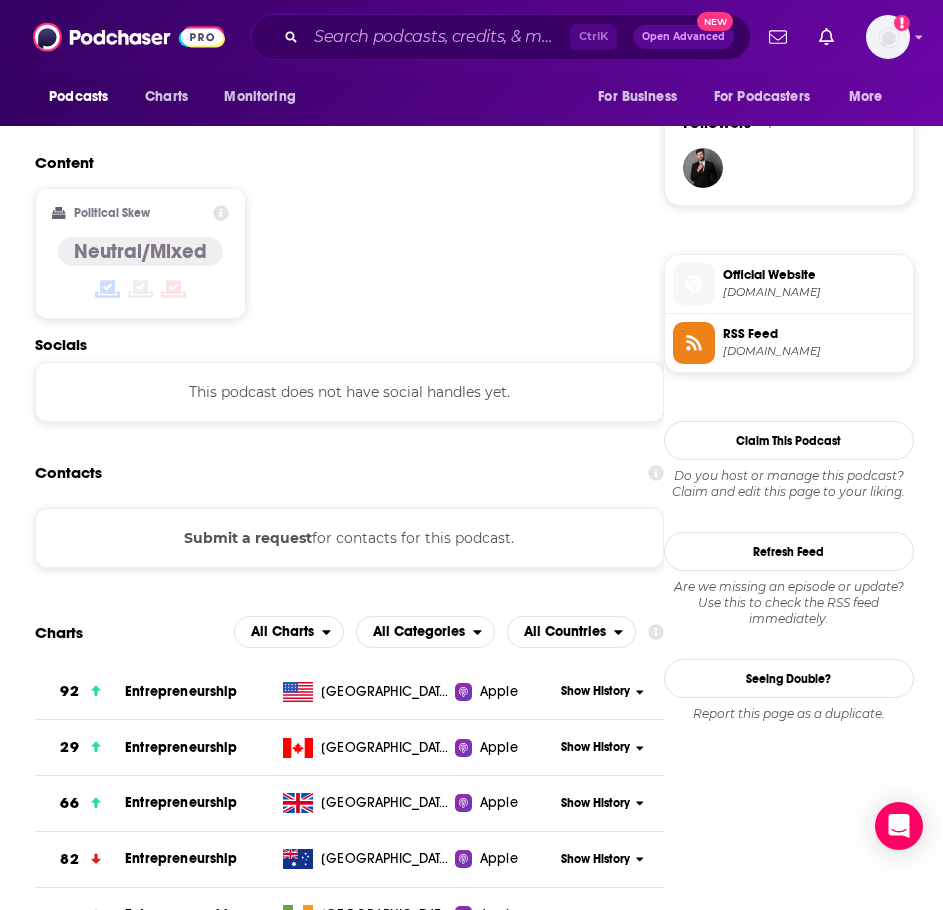 scroll, scrollTop: 1400, scrollLeft: 0, axis: vertical 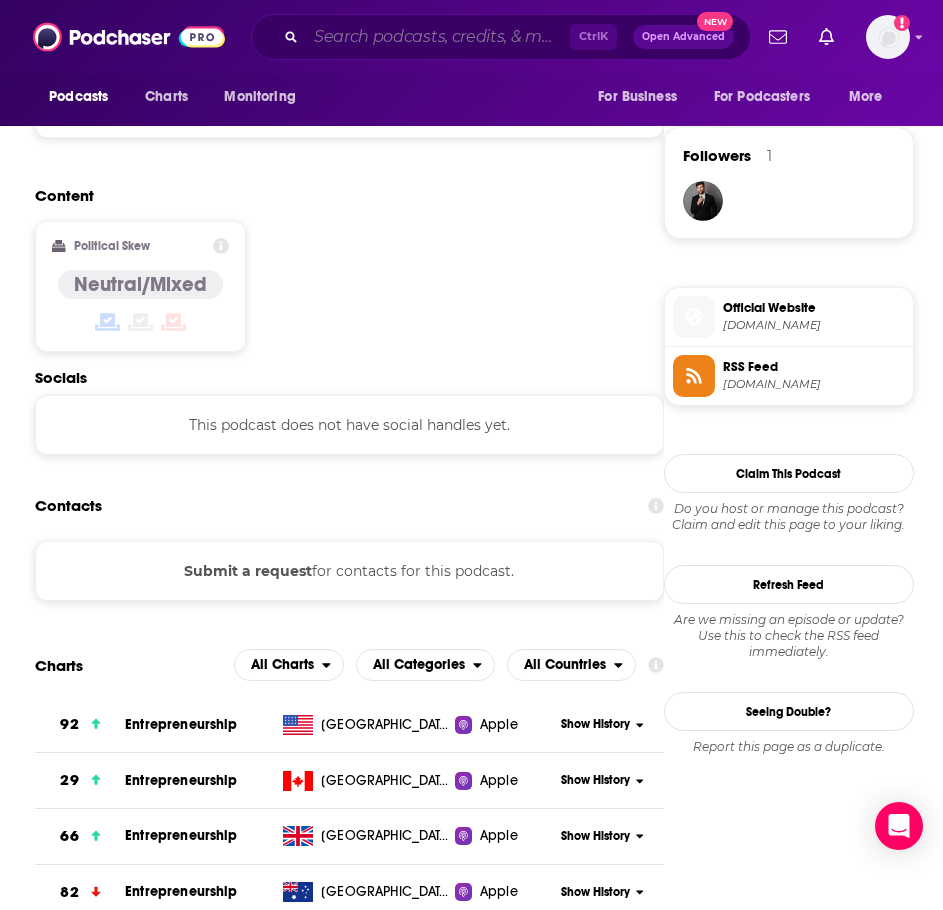 click at bounding box center [438, 37] 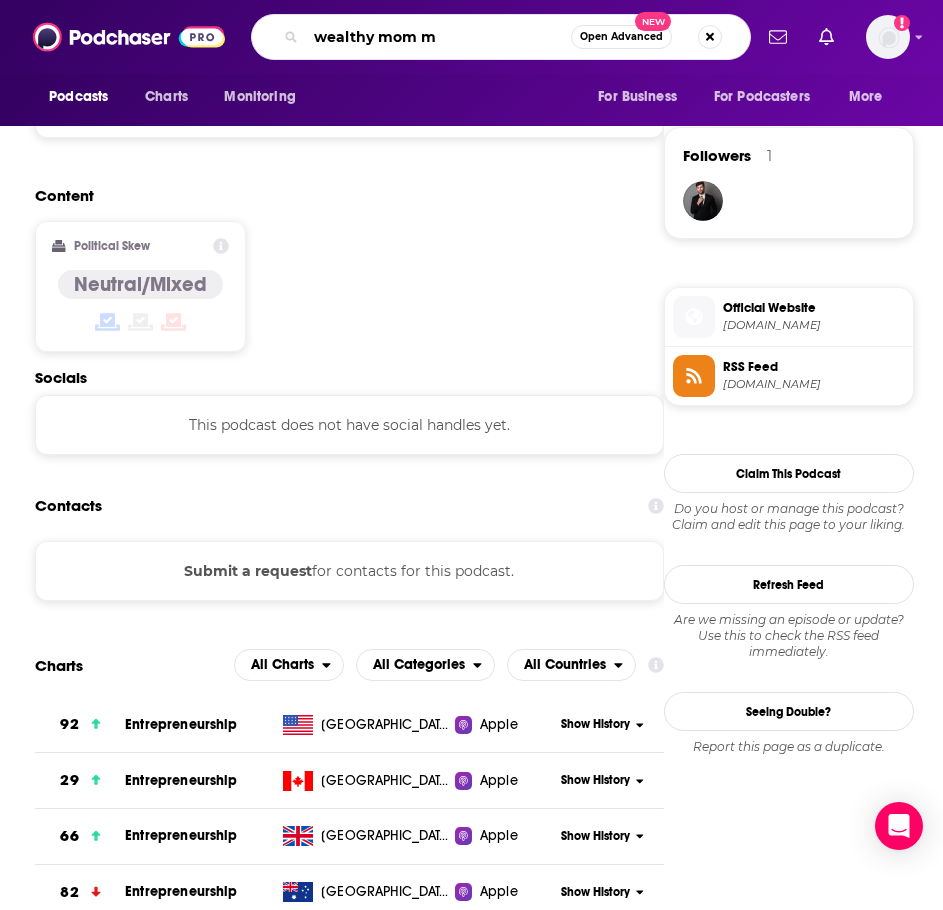 type on "wealthy mom md" 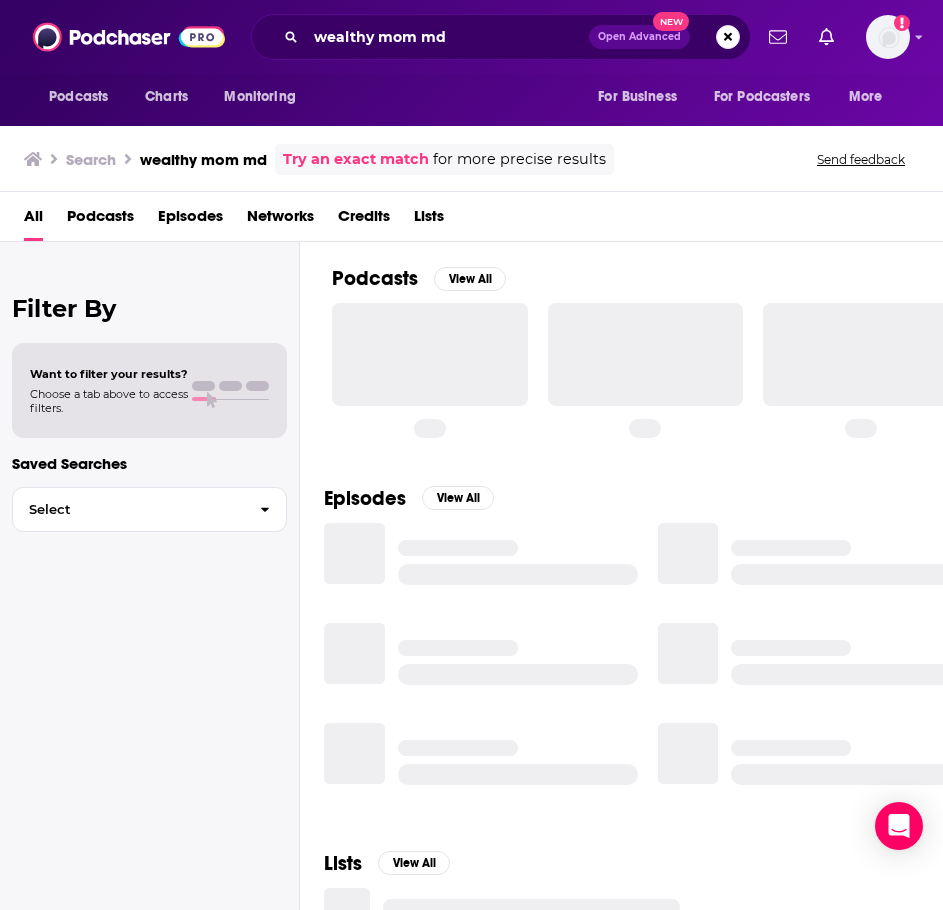 scroll, scrollTop: 0, scrollLeft: 0, axis: both 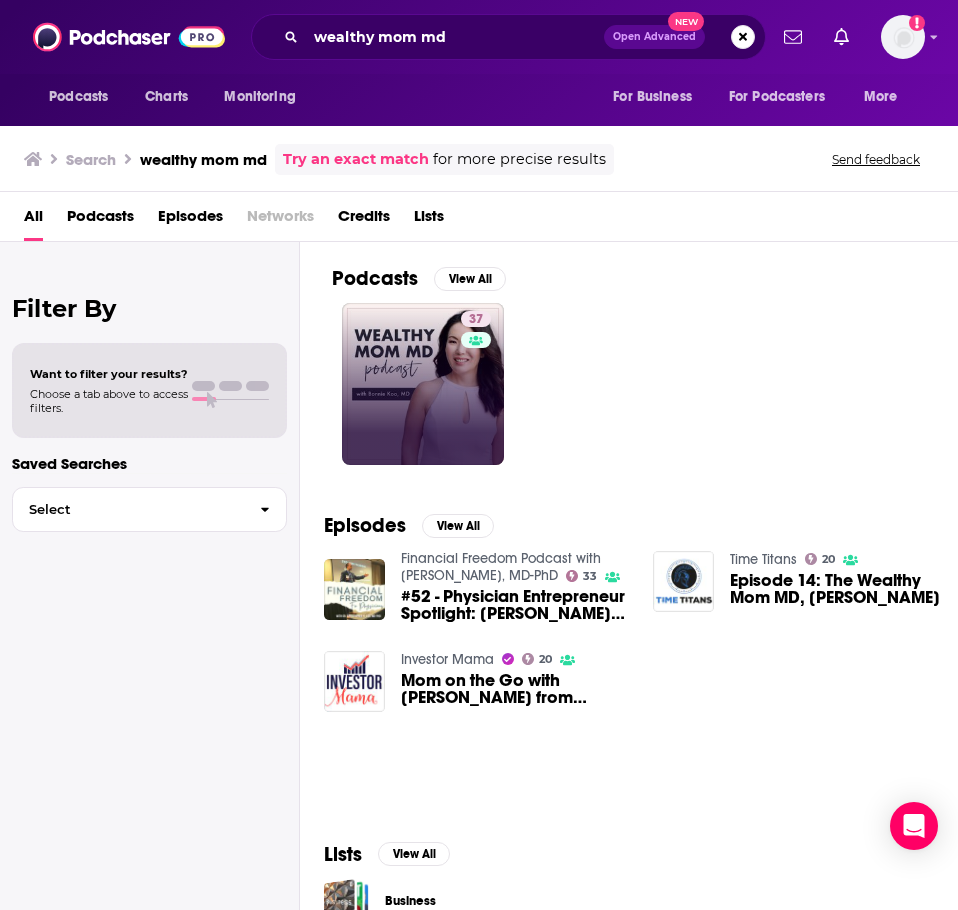 click on "37" at bounding box center (423, 384) 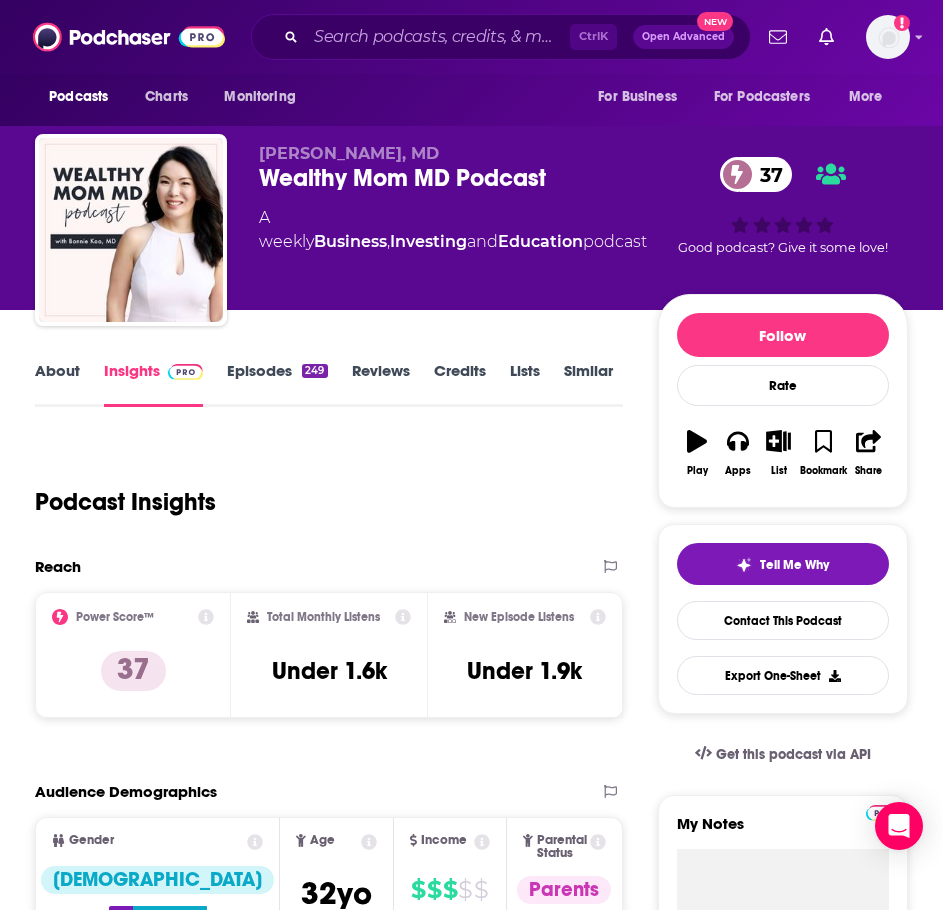 click on "About" at bounding box center [57, 384] 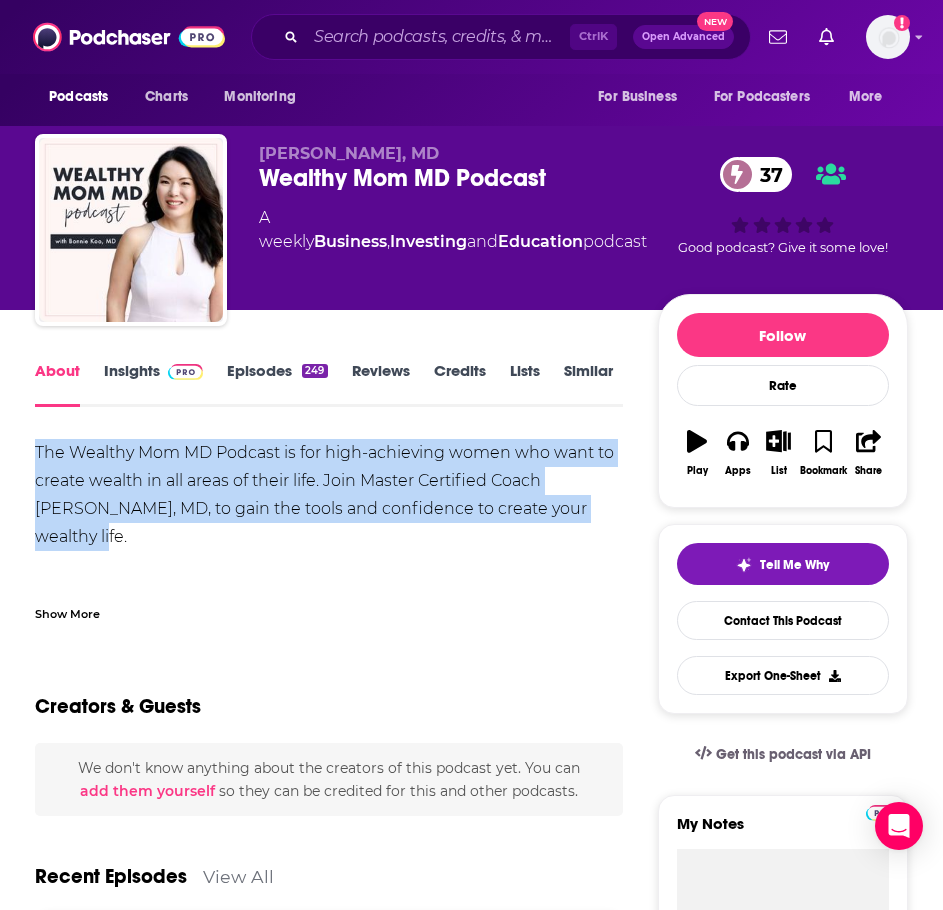 drag, startPoint x: 595, startPoint y: 501, endPoint x: 24, endPoint y: 449, distance: 573.3629 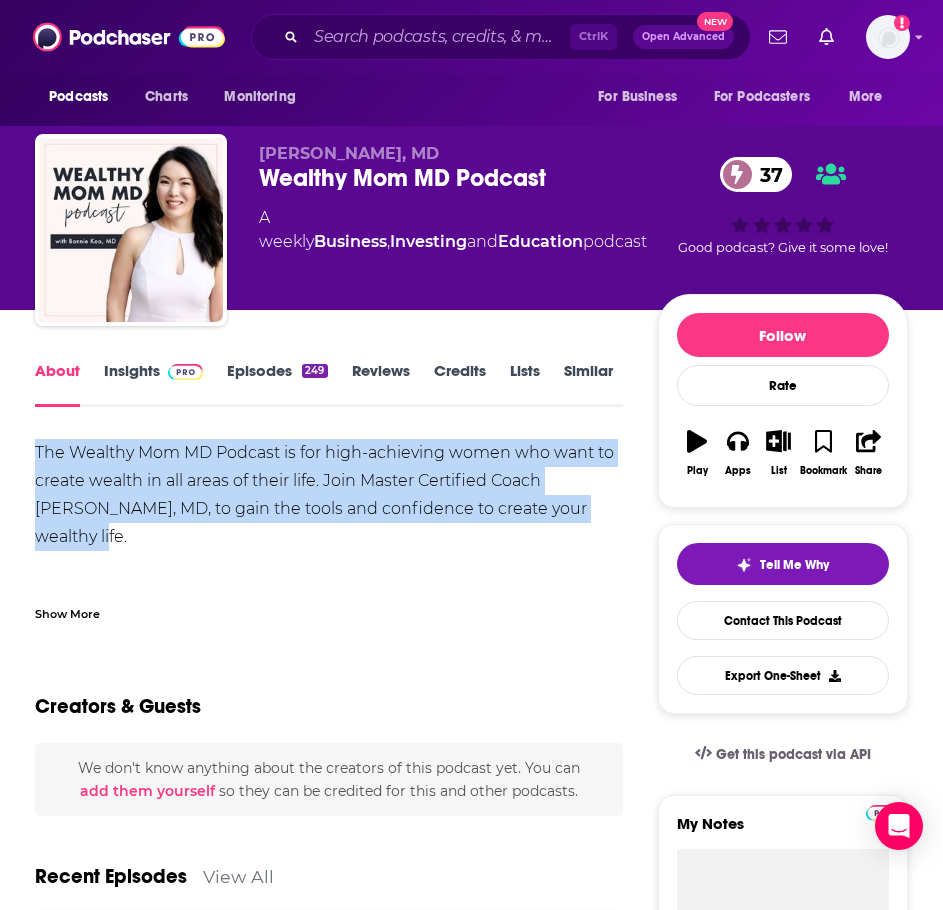 click on "Insights" at bounding box center (153, 384) 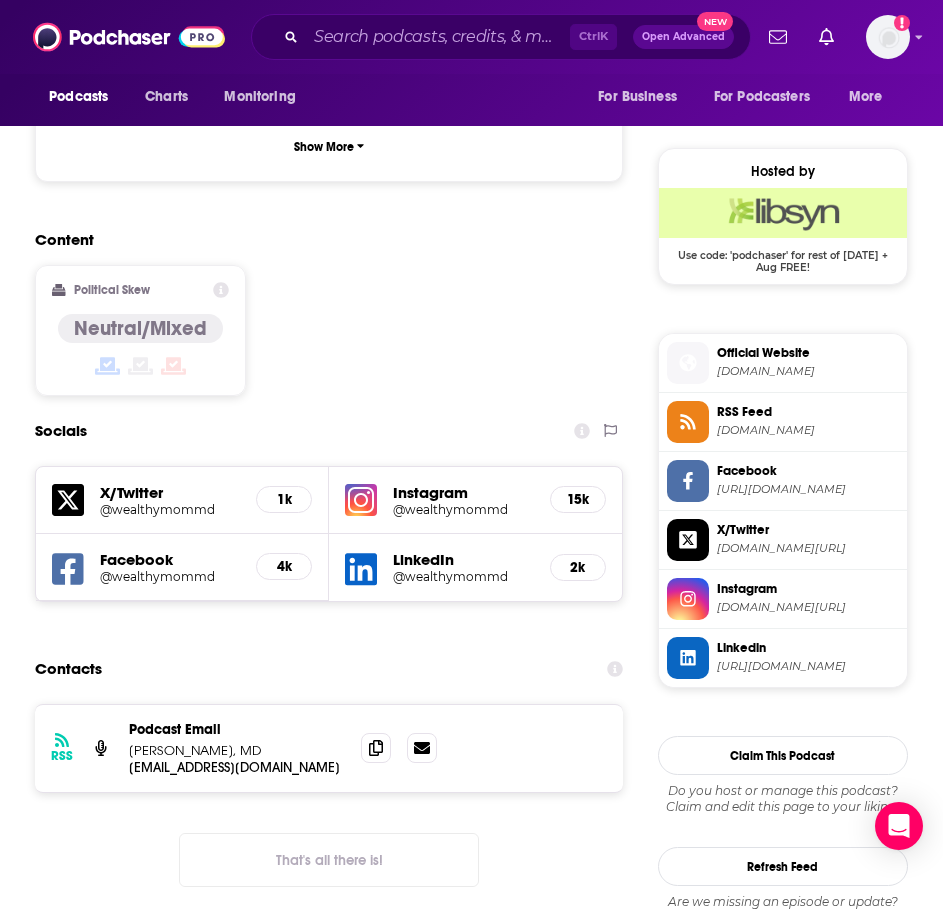 scroll, scrollTop: 1500, scrollLeft: 0, axis: vertical 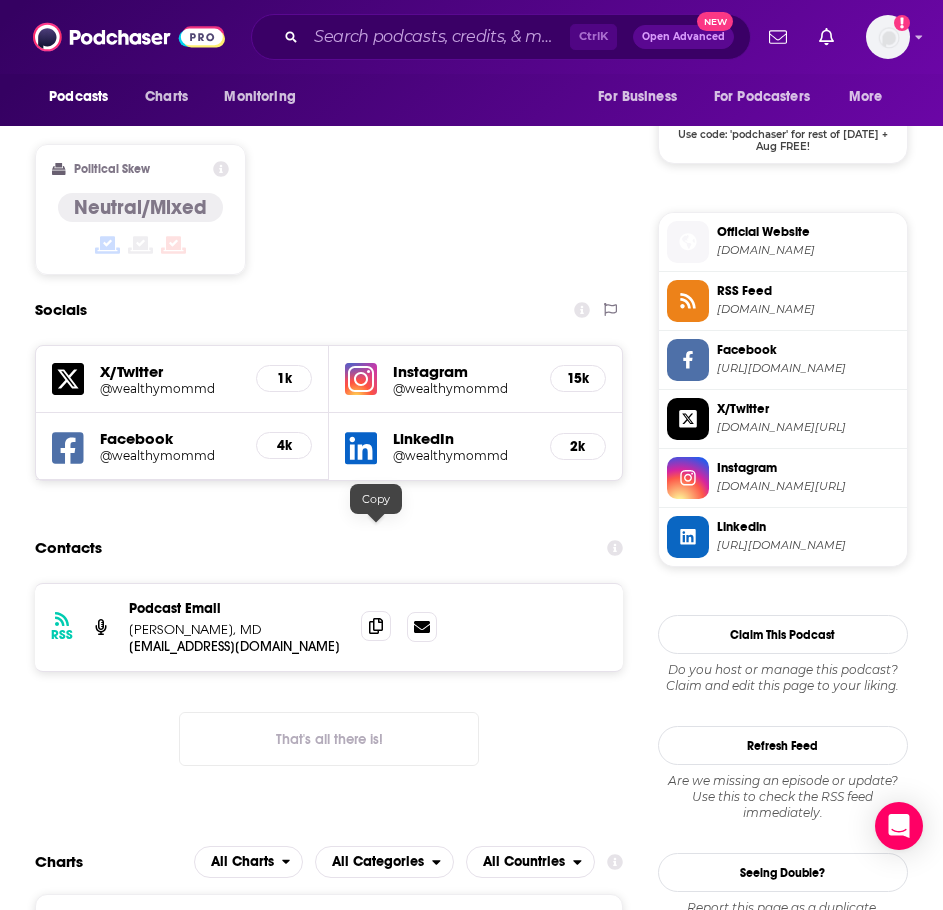 click at bounding box center (376, 626) 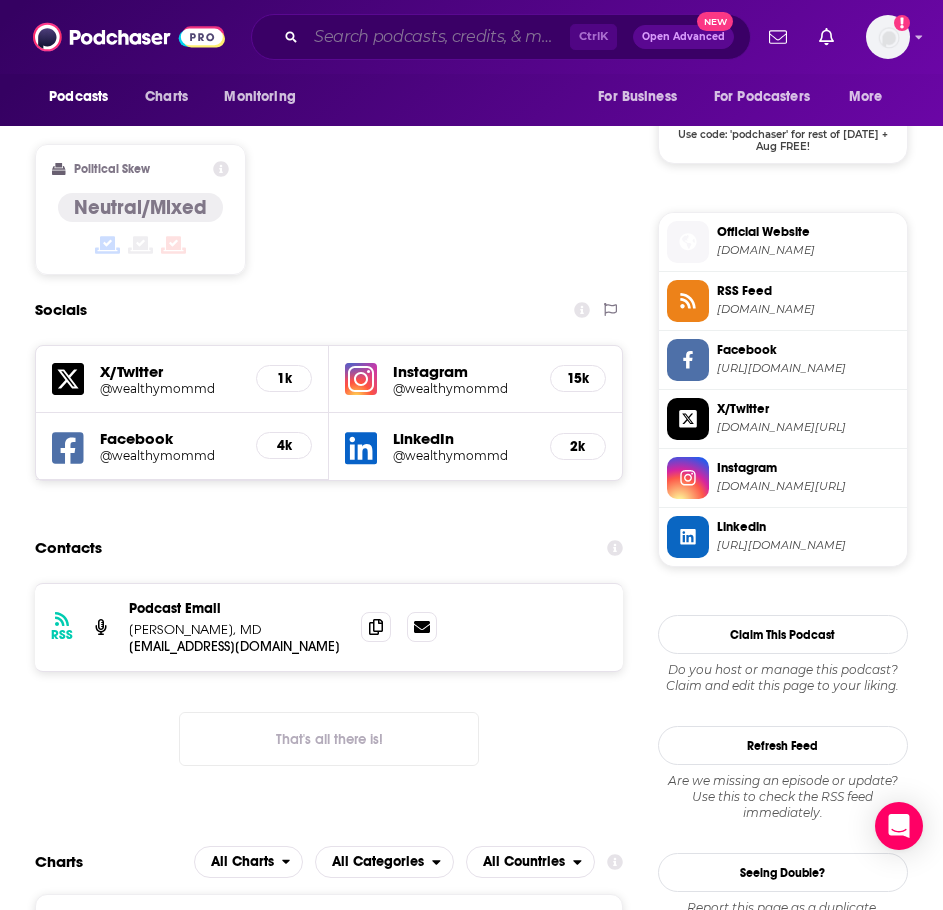 click at bounding box center (438, 37) 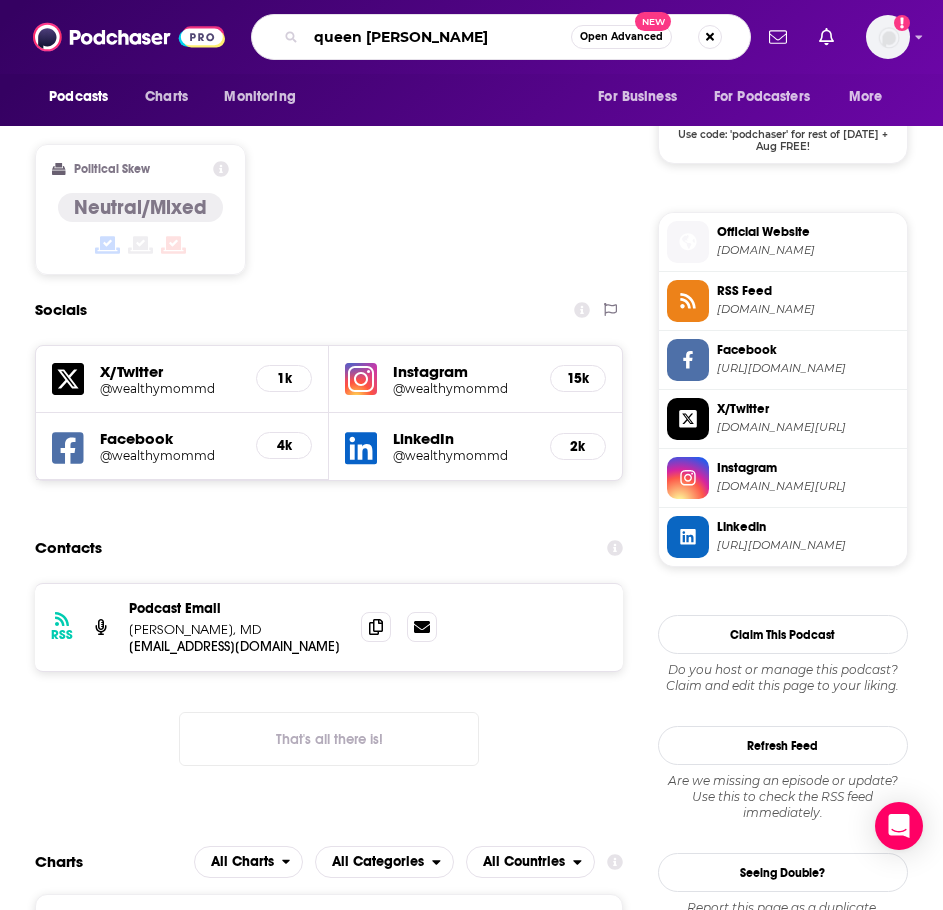 type on "queen flow" 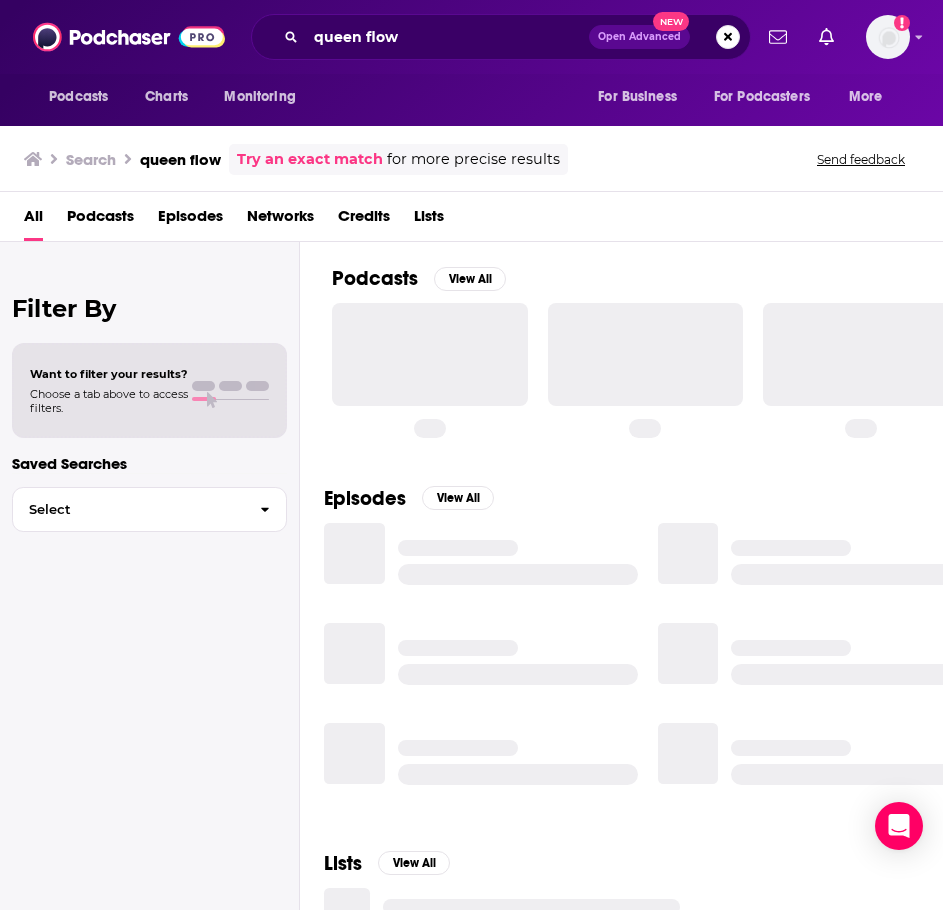 scroll, scrollTop: 0, scrollLeft: 0, axis: both 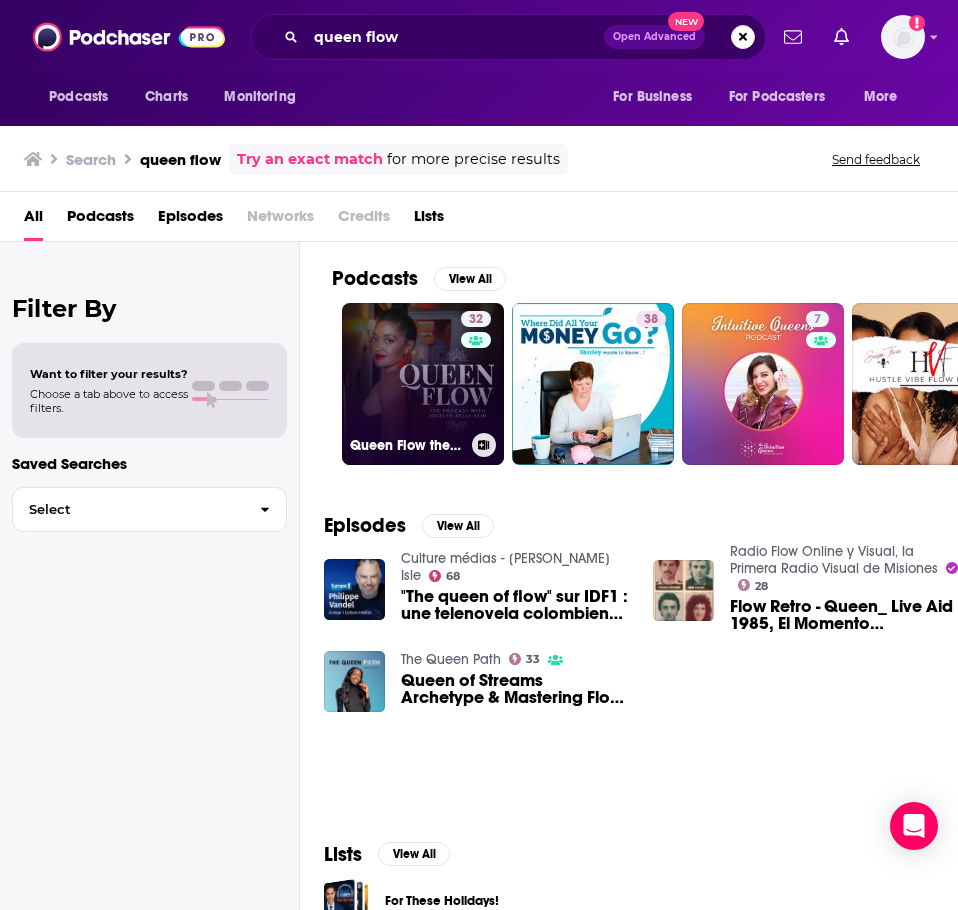 click on "32 Queen Flow the Podcast" at bounding box center [423, 384] 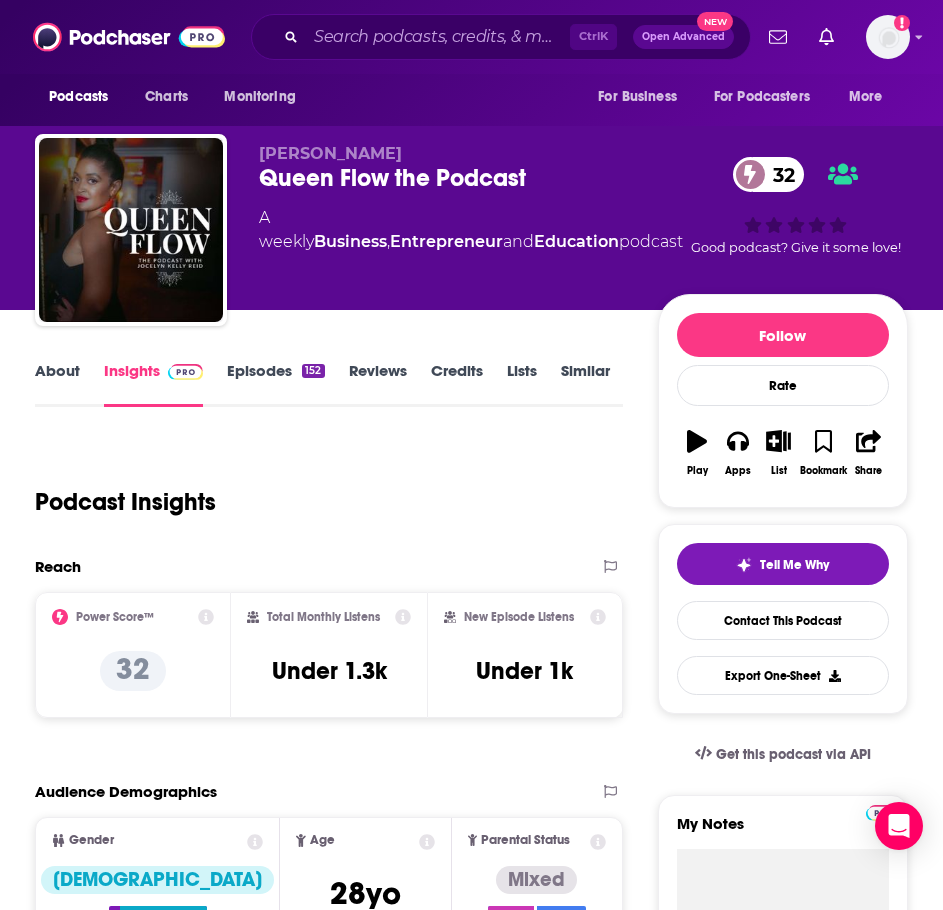 click on "About" at bounding box center [57, 384] 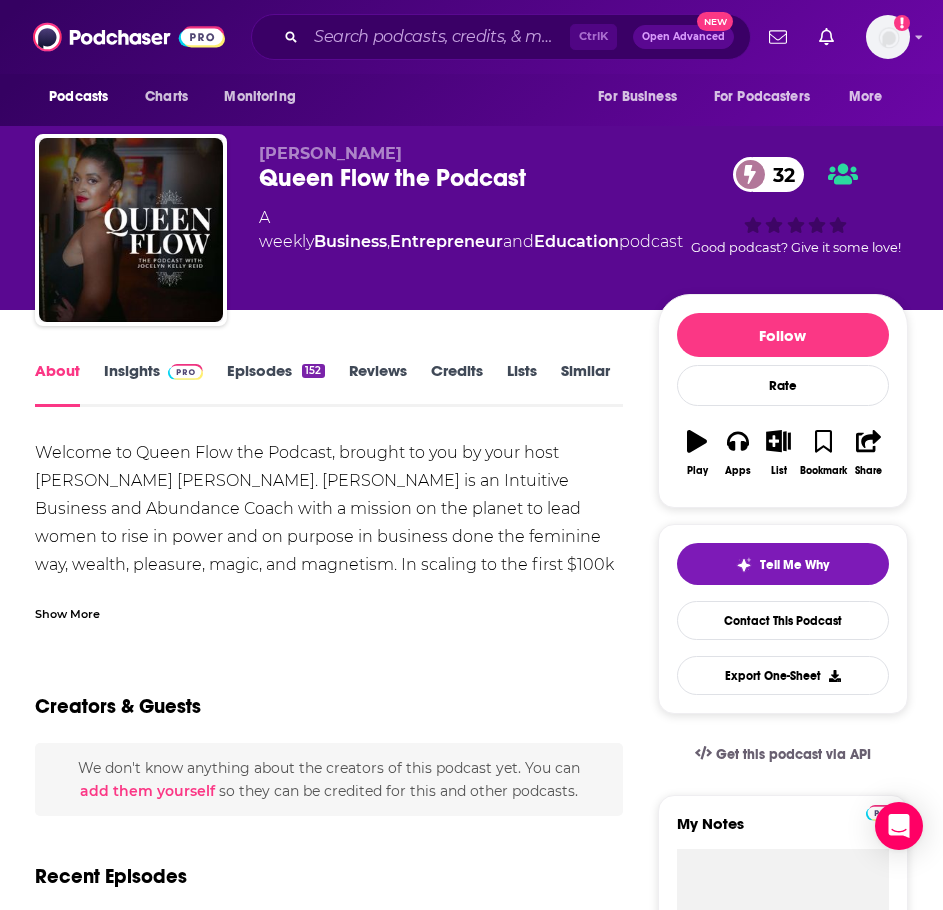 click on "Show More" at bounding box center [67, 612] 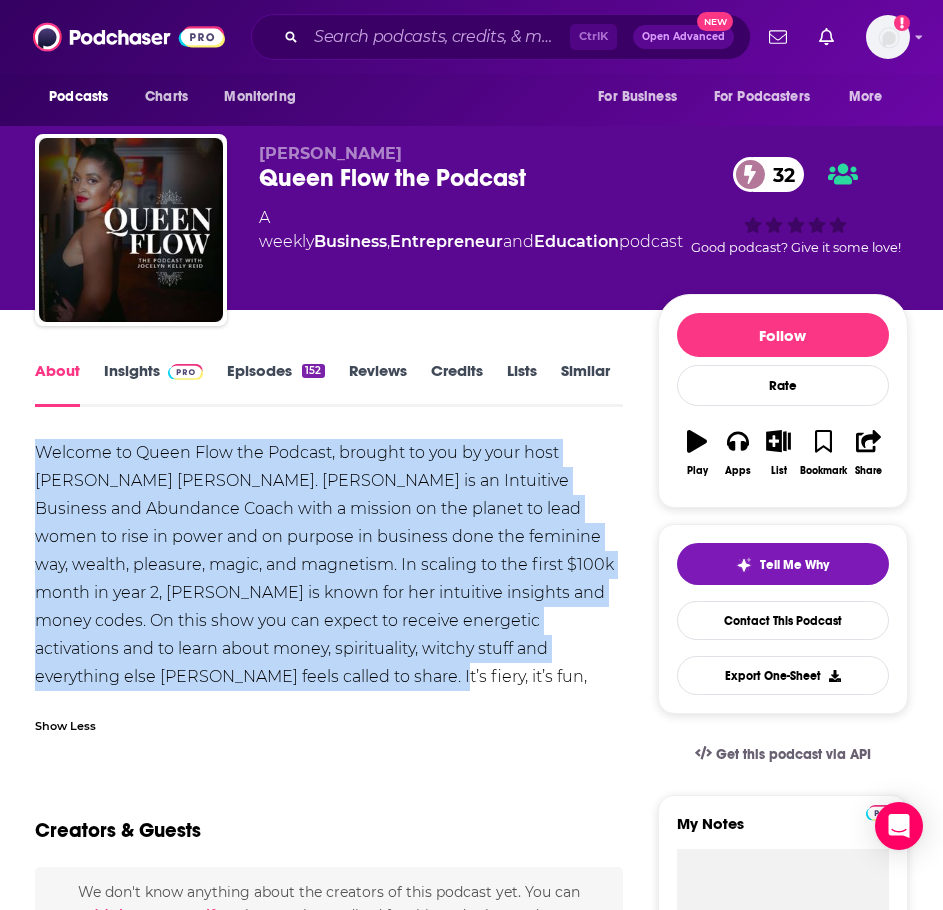 drag, startPoint x: 156, startPoint y: 678, endPoint x: 58, endPoint y: 462, distance: 237.19191 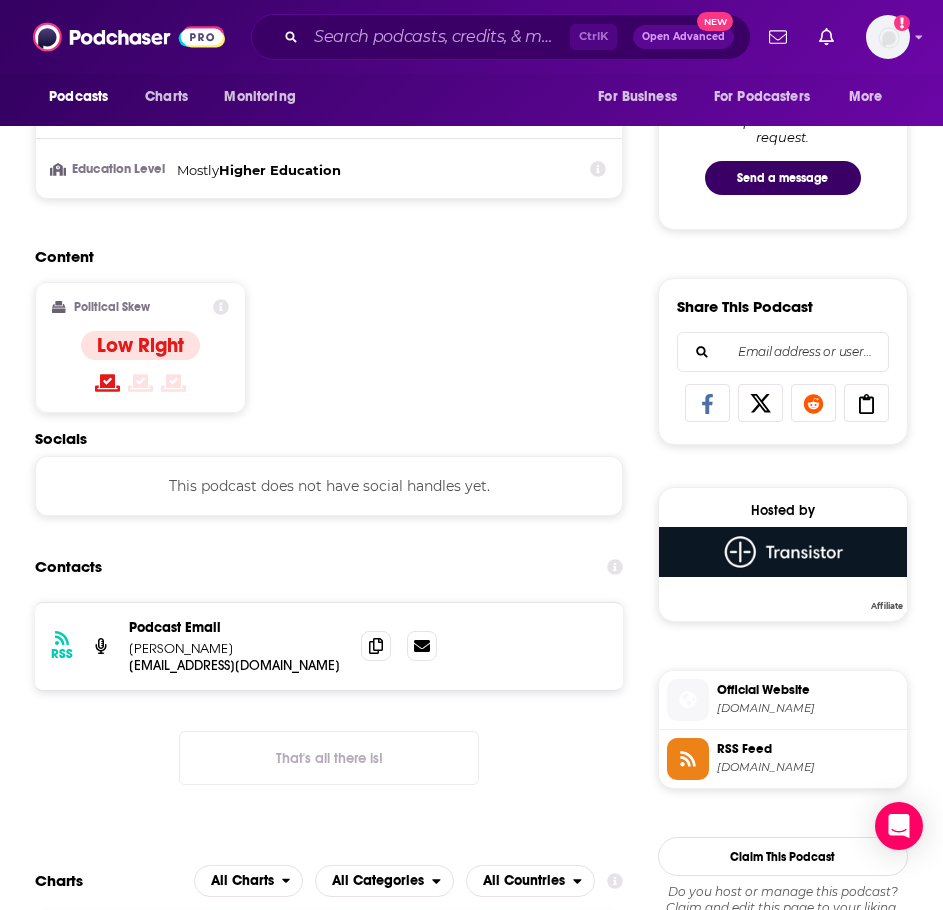 scroll, scrollTop: 1200, scrollLeft: 0, axis: vertical 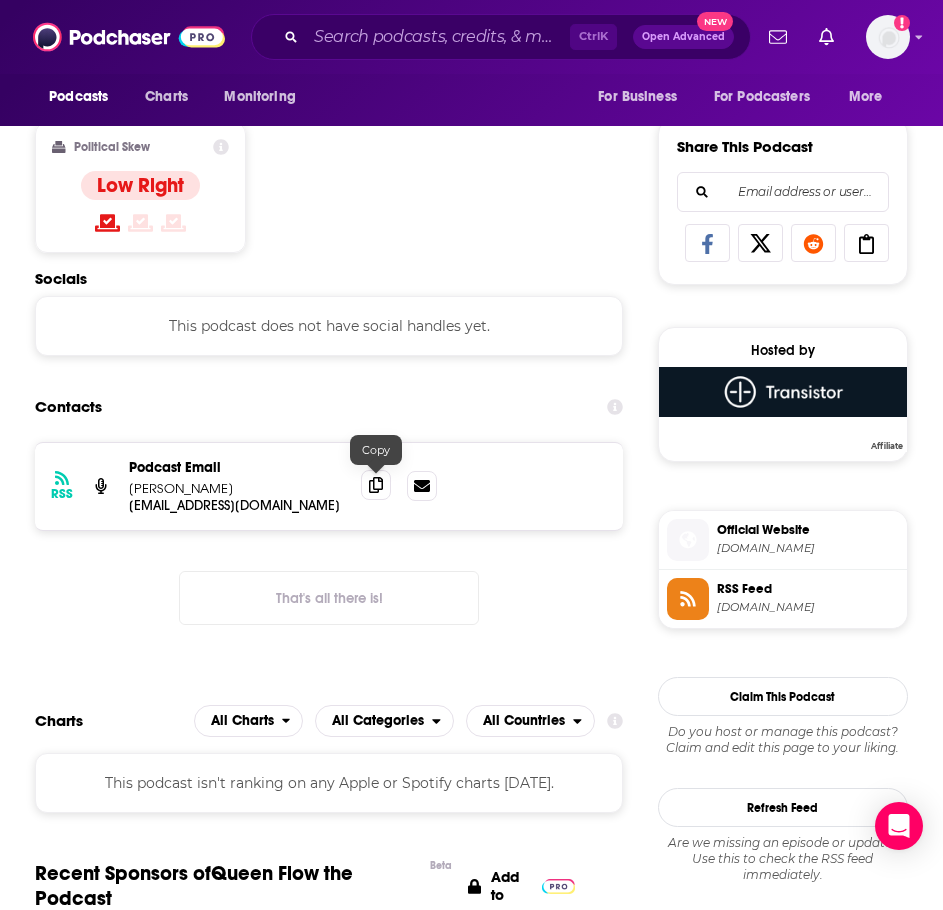 click at bounding box center (376, 485) 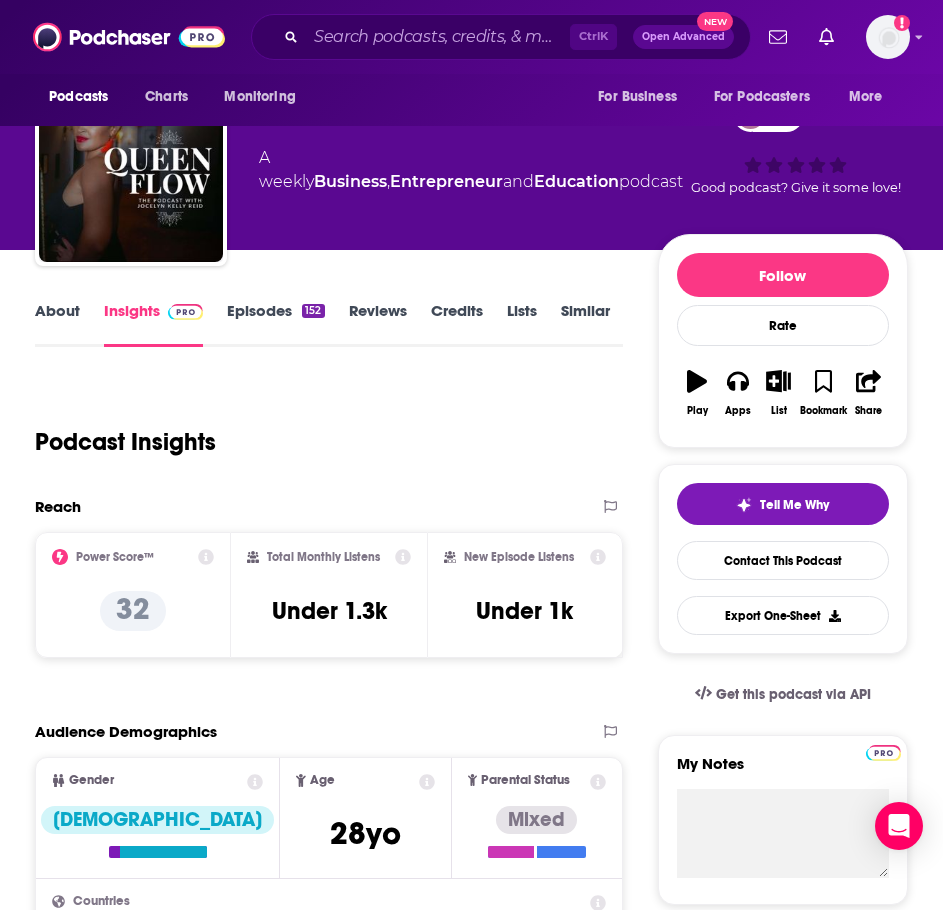 scroll, scrollTop: 0, scrollLeft: 0, axis: both 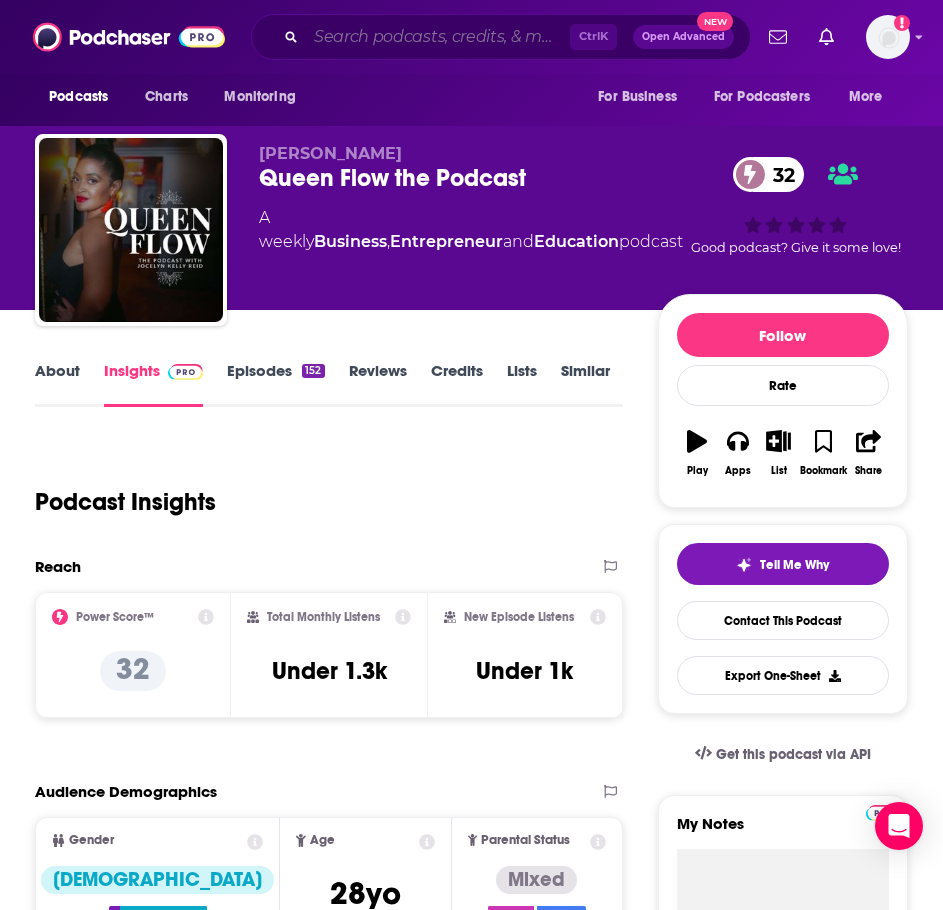 click at bounding box center (438, 37) 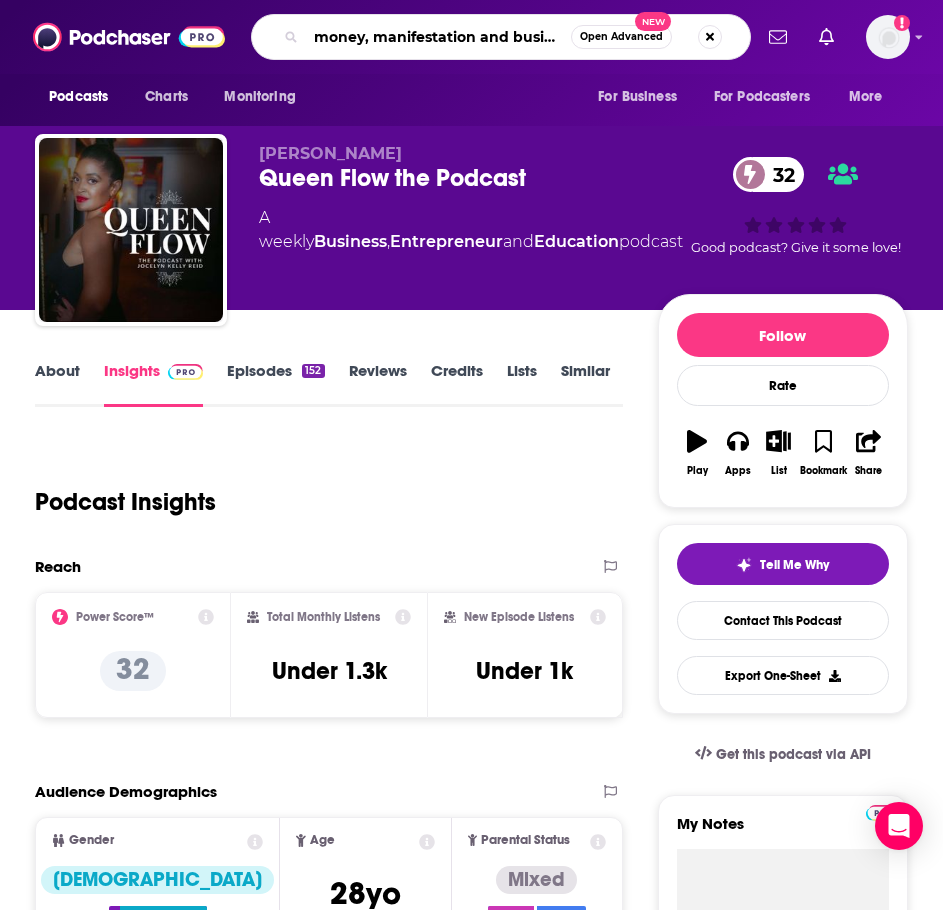 scroll, scrollTop: 0, scrollLeft: 5, axis: horizontal 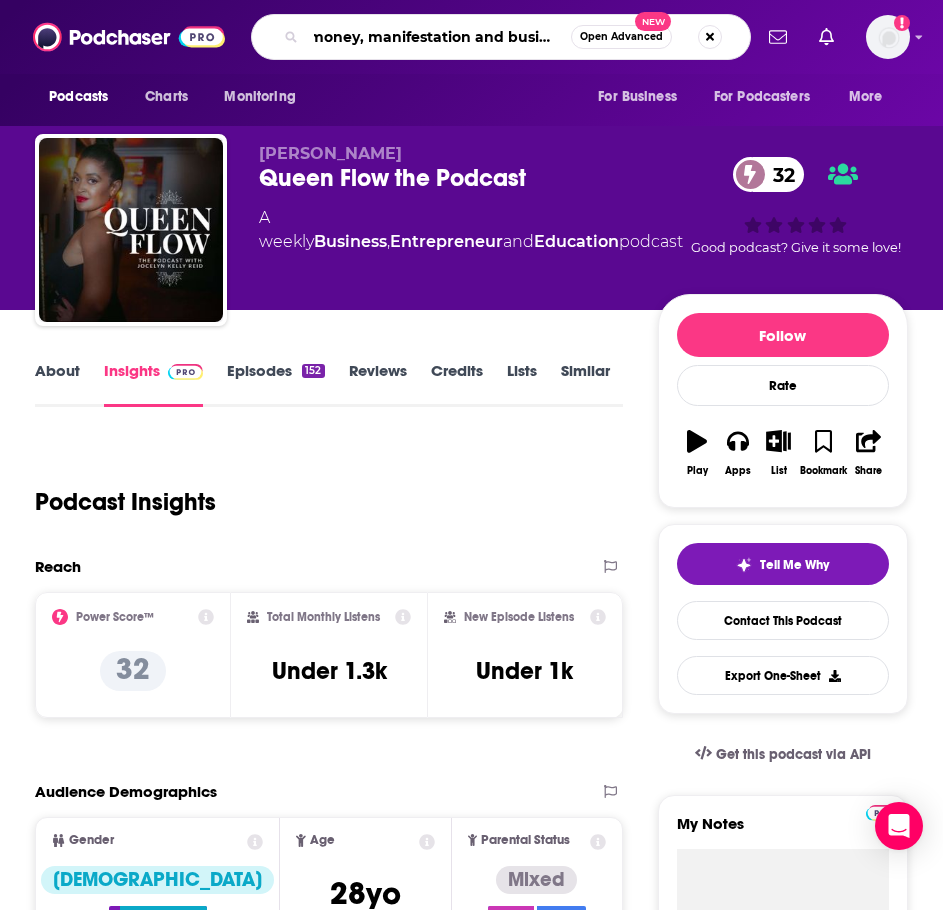type on "money, manifestation and business" 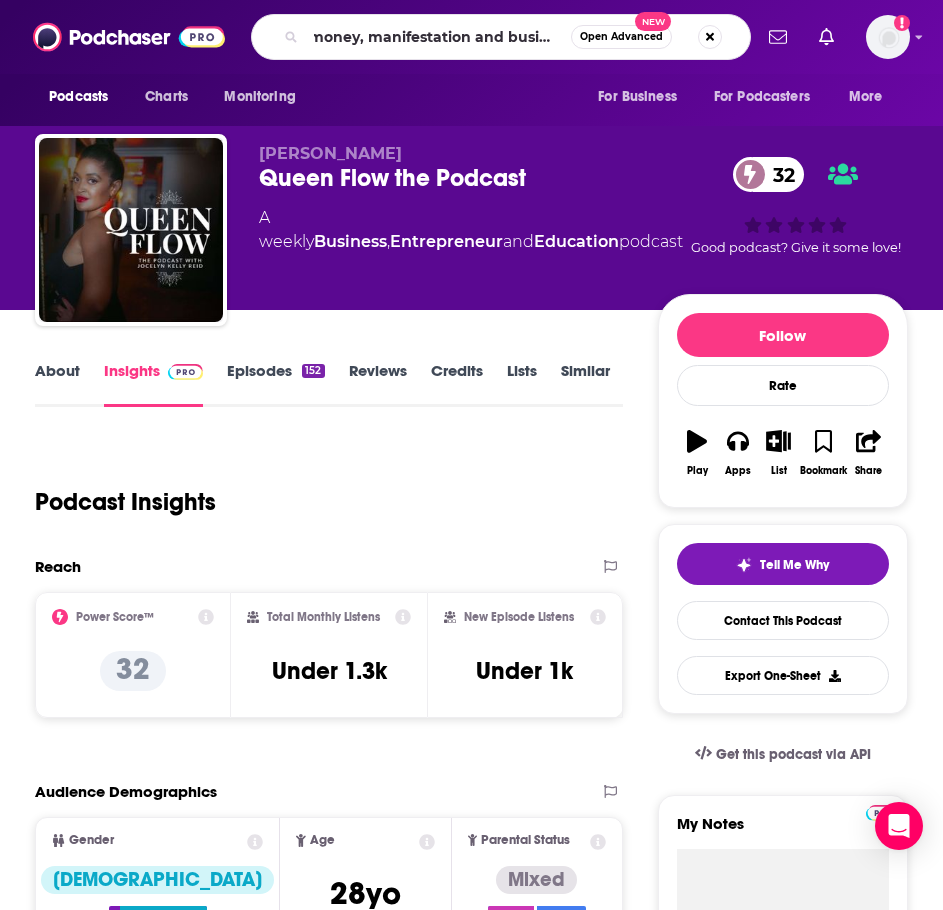 scroll, scrollTop: 0, scrollLeft: 0, axis: both 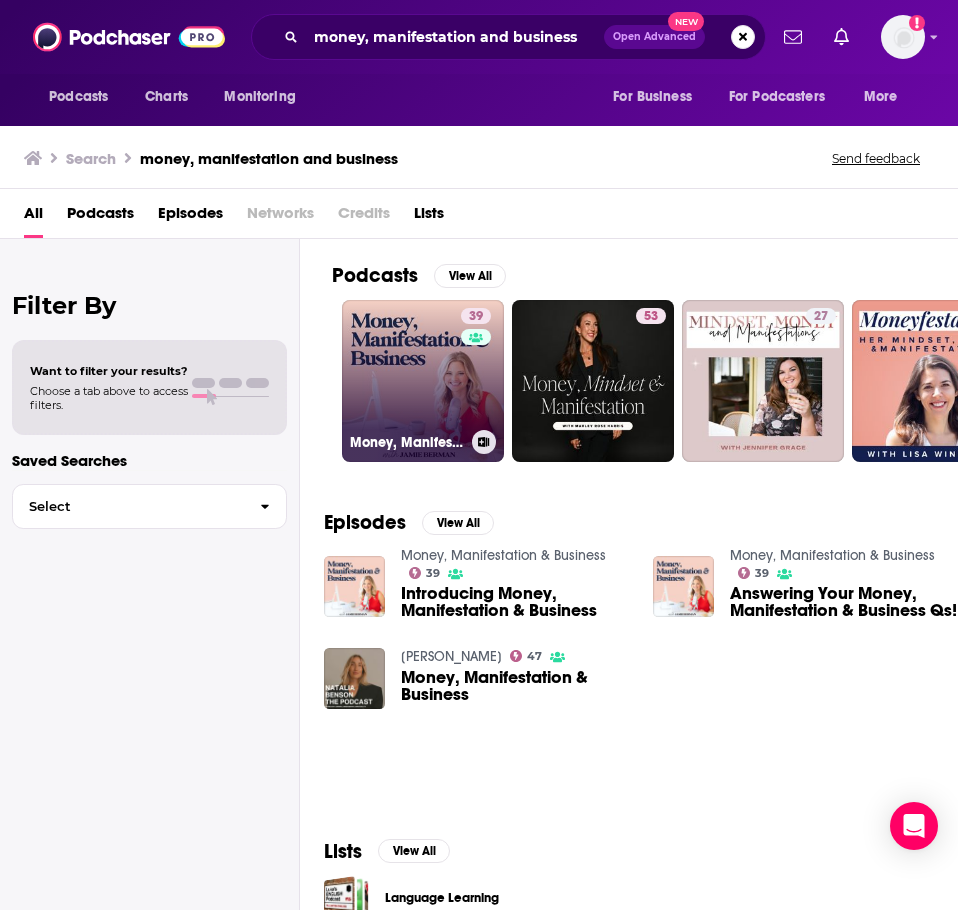 click on "39 Money, Manifestation & Business" at bounding box center (423, 381) 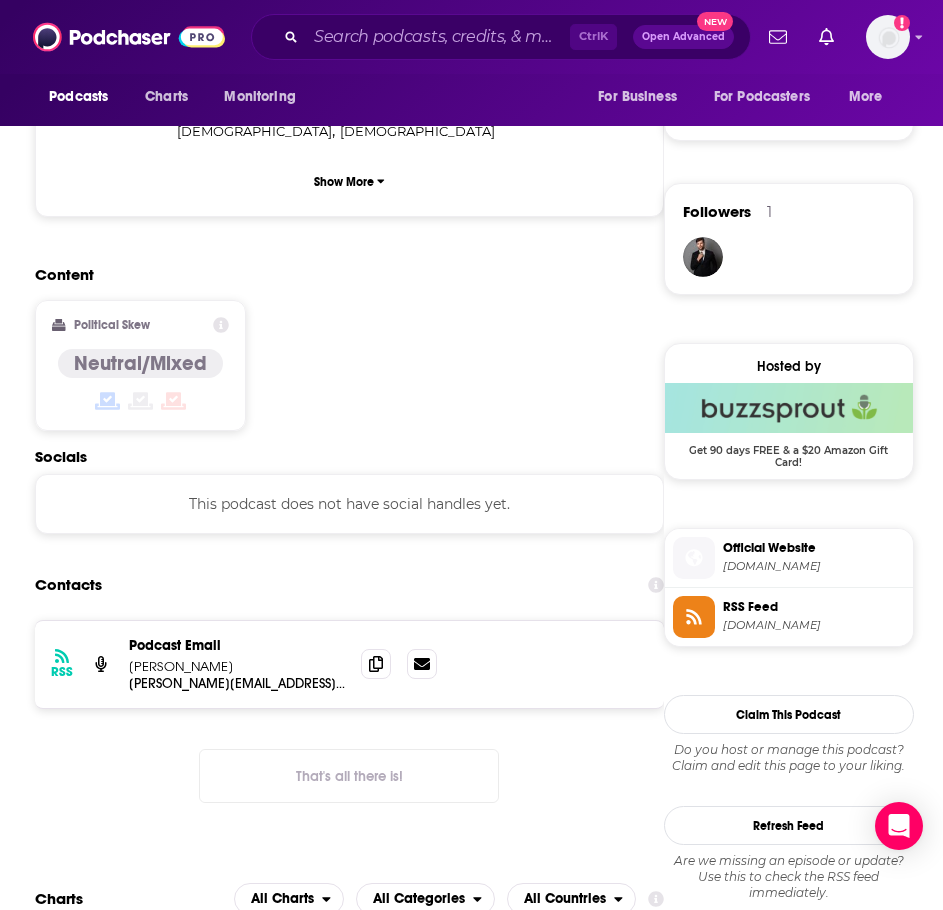 scroll, scrollTop: 1500, scrollLeft: 0, axis: vertical 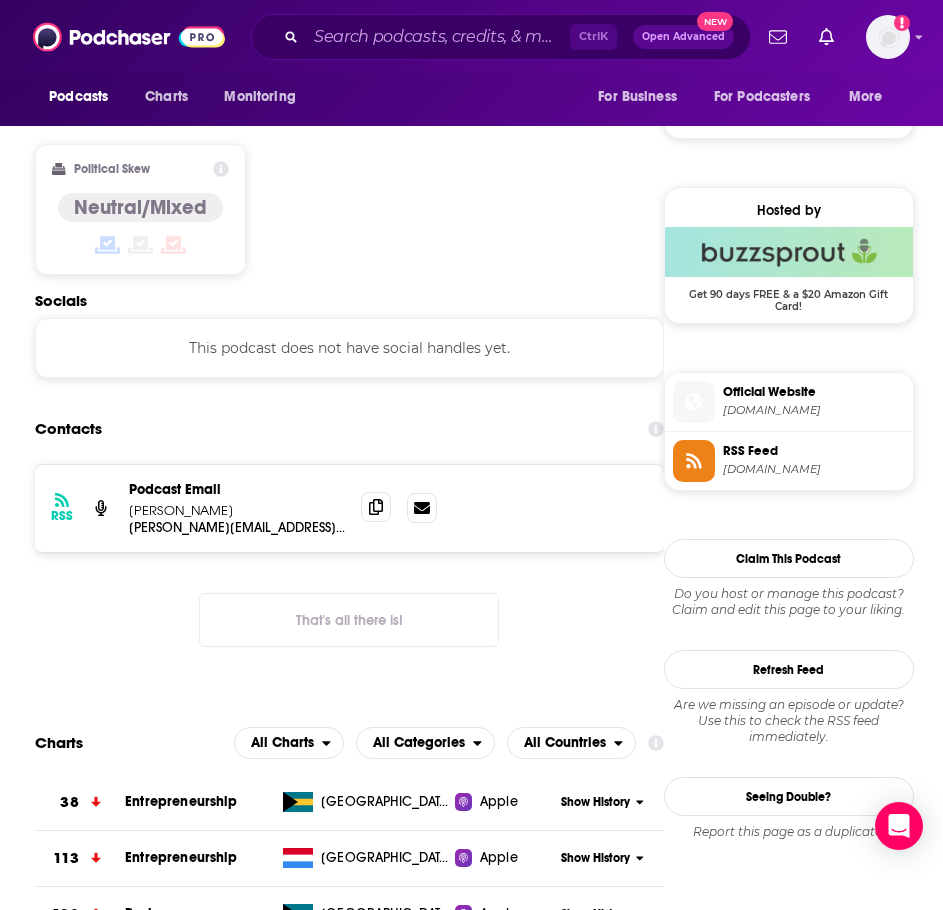 click 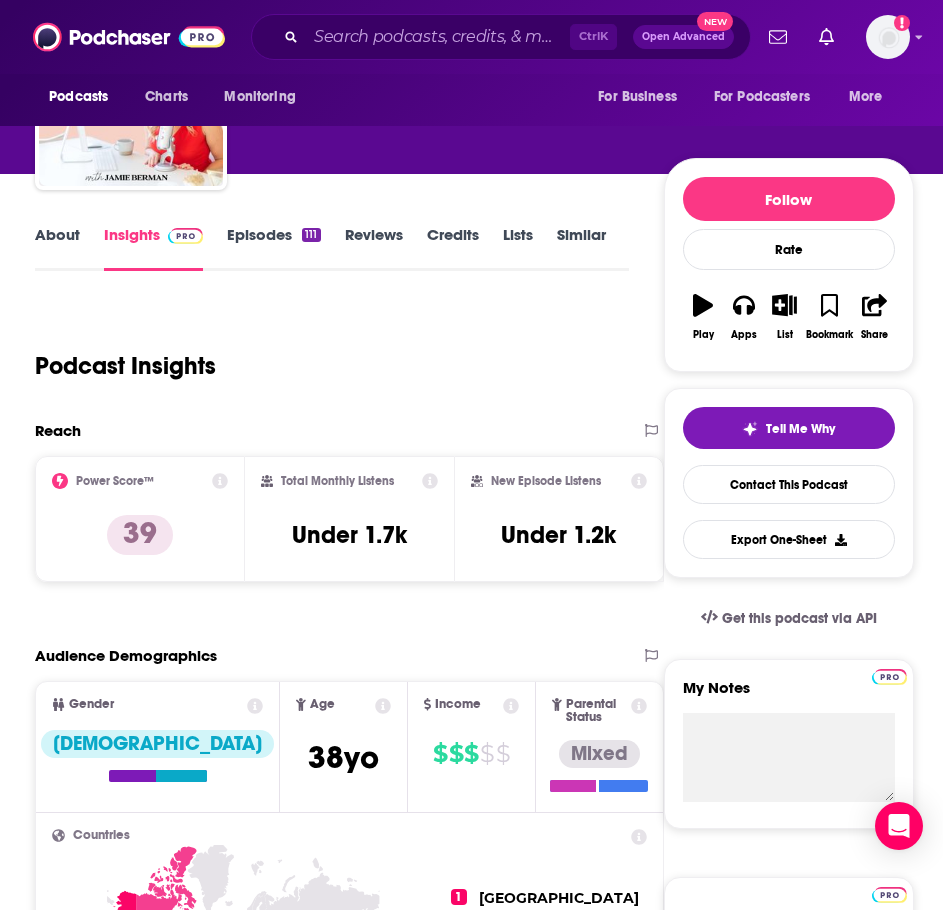 scroll, scrollTop: 0, scrollLeft: 0, axis: both 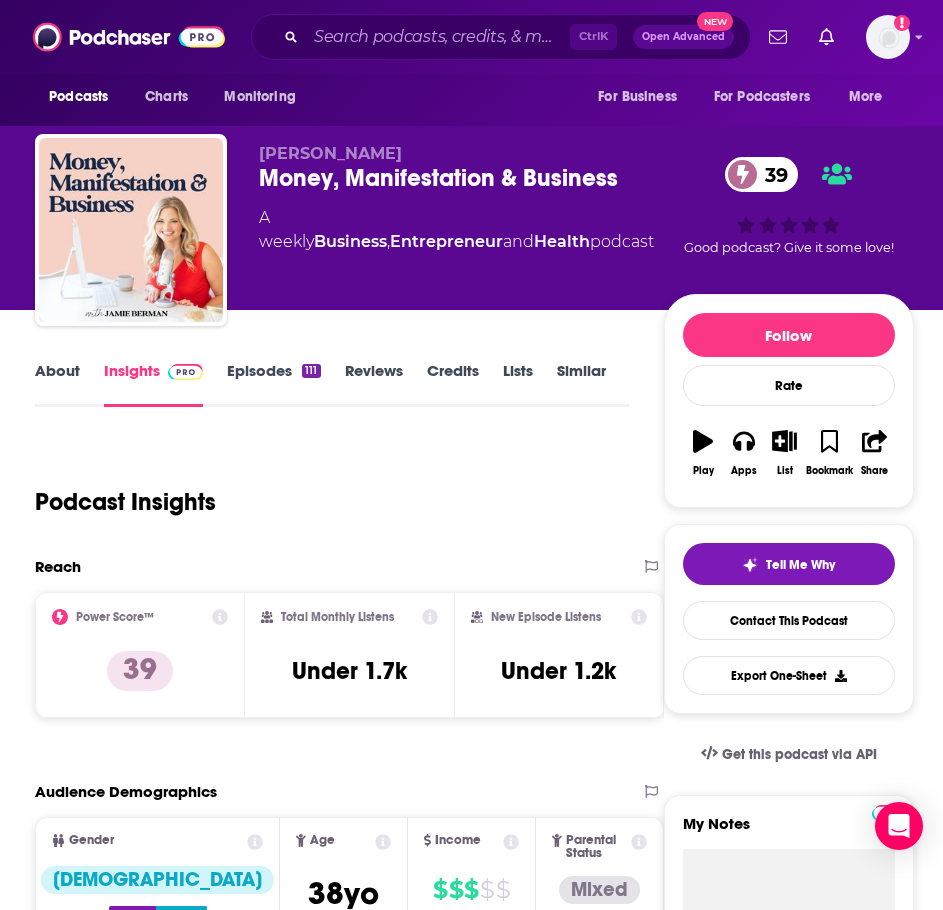 click on "About" at bounding box center [57, 384] 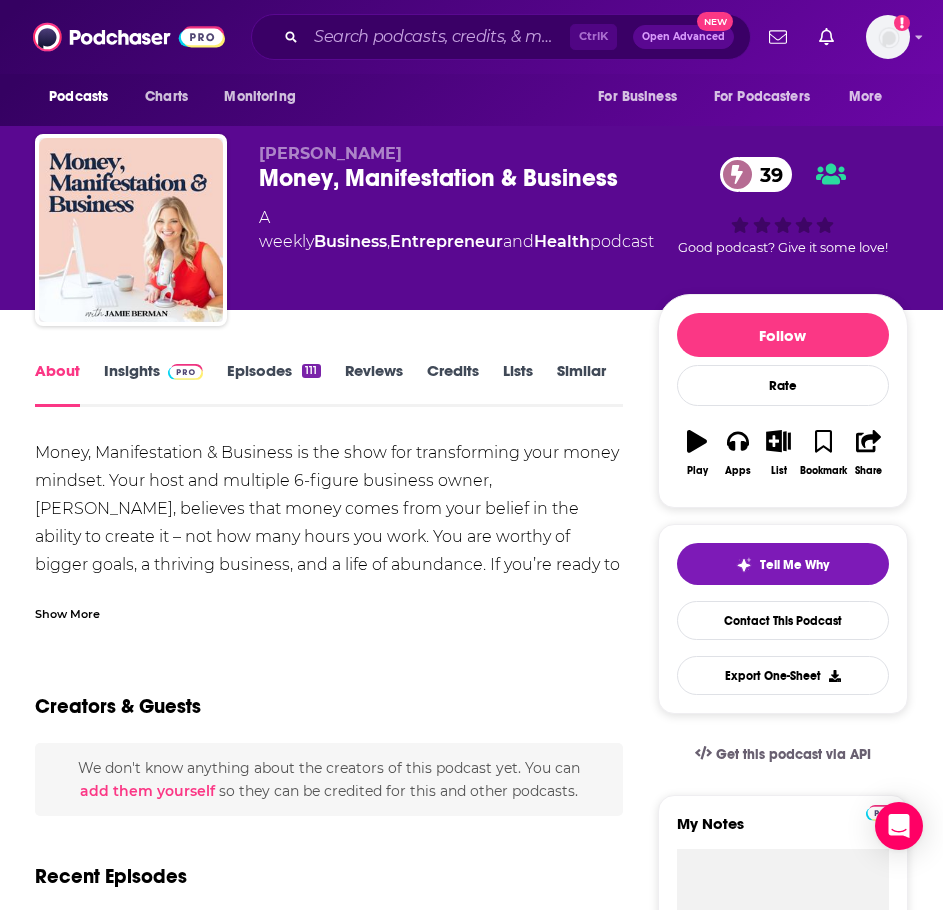 click on "Show More" at bounding box center (67, 612) 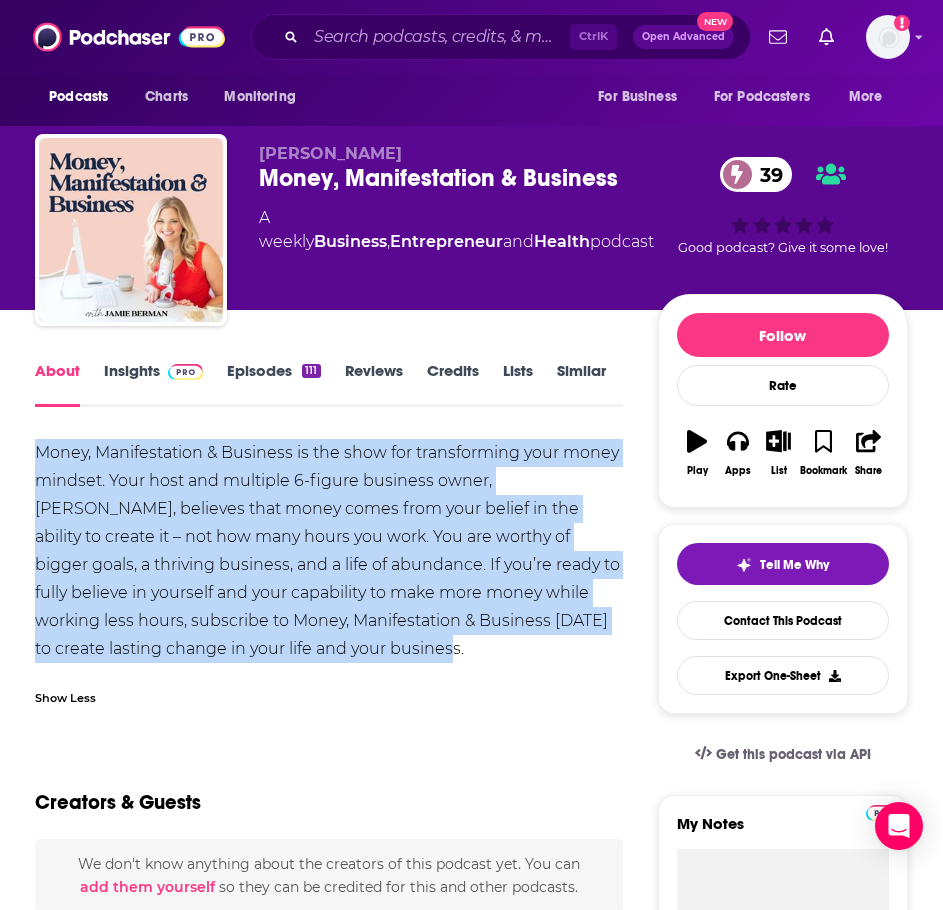 drag, startPoint x: 380, startPoint y: 651, endPoint x: 20, endPoint y: 456, distance: 409.42032 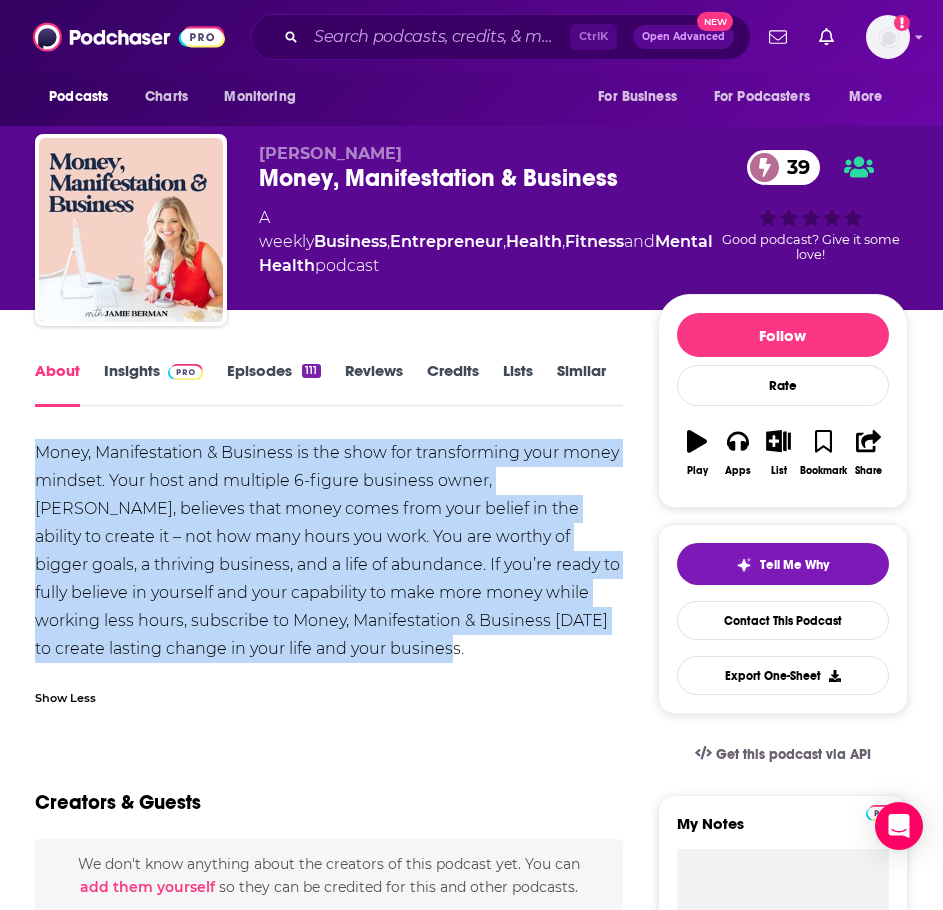 copy on "Money, Manifestation & Business is the show for transforming your money mindset. Your host and multiple 6-figure business owner, Jamie Berman, believes that money comes from your belief in the ability to create it – not how many hours you work. You are worthy of bigger goals, a thriving business, and a life of abundance. If you’re ready to fully believe in yourself and your capability to make more money while working less hours, subscribe to Money, Manifestation & Business today to create lasting change in your life and your business." 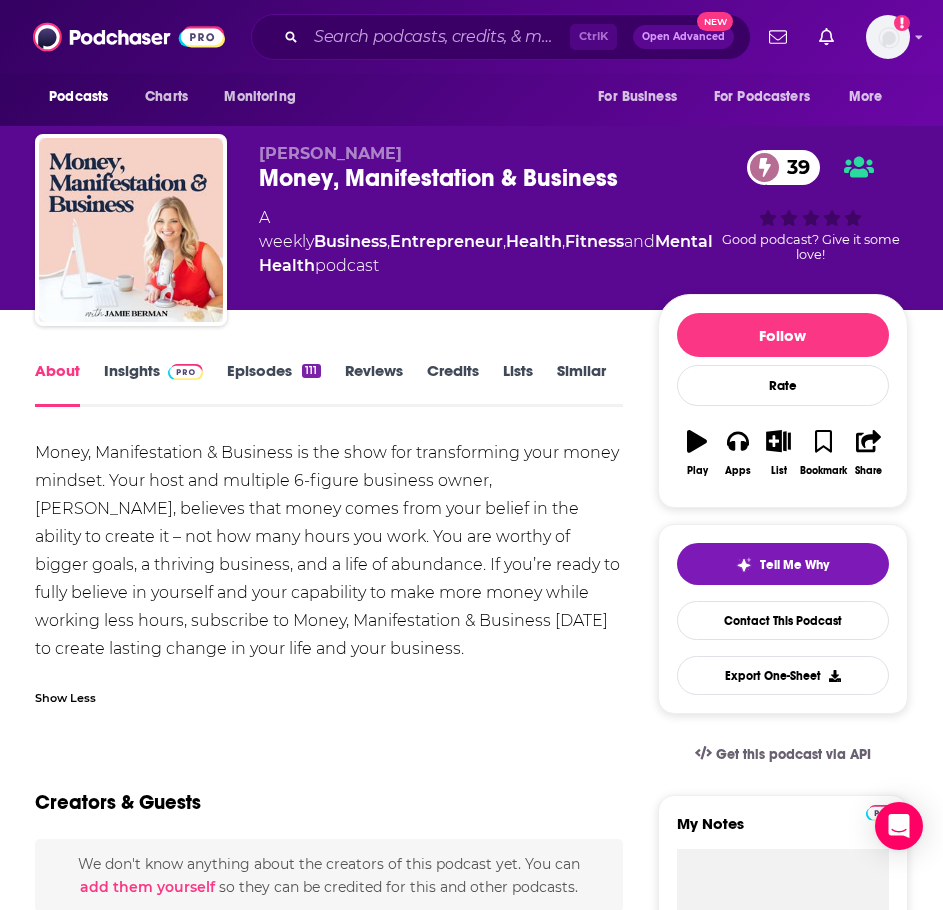 click on "Ctrl  K Open Advanced New" at bounding box center (501, 37) 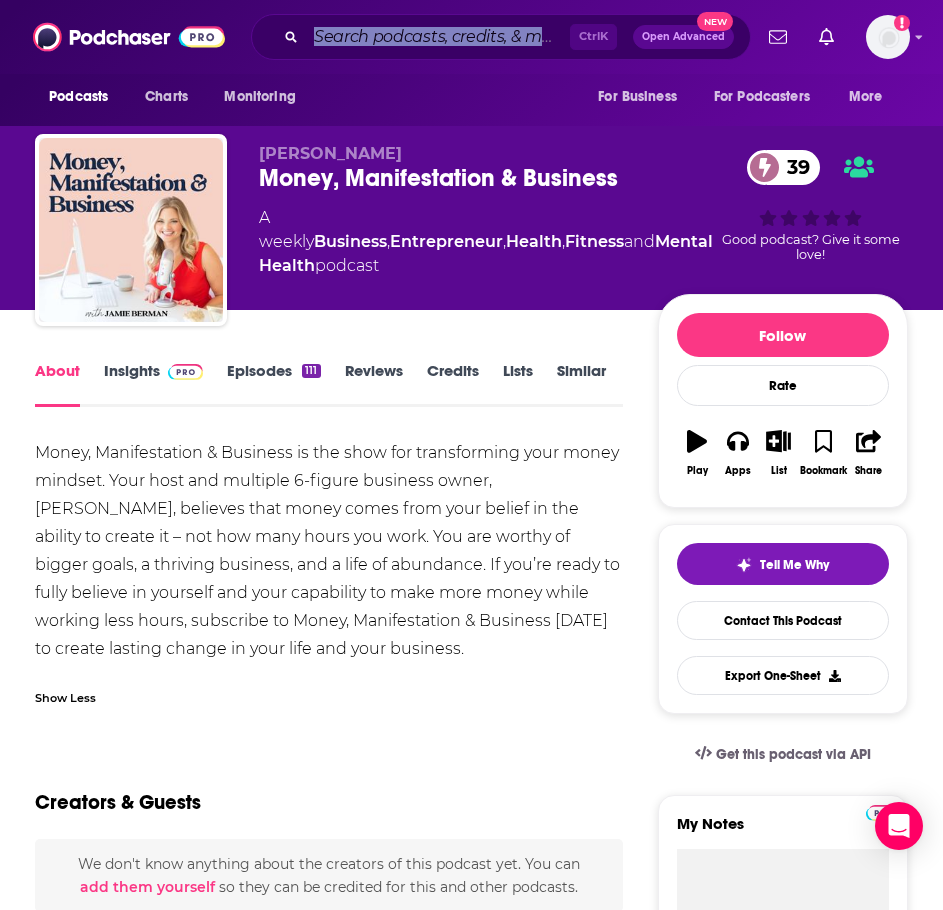 click at bounding box center [438, 37] 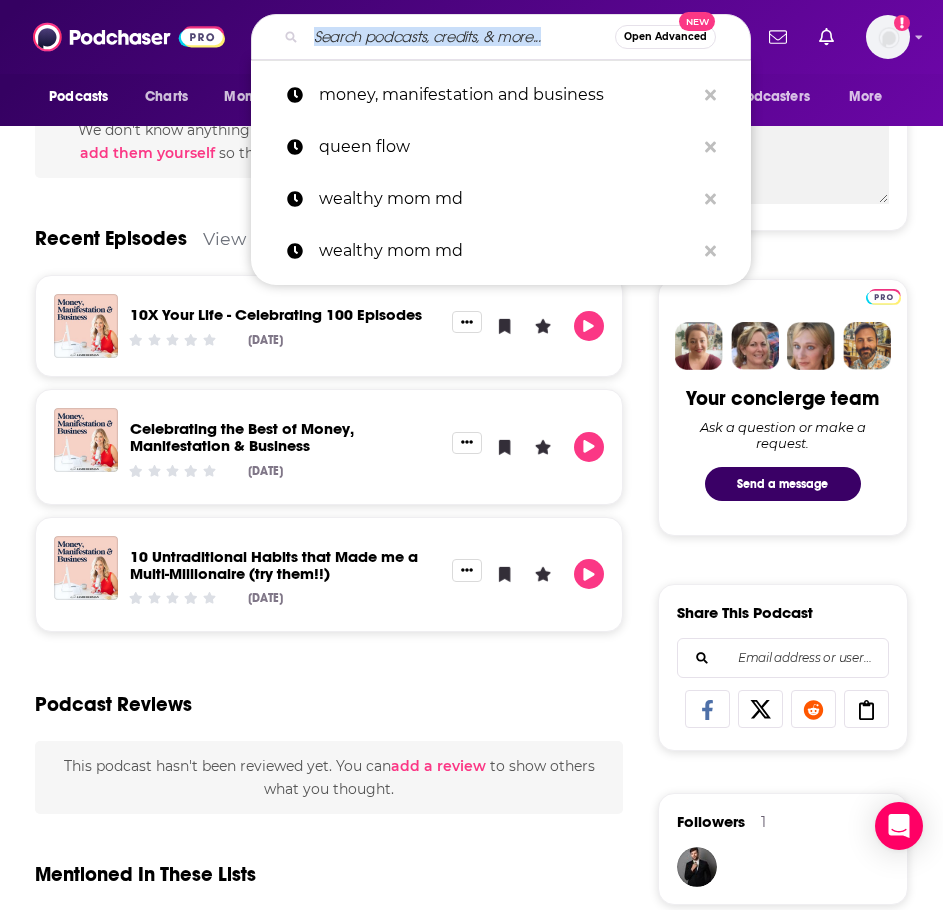 scroll, scrollTop: 796, scrollLeft: 0, axis: vertical 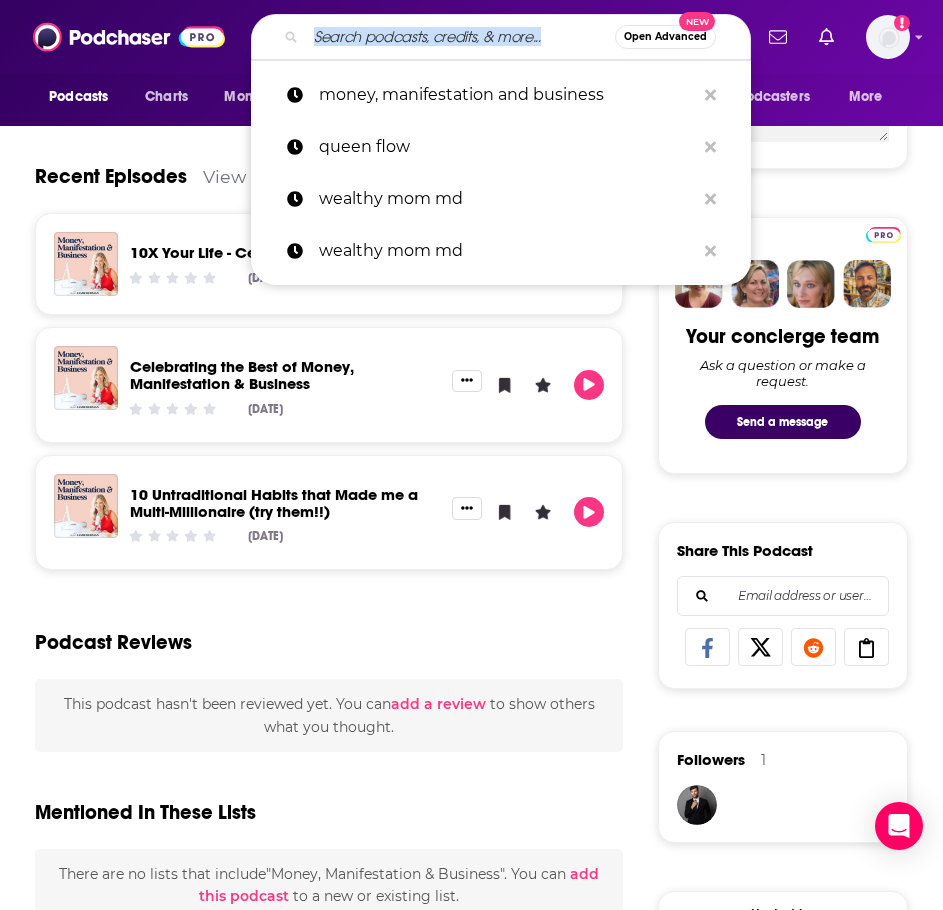 click at bounding box center (460, 37) 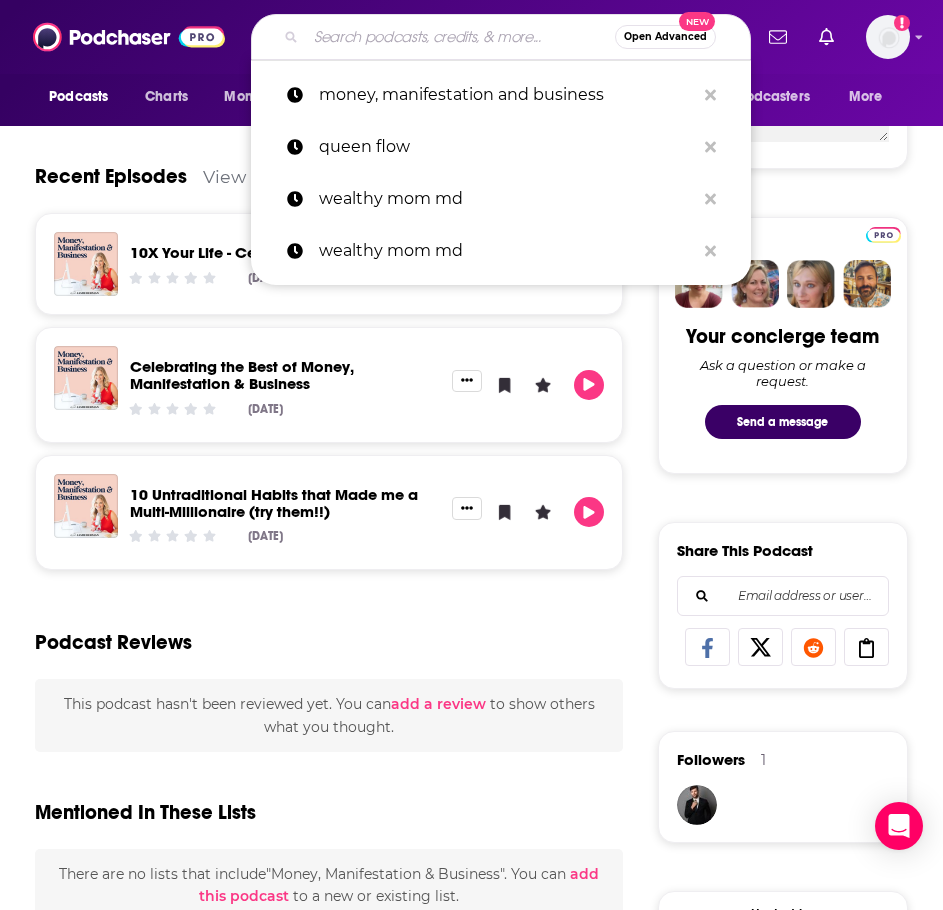 click at bounding box center [460, 37] 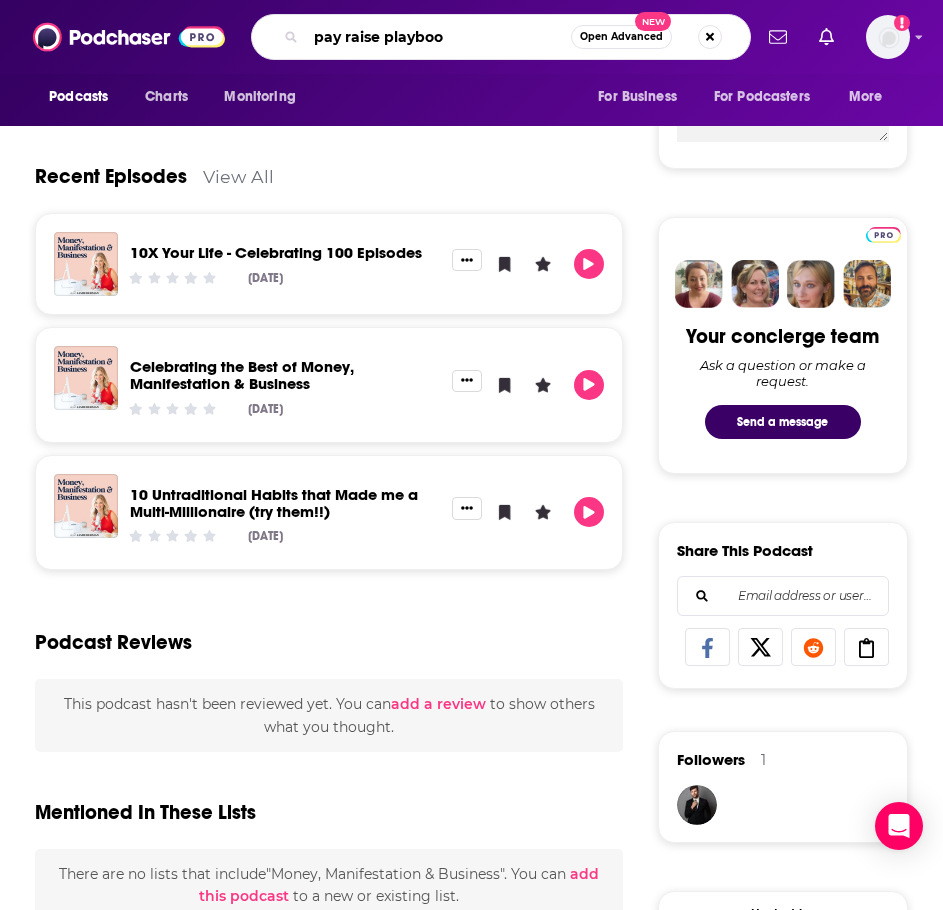 type on "pay raise playbook" 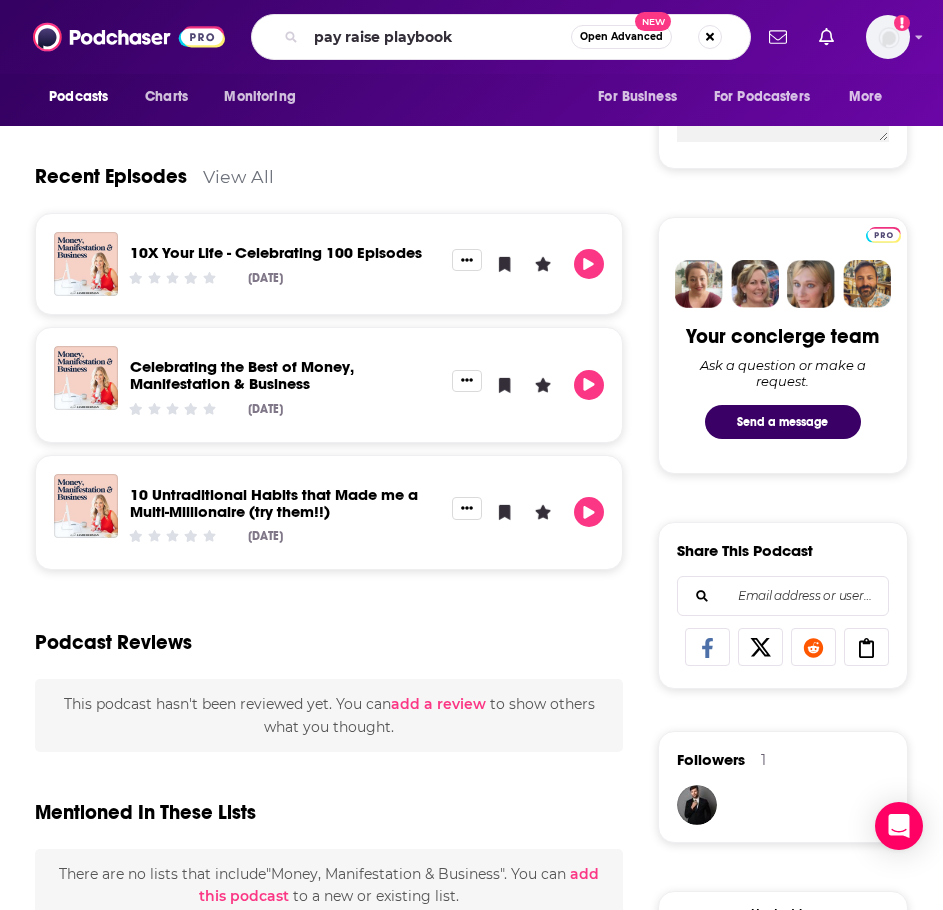 scroll, scrollTop: 0, scrollLeft: 0, axis: both 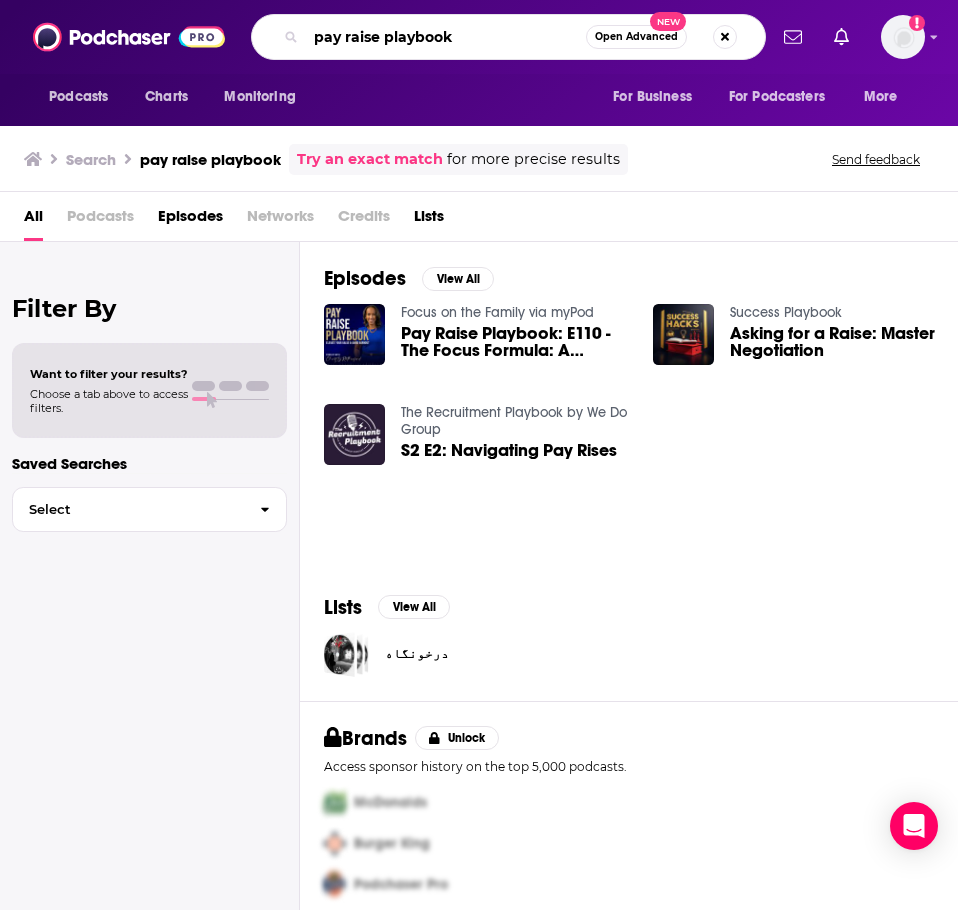 click on "pay raise playbook" at bounding box center [446, 37] 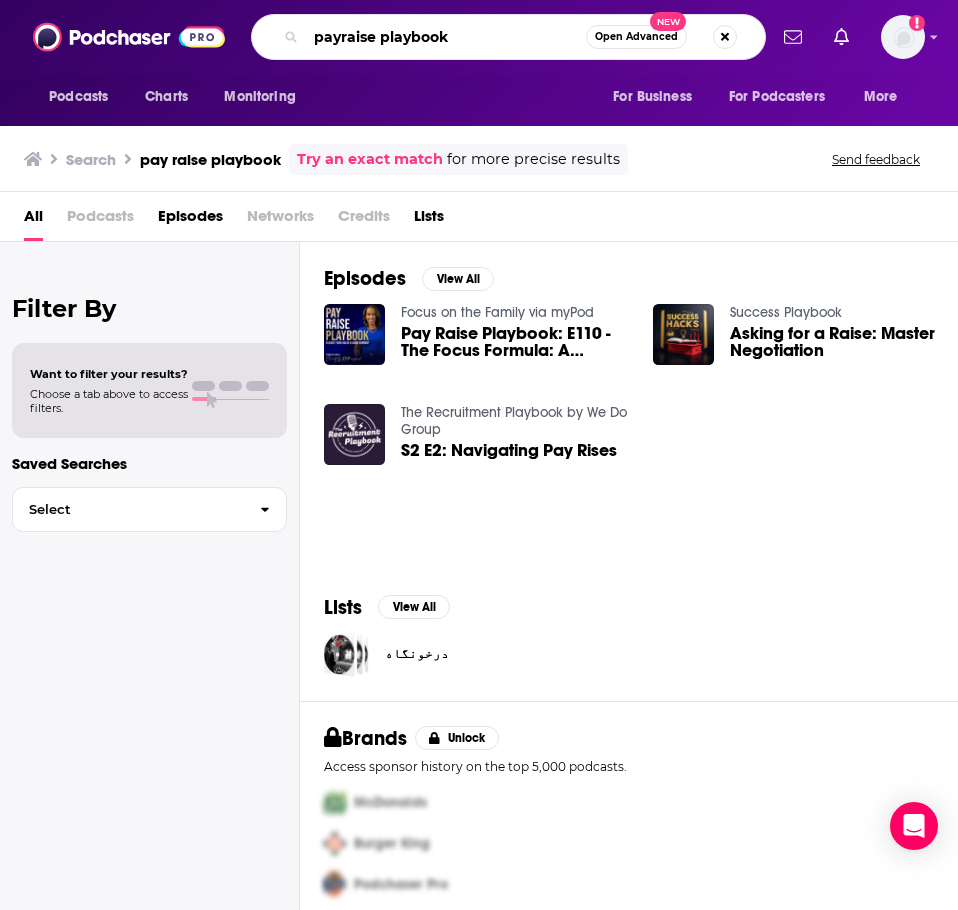 type on "payraise playbook" 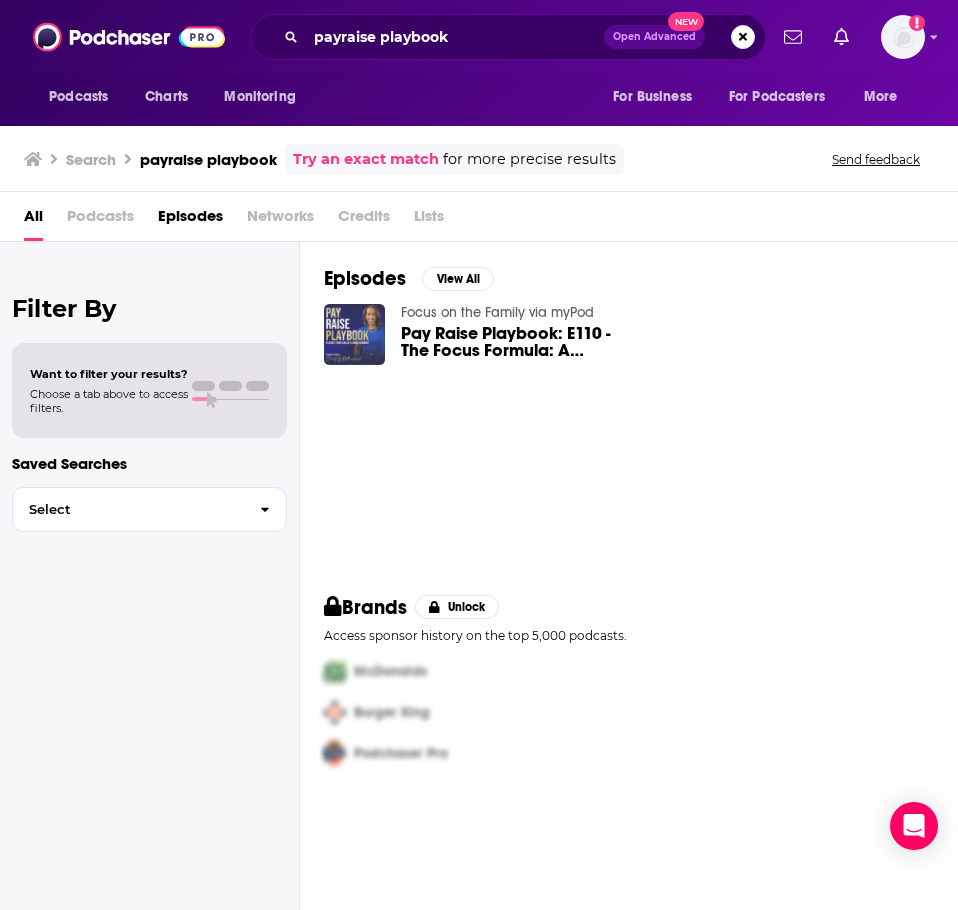 click at bounding box center [354, 334] 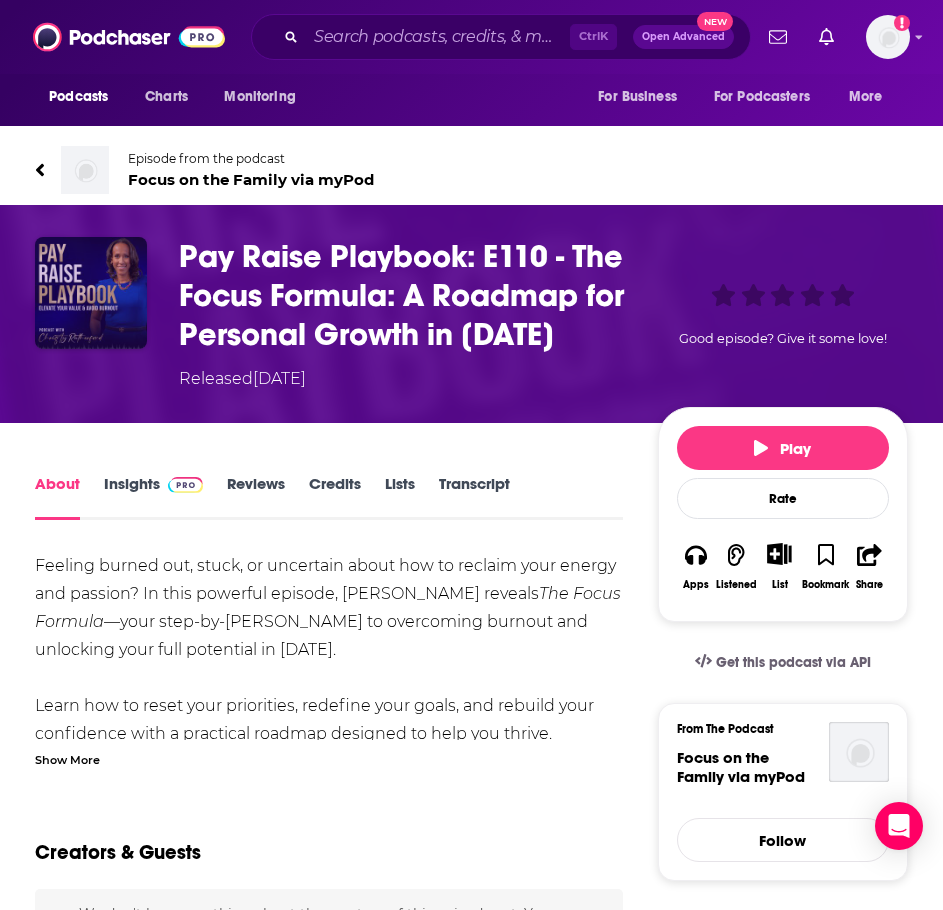 click at bounding box center [91, 293] 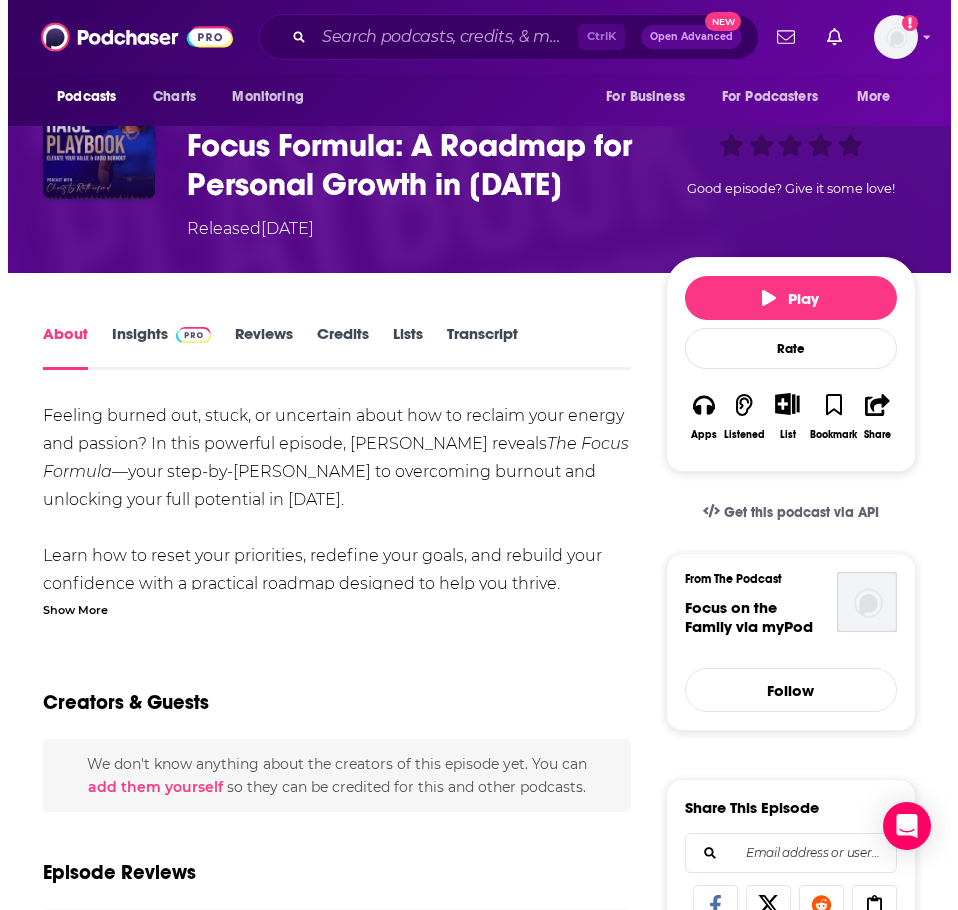 scroll, scrollTop: 0, scrollLeft: 0, axis: both 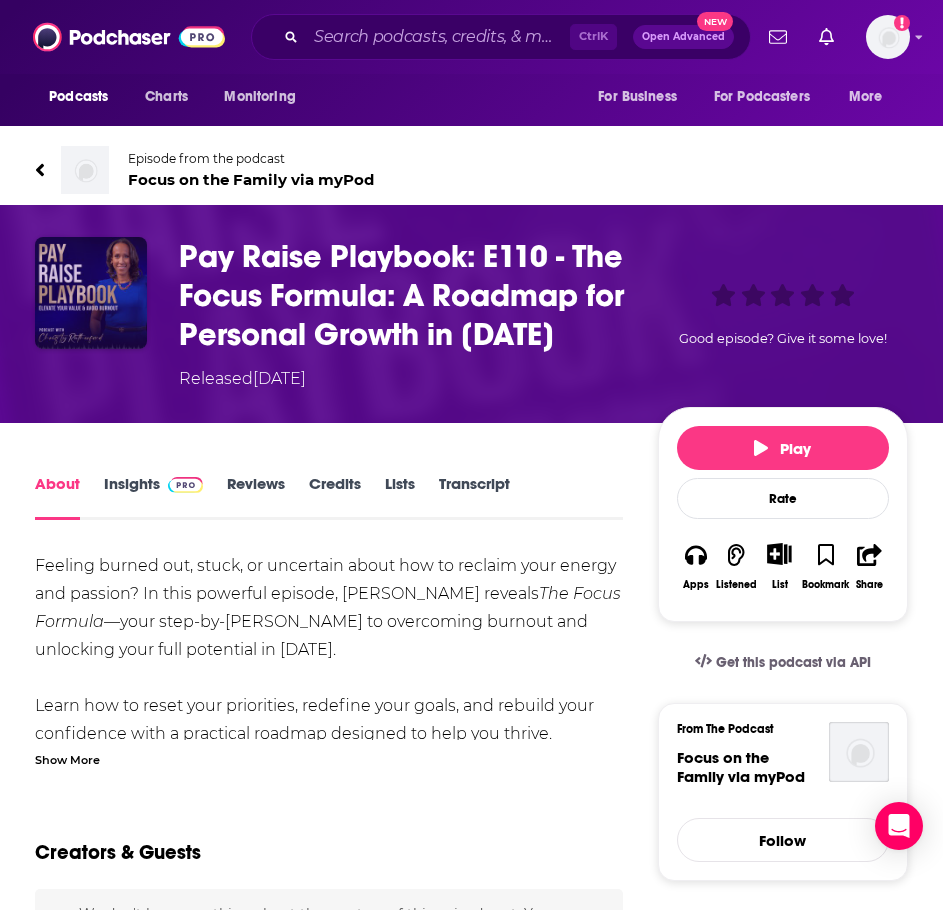 click at bounding box center (91, 293) 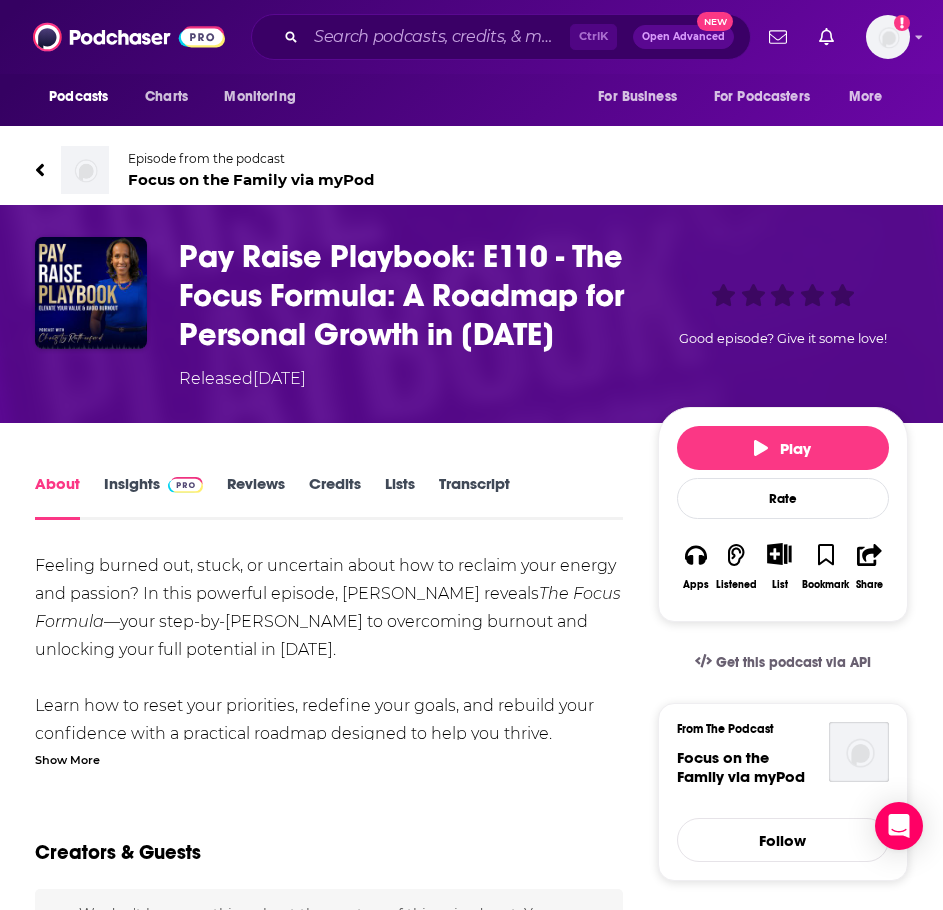 click on "Episode from the podcast Focus on the Family via myPod" at bounding box center [471, 170] 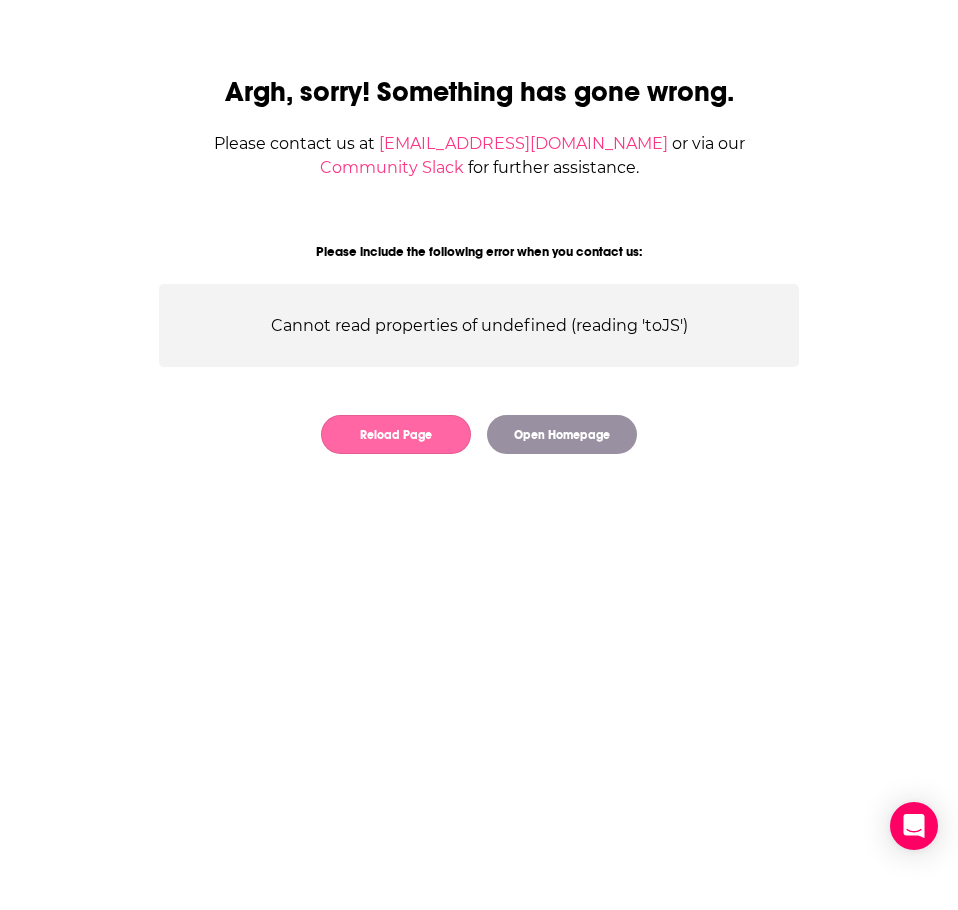 click on "Reload Page" at bounding box center [396, 434] 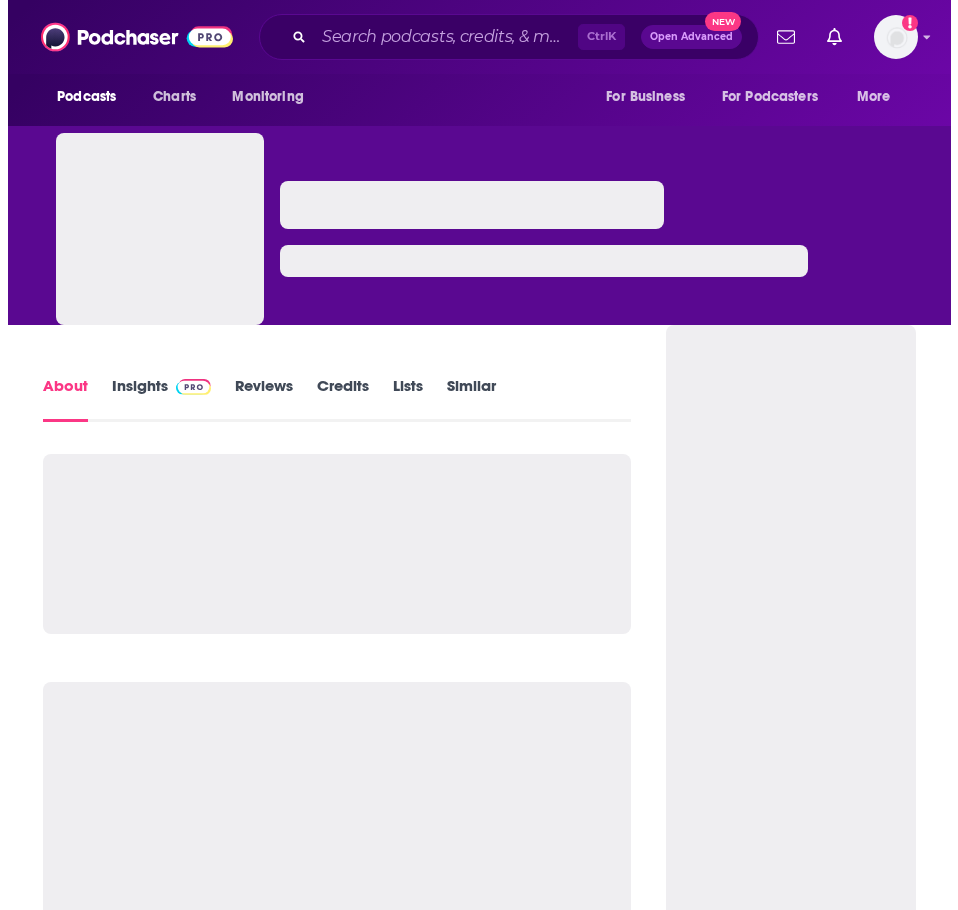 scroll, scrollTop: 0, scrollLeft: 0, axis: both 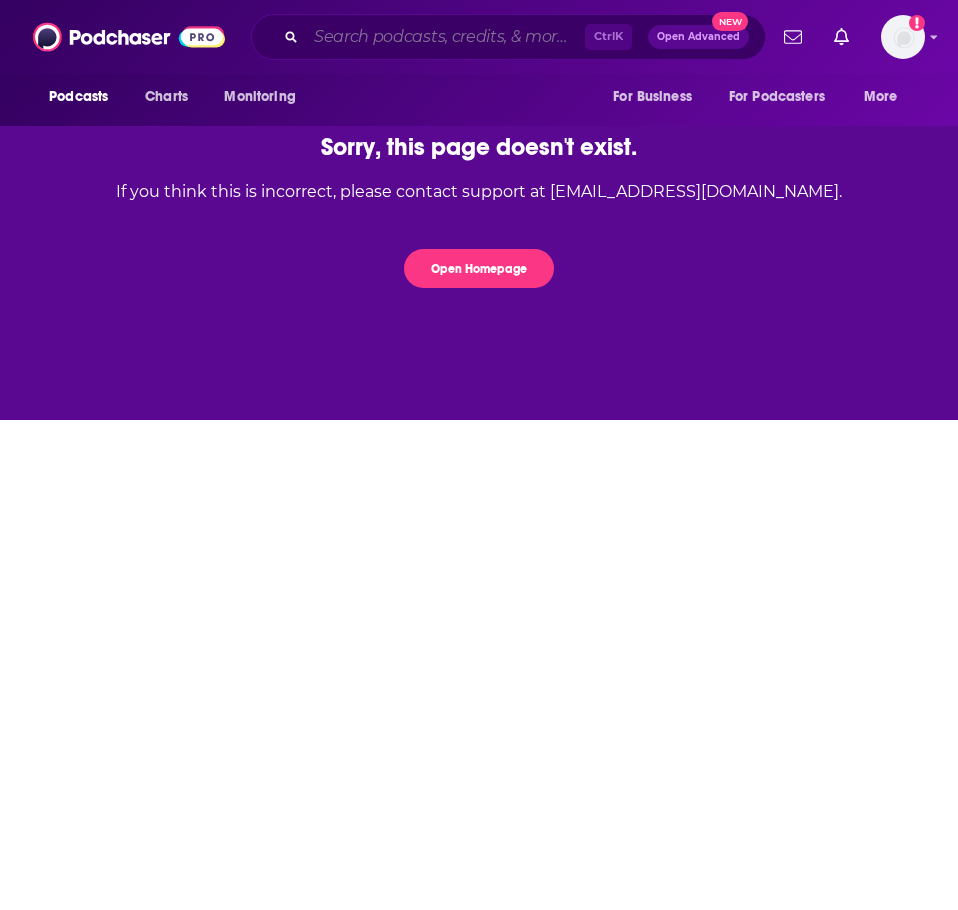 click at bounding box center (445, 37) 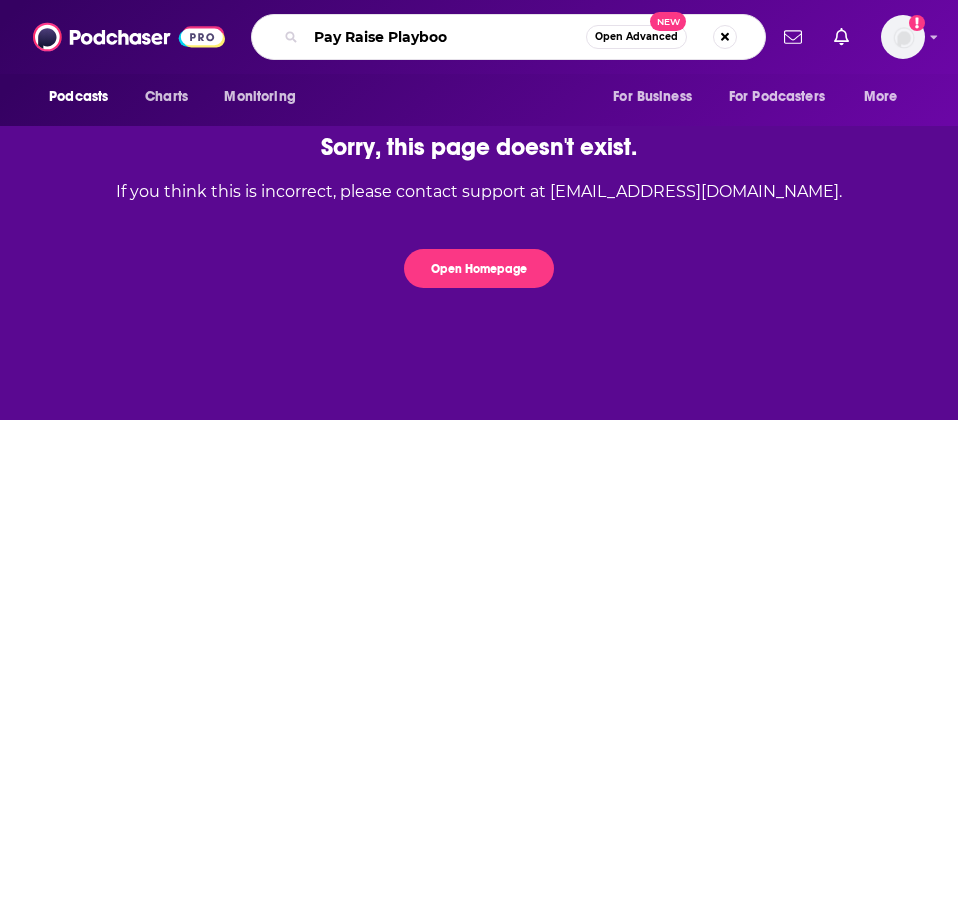 type on "Pay Raise Playbook" 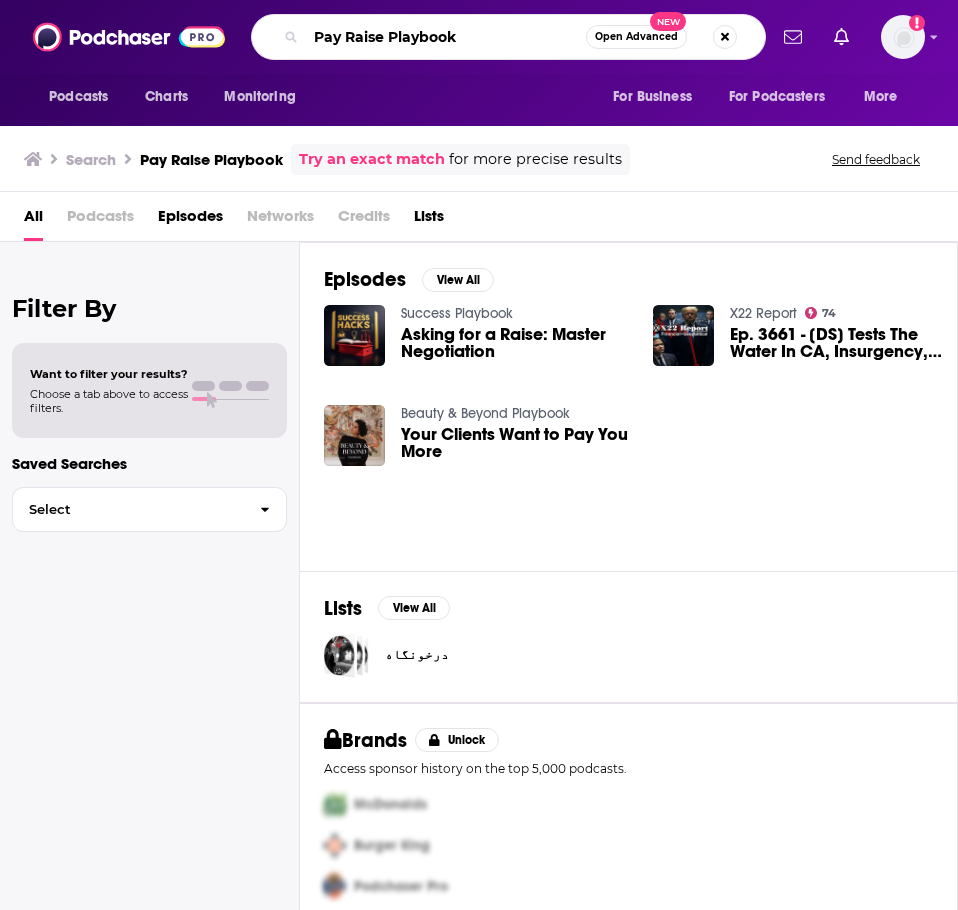 click on "Pay Raise Playbook" at bounding box center [446, 37] 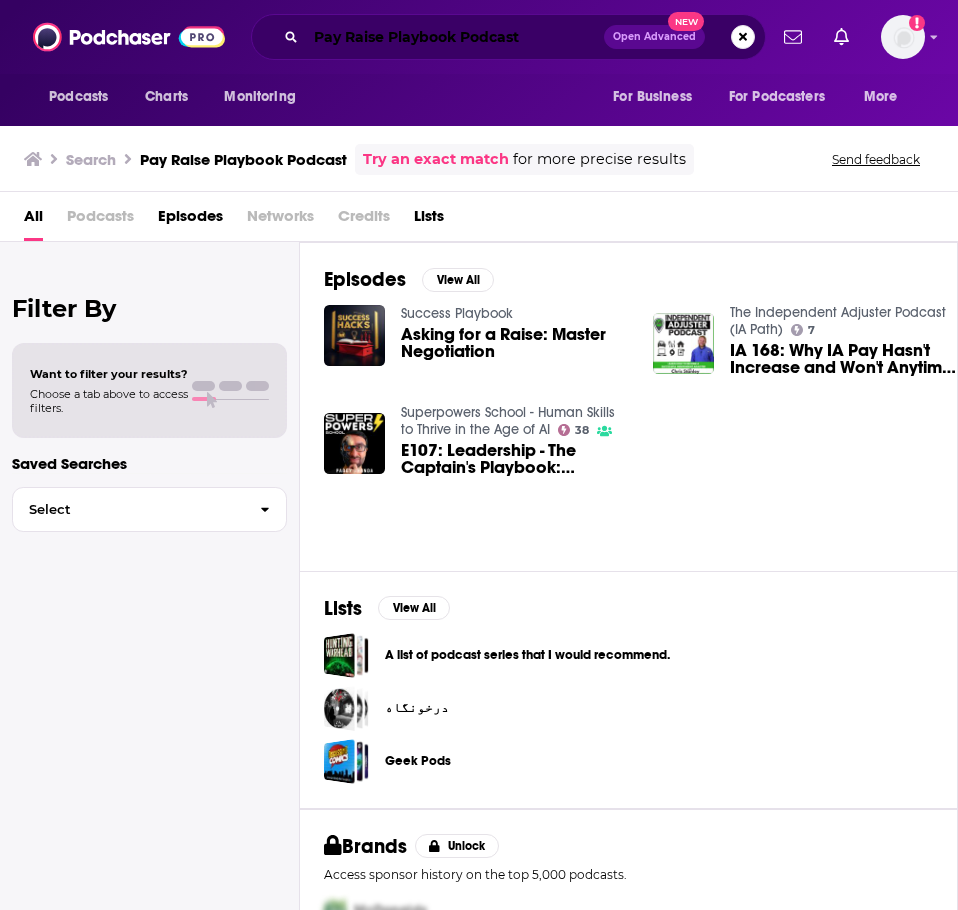 click on "Pay Raise Playbook Podcast" at bounding box center [455, 37] 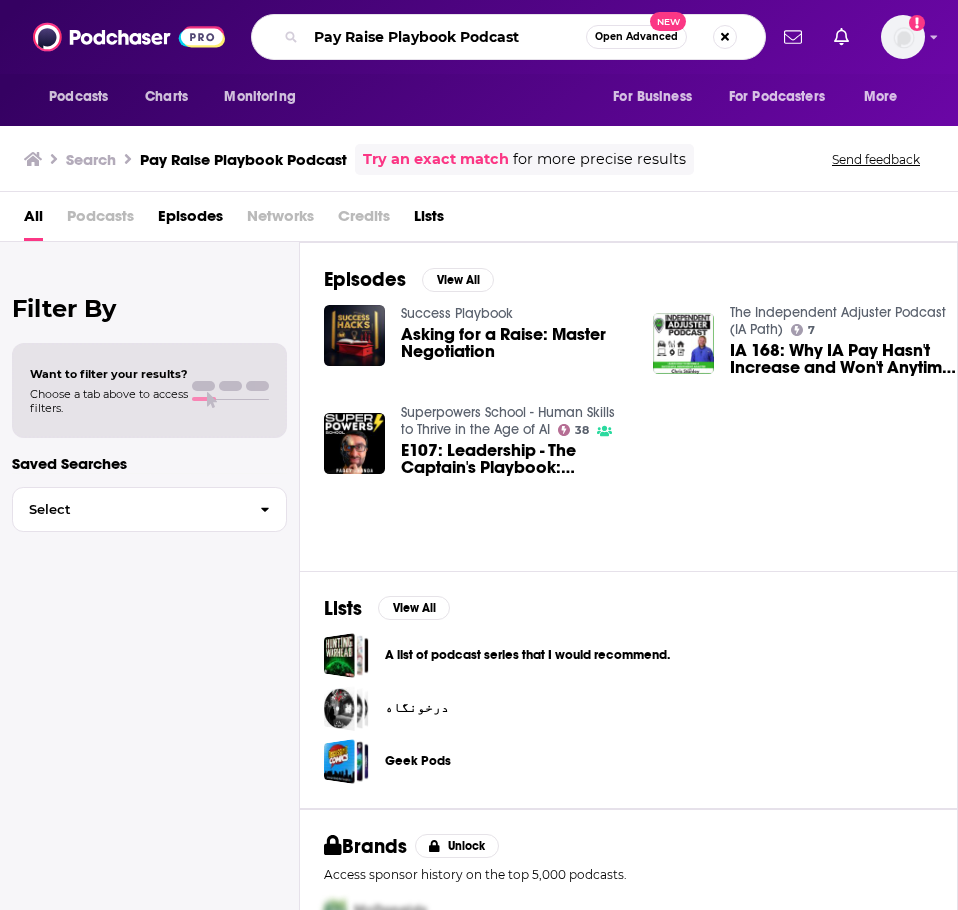 click on "Pay Raise Playbook Podcast" at bounding box center [446, 37] 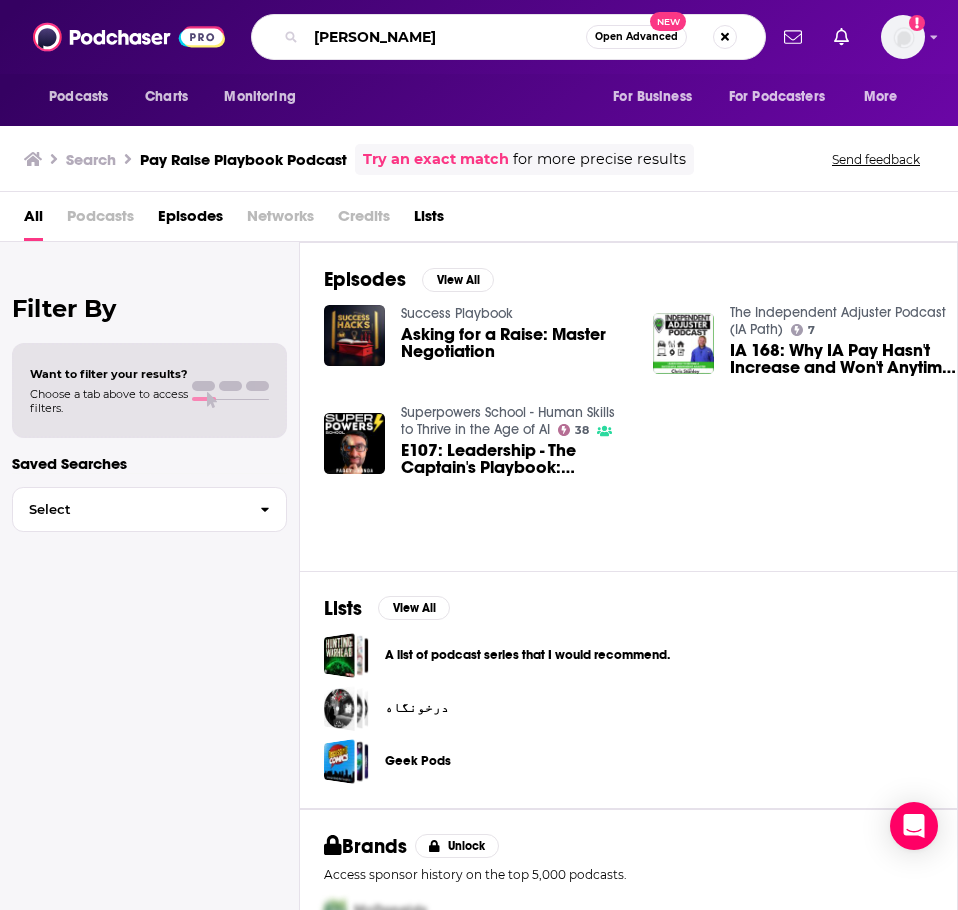 type on "[PERSON_NAME]" 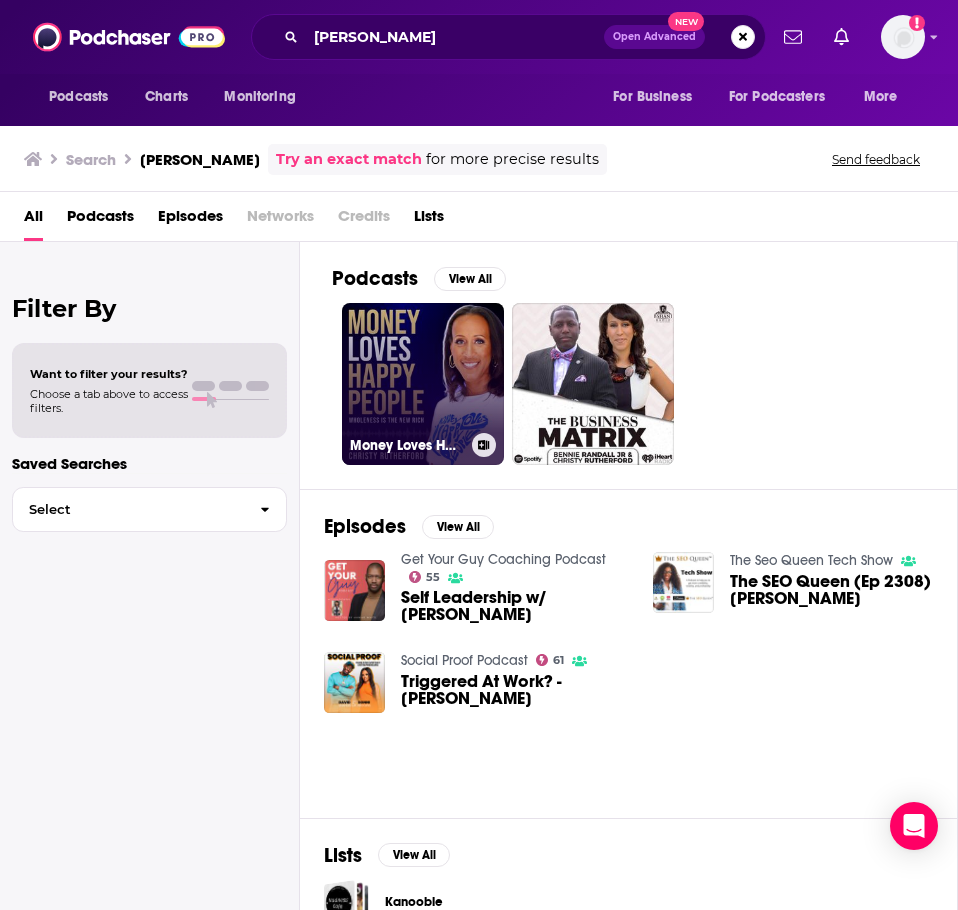 click on "Money Loves Happy People" at bounding box center (423, 384) 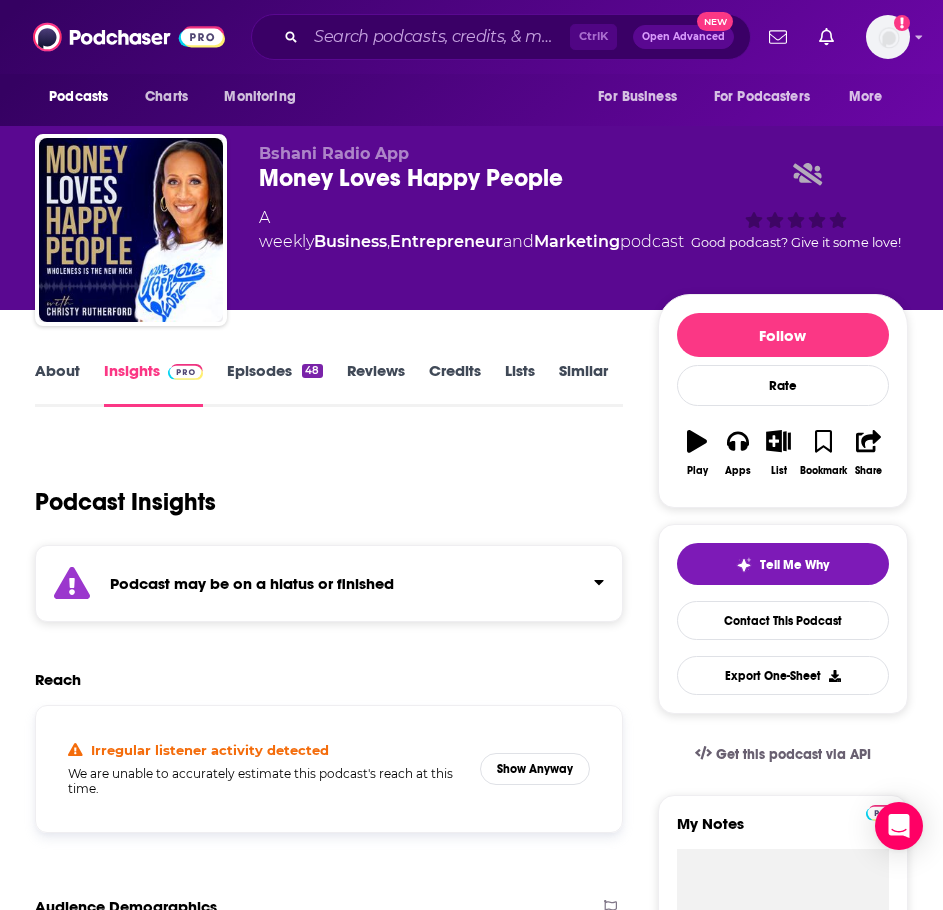 click on "Podcast may be on a hiatus or finished" at bounding box center [329, 583] 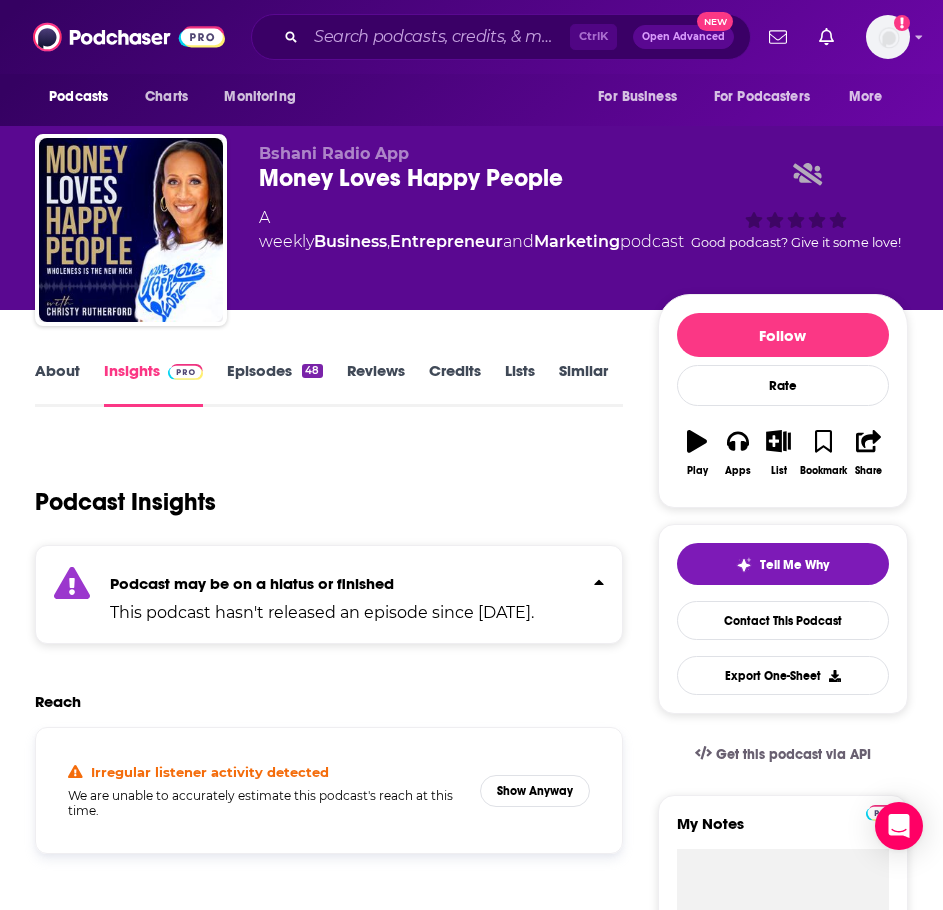 click on "Podcast Insights" at bounding box center [321, 490] 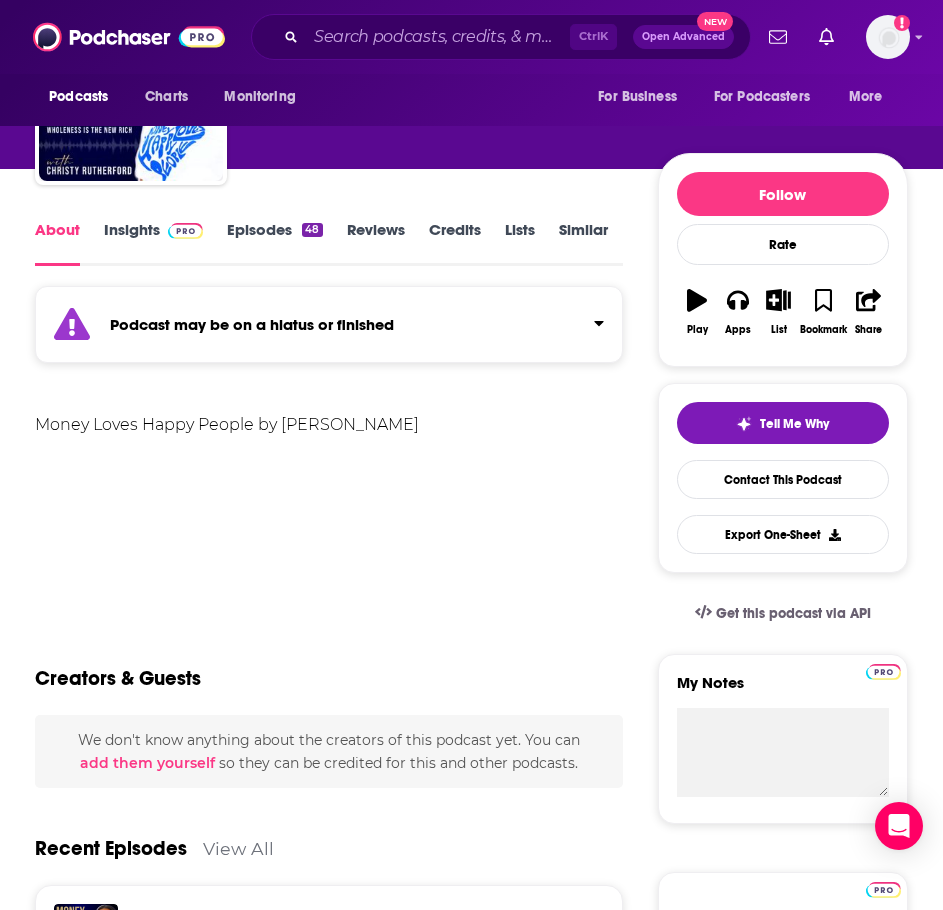 scroll, scrollTop: 0, scrollLeft: 0, axis: both 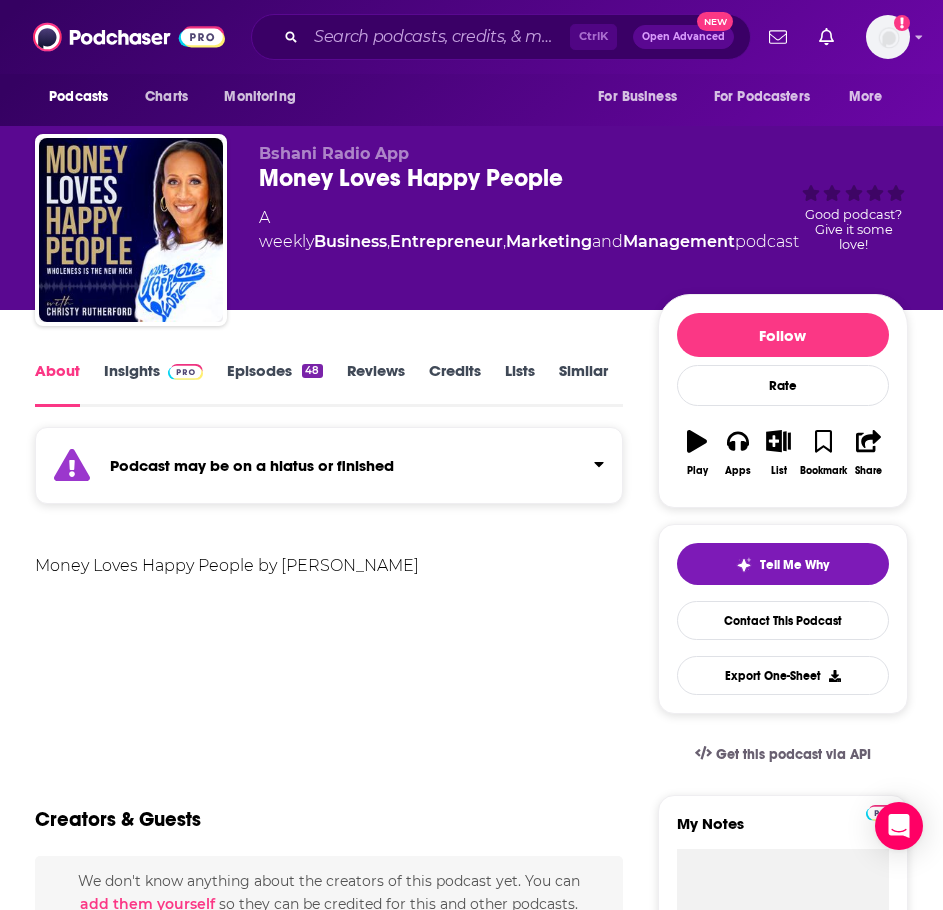 click on "Insights" at bounding box center (153, 384) 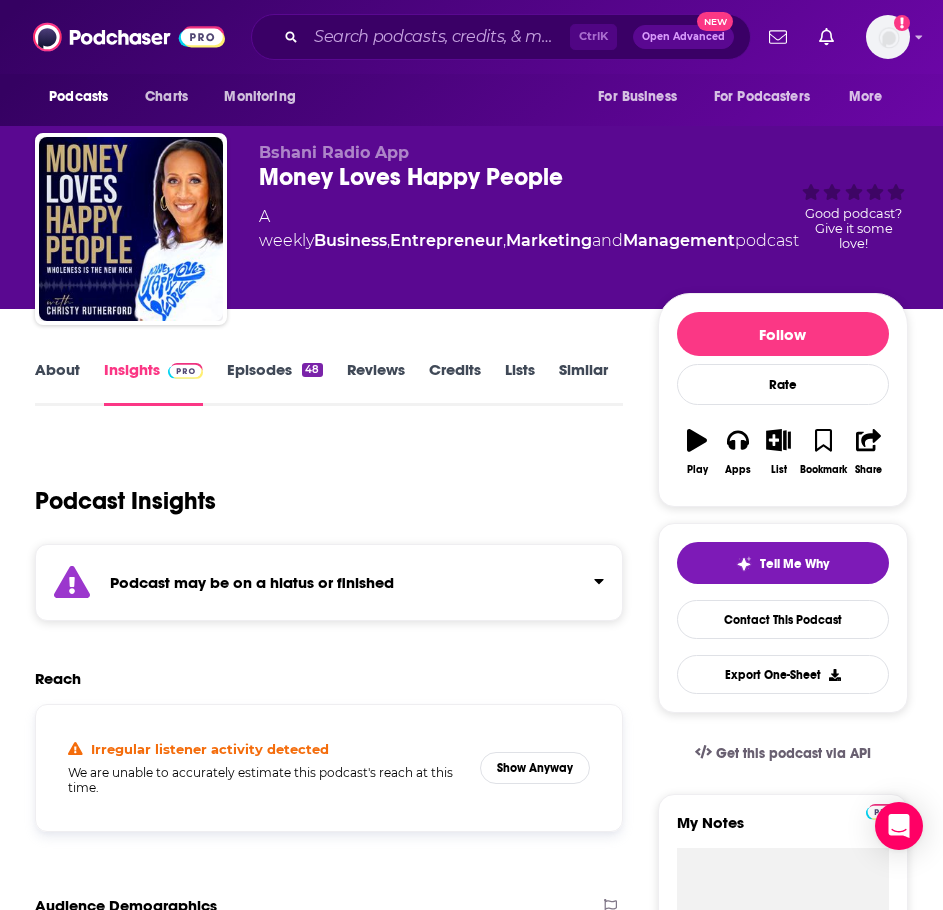 scroll, scrollTop: 0, scrollLeft: 0, axis: both 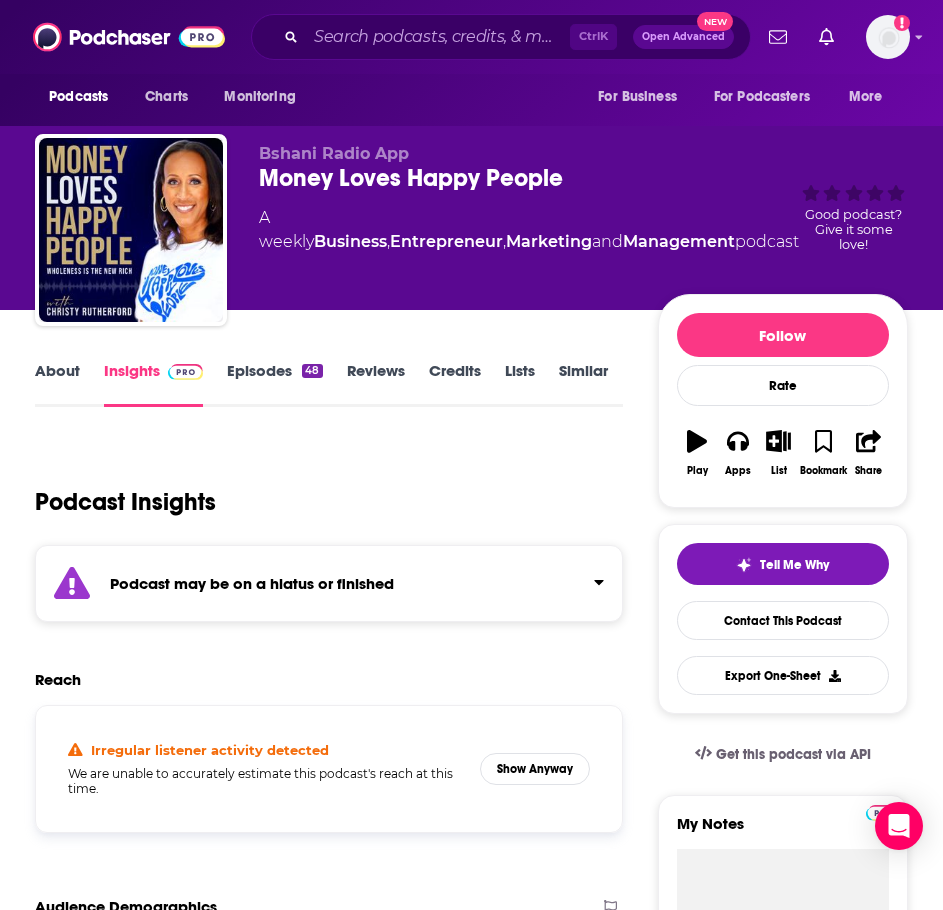 click on "Credits" at bounding box center [455, 384] 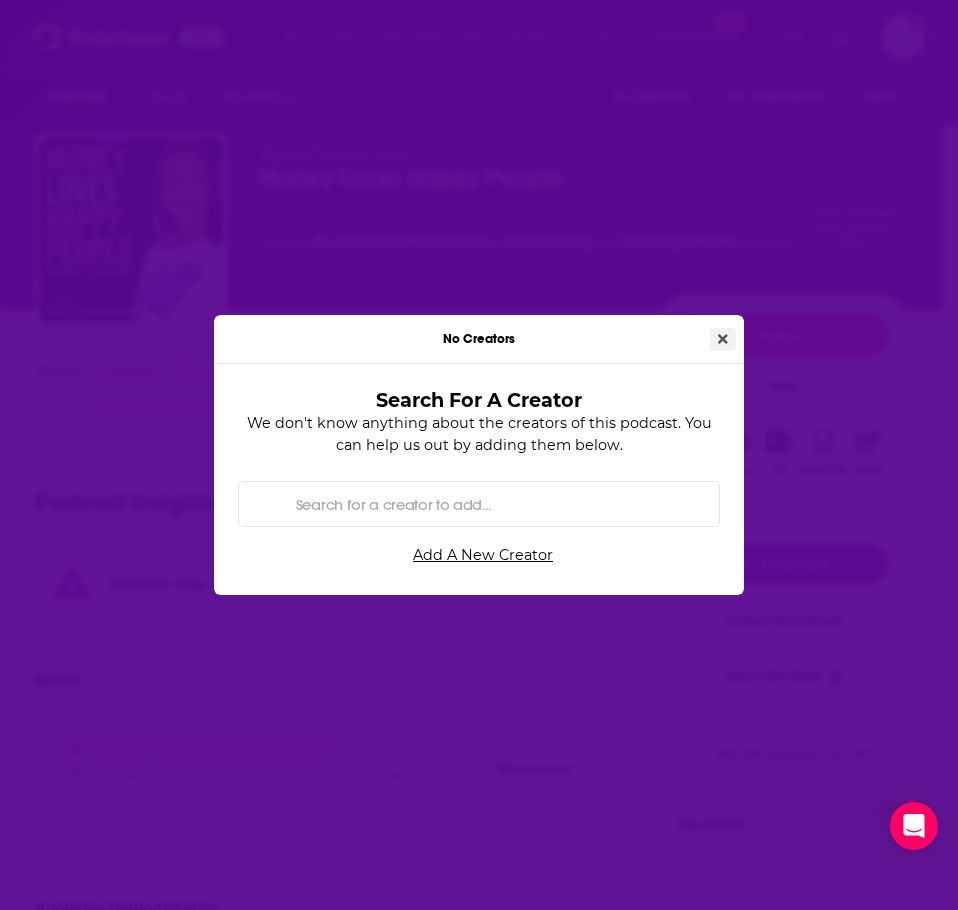 click at bounding box center [723, 339] 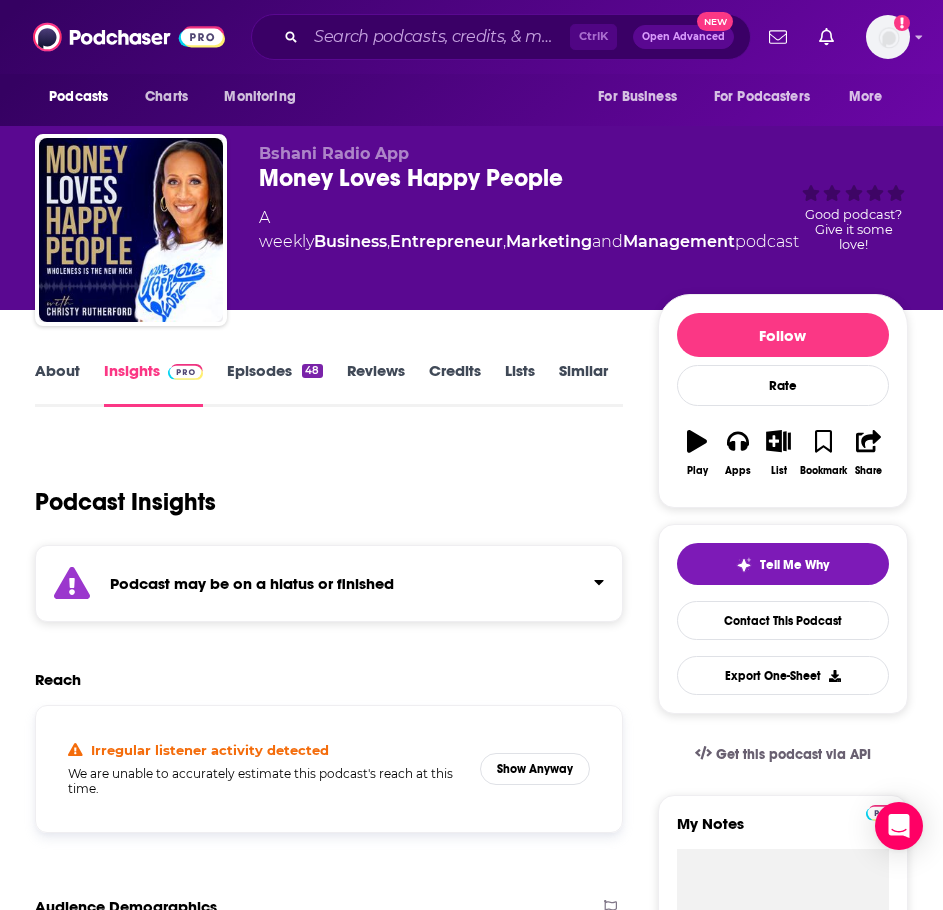 click on "Lists" at bounding box center (520, 384) 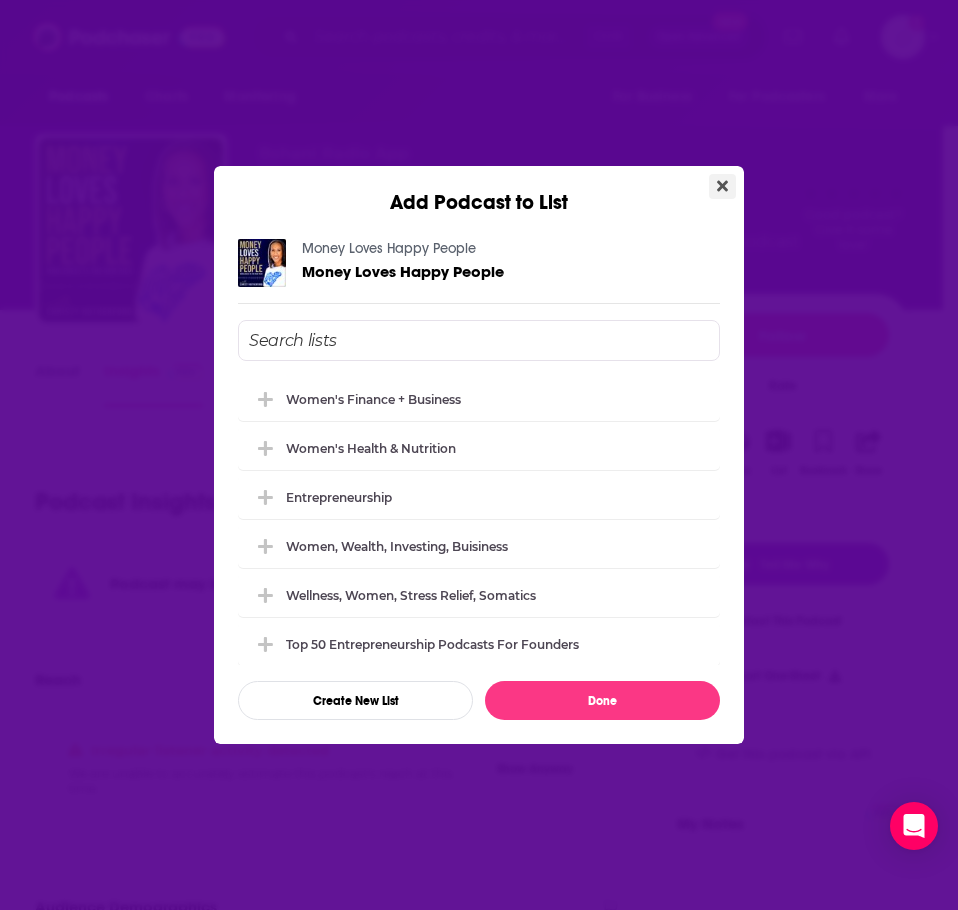 click 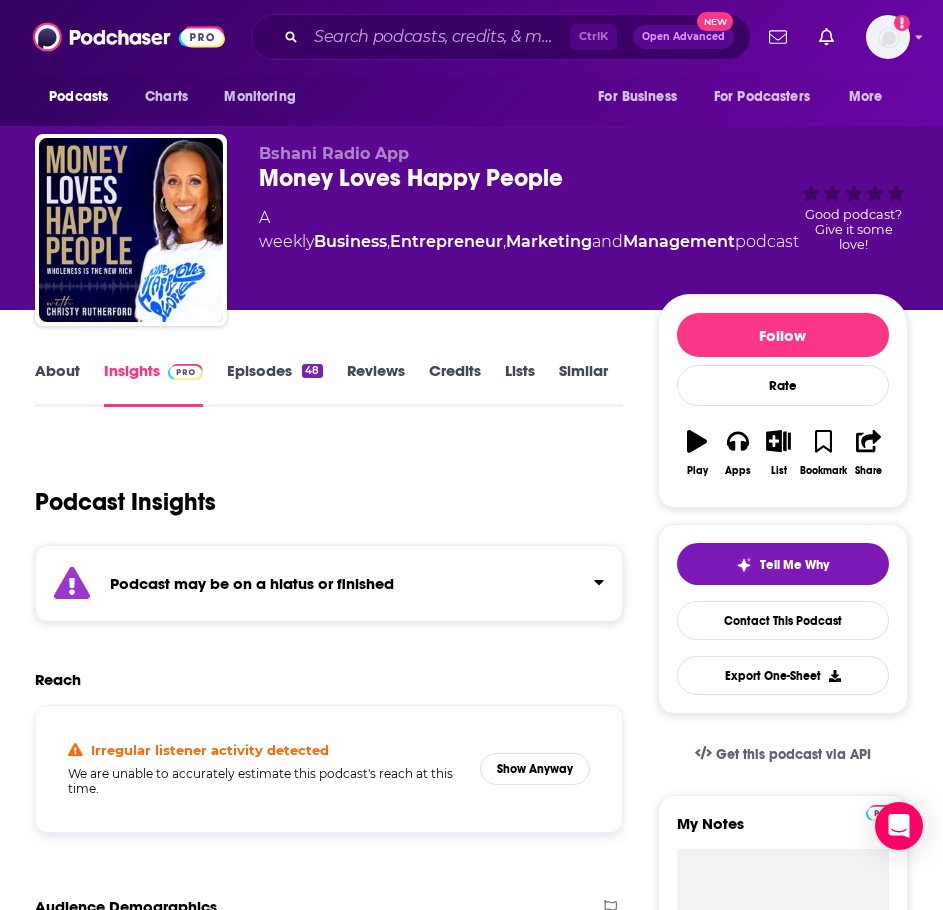 click on "Reviews" at bounding box center (376, 384) 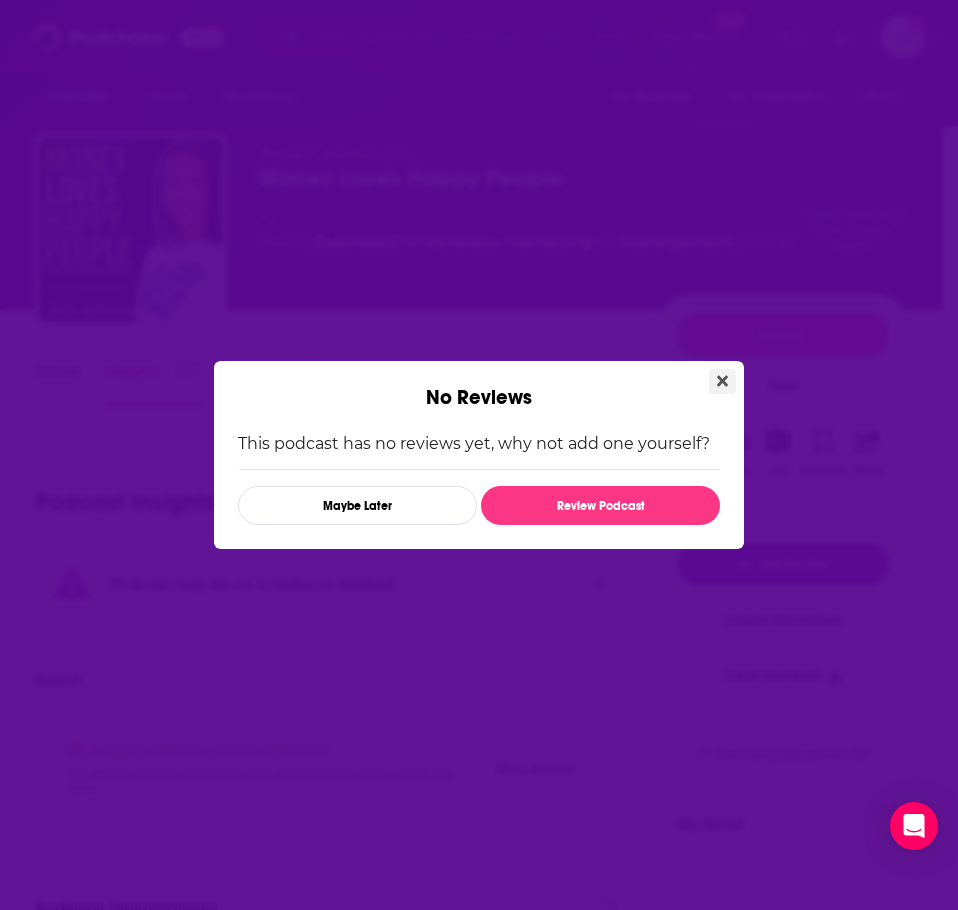 click 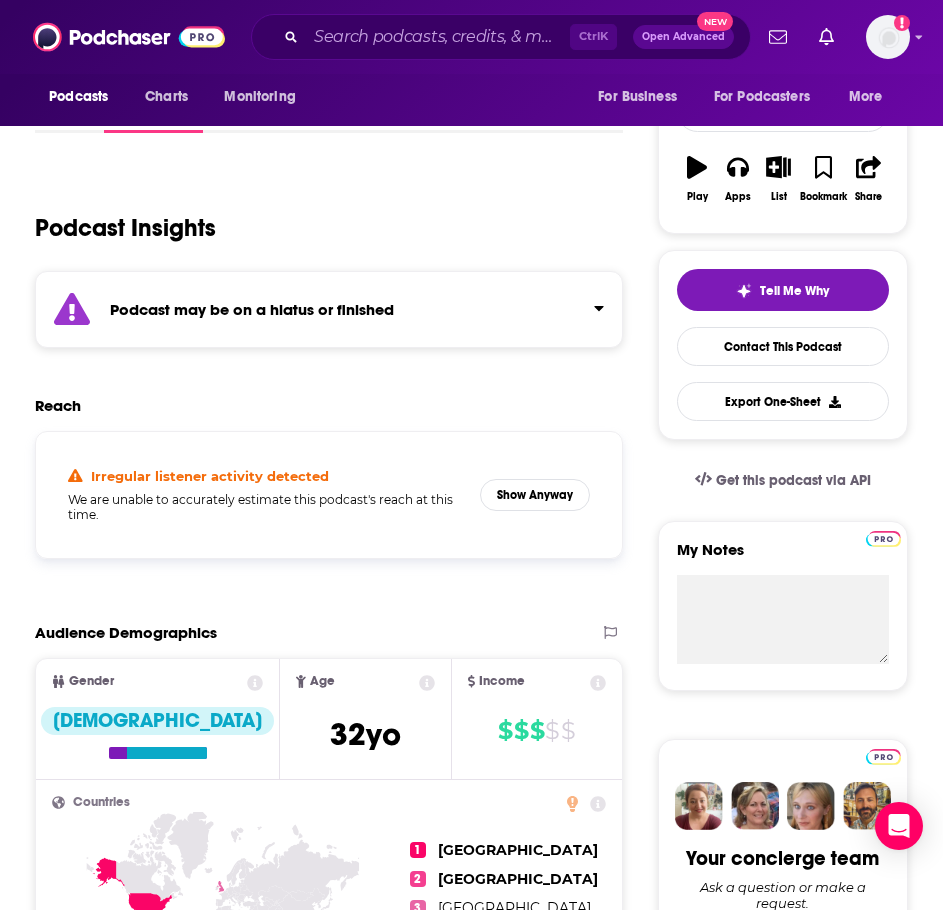 scroll, scrollTop: 0, scrollLeft: 0, axis: both 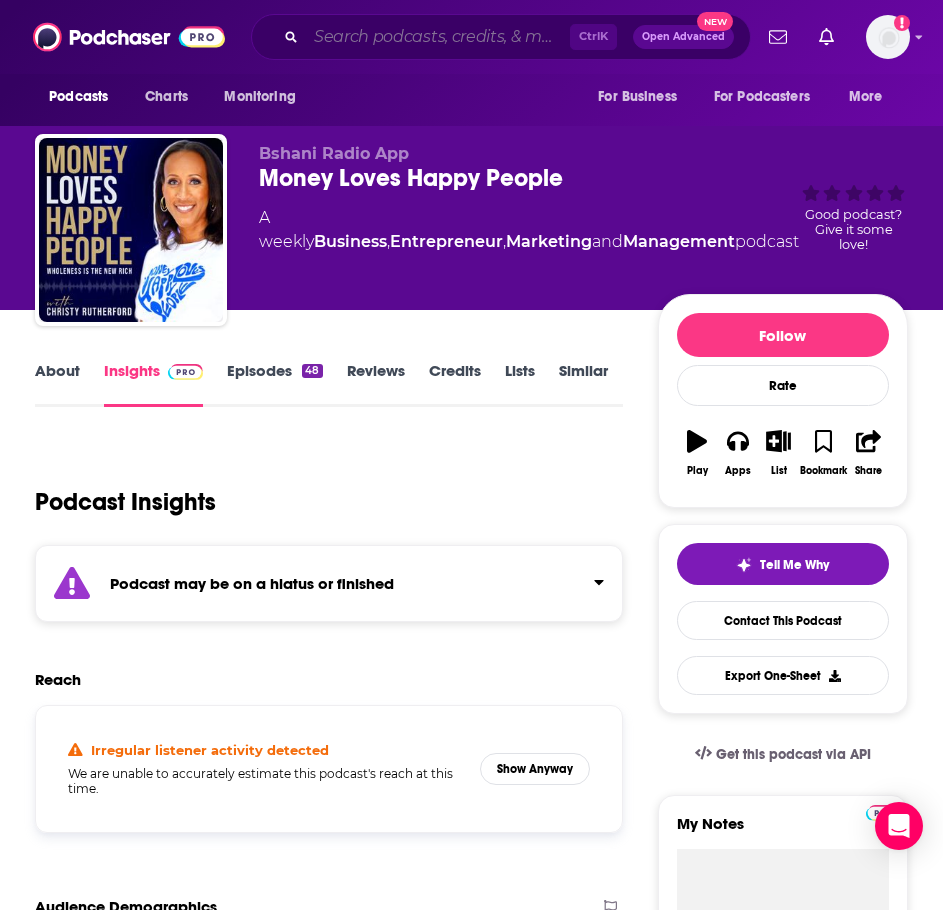 click at bounding box center (438, 37) 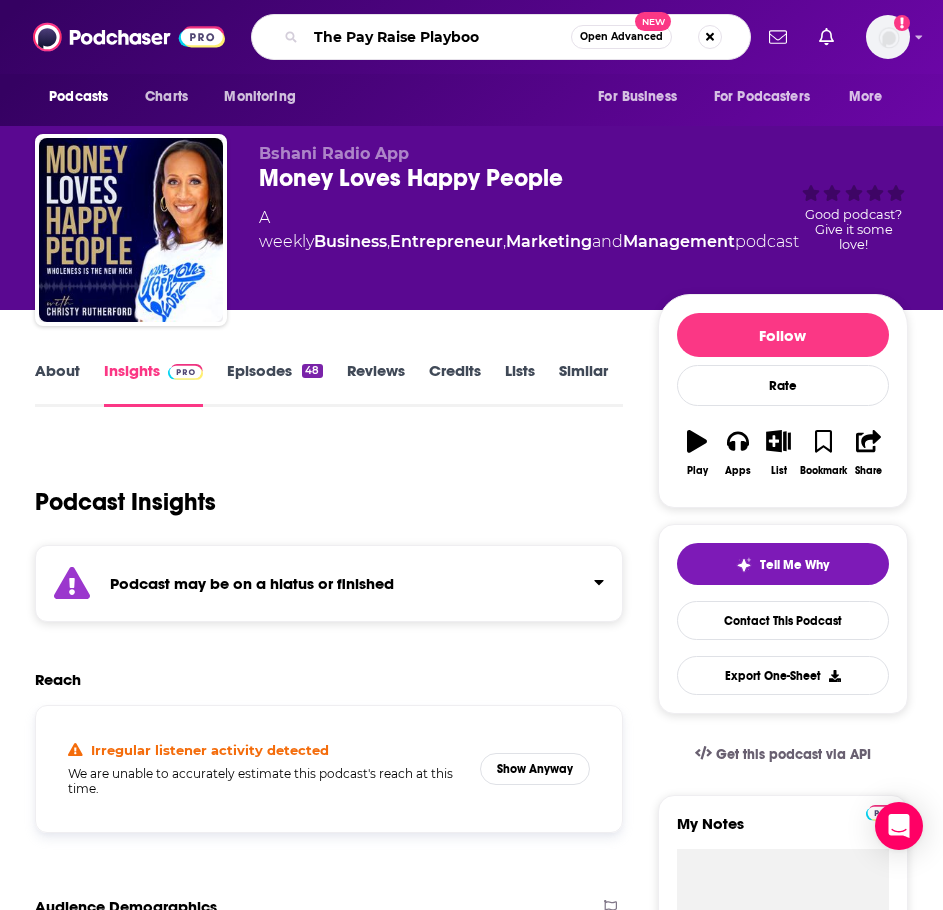 type on "The Pay Raise Playbook" 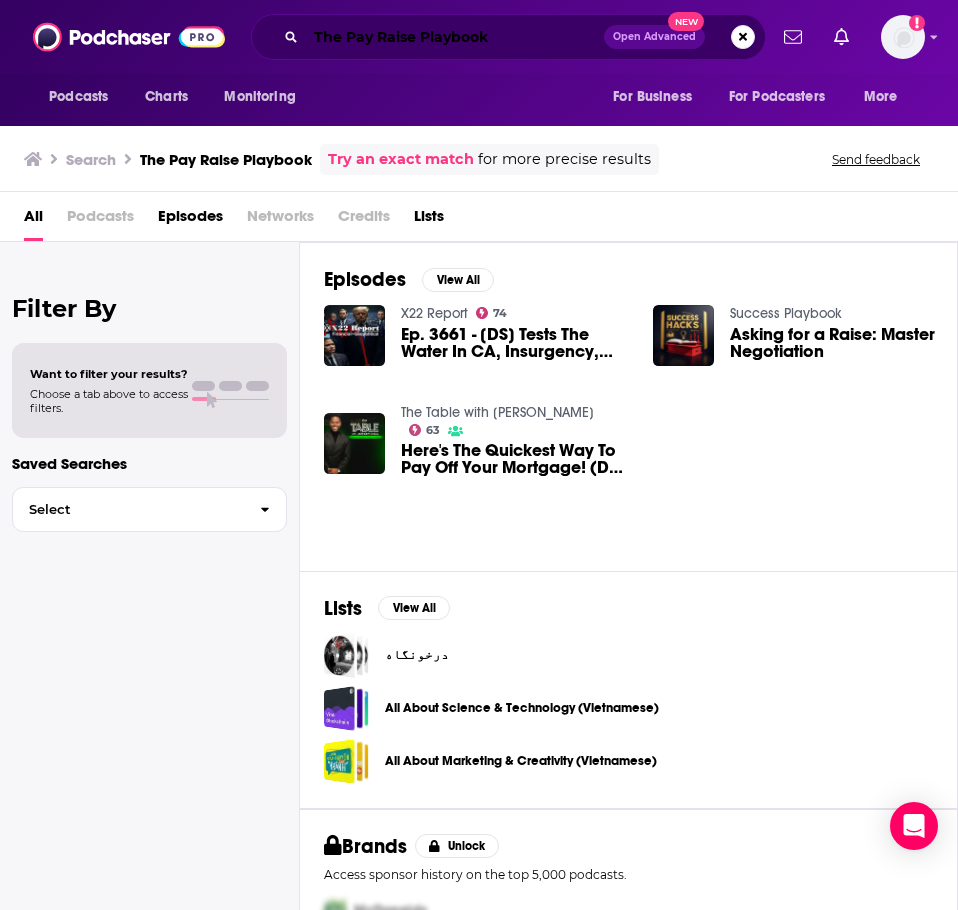 click on "The Pay Raise Playbook" at bounding box center (455, 37) 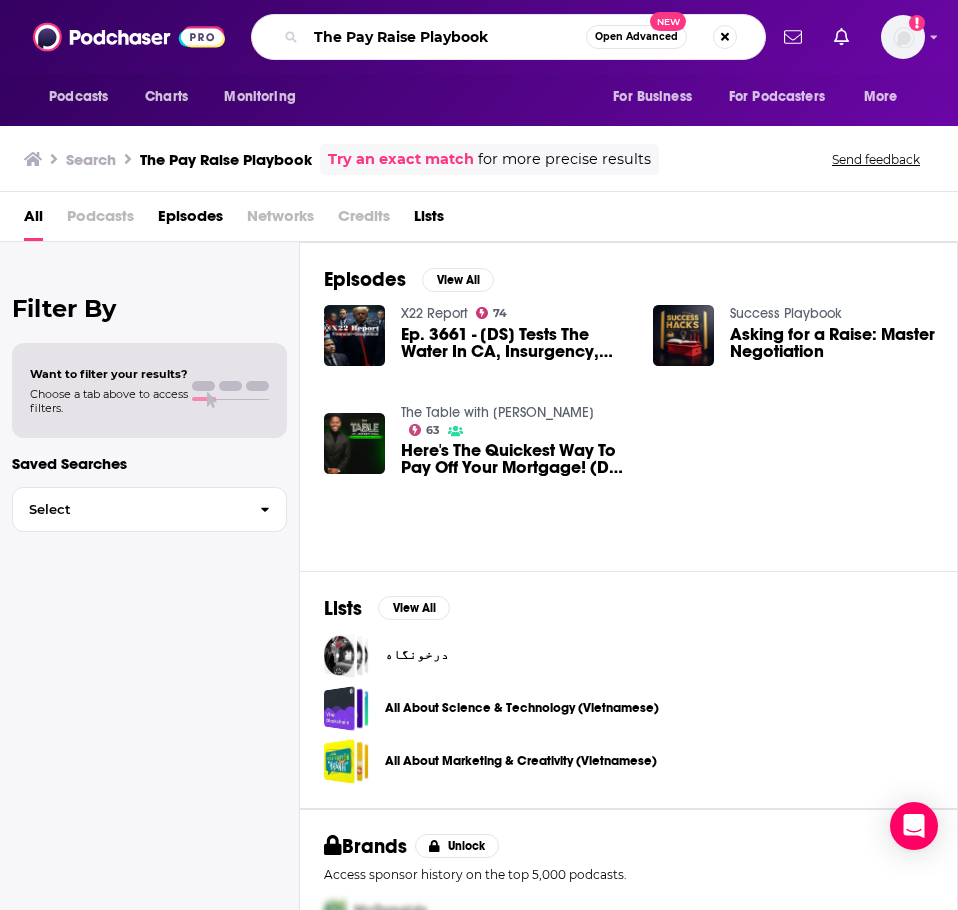 click on "The Pay Raise Playbook" at bounding box center (446, 37) 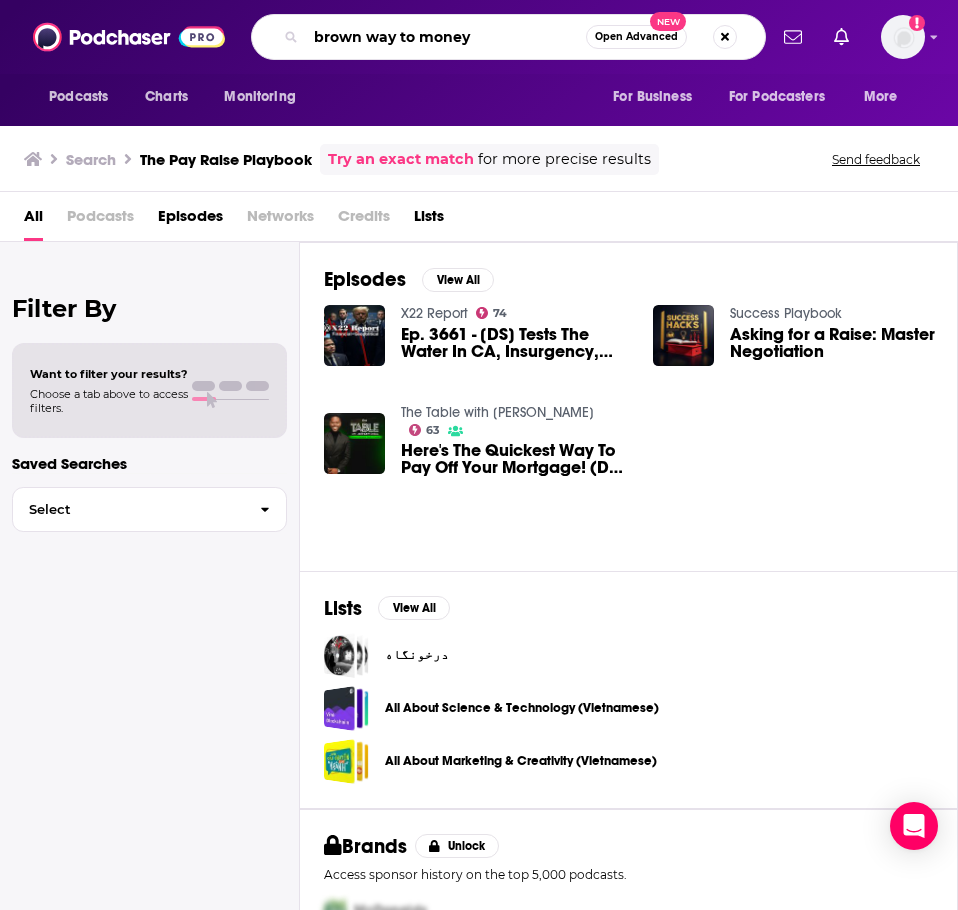 type on "brown way to money" 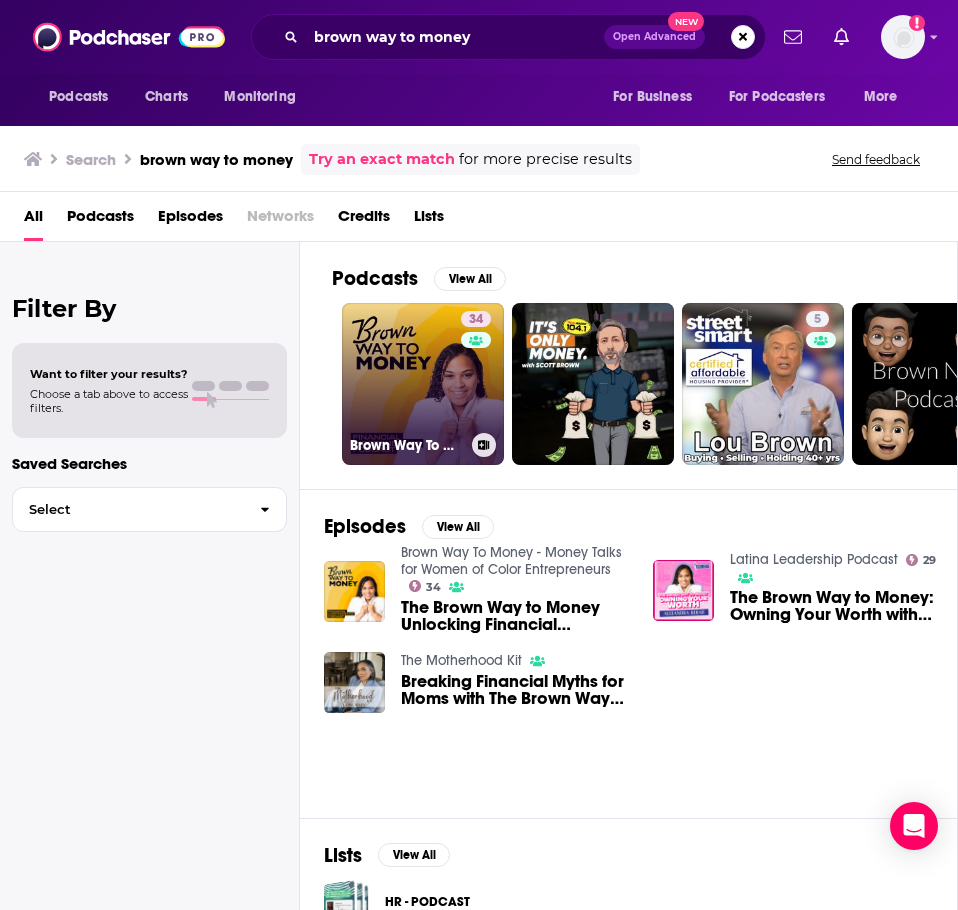 click on "34 Brown Way To Money - Money Talks for Women of Color Entrepreneurs" at bounding box center [423, 384] 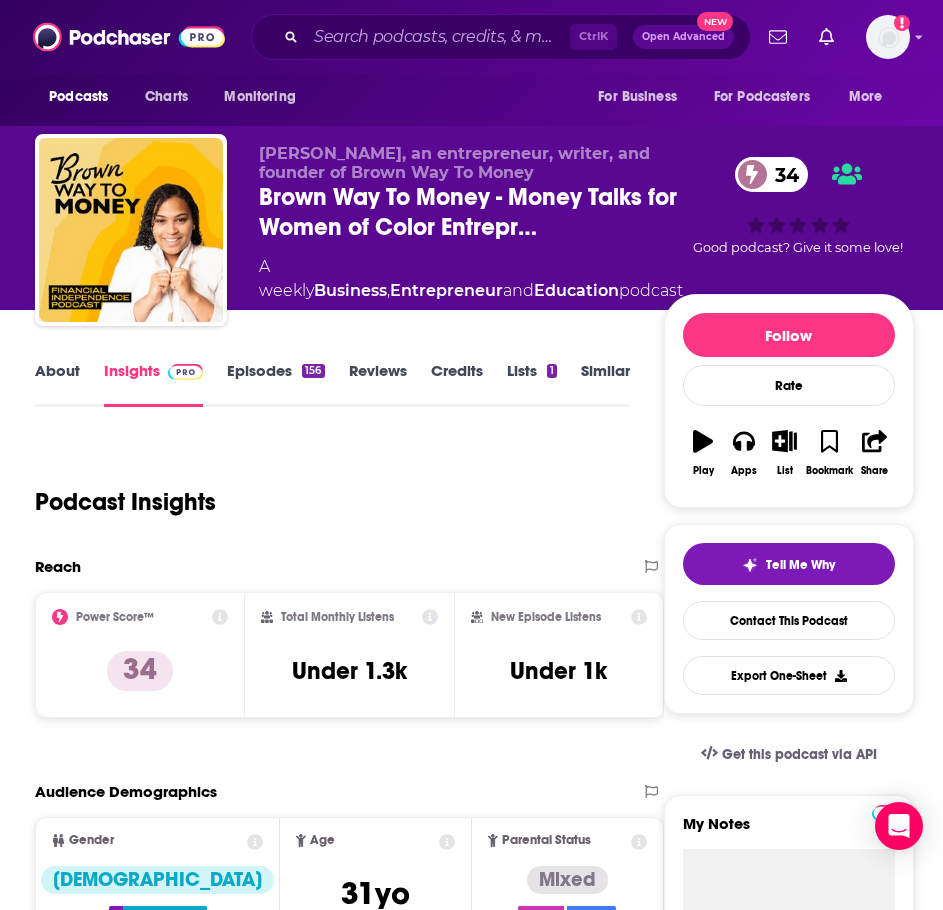 click on "About Insights Episodes 156 Reviews Credits Lists 1 Similar Podcast Insights Reach & Audience Content Social Contacts Charts Sponsors Details Similar Contact Podcast Open Website  Reach Power Score™ 34 Total Monthly Listens Under 1.3k New Episode Listens Under 1k Export One-Sheet Audience Demographics Gender [DEMOGRAPHIC_DATA] Age [DEMOGRAPHIC_DATA] yo Parental Status Mixed Countries 1 [GEOGRAPHIC_DATA] 2 [GEOGRAPHIC_DATA] 3 [GEOGRAPHIC_DATA] 4 [GEOGRAPHIC_DATA] Education Level Mostly  Higher Education Content Political Skew Neutral/Mixed Socials This podcast does not have social handles yet. Contacts   RSS   Podcast Email [PERSON_NAME], Money Mindset Mentor, Founder The Money Mindset Hub, Trauma Informed [EMAIL_ADDRESS][DOMAIN_NAME] [EMAIL_ADDRESS][DOMAIN_NAME] That's all there is! Charts All Charts All Categories All Countries 26 Entrepreneurship   [GEOGRAPHIC_DATA] Apple Show History 40 Entrepreneurship   [GEOGRAPHIC_DATA] Apple Show History 122 Business   [GEOGRAPHIC_DATA] Apple Show History Recent Sponsors of  Brown Way To Money - Money Talks for Women of Color Entrepreneurs Beta 3" at bounding box center (474, 4071) 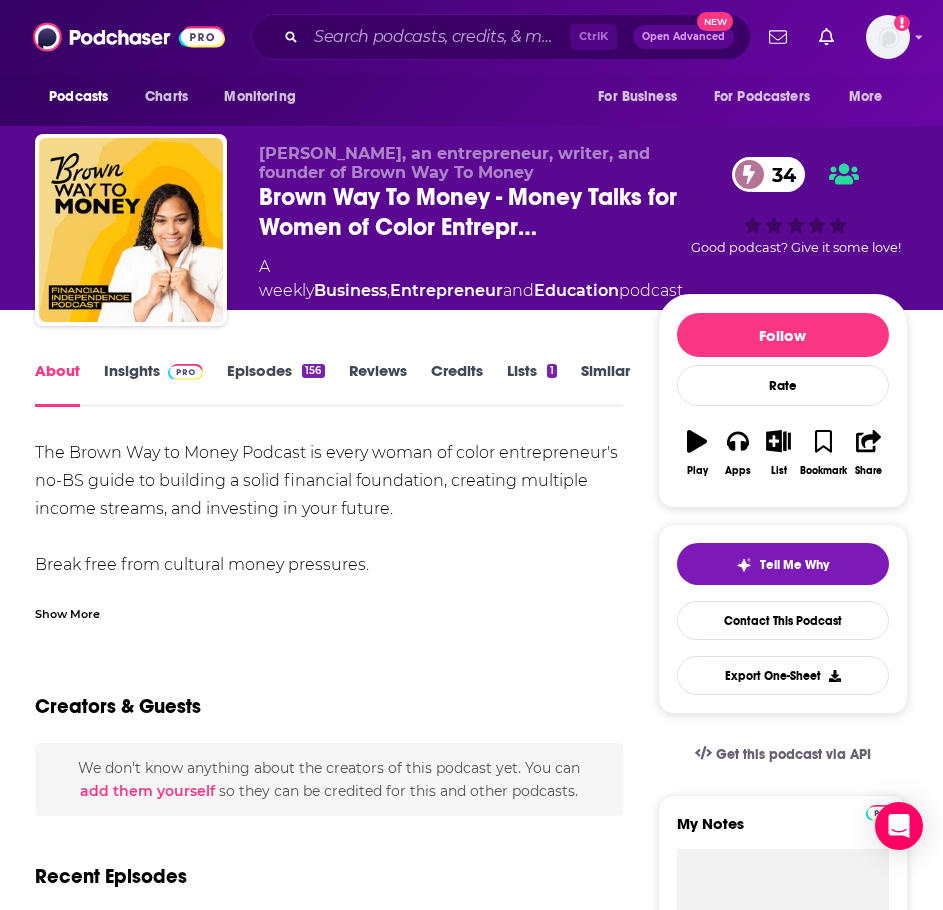 click on "Show More" at bounding box center [329, 606] 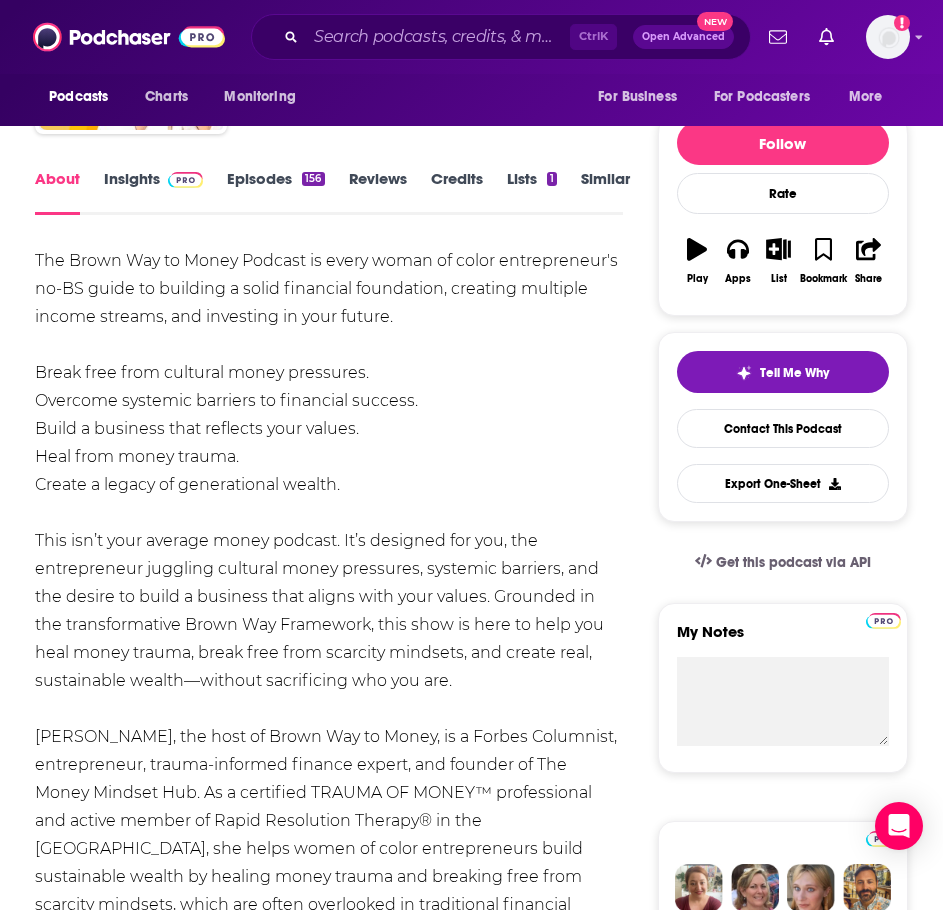 scroll, scrollTop: 200, scrollLeft: 0, axis: vertical 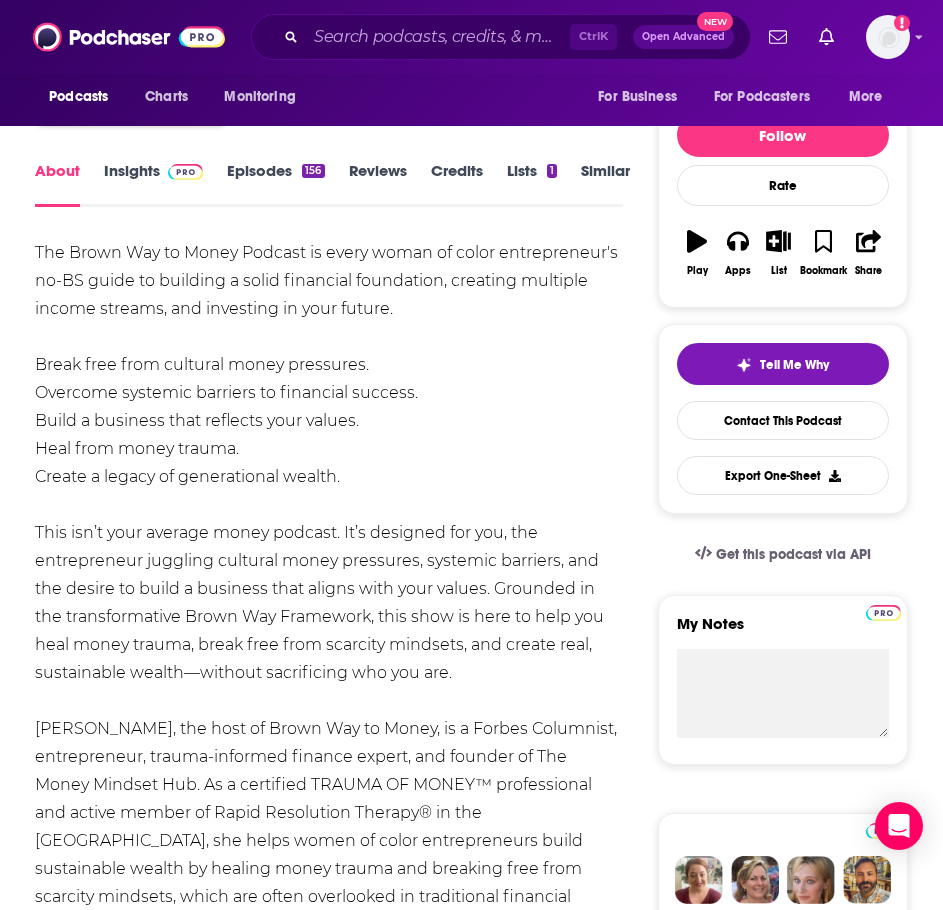 drag, startPoint x: 461, startPoint y: 670, endPoint x: 87, endPoint y: 280, distance: 540.348 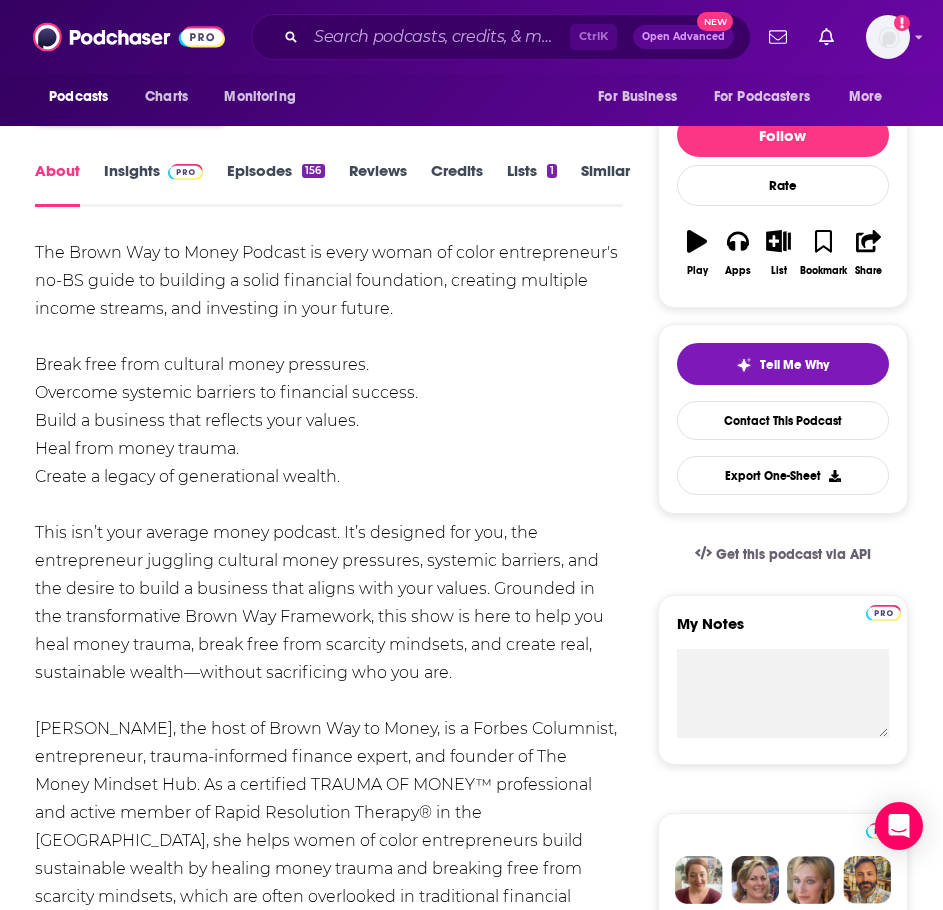 click on "Insights" at bounding box center [153, 184] 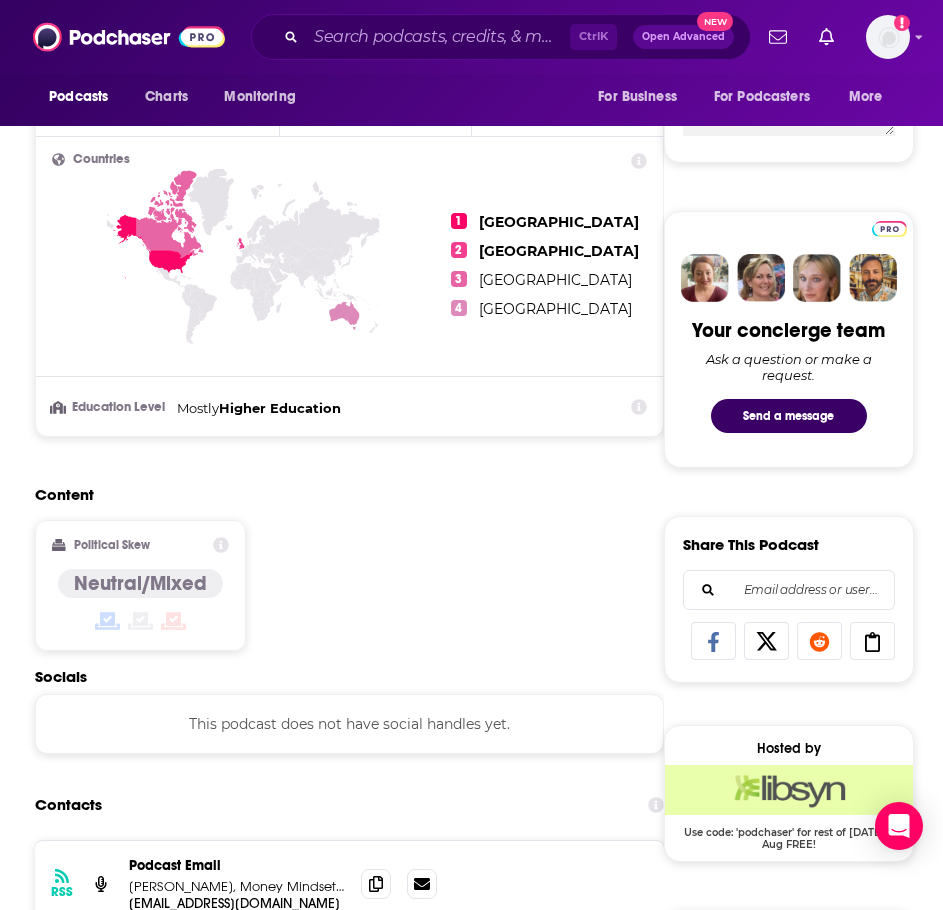 scroll, scrollTop: 1200, scrollLeft: 0, axis: vertical 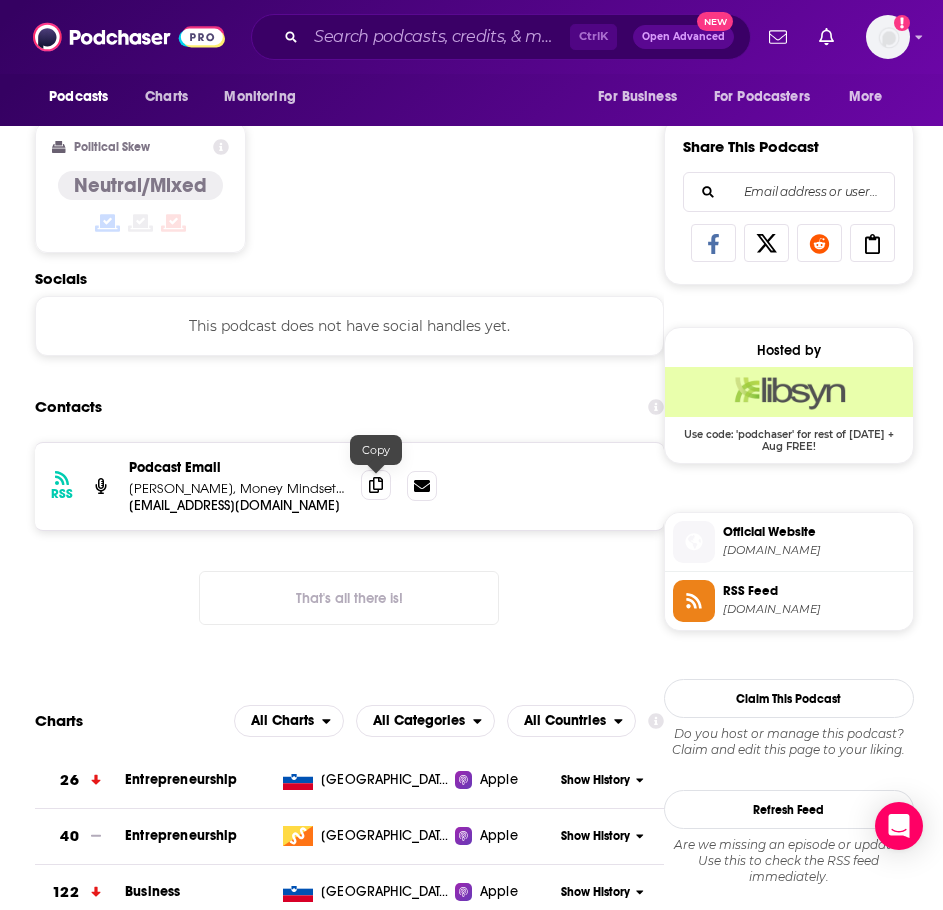 click 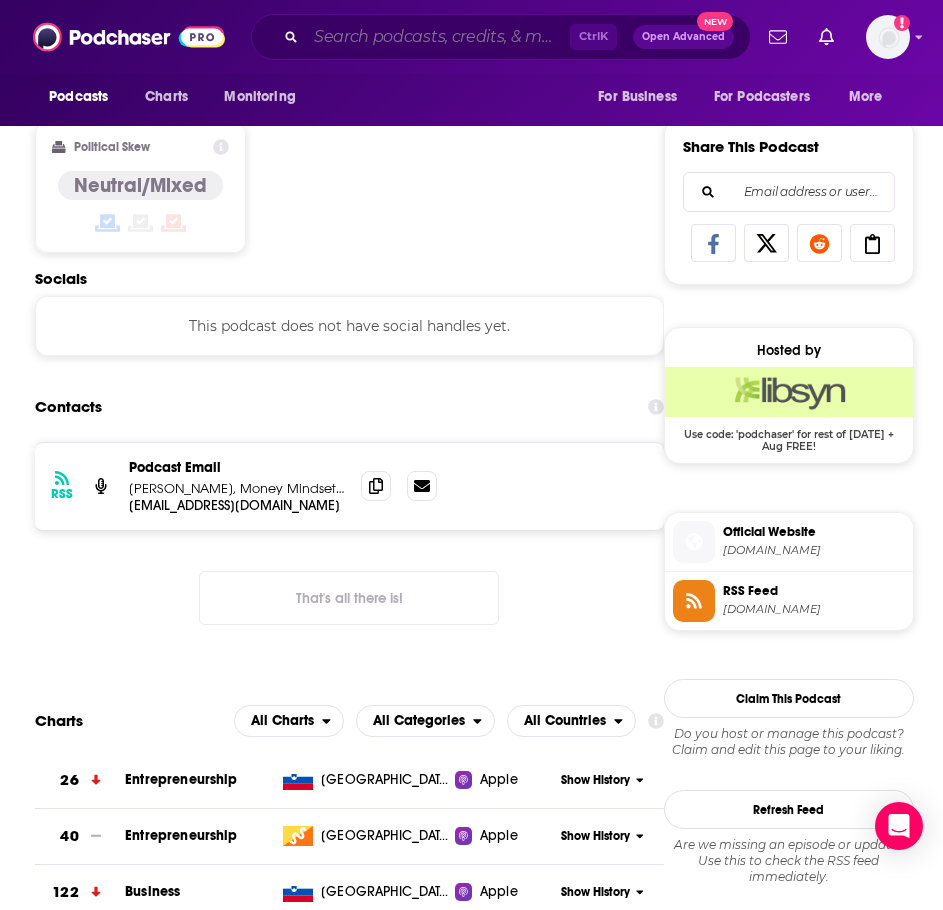click at bounding box center [438, 37] 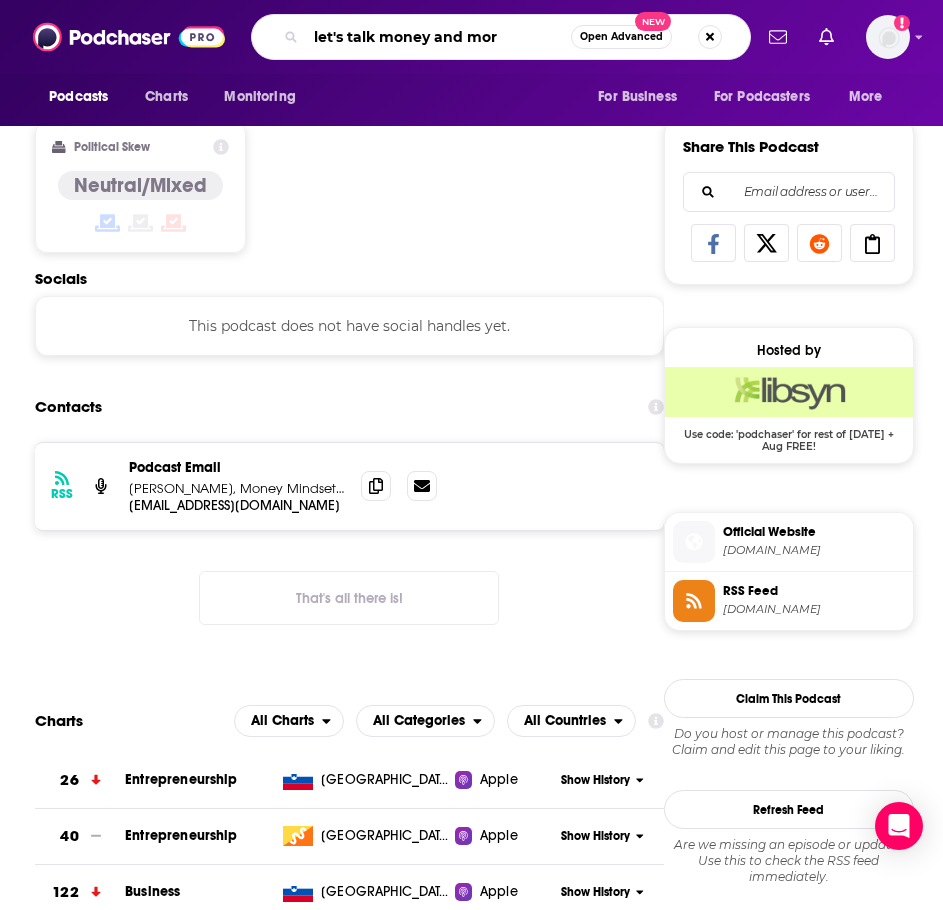 type on "let's talk money and more" 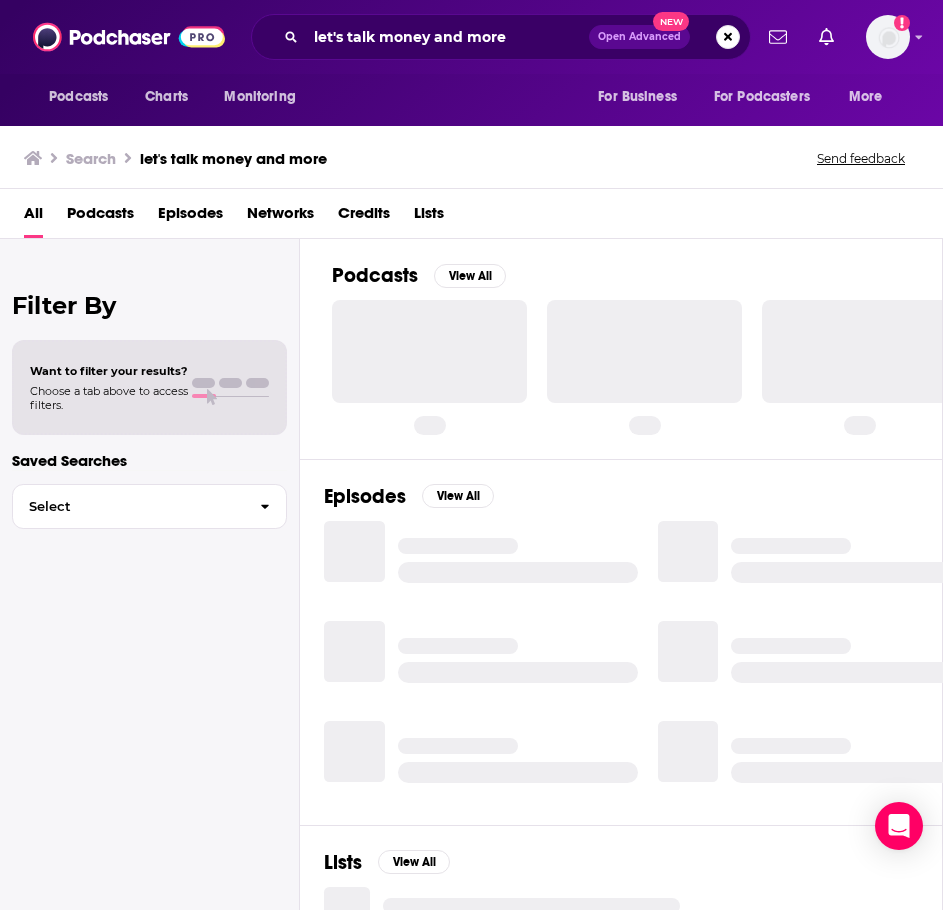 scroll, scrollTop: 0, scrollLeft: 0, axis: both 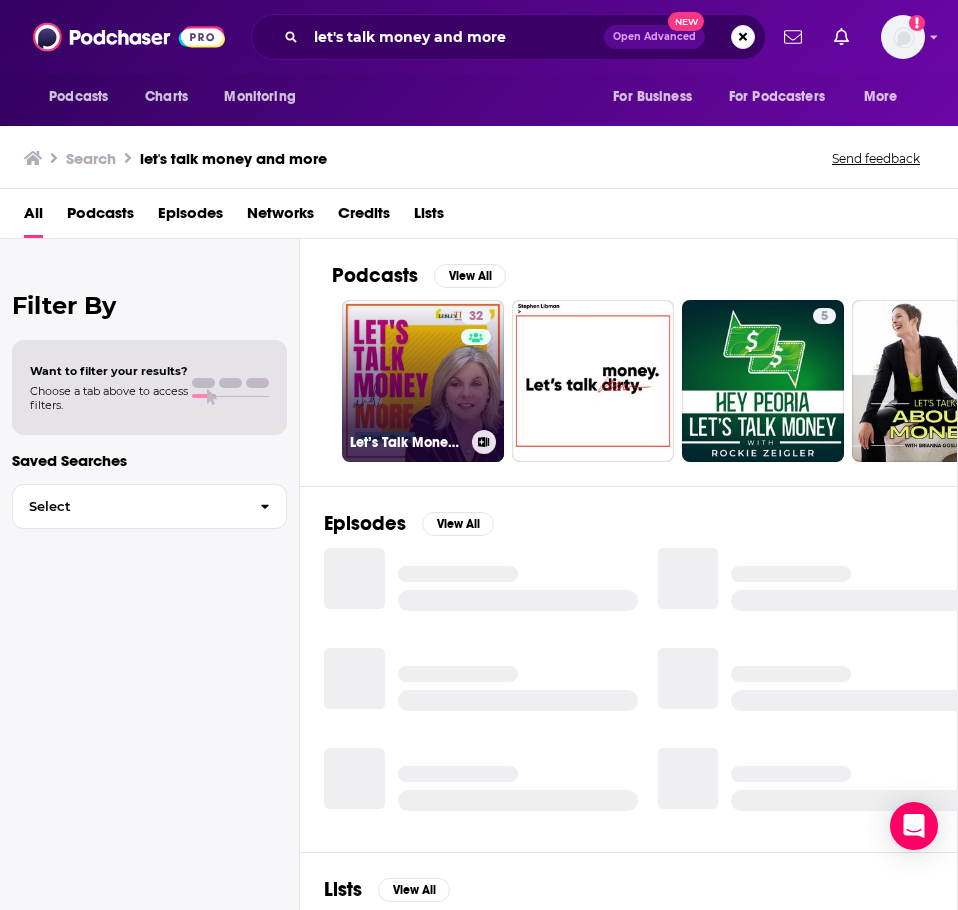 click on "32 Let’s Talk Money and More" at bounding box center (423, 381) 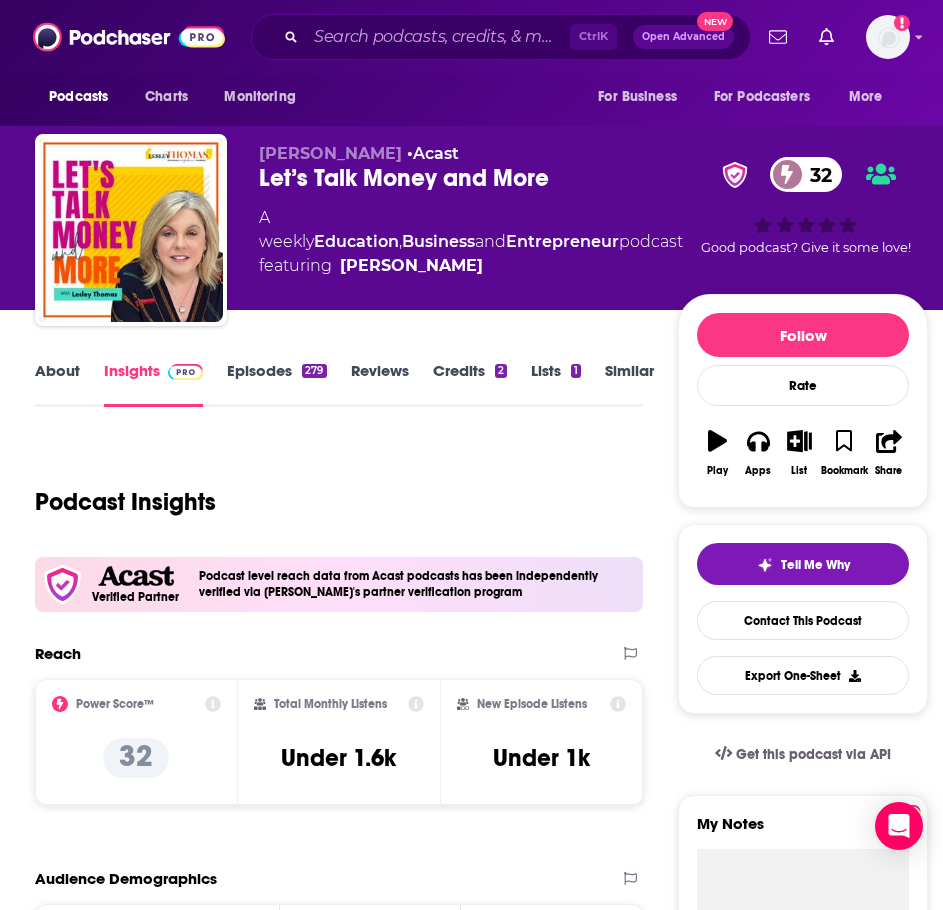 click on "About" at bounding box center (57, 384) 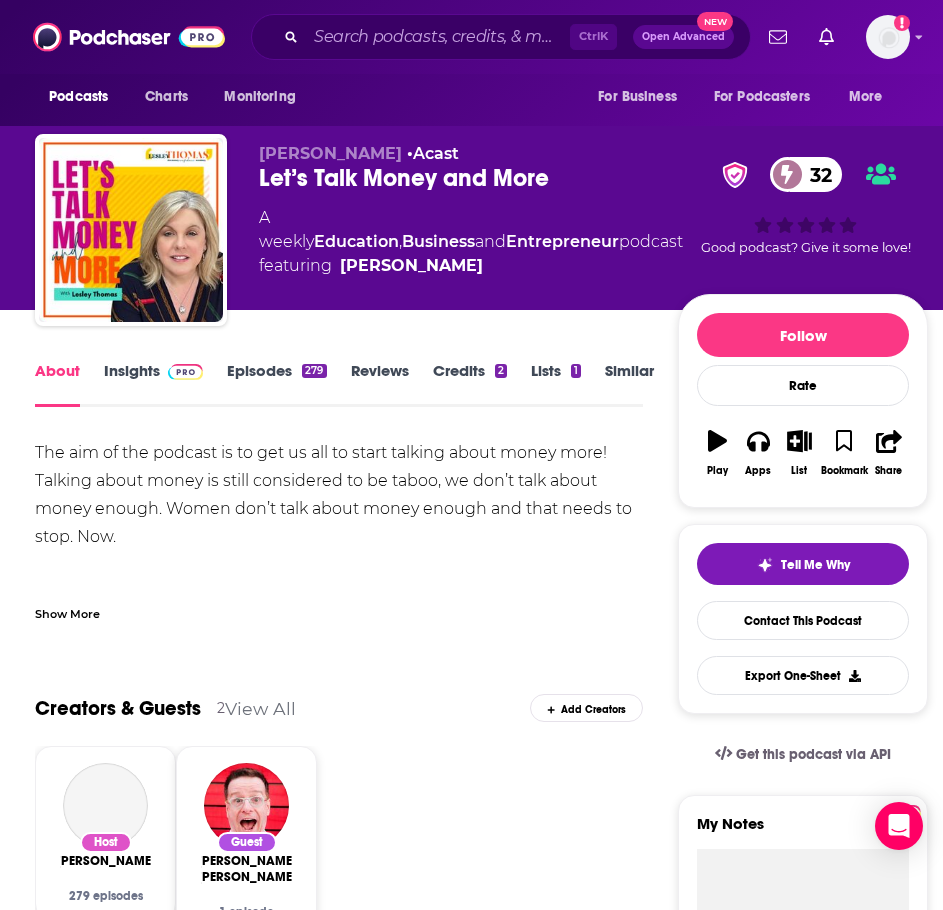 click on "Show More" at bounding box center [67, 612] 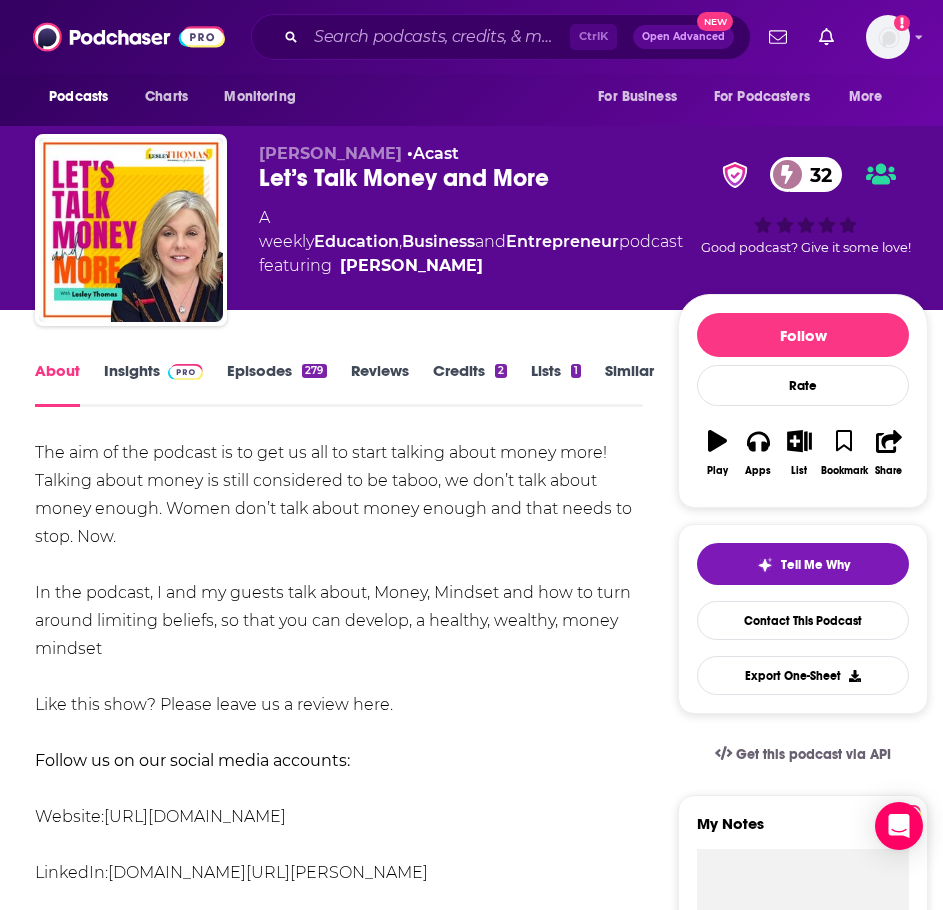 drag, startPoint x: 126, startPoint y: 649, endPoint x: 42, endPoint y: 451, distance: 215.08138 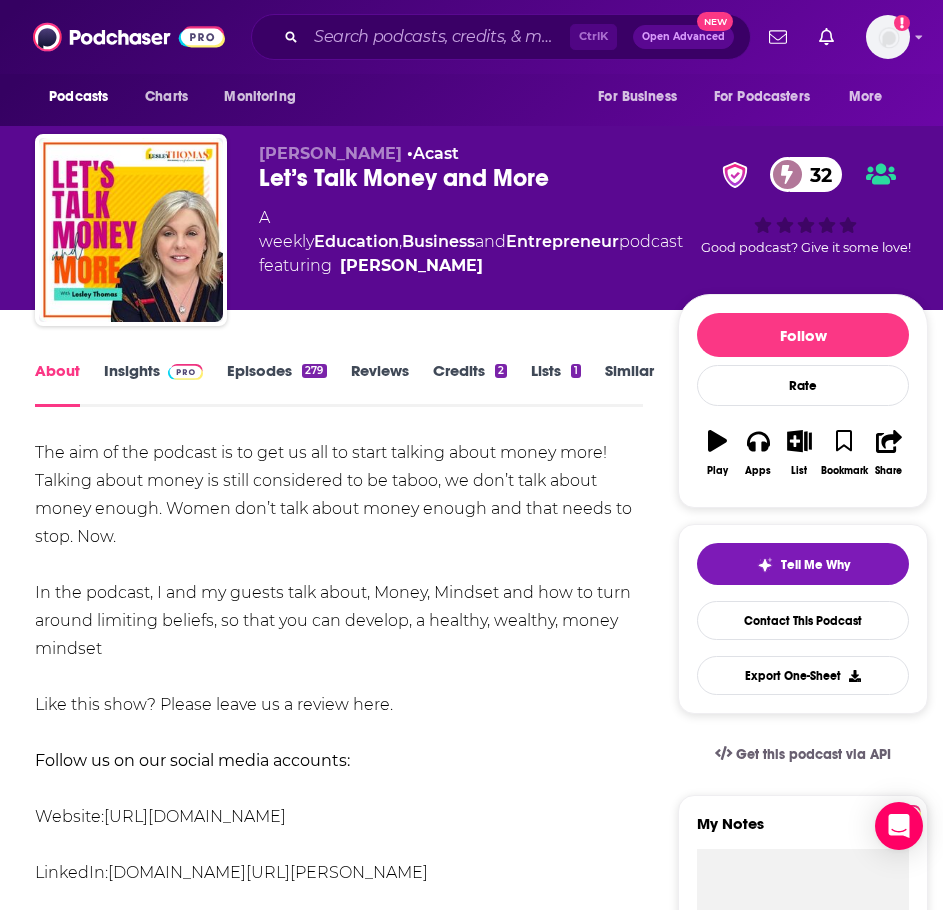 click on "Insights" at bounding box center [153, 384] 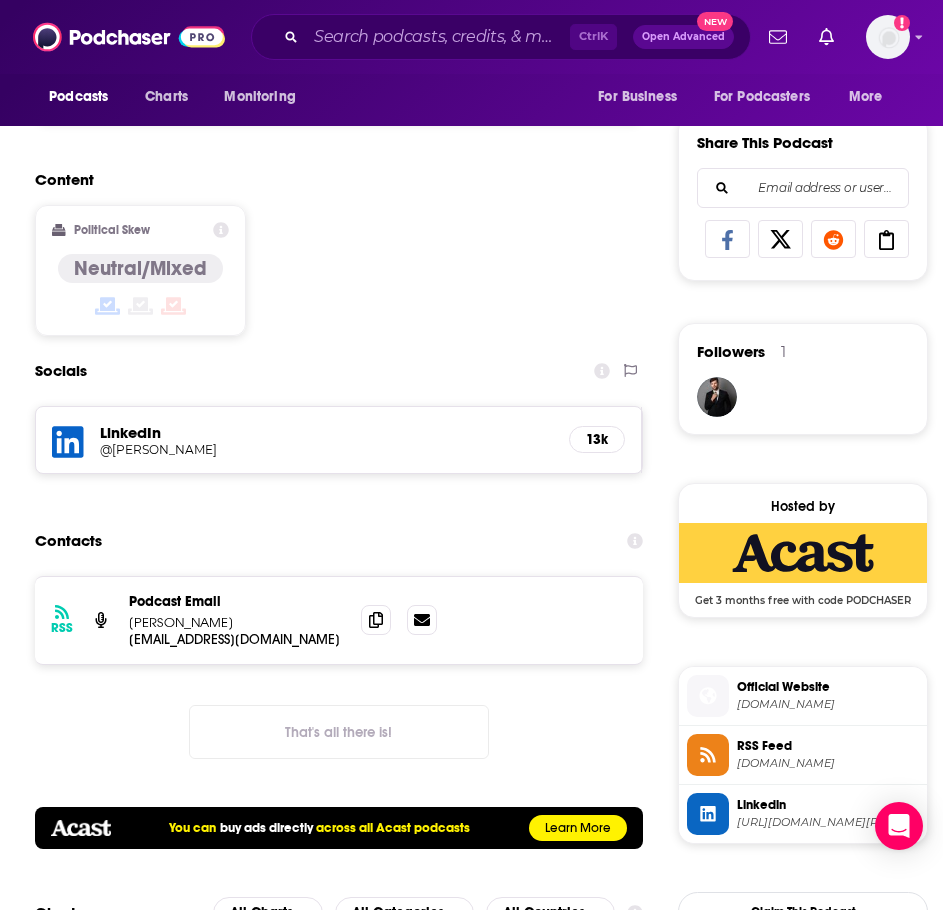 scroll, scrollTop: 1300, scrollLeft: 0, axis: vertical 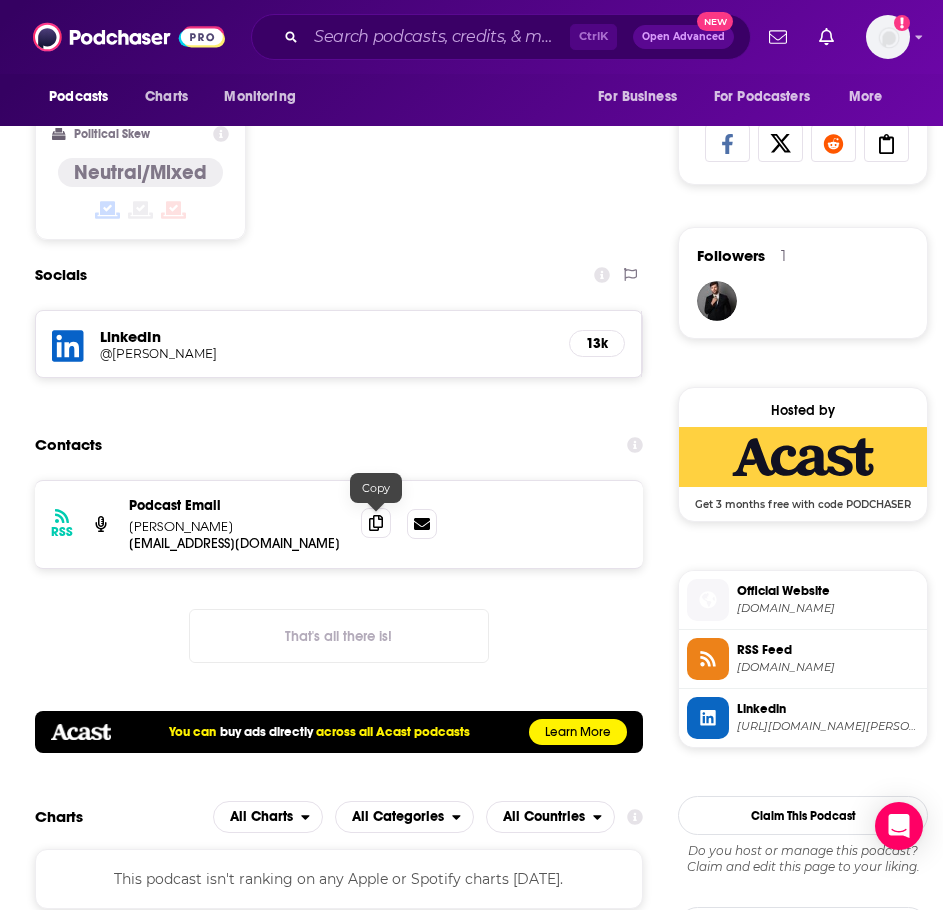 click 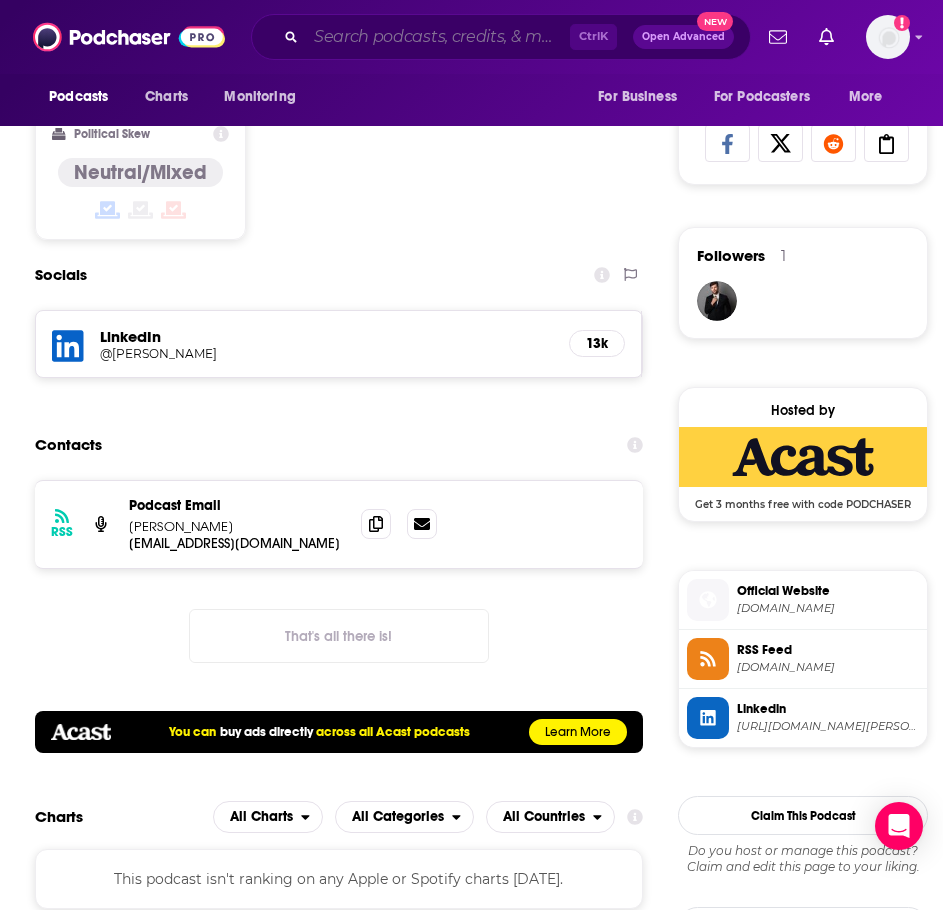 click at bounding box center (438, 37) 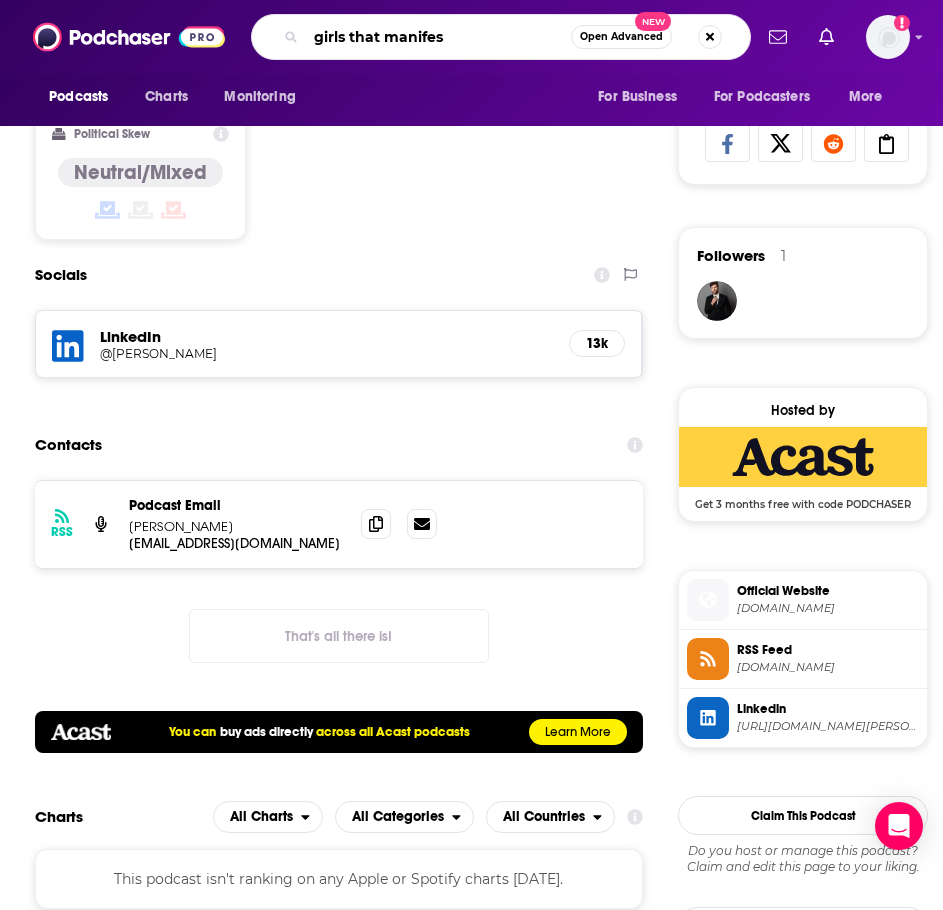 type on "girls that manifest" 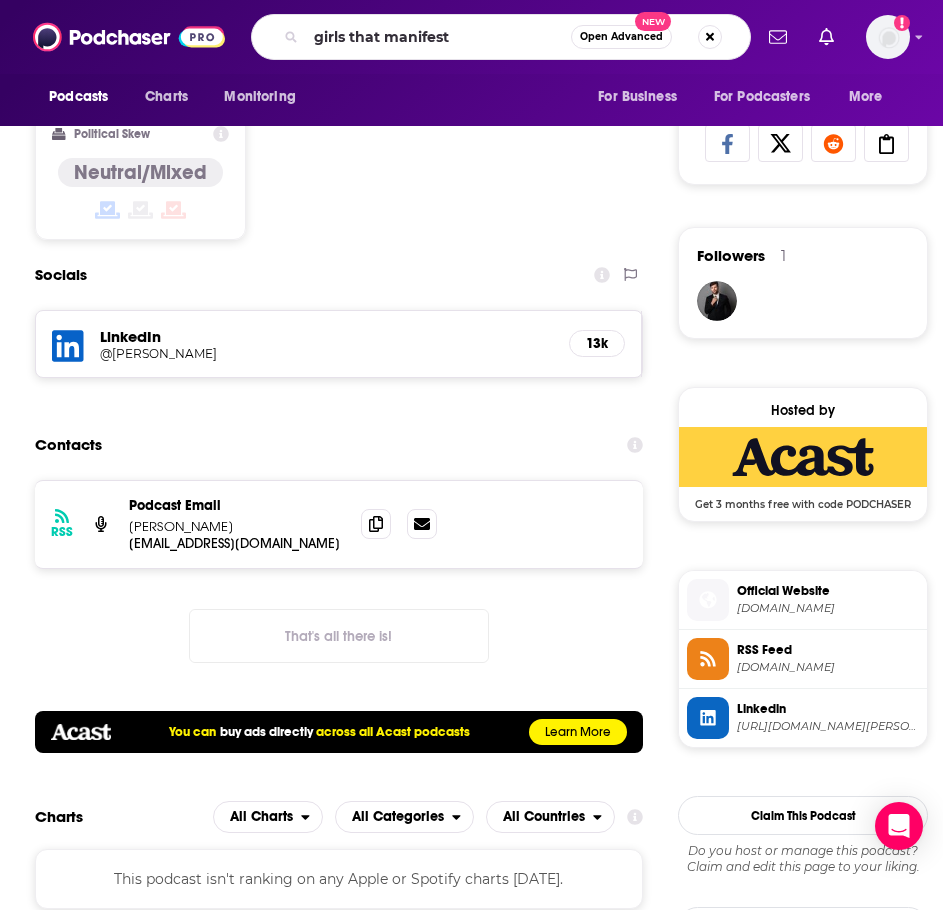 scroll, scrollTop: 0, scrollLeft: 0, axis: both 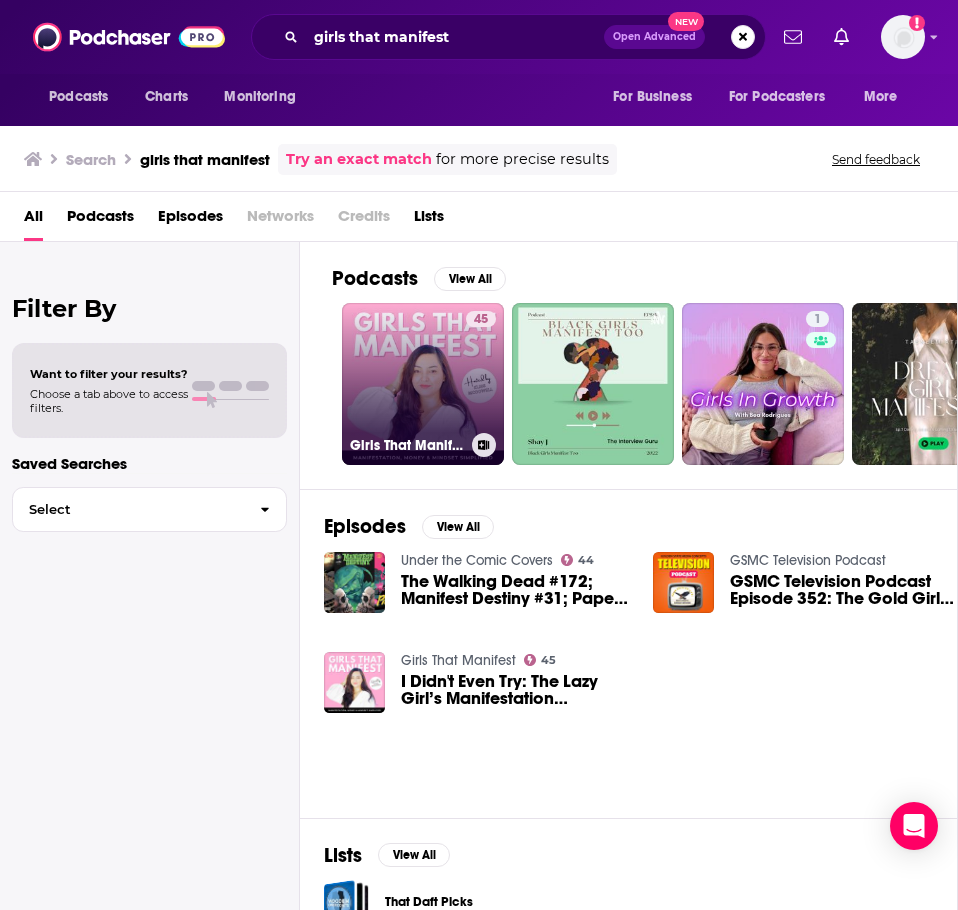 click on "45 Girls That Manifest" at bounding box center [423, 384] 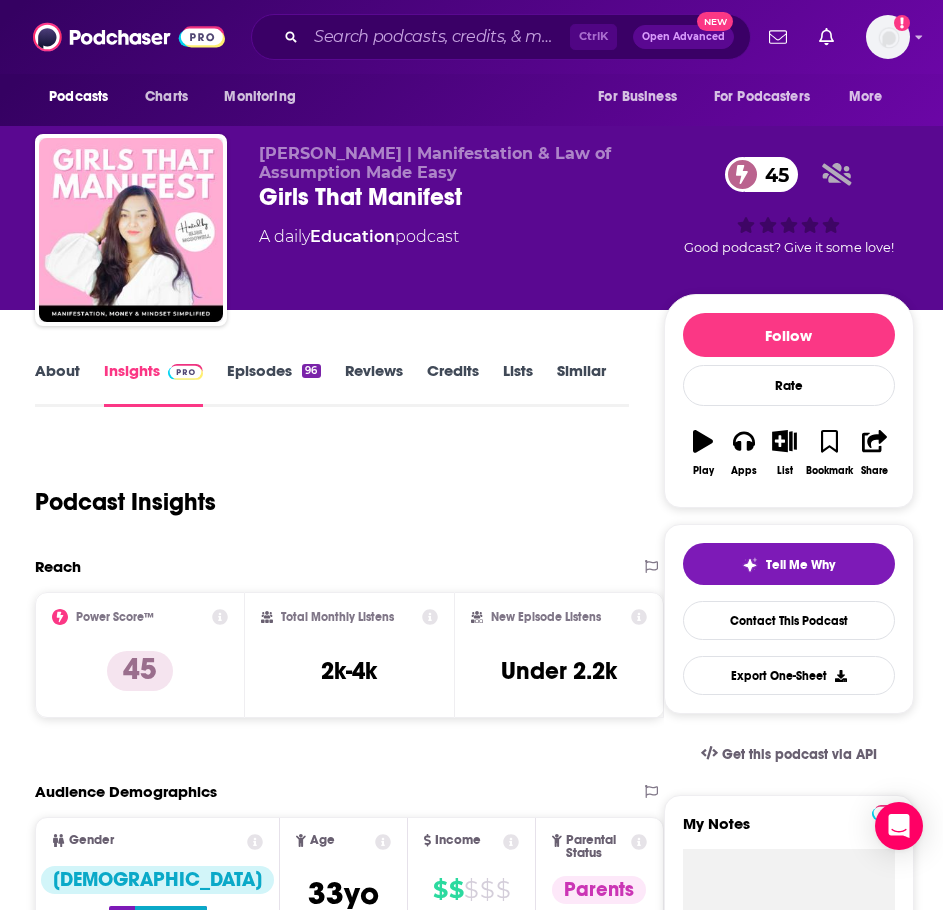 click on "About Insights Episodes 96 Reviews Credits Lists Similar Podcast Insights Reach & Audience Content Social Contacts Charts Sponsors Details Similar Contact Podcast Open Website  Reach Power Score™ 45 Total Monthly Listens 2k-4k New Episode Listens Under 2.2k Export One-Sheet Audience Demographics Gender [DEMOGRAPHIC_DATA] Age [DEMOGRAPHIC_DATA] yo Income $ $ $ $ $ Parental Status Parents Countries 1 [GEOGRAPHIC_DATA] 2 [GEOGRAPHIC_DATA] 3 [GEOGRAPHIC_DATA] 4 [GEOGRAPHIC_DATA] Top Cities [GEOGRAPHIC_DATA], [GEOGRAPHIC_DATA] , [GEOGRAPHIC_DATA] , [GEOGRAPHIC_DATA], [GEOGRAPHIC_DATA] , [GEOGRAPHIC_DATA] , [US_STATE], [GEOGRAPHIC_DATA] , [GEOGRAPHIC_DATA], [GEOGRAPHIC_DATA] Interests Business & Careers , Society - Work , Finance , Fitness & Yoga , Friends, Family & Relationships , Healthy Lifestyle Jobs Journalists/Reporters , Pastors/Ministers , Technicians , Directors , Authors/Writers , Sports Coaches Ethnicities White / [DEMOGRAPHIC_DATA] , [DEMOGRAPHIC_DATA] , [DEMOGRAPHIC_DATA] , [DEMOGRAPHIC_DATA] Show More Content Political Skew Neutral/Mixed Socials This podcast does not have social handles yet. Contacts   RSS   Podcast Email [PERSON_NAME] [PERSON_NAME][EMAIL_ADDRESS][PERSON_NAME][DOMAIN_NAME] That's all there is!" at bounding box center (333, 3694) 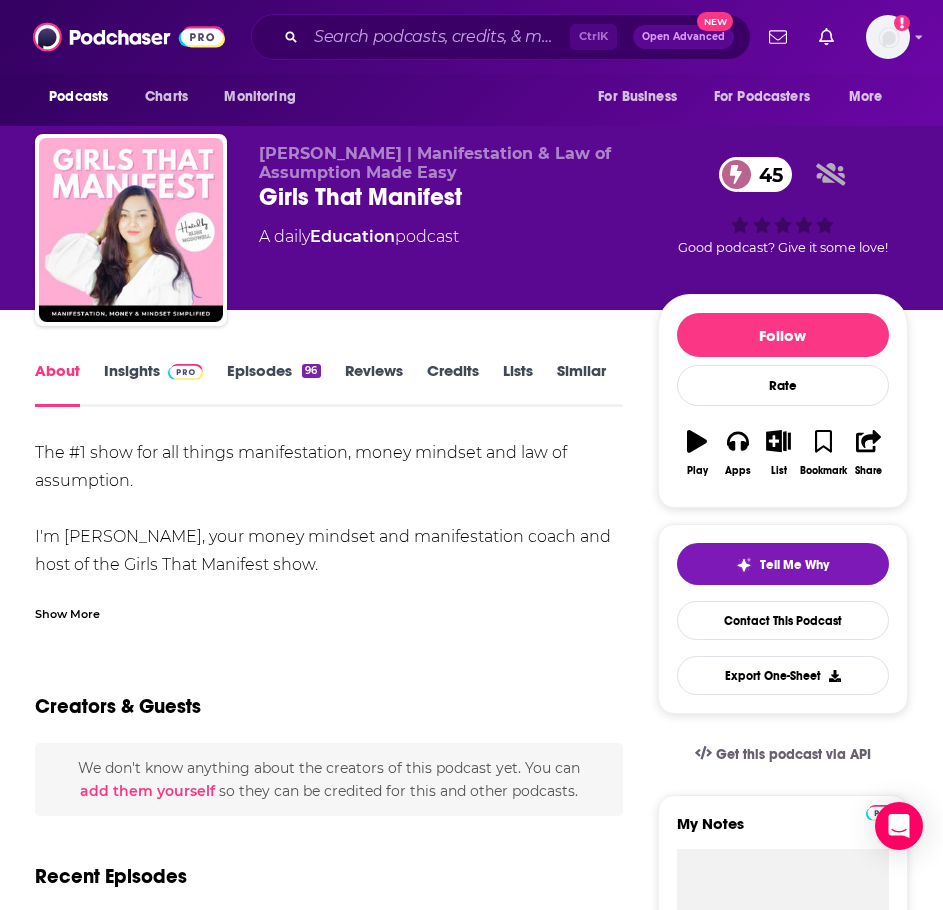 click on "Show More" at bounding box center [329, 606] 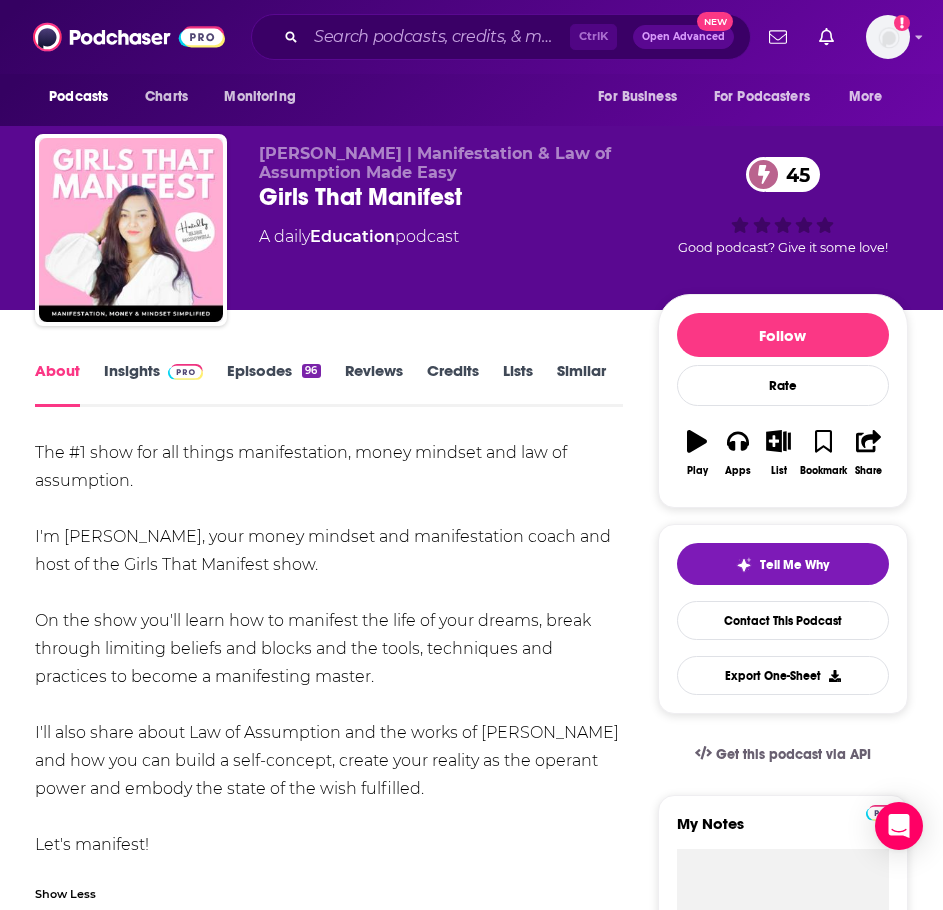 drag, startPoint x: 468, startPoint y: 795, endPoint x: 76, endPoint y: 459, distance: 516.2945 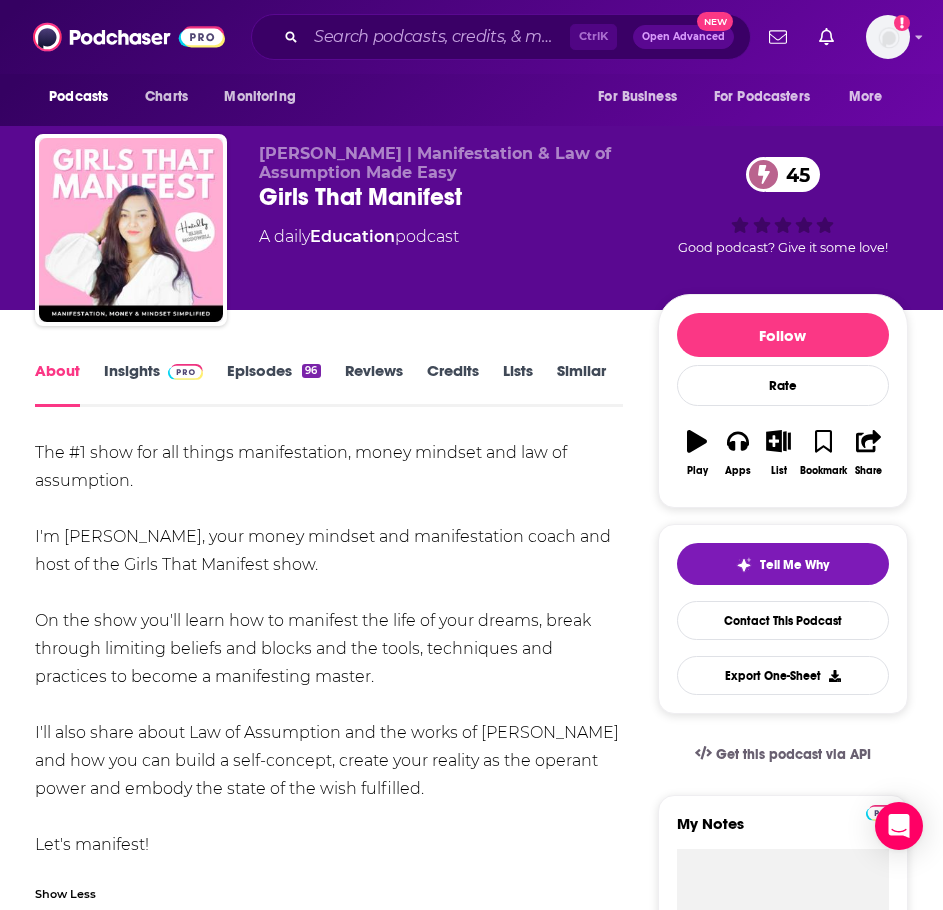 click on "Insights" at bounding box center [153, 384] 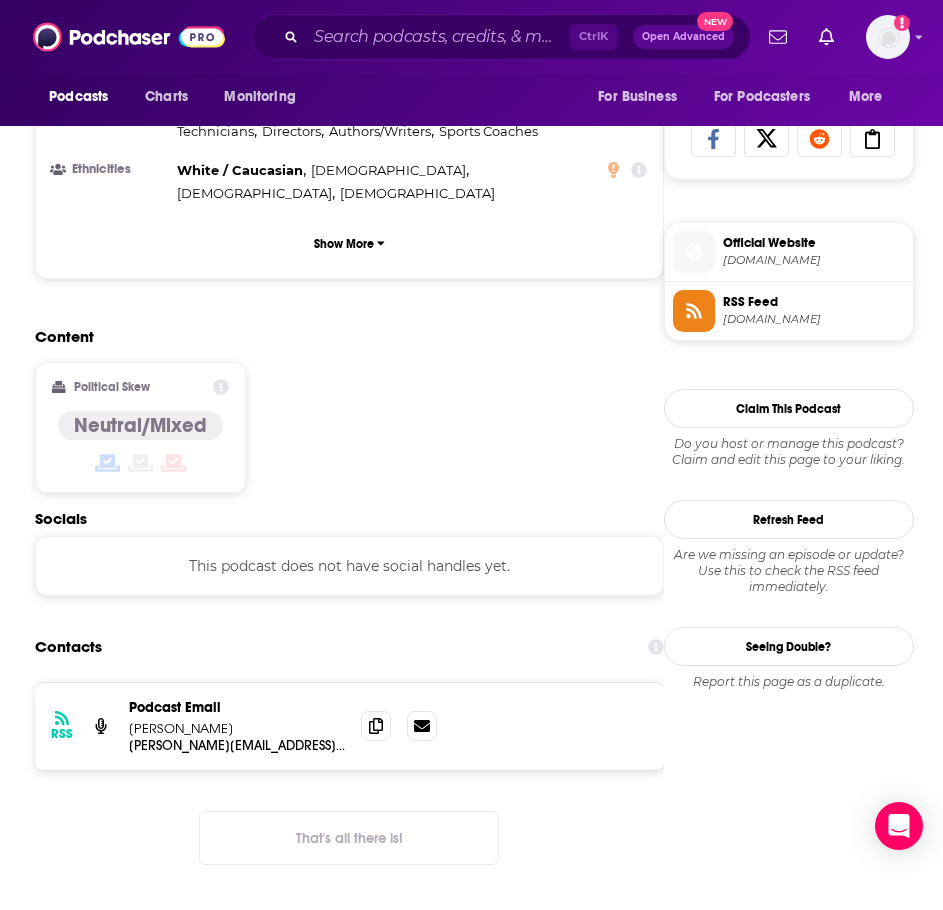 scroll, scrollTop: 1500, scrollLeft: 0, axis: vertical 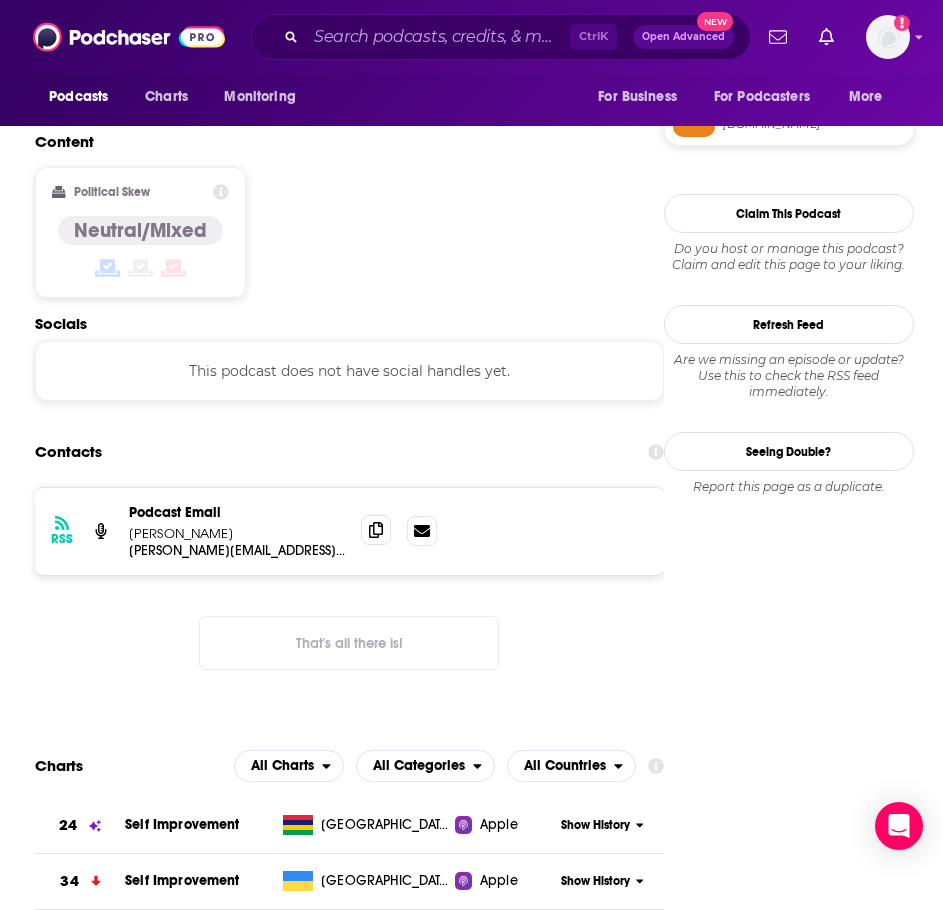 click 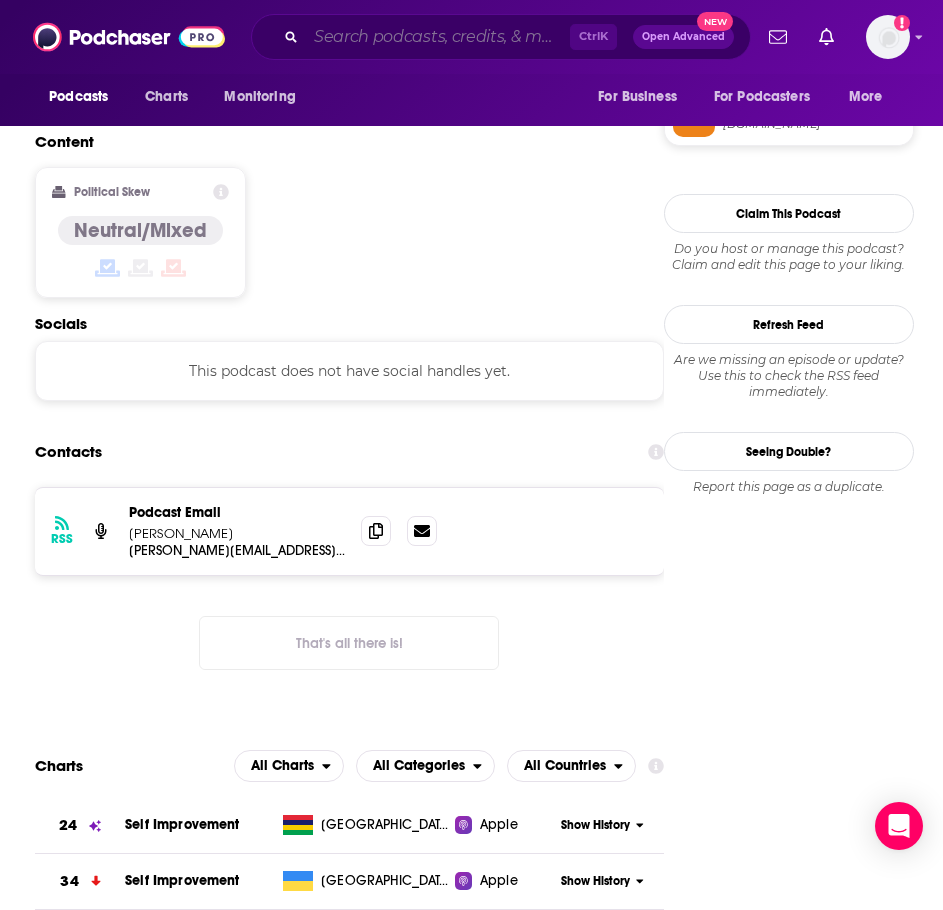click at bounding box center [438, 37] 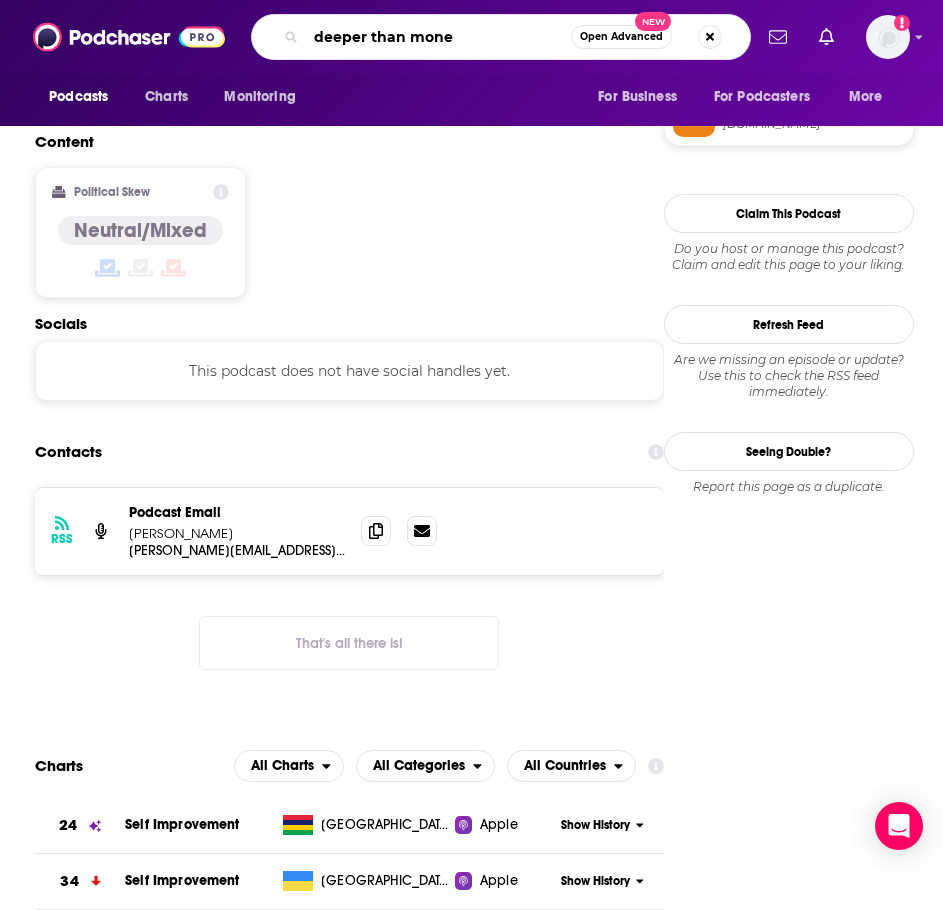 type on "deeper than money" 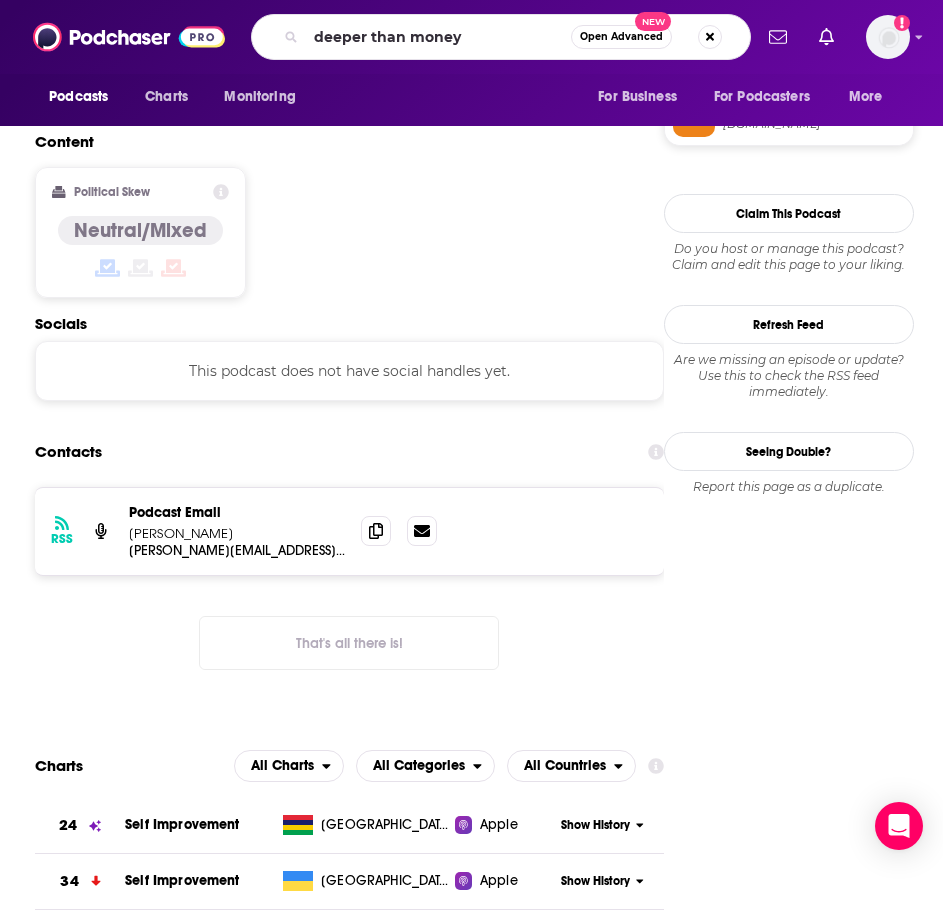 scroll, scrollTop: 0, scrollLeft: 0, axis: both 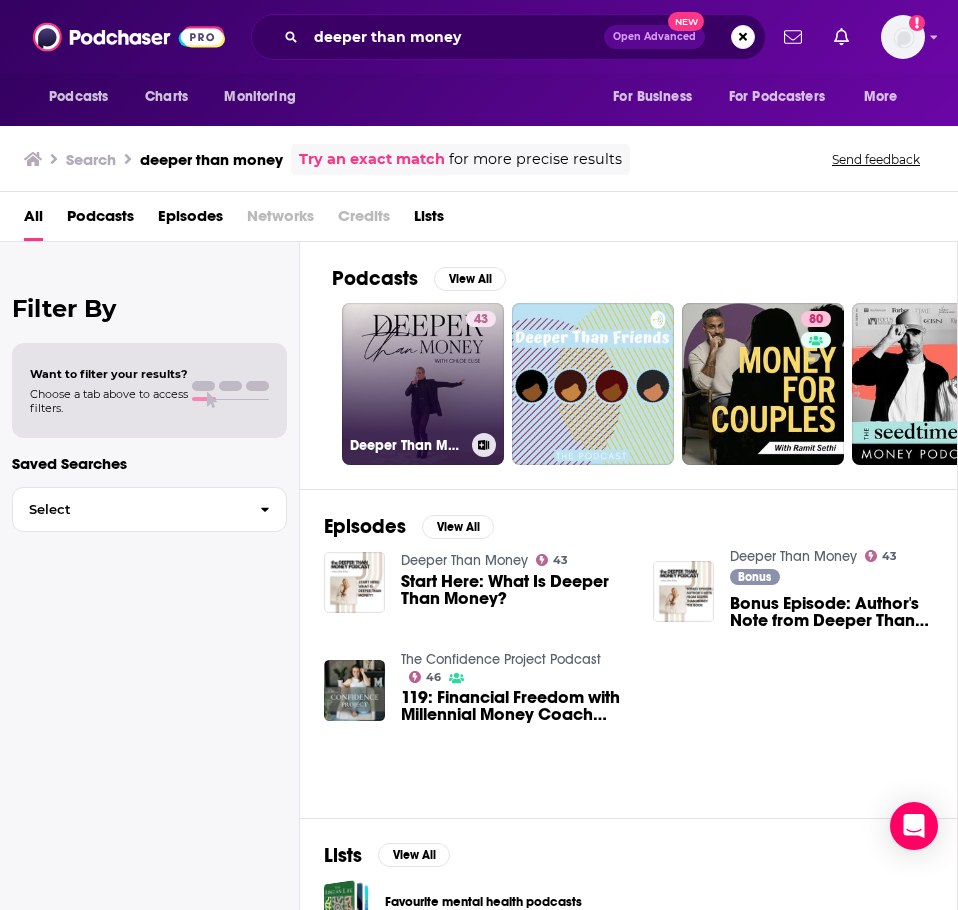 click on "43 Deeper Than Money" at bounding box center [423, 384] 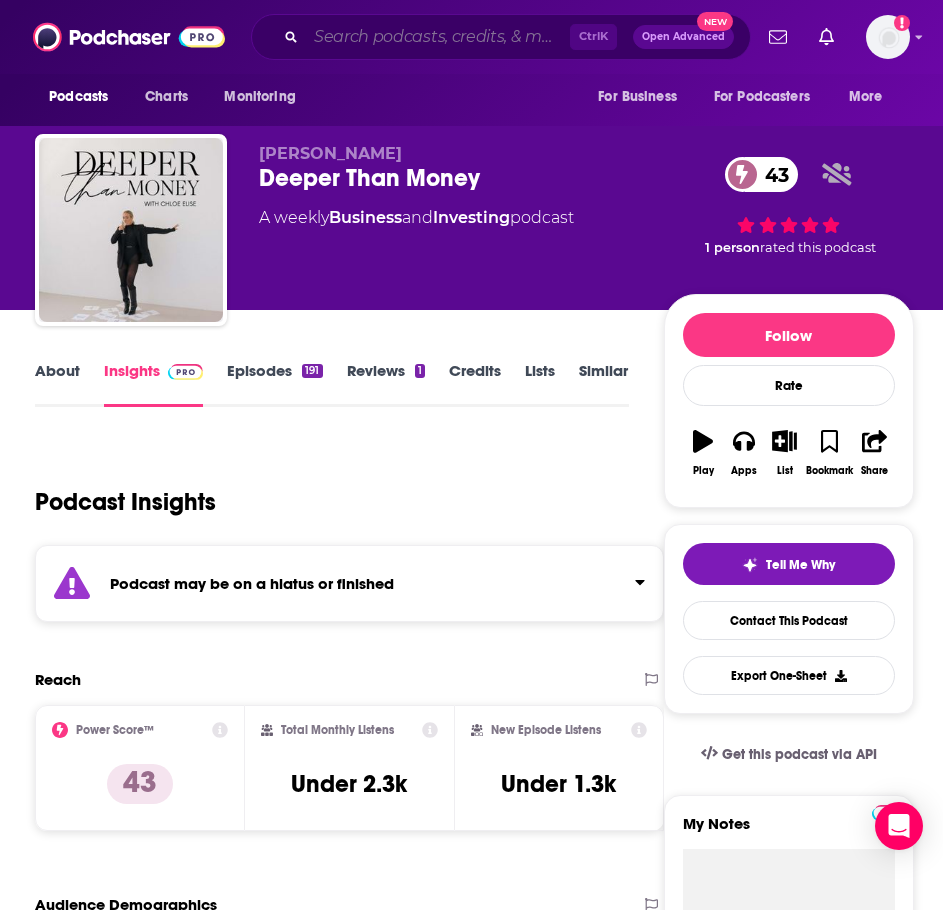 click at bounding box center [438, 37] 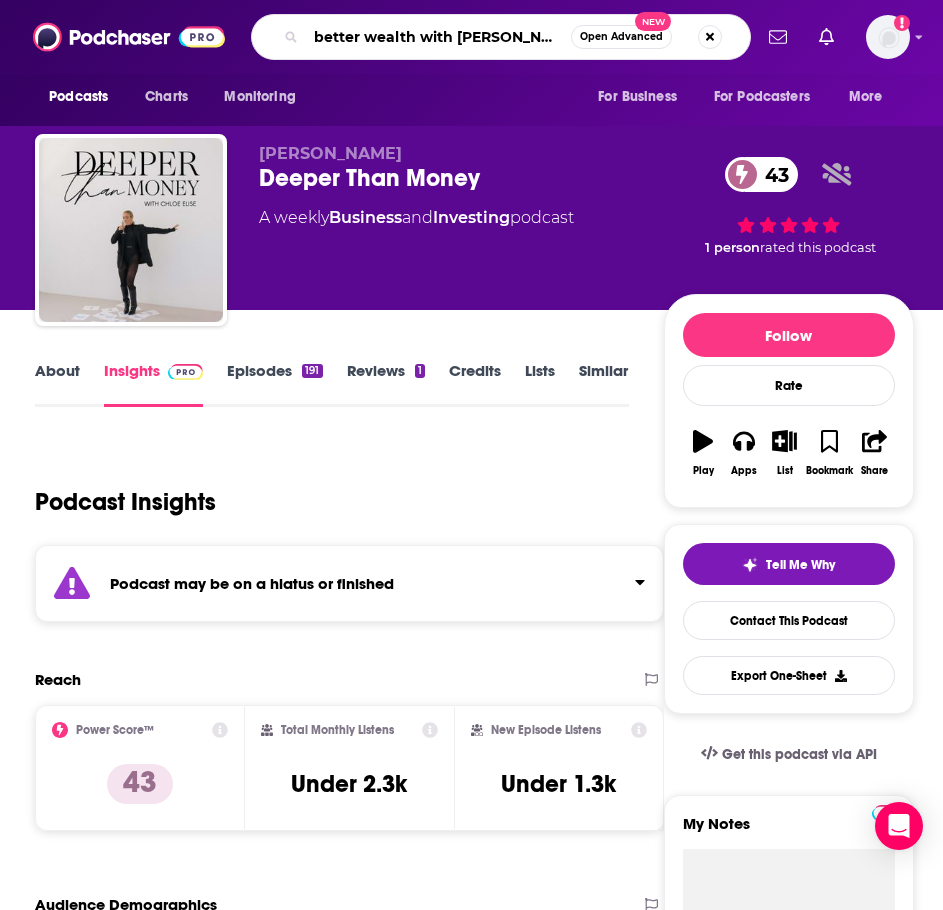 type on "better wealth with [PERSON_NAME]" 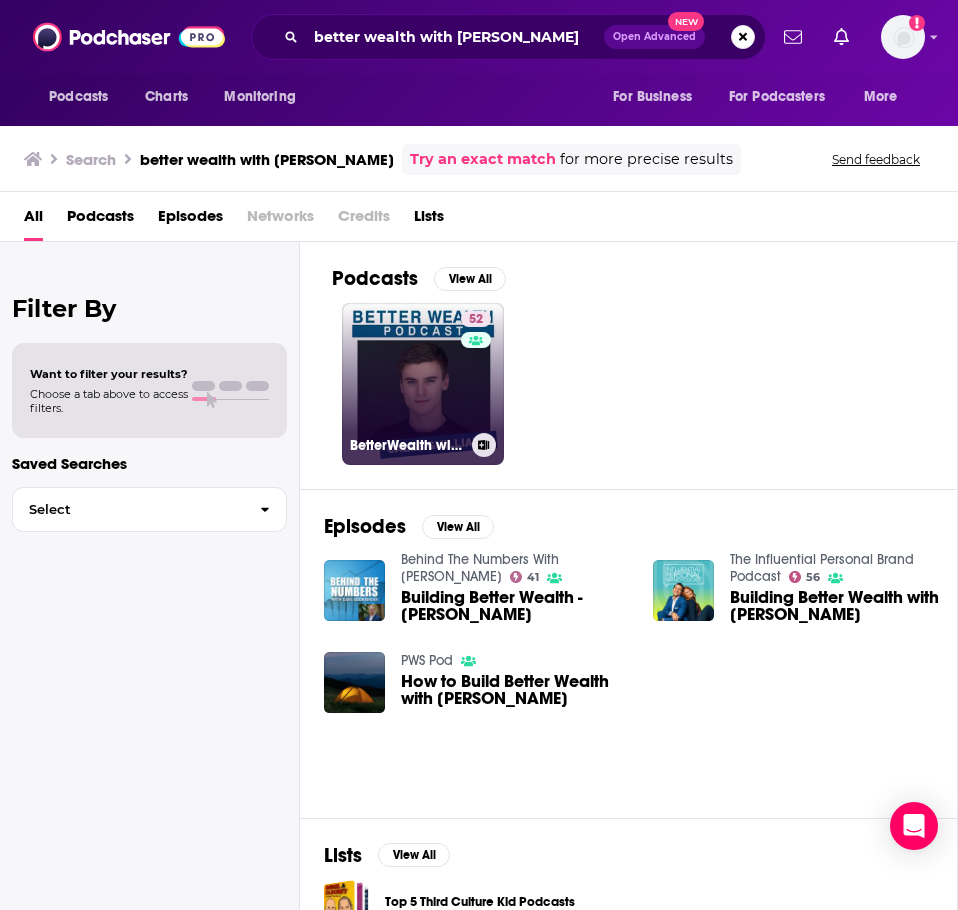click on "52 BetterWealth with [PERSON_NAME]" at bounding box center (423, 384) 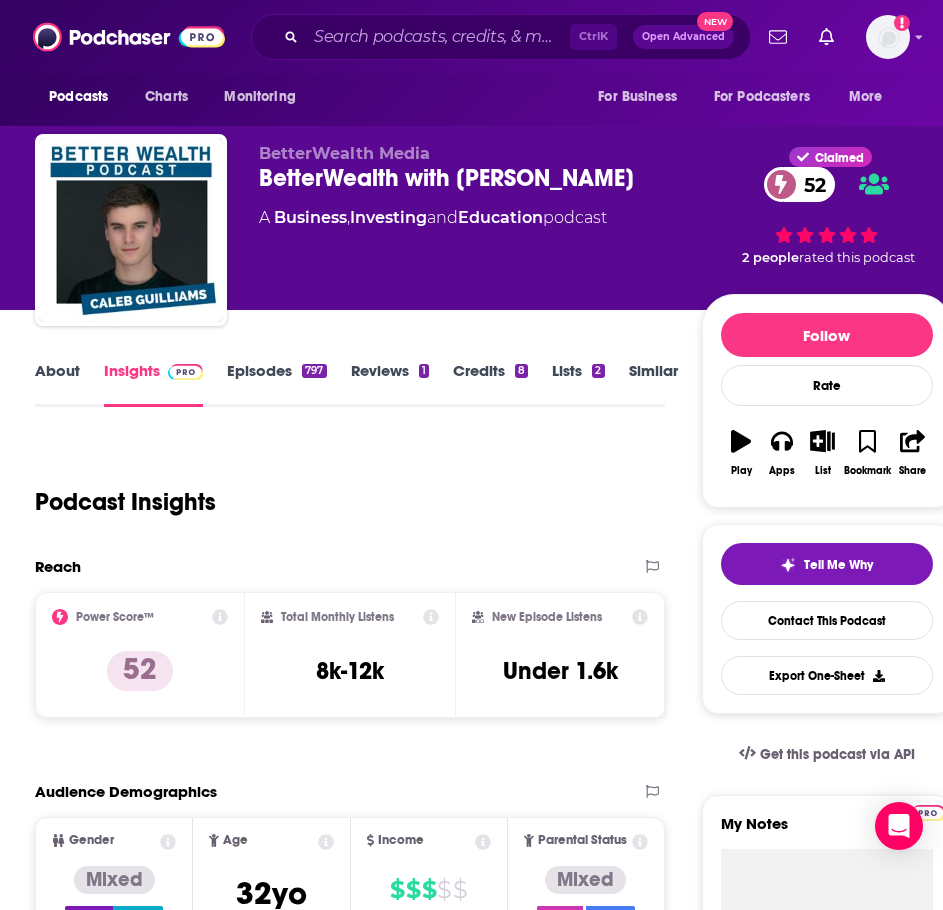 click on "About" at bounding box center (57, 384) 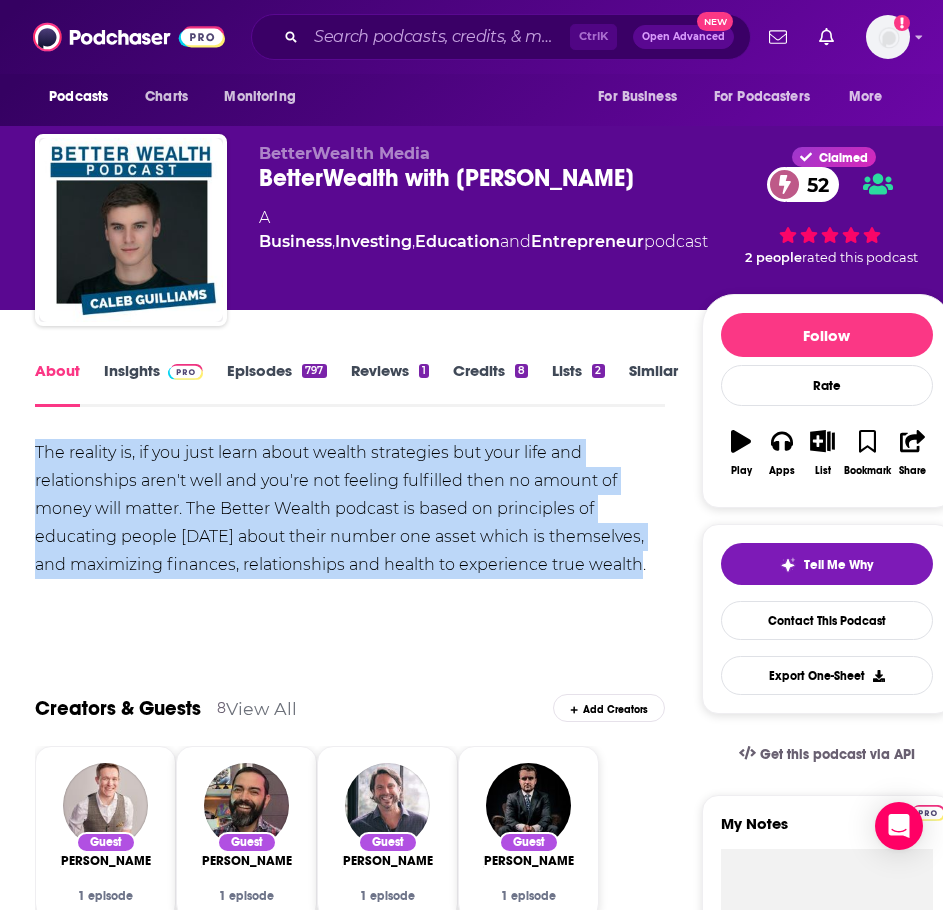 drag, startPoint x: 660, startPoint y: 563, endPoint x: 127, endPoint y: 468, distance: 541.4 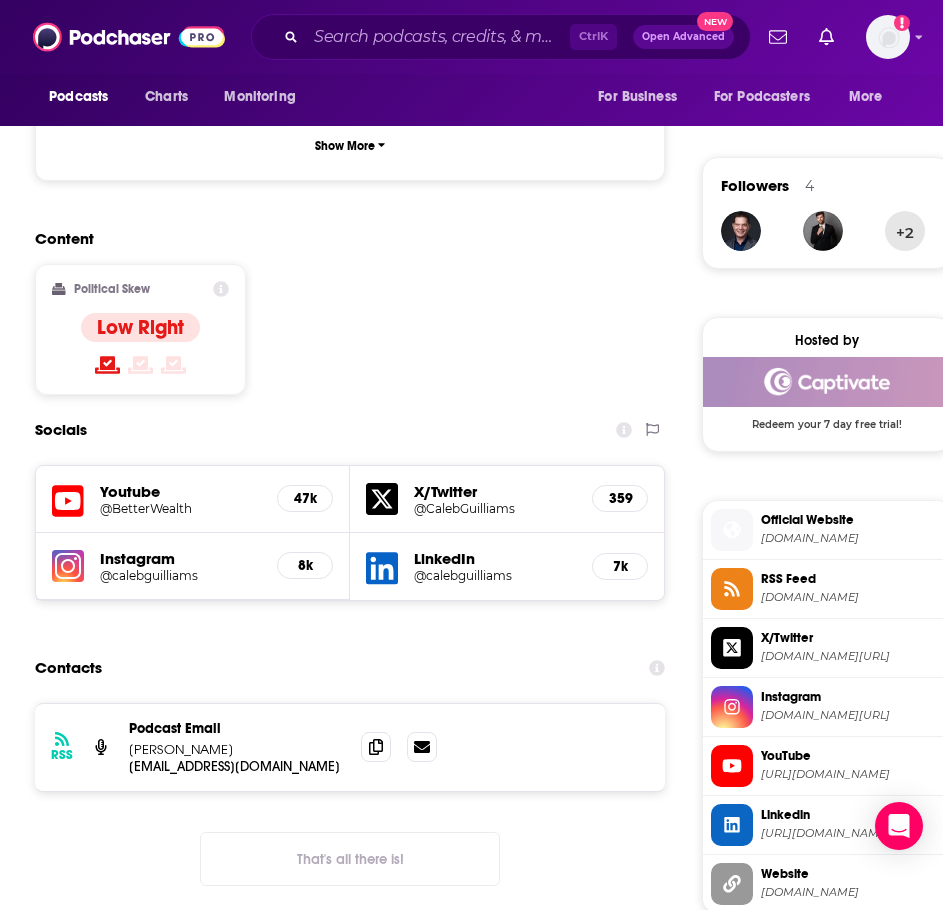 scroll, scrollTop: 1400, scrollLeft: 0, axis: vertical 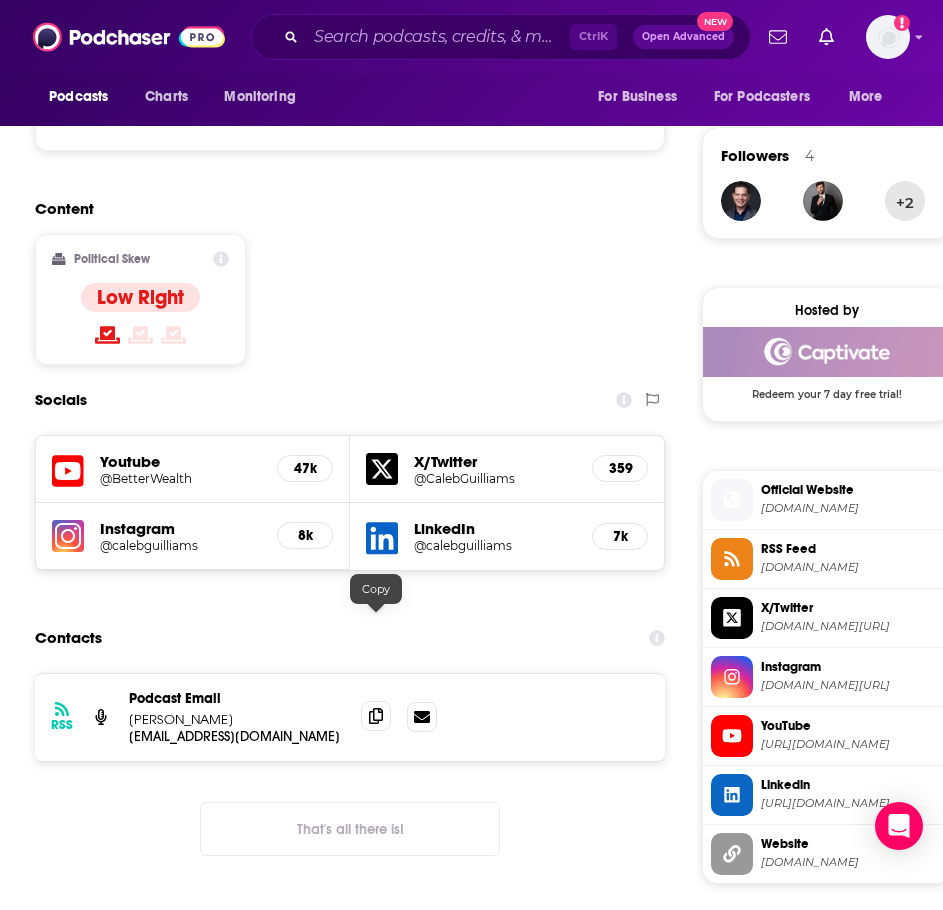 click at bounding box center (399, 717) 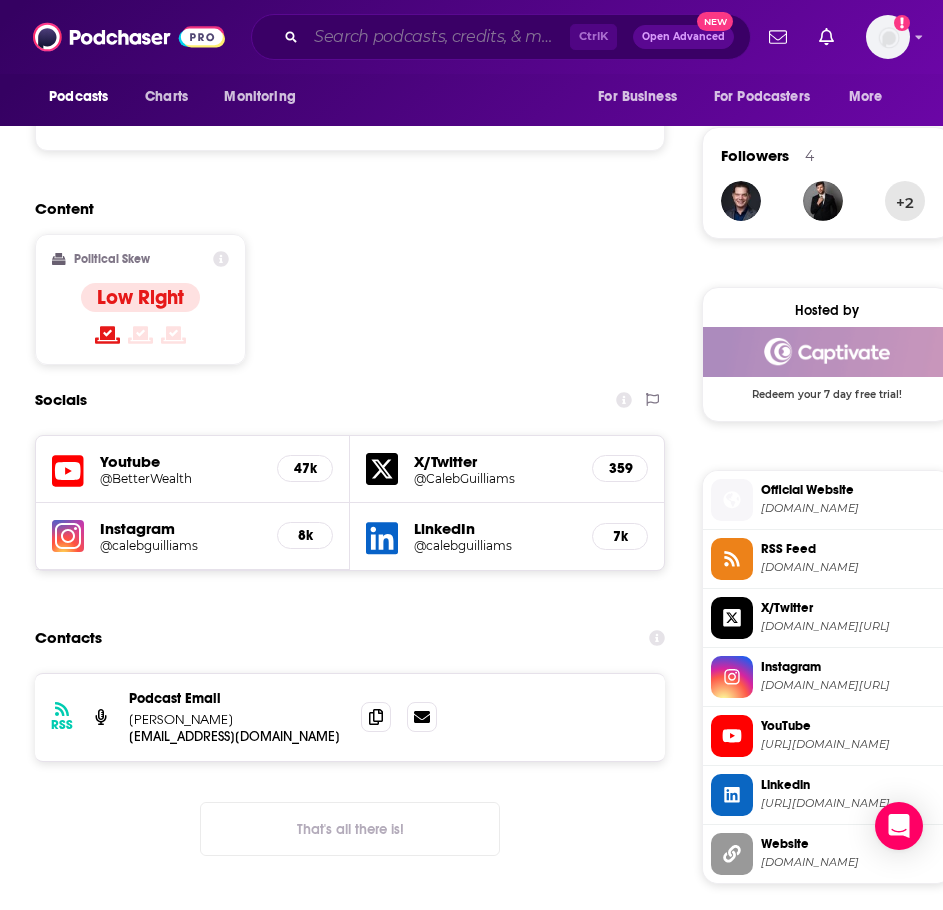 click at bounding box center [438, 37] 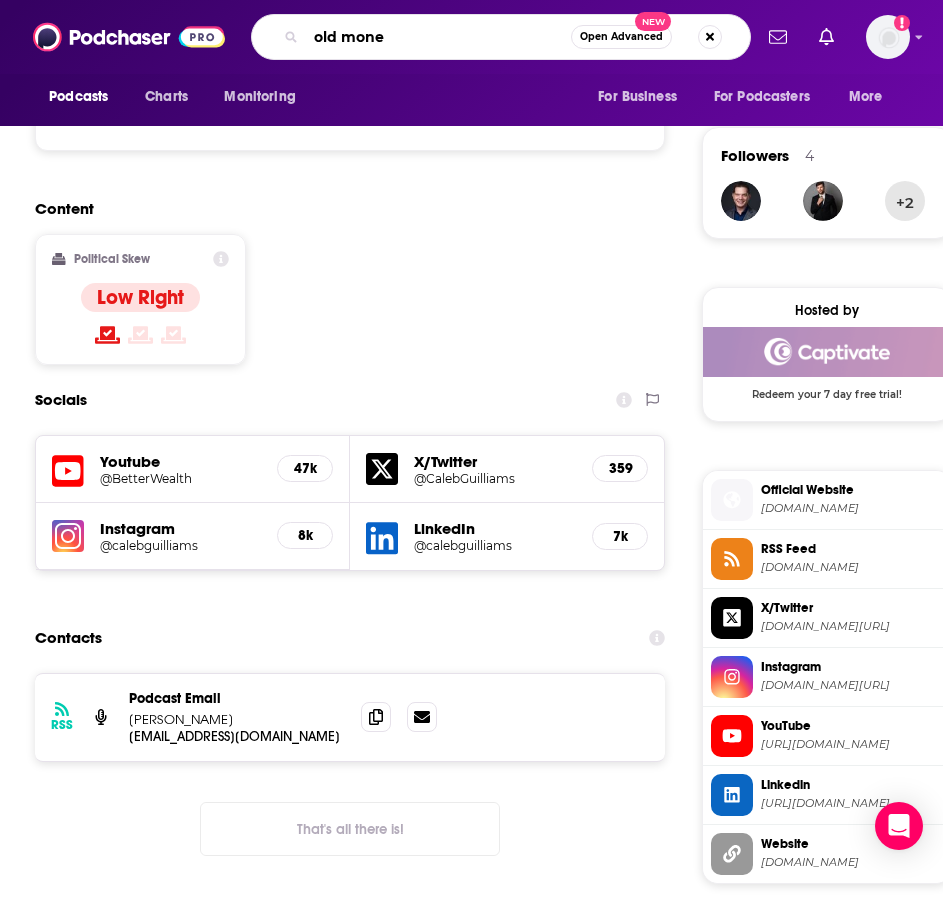 type on "old money" 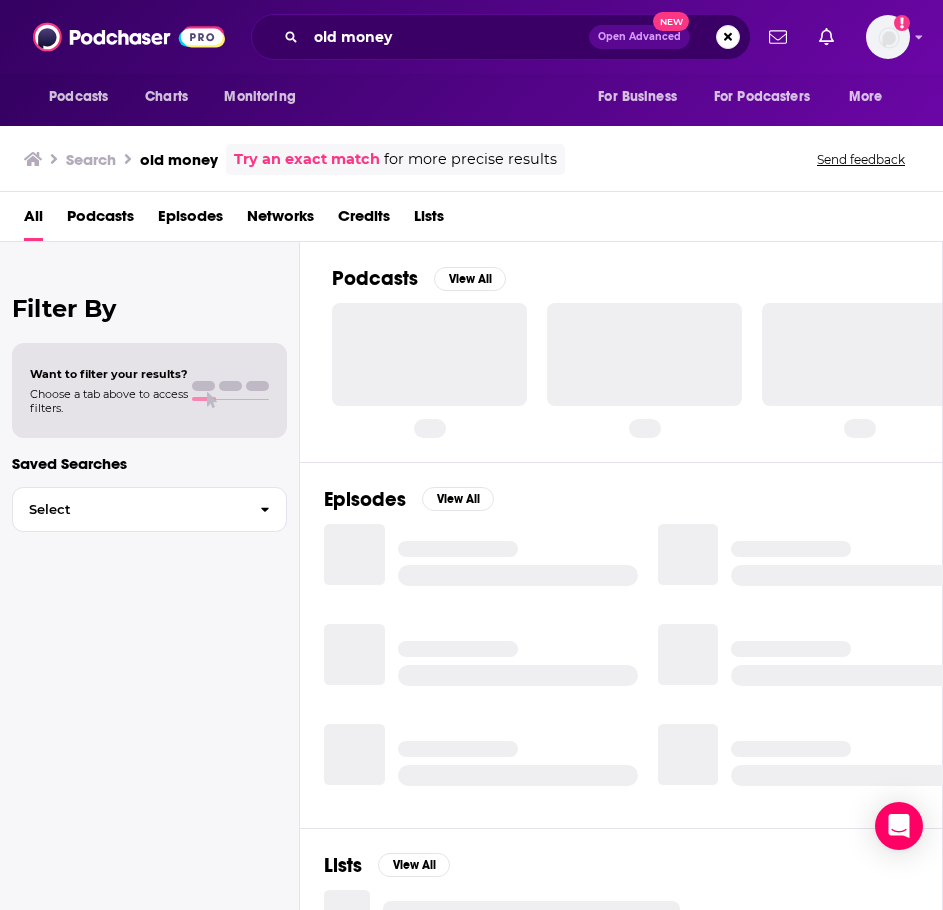 scroll, scrollTop: 0, scrollLeft: 0, axis: both 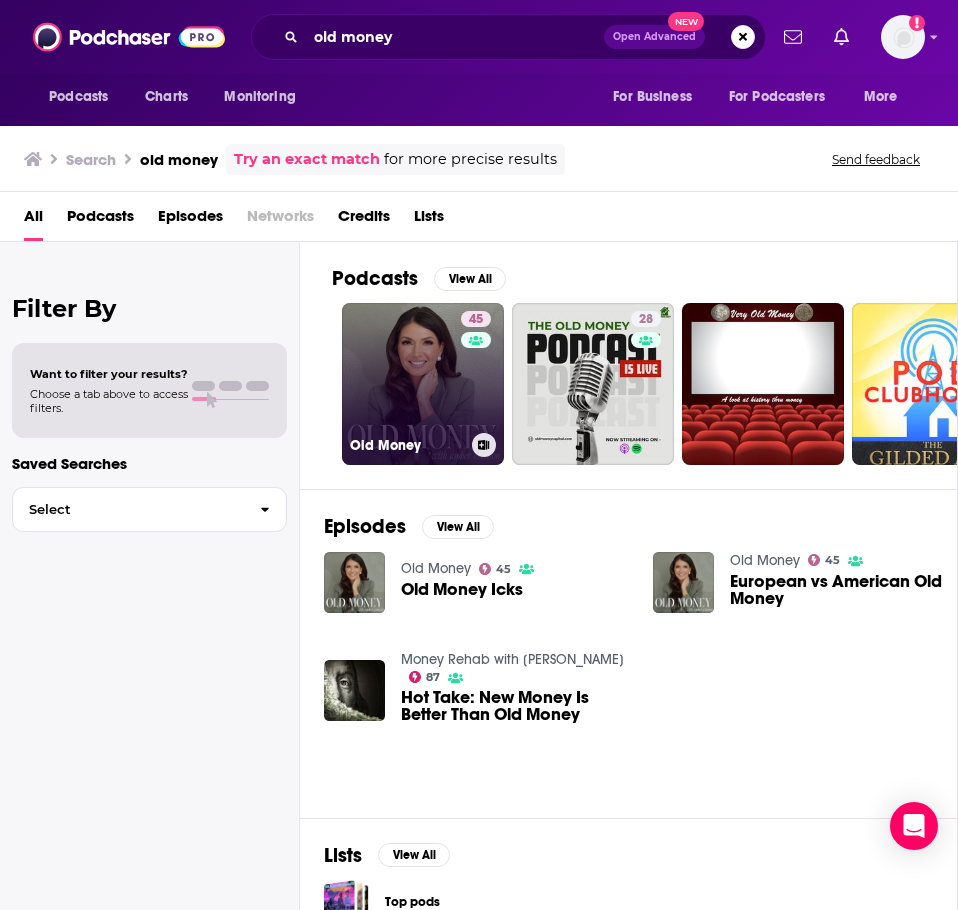 click on "45 Old Money" at bounding box center (423, 384) 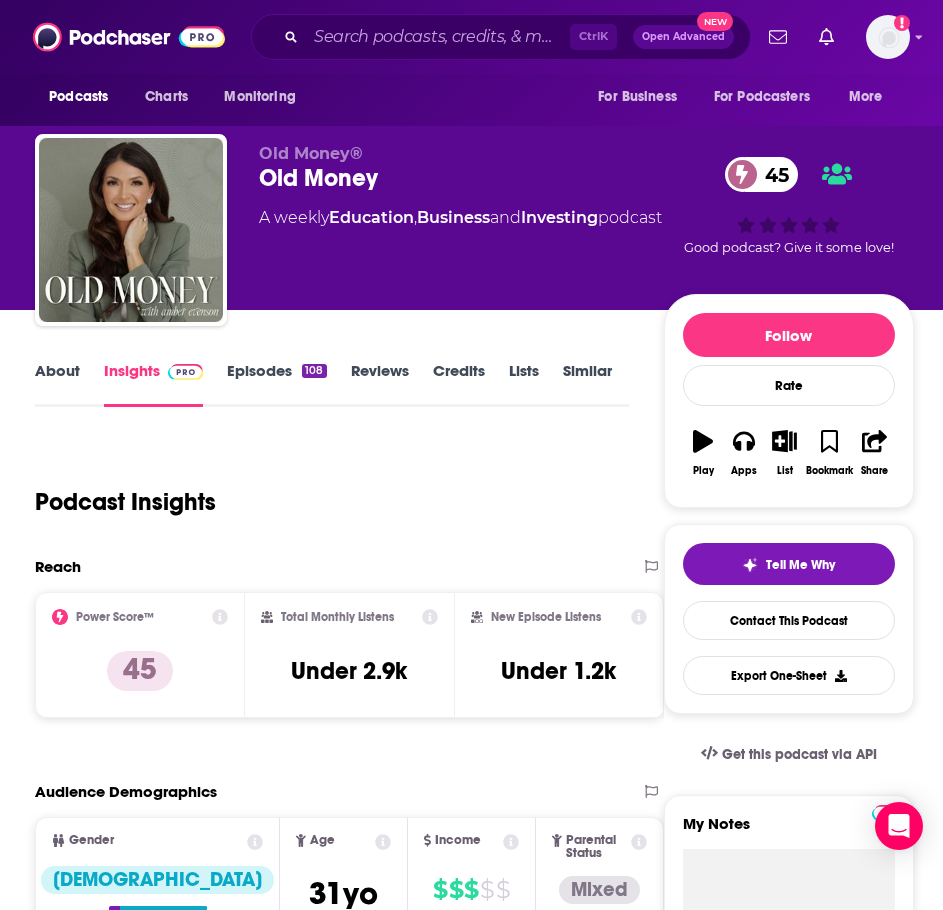 click on "About" at bounding box center [57, 384] 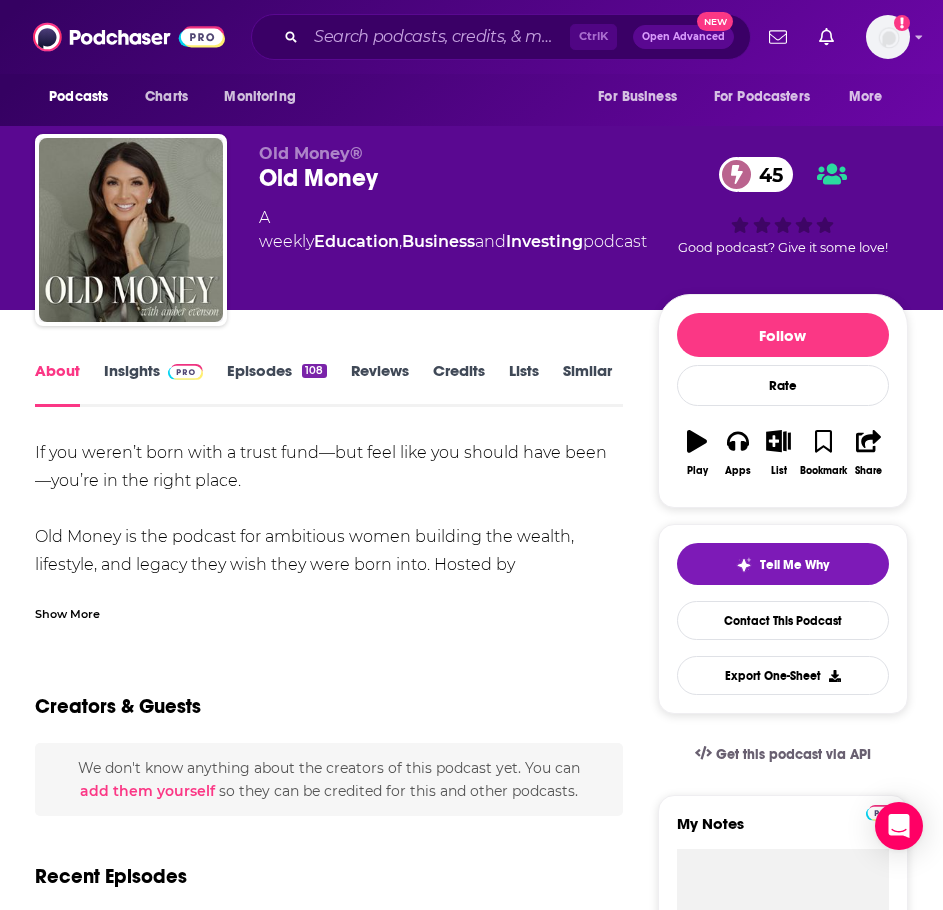 click on "Show More" at bounding box center [67, 612] 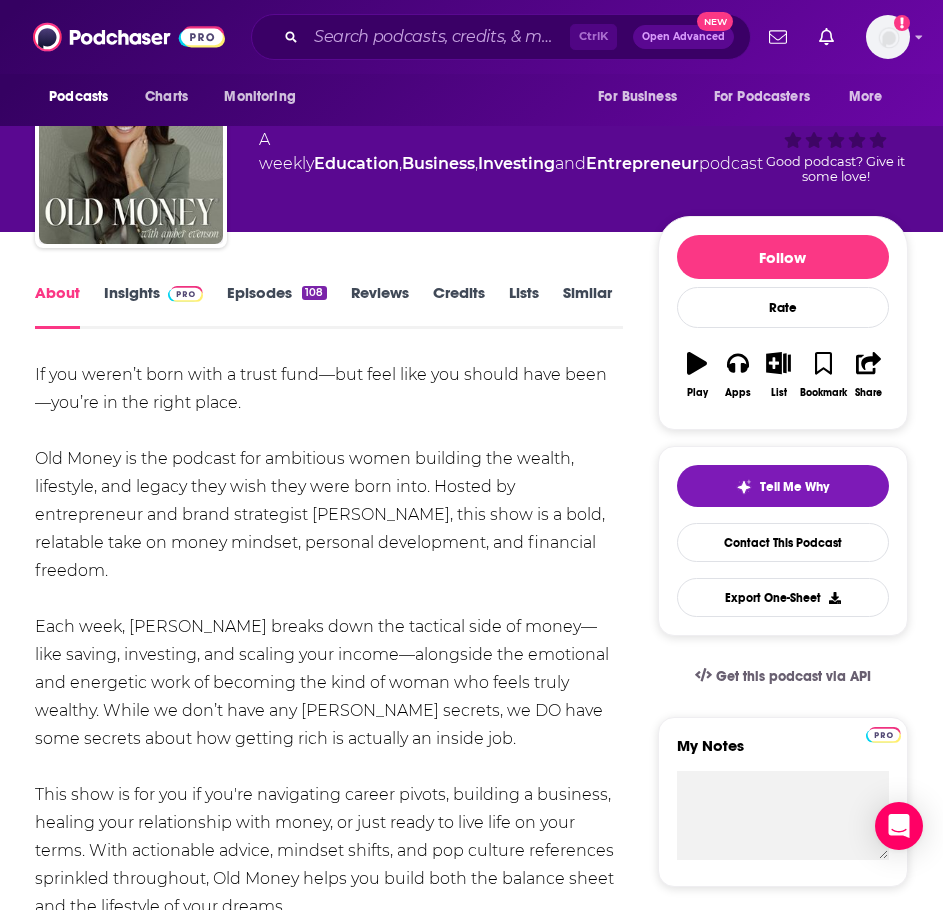 scroll, scrollTop: 100, scrollLeft: 0, axis: vertical 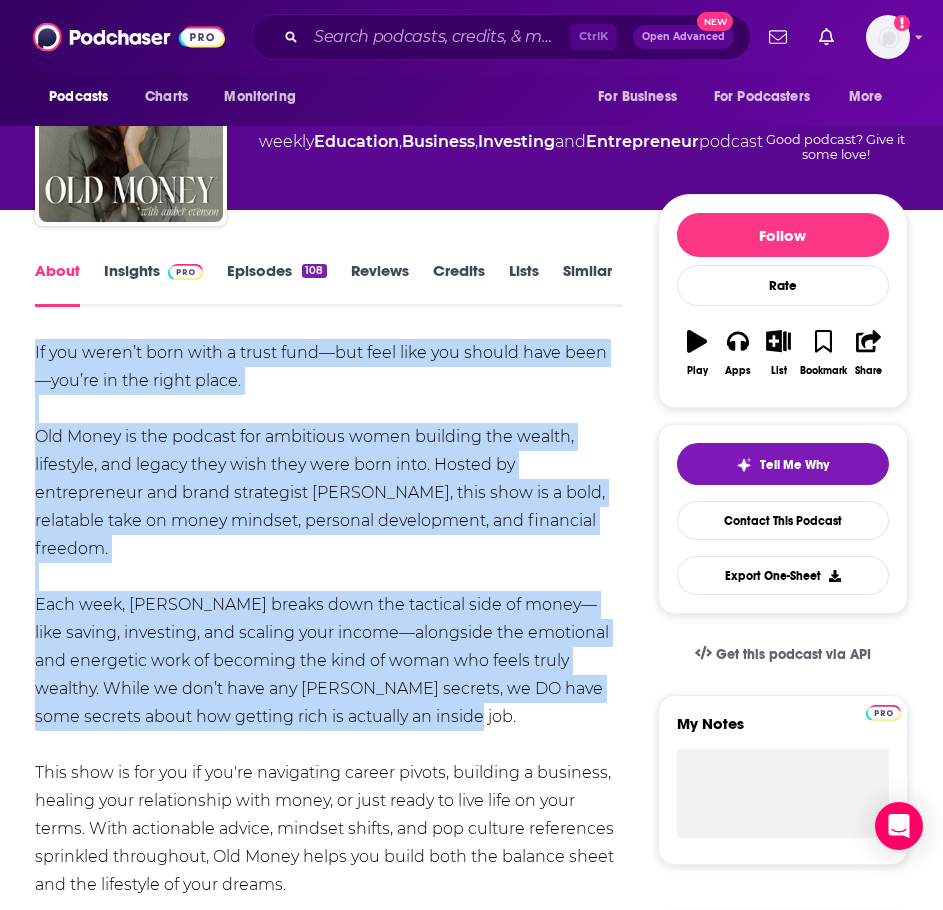 drag, startPoint x: 428, startPoint y: 712, endPoint x: 51, endPoint y: 359, distance: 516.46686 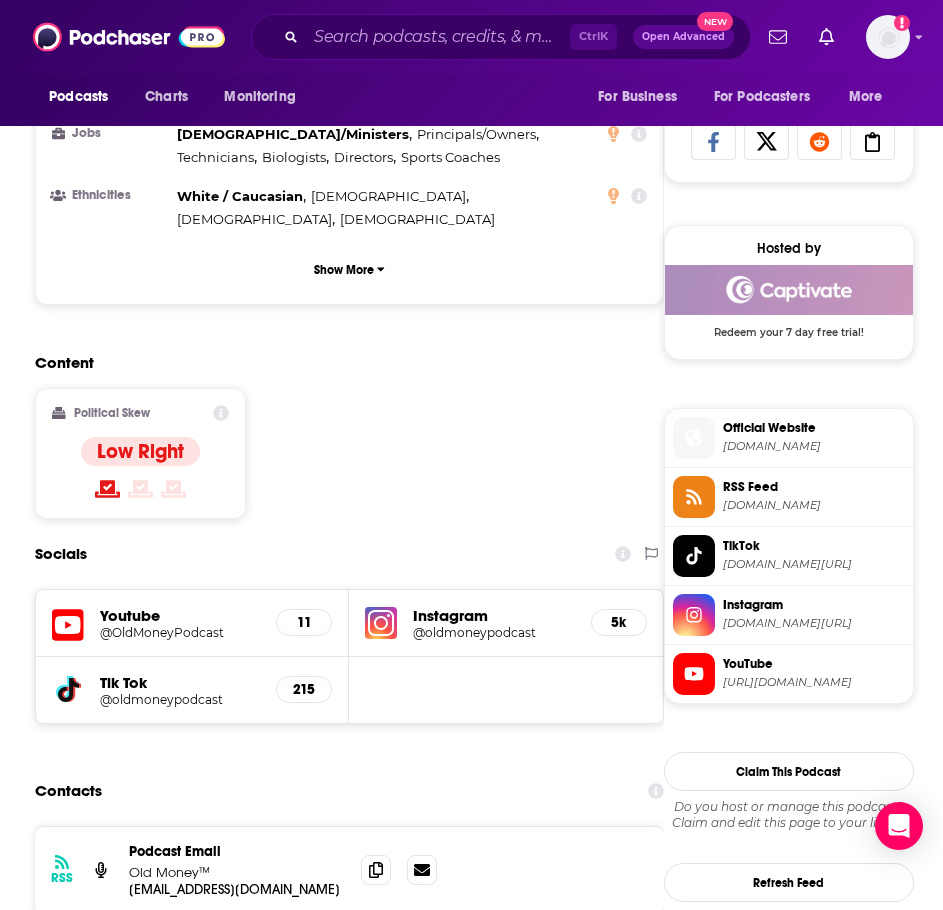 scroll, scrollTop: 1500, scrollLeft: 0, axis: vertical 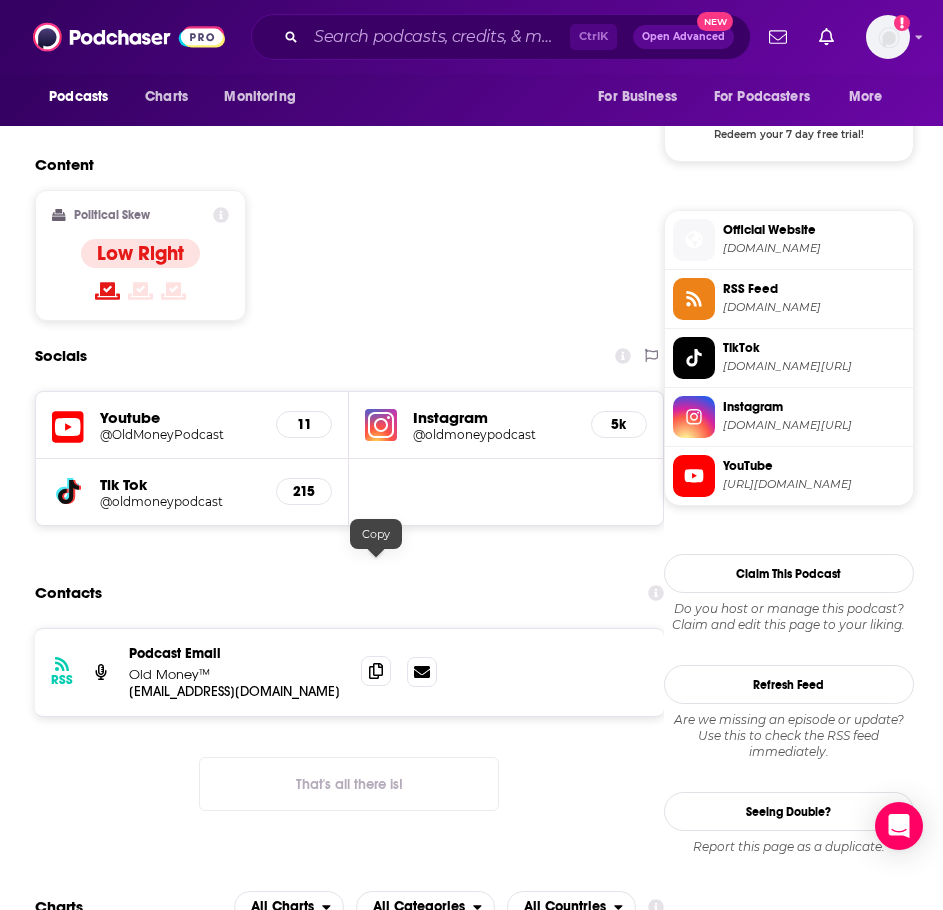 click at bounding box center [376, 671] 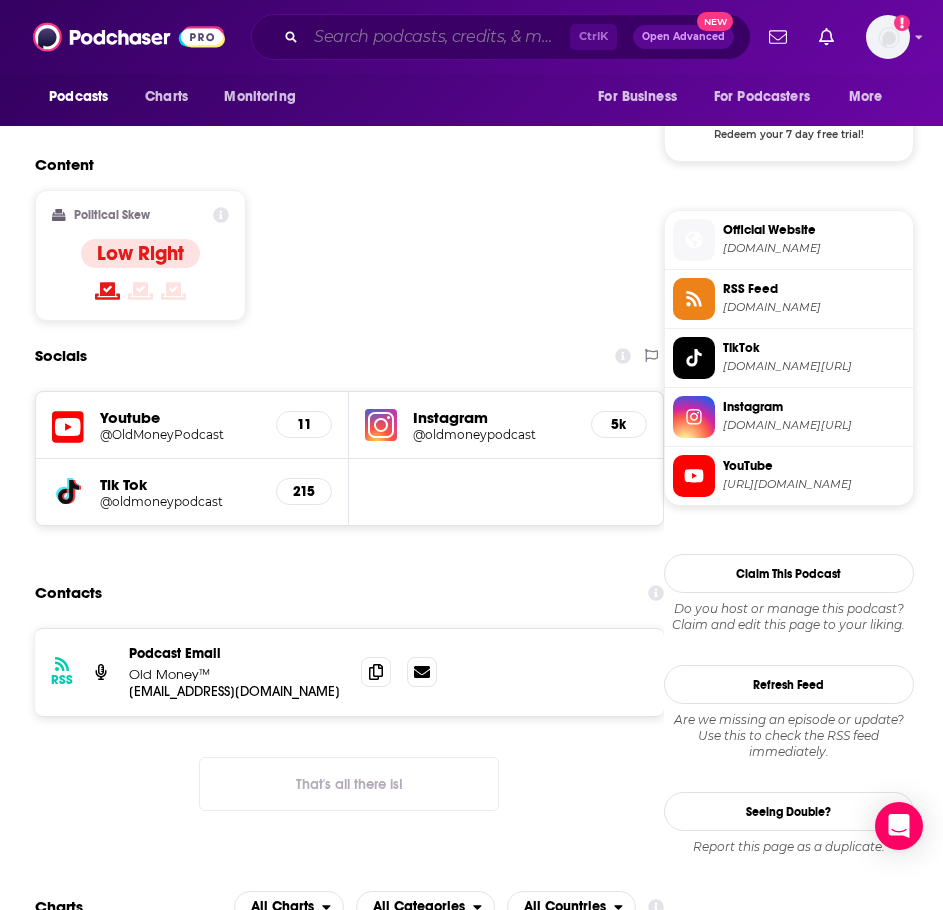 click at bounding box center [438, 37] 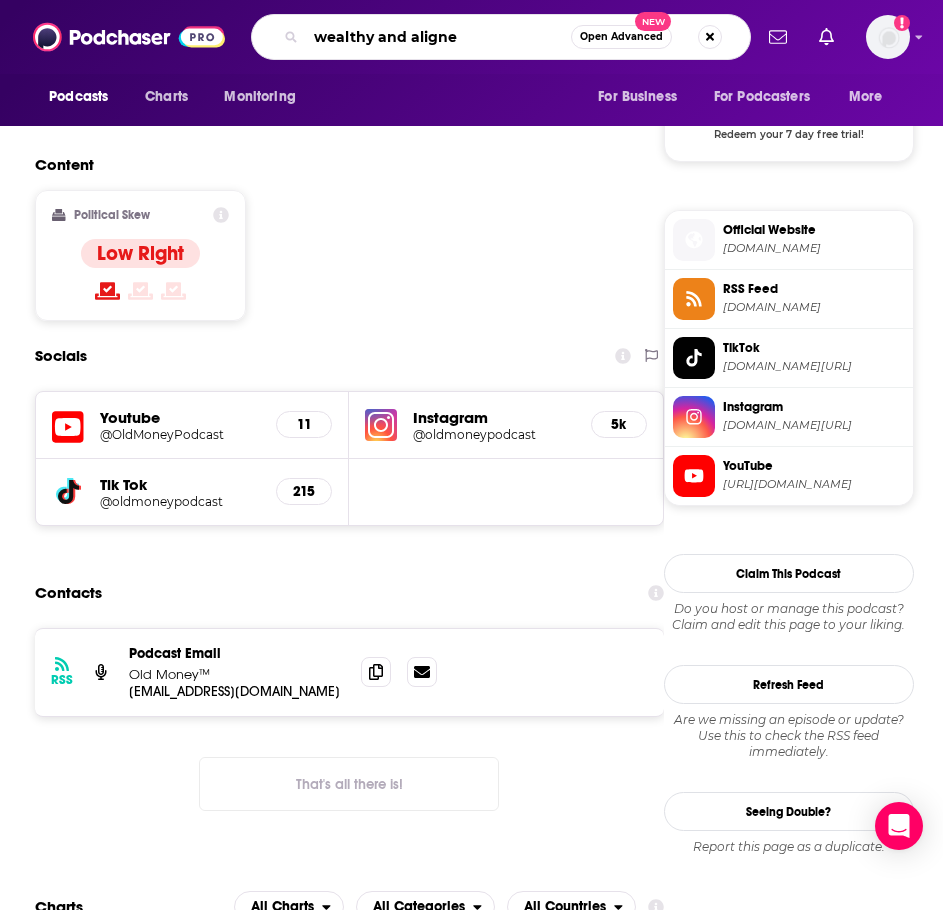 type on "wealthy and aligned" 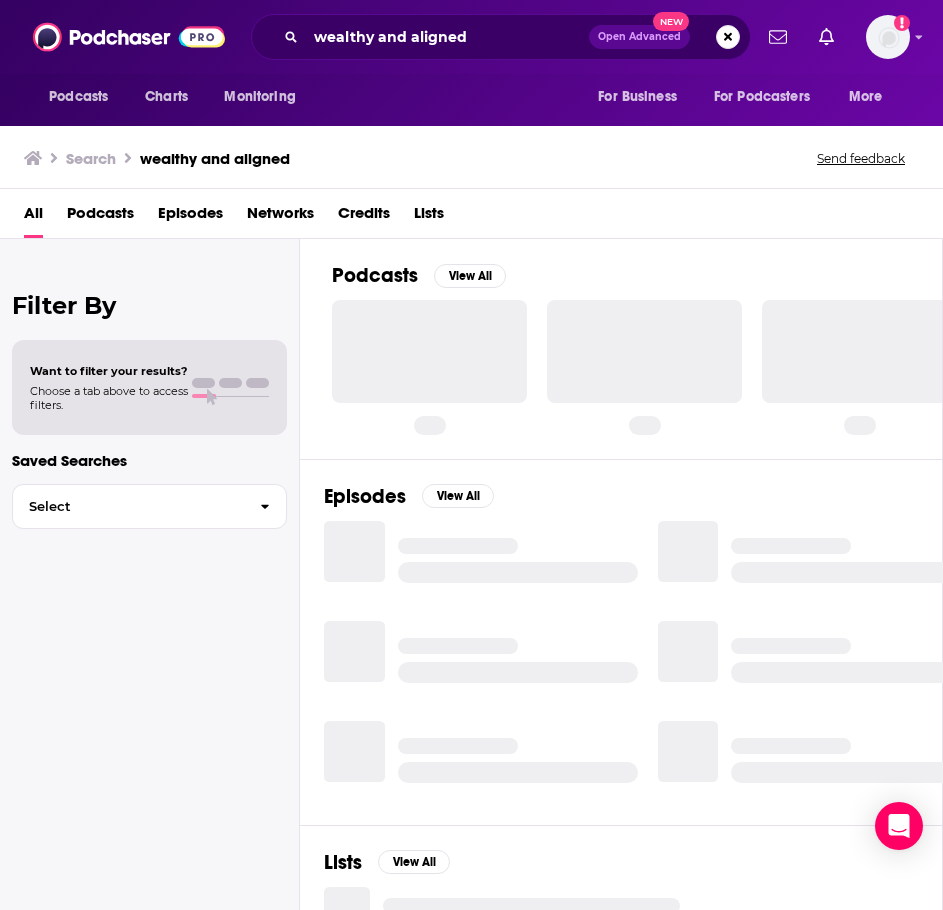 scroll, scrollTop: 0, scrollLeft: 0, axis: both 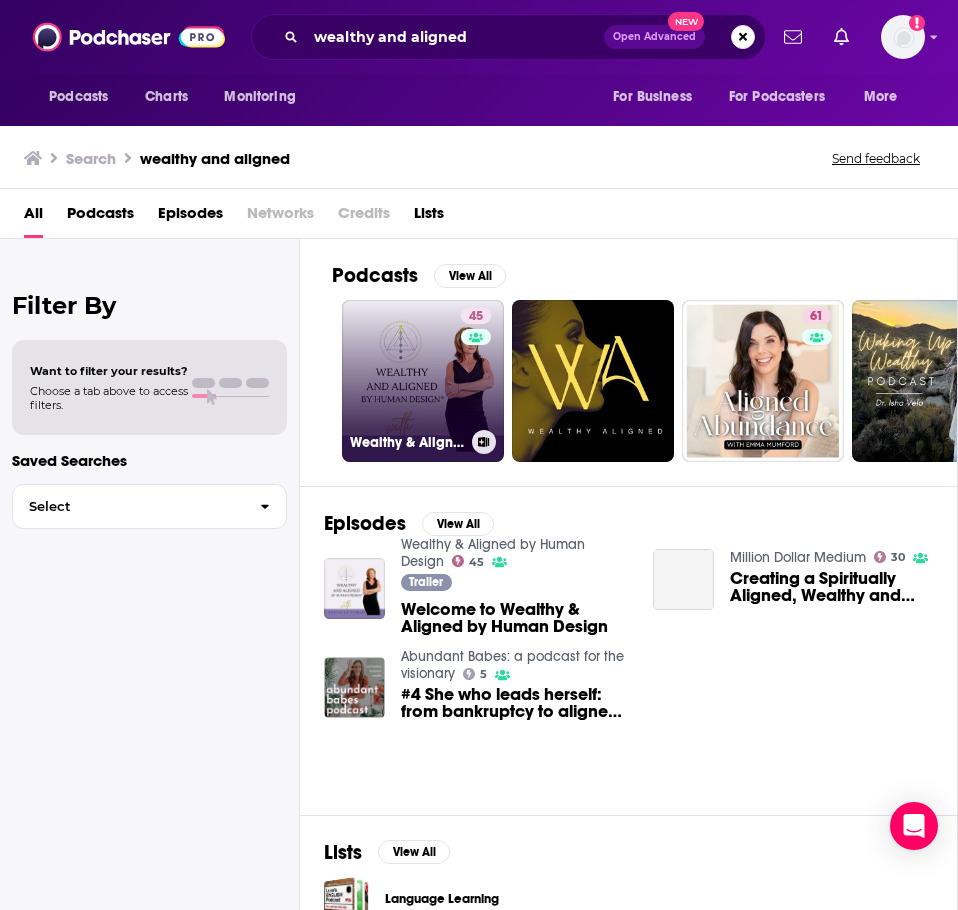 click on "45 Wealthy & Aligned by Human Design" at bounding box center (423, 381) 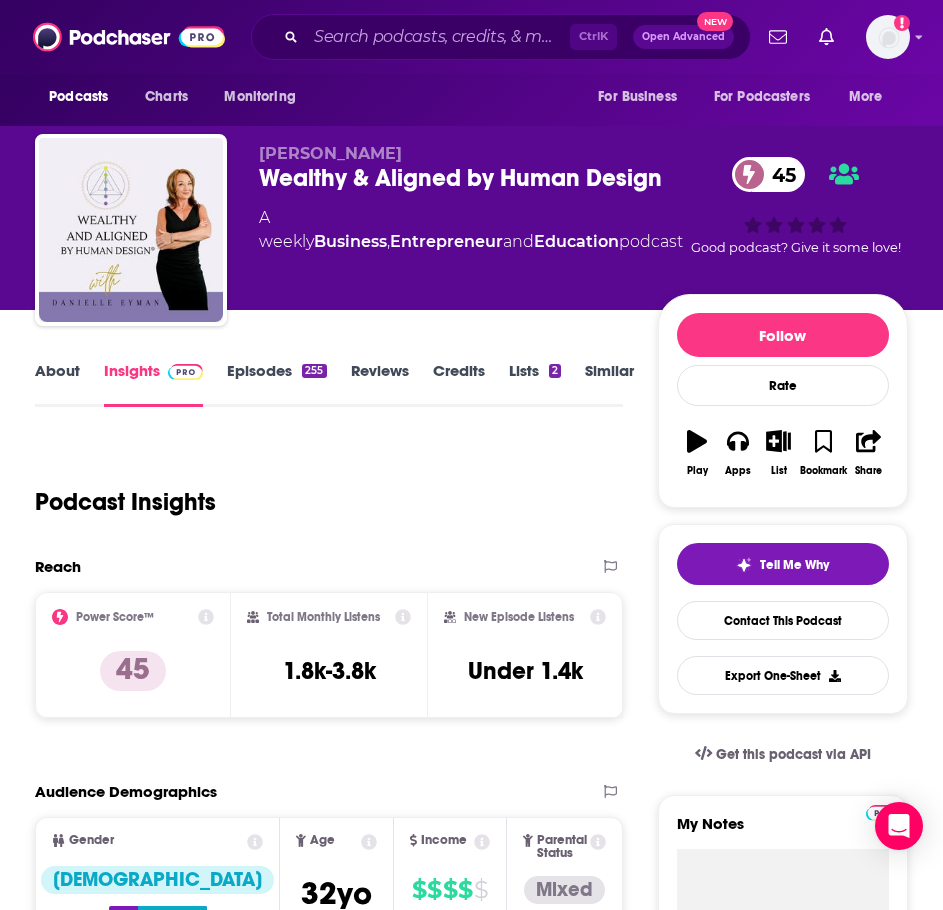 click on "About" at bounding box center (57, 384) 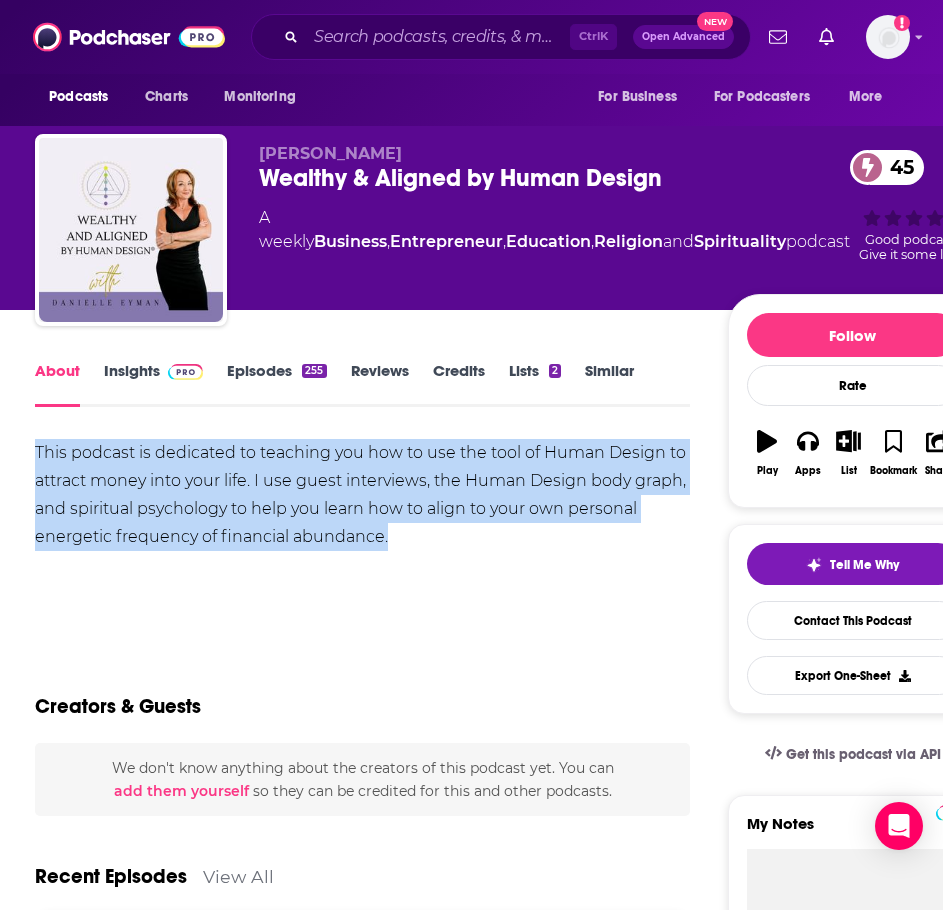 drag, startPoint x: 618, startPoint y: 538, endPoint x: 35, endPoint y: 449, distance: 589.7542 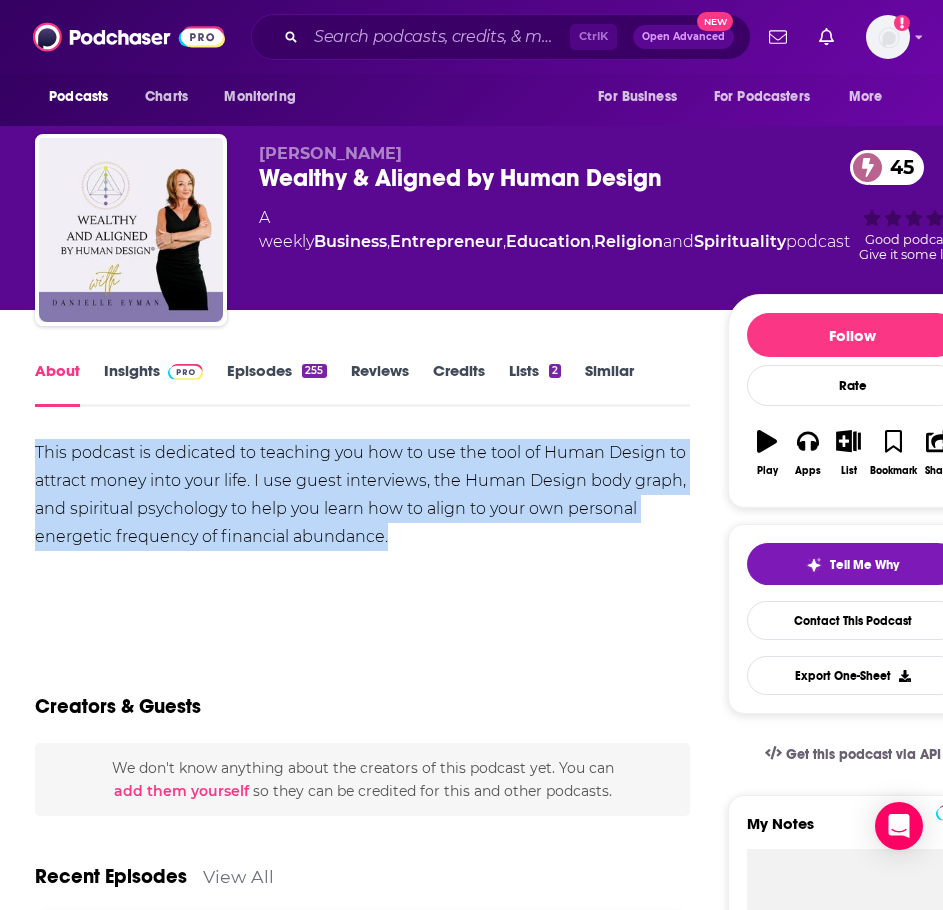 click on "Insights" at bounding box center [153, 384] 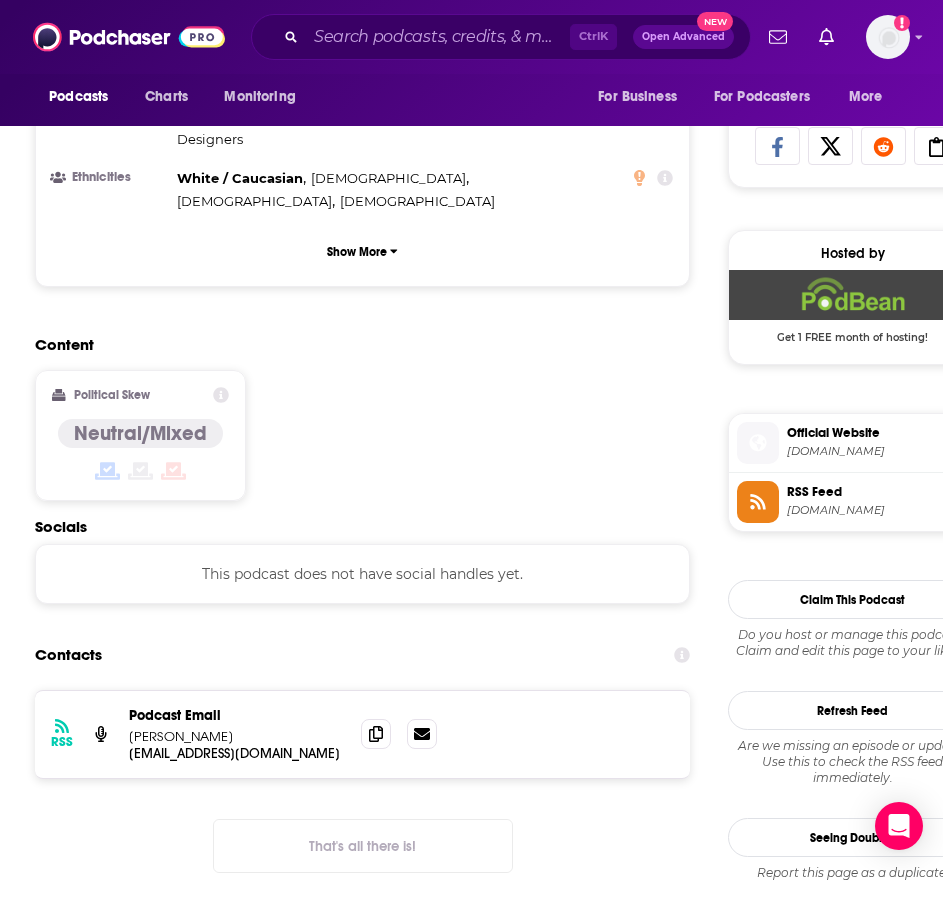 scroll, scrollTop: 1300, scrollLeft: 0, axis: vertical 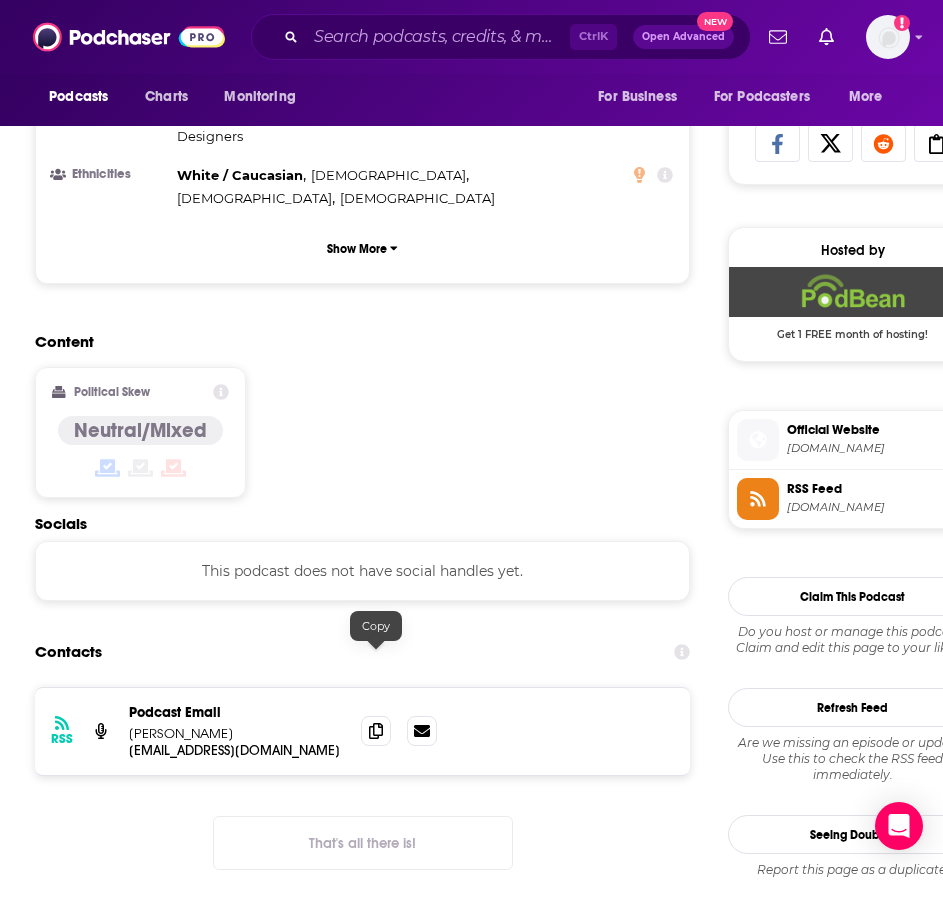 click at bounding box center [376, 731] 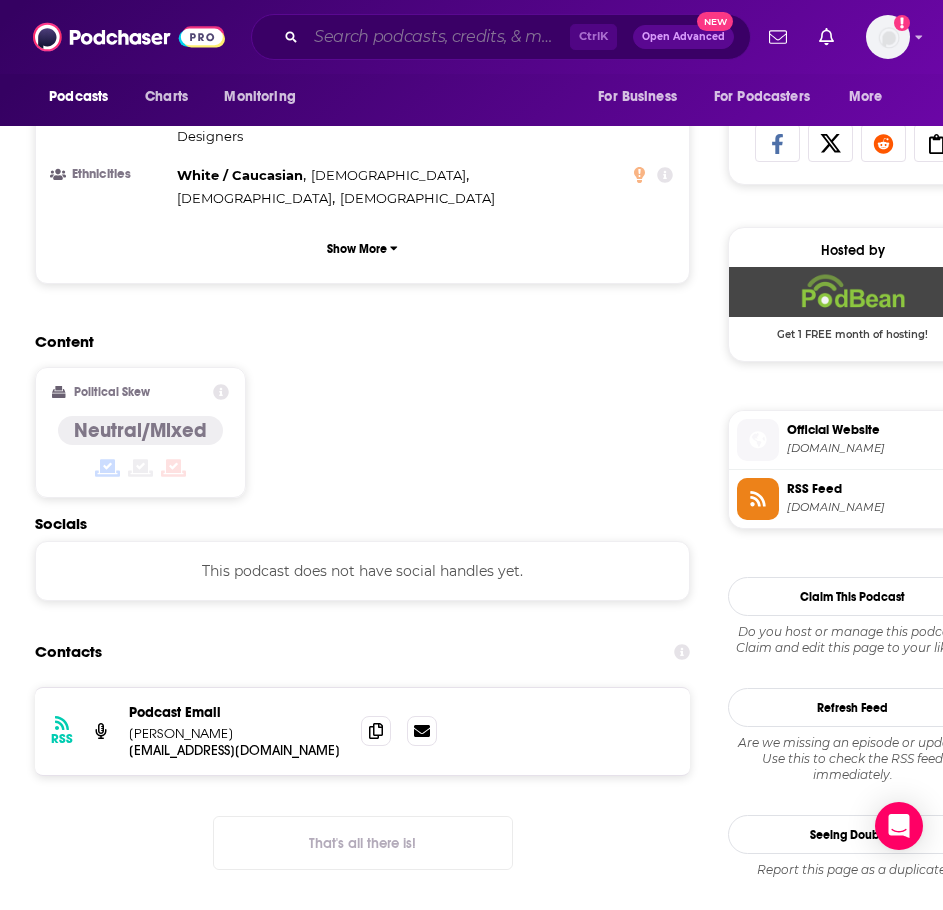 click at bounding box center [438, 37] 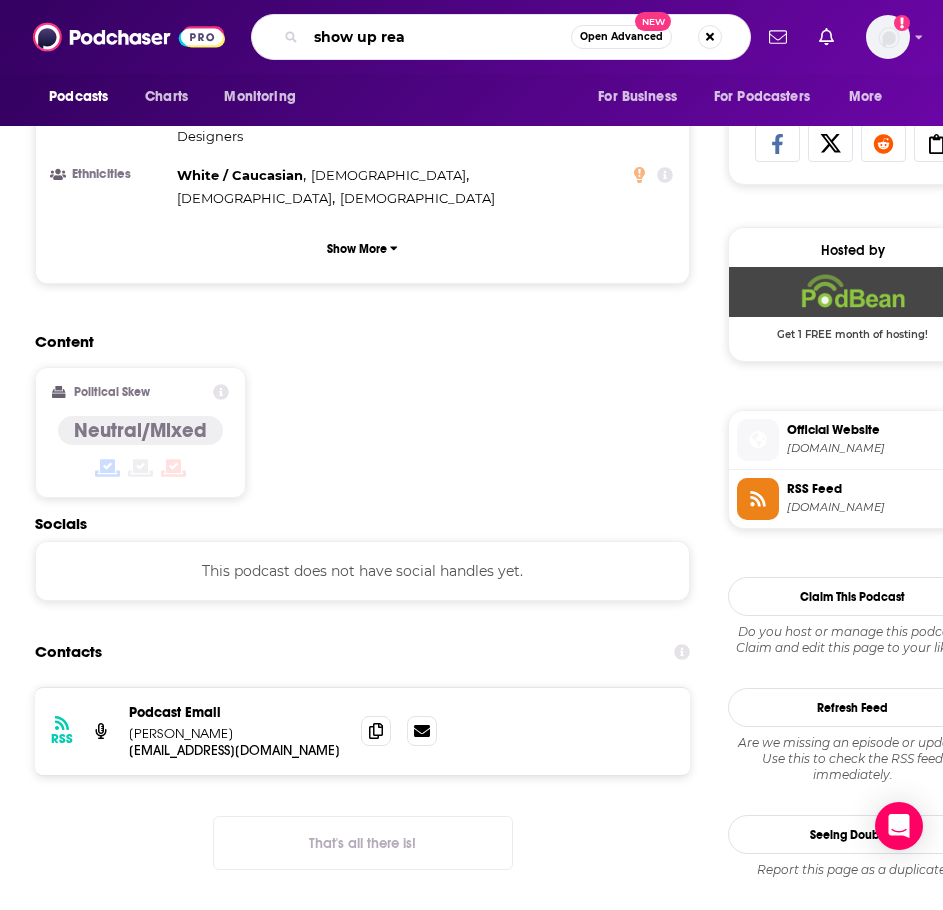 type on "show up real" 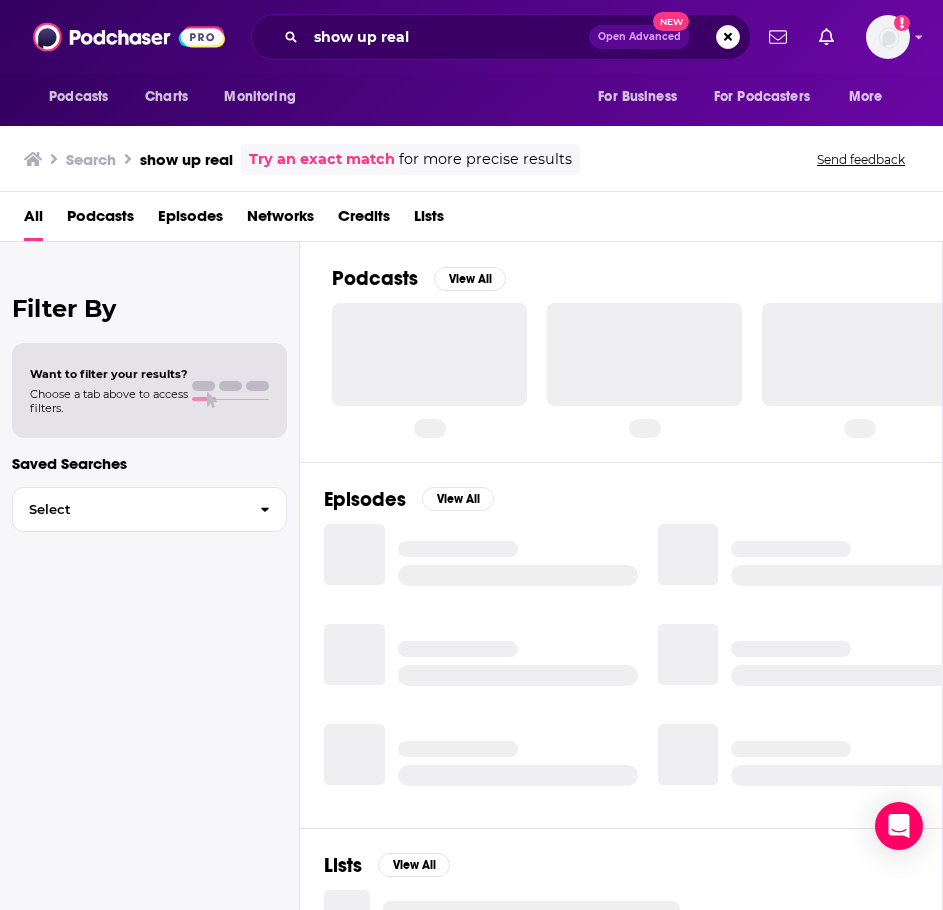 scroll, scrollTop: 0, scrollLeft: 0, axis: both 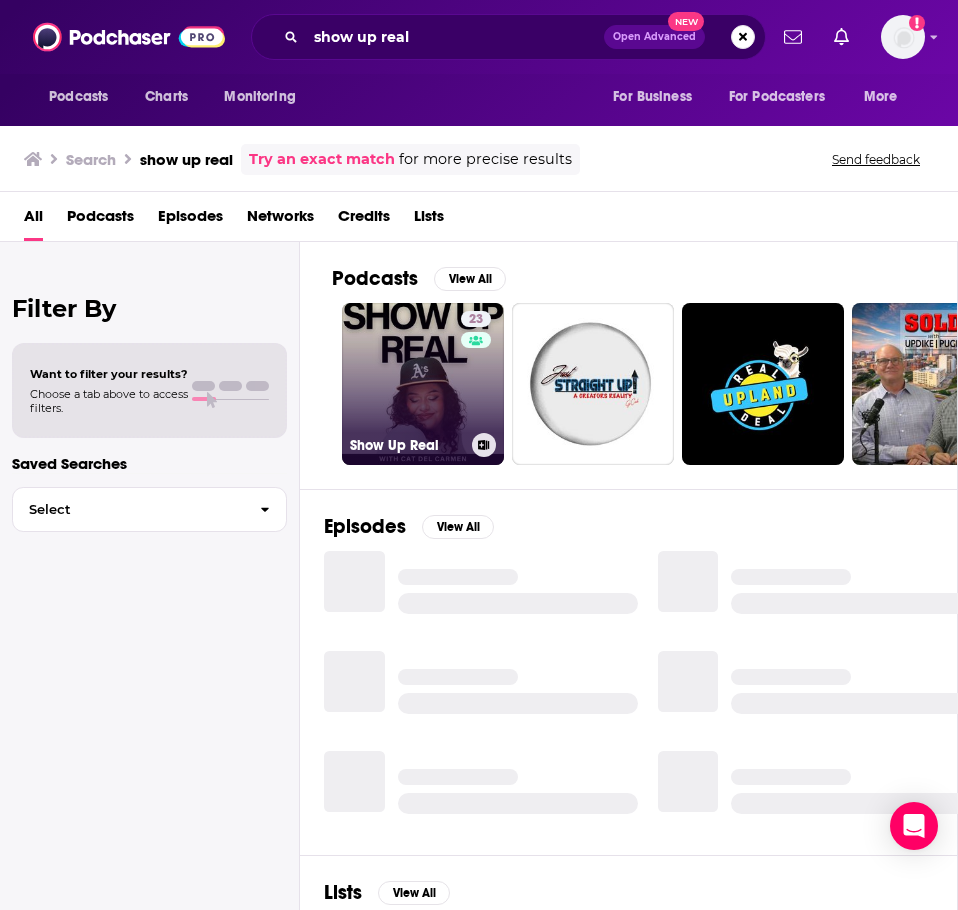 click on "23 Show Up Real" at bounding box center (423, 384) 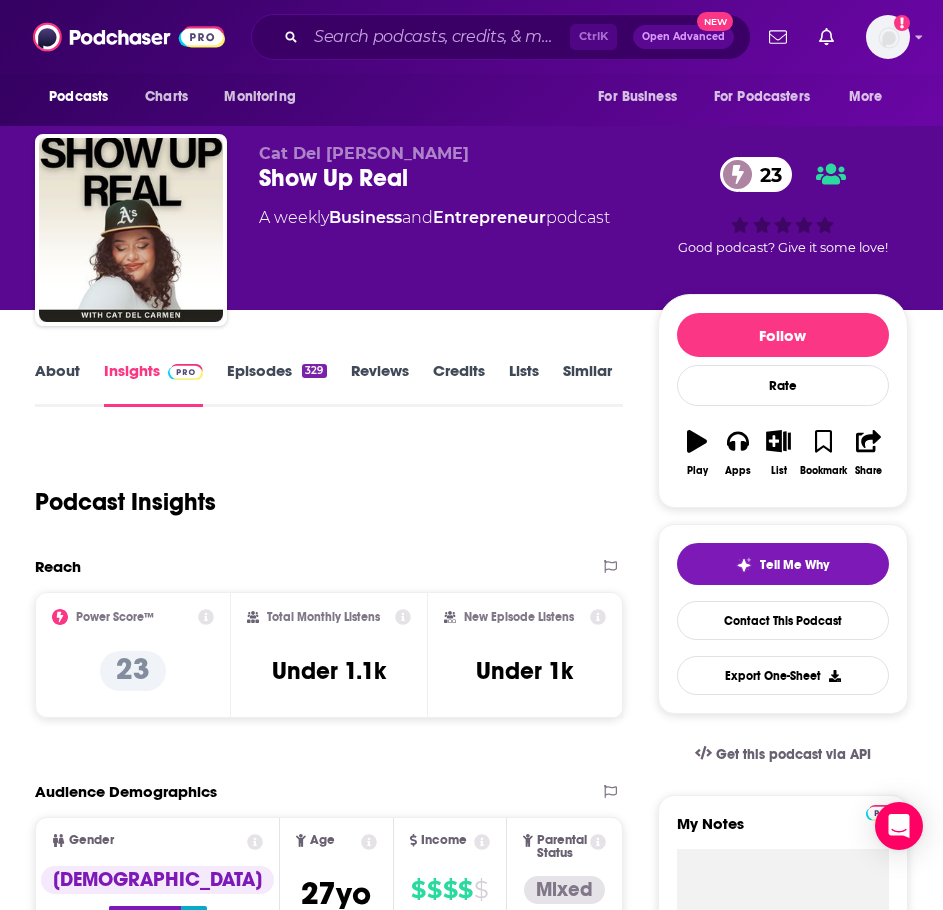 click on "About" at bounding box center [57, 384] 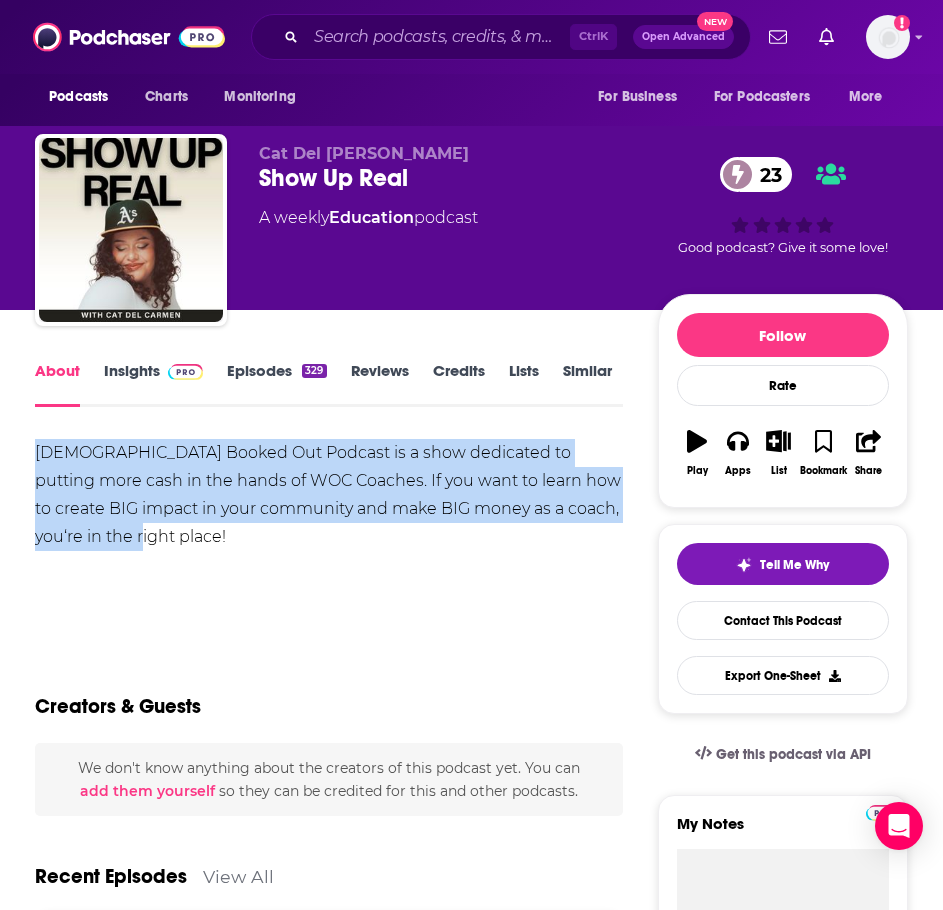 drag, startPoint x: 96, startPoint y: 549, endPoint x: 89, endPoint y: 475, distance: 74.330345 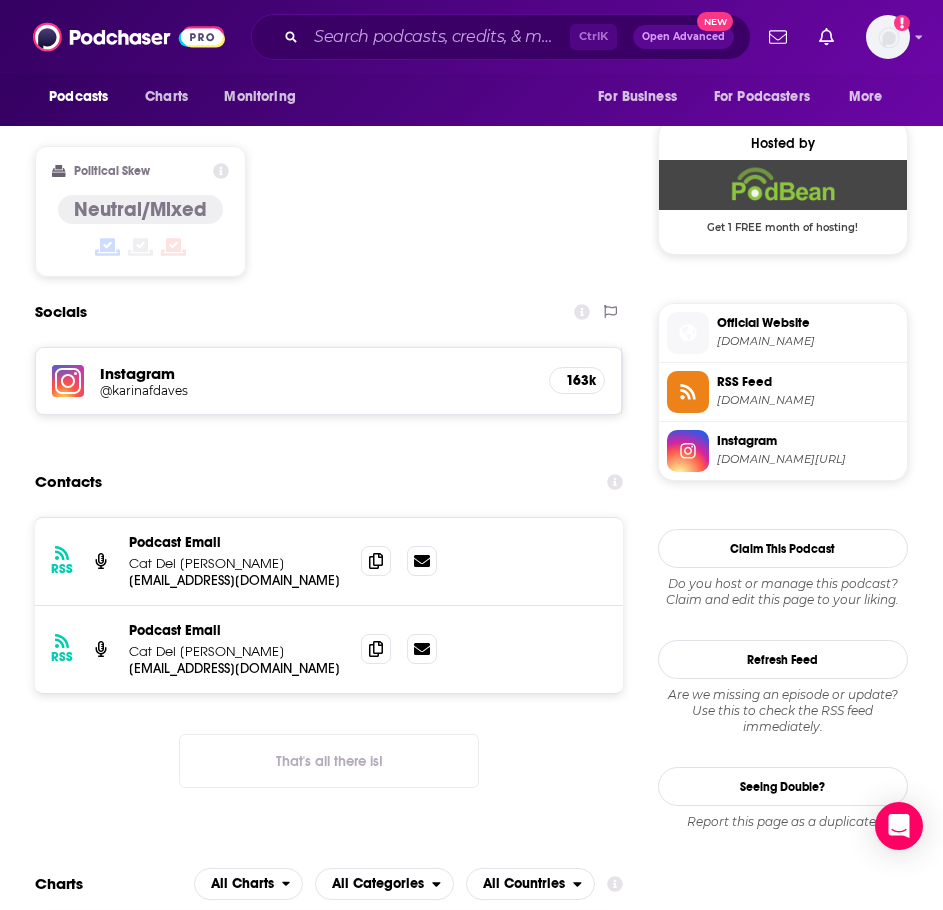 scroll, scrollTop: 1600, scrollLeft: 0, axis: vertical 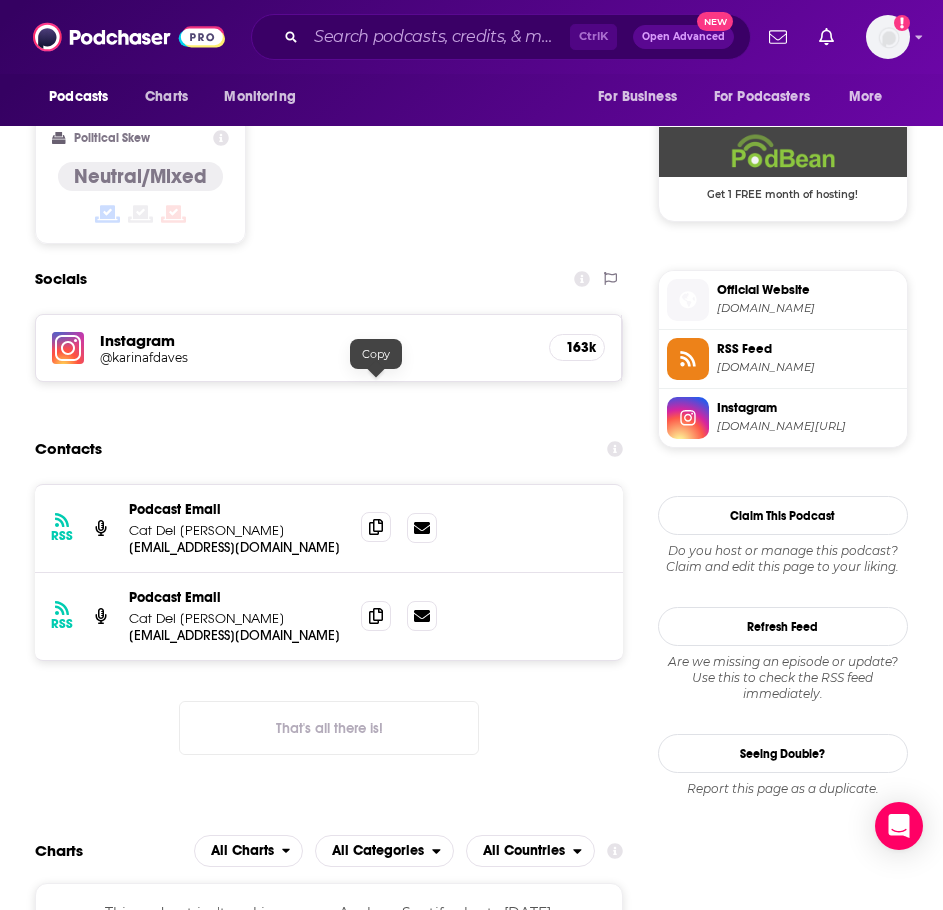 click 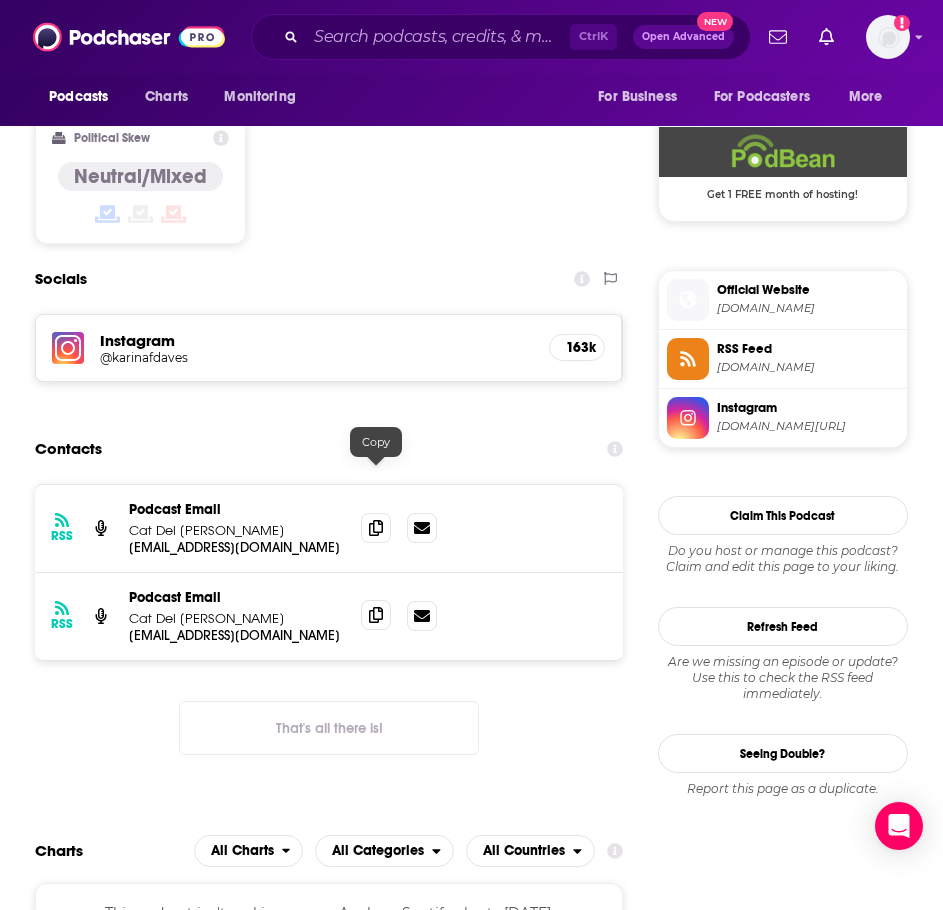 click 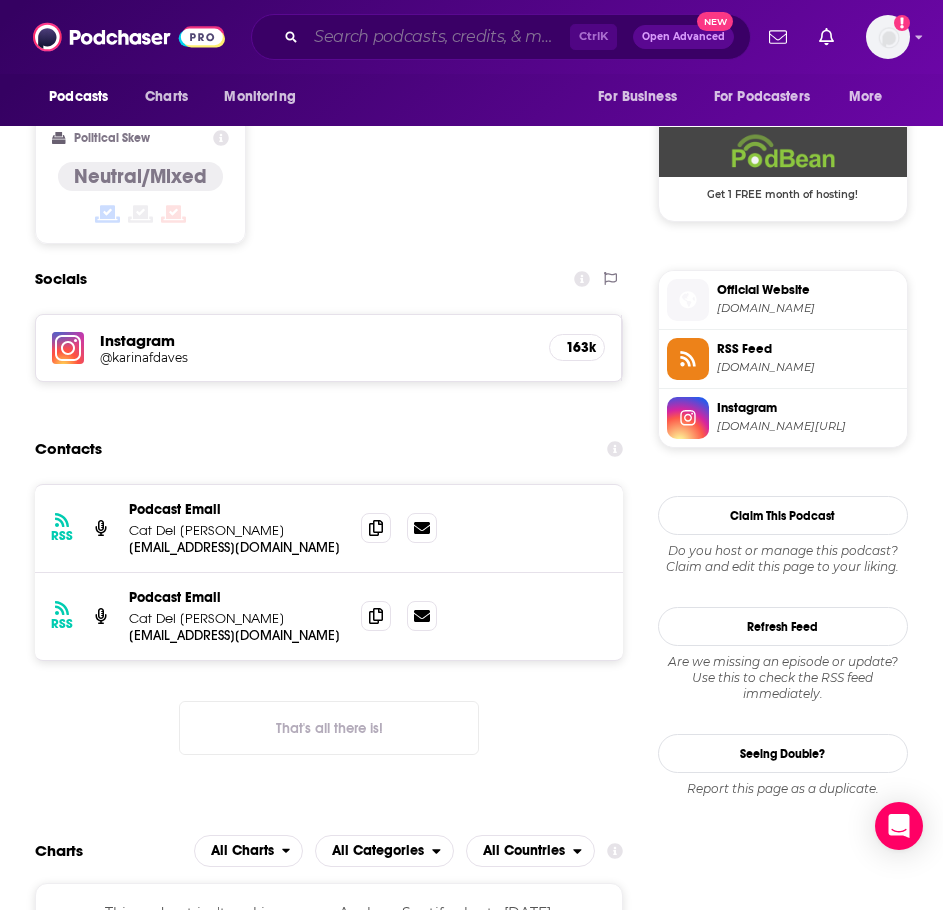 click at bounding box center [438, 37] 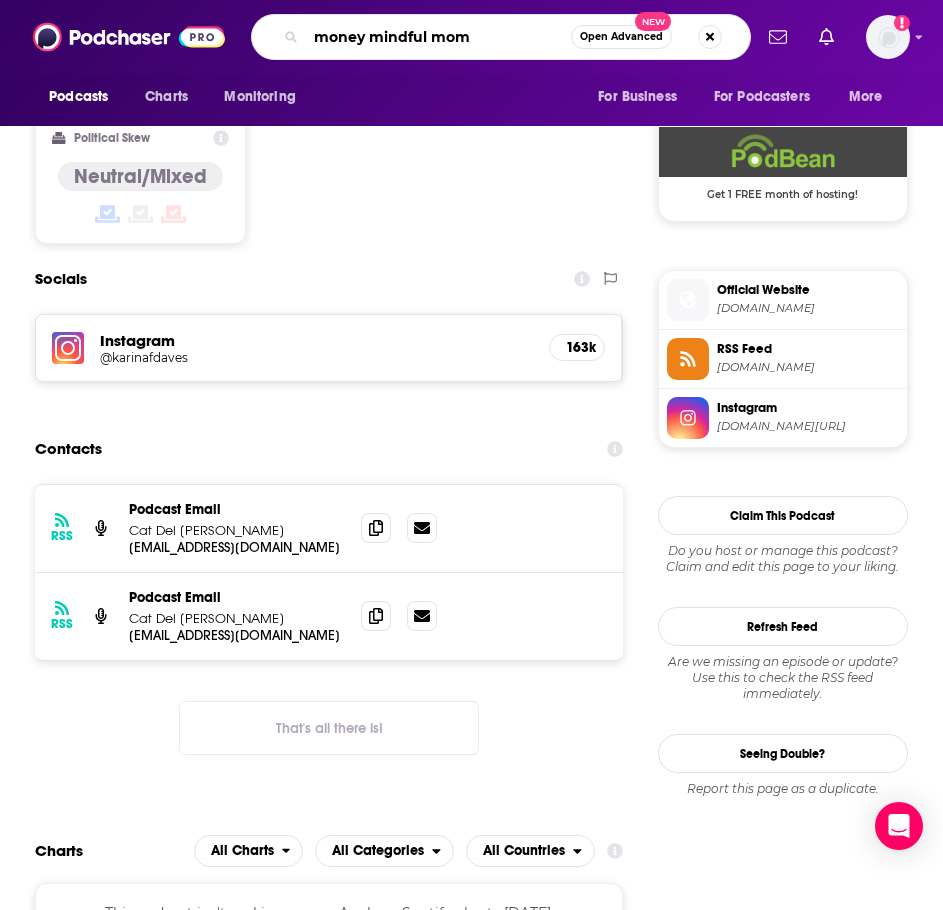 type on "money mindful moms" 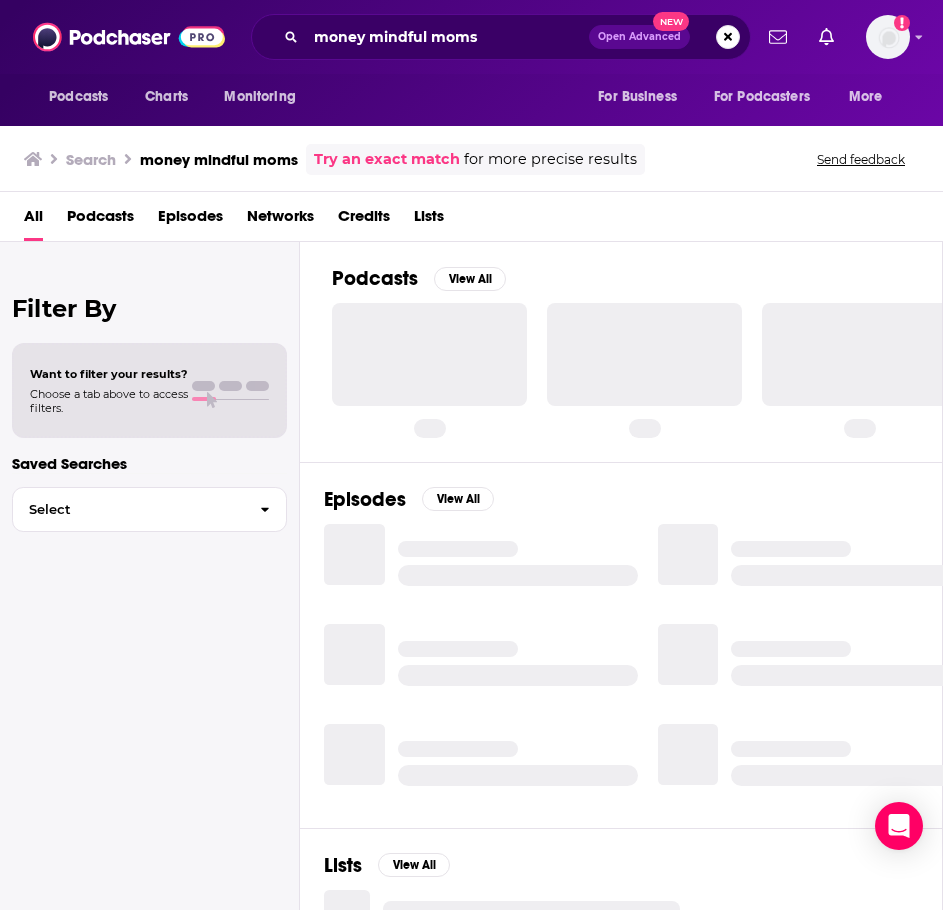 scroll, scrollTop: 0, scrollLeft: 0, axis: both 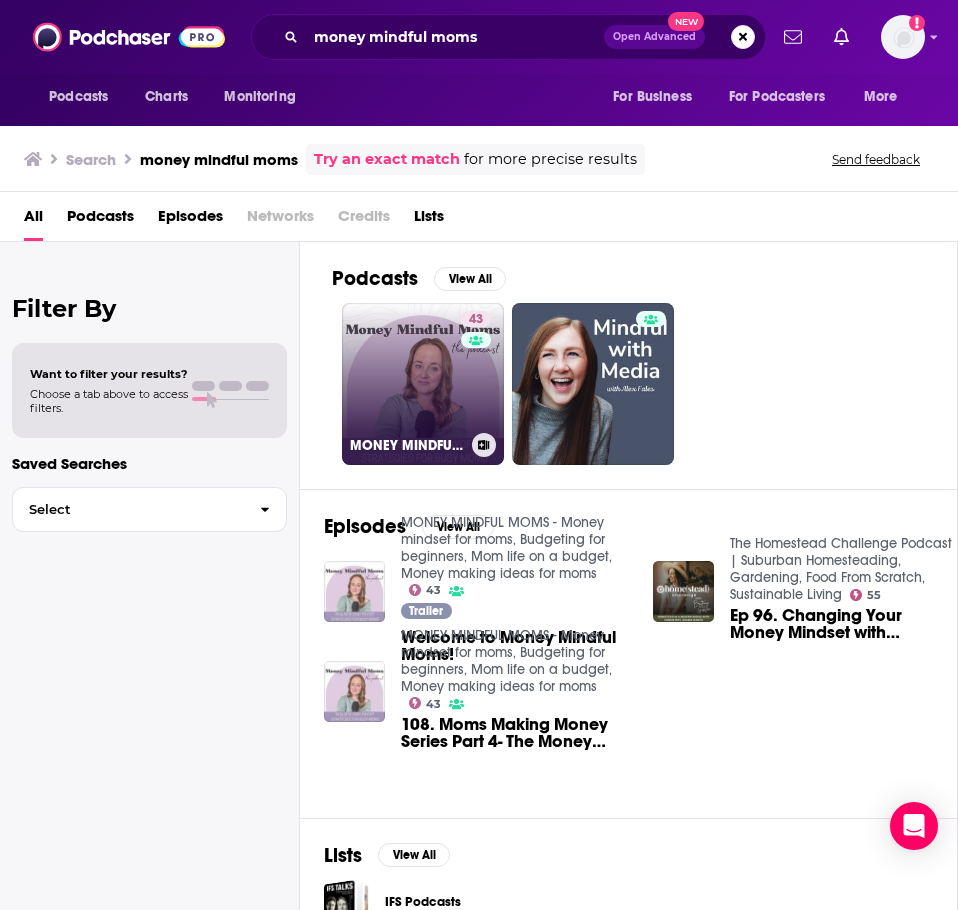 click on "43 MONEY MINDFUL MOMS - Money mindset for moms, Budgeting for beginners, Mom life on a budget, Money making ideas for moms" at bounding box center (423, 384) 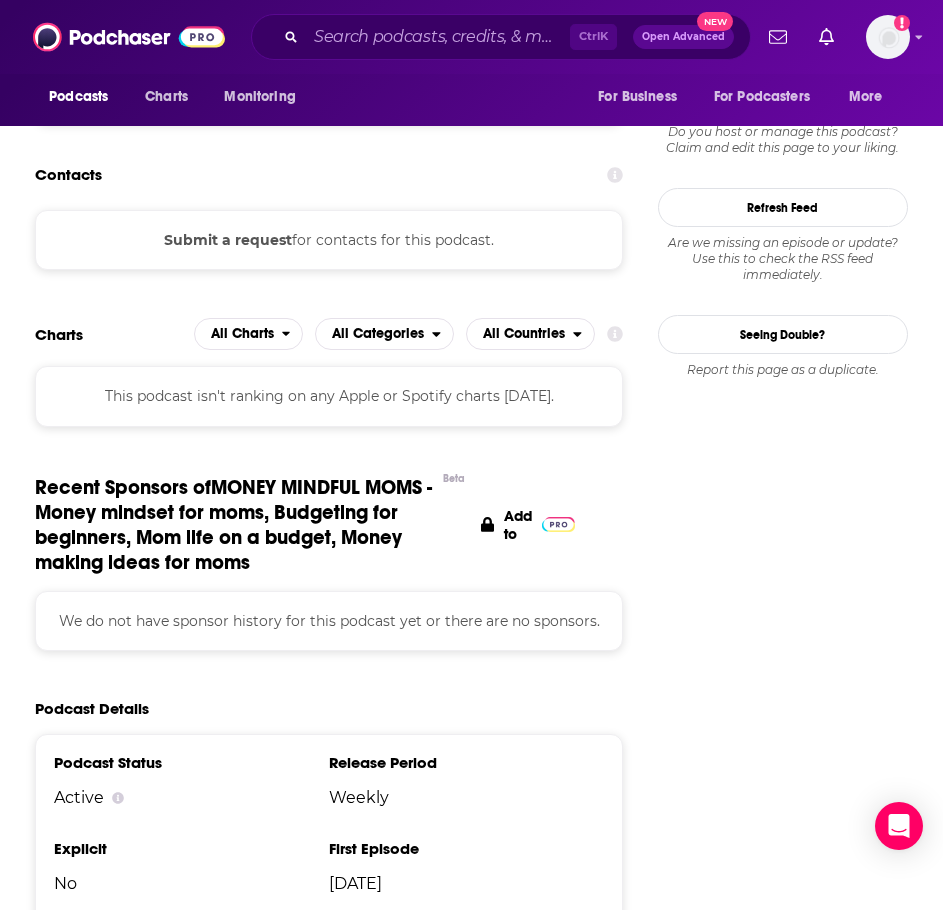 scroll, scrollTop: 2400, scrollLeft: 0, axis: vertical 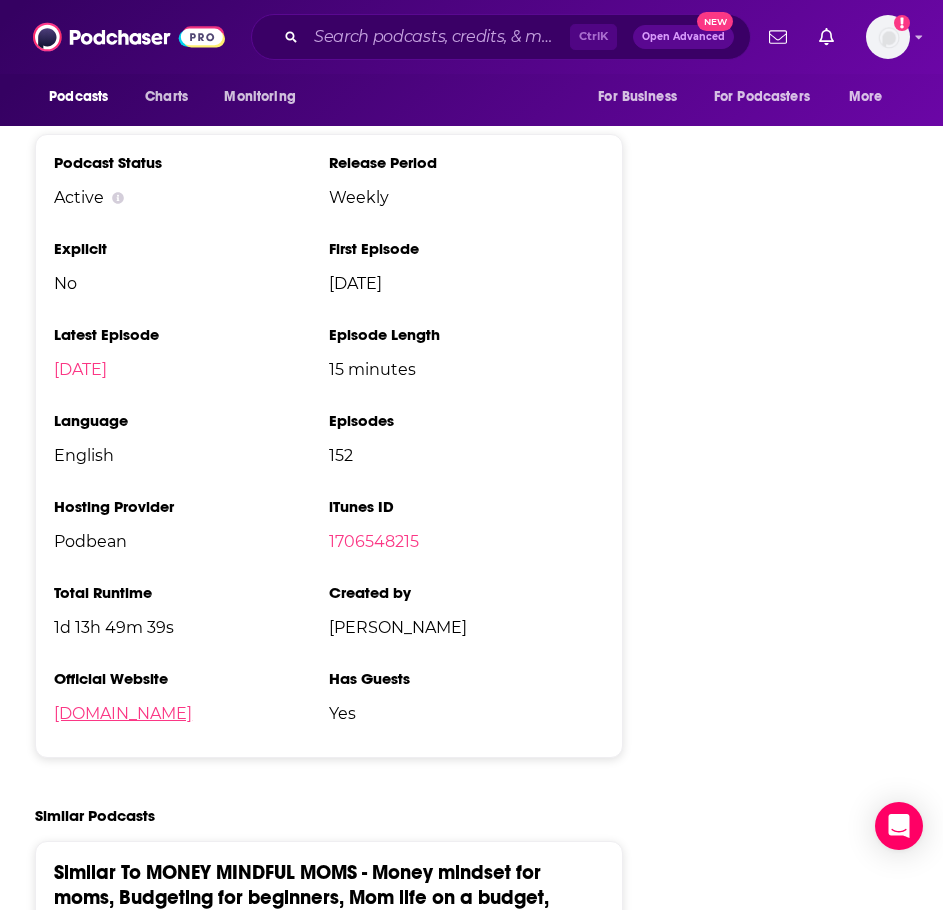 click on "[DOMAIN_NAME]" at bounding box center [123, 713] 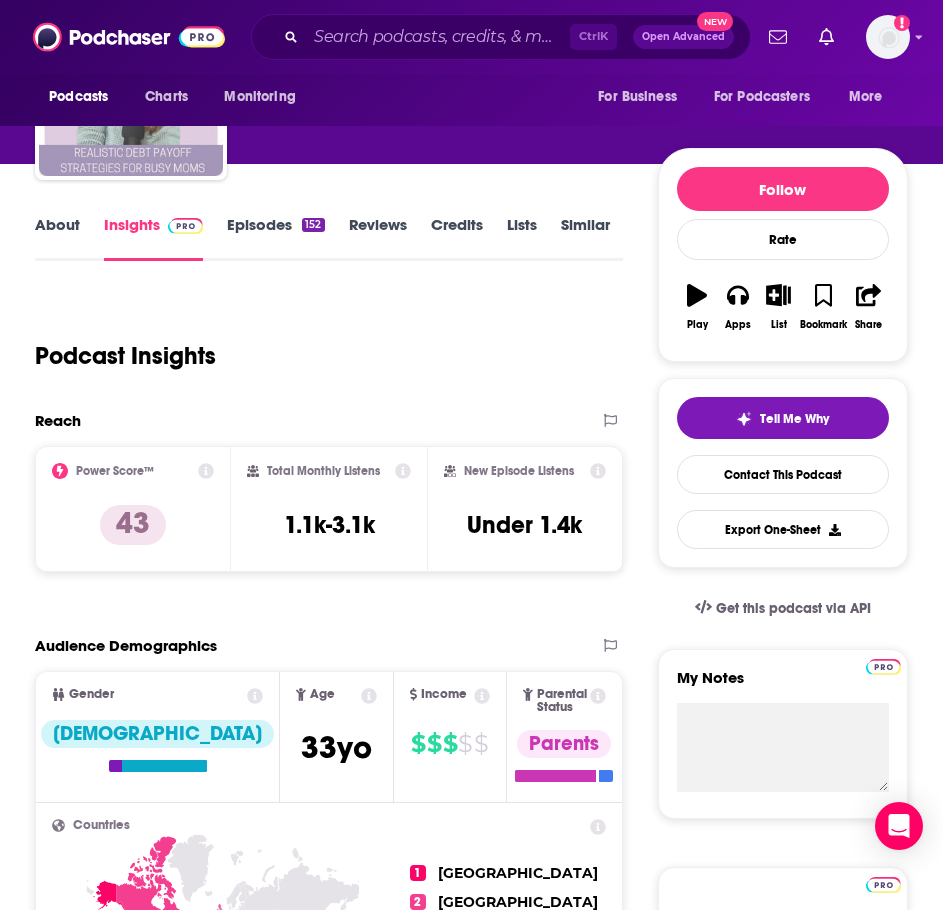scroll, scrollTop: 0, scrollLeft: 0, axis: both 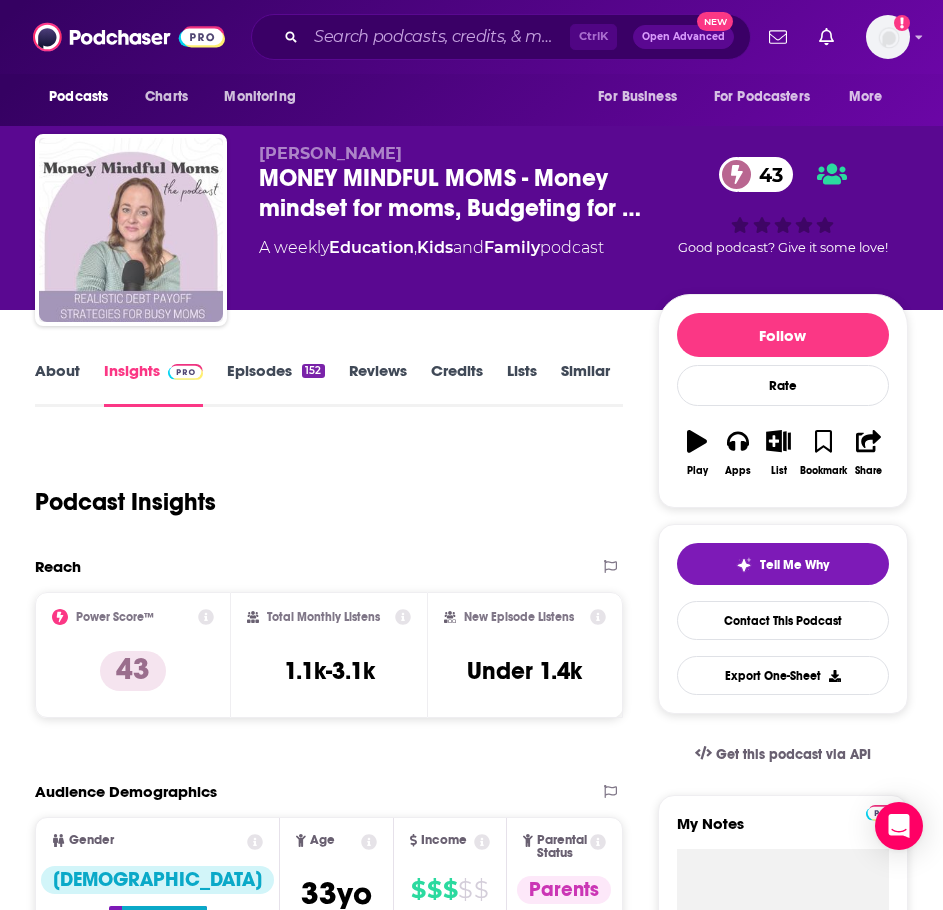 click on "About" at bounding box center [57, 384] 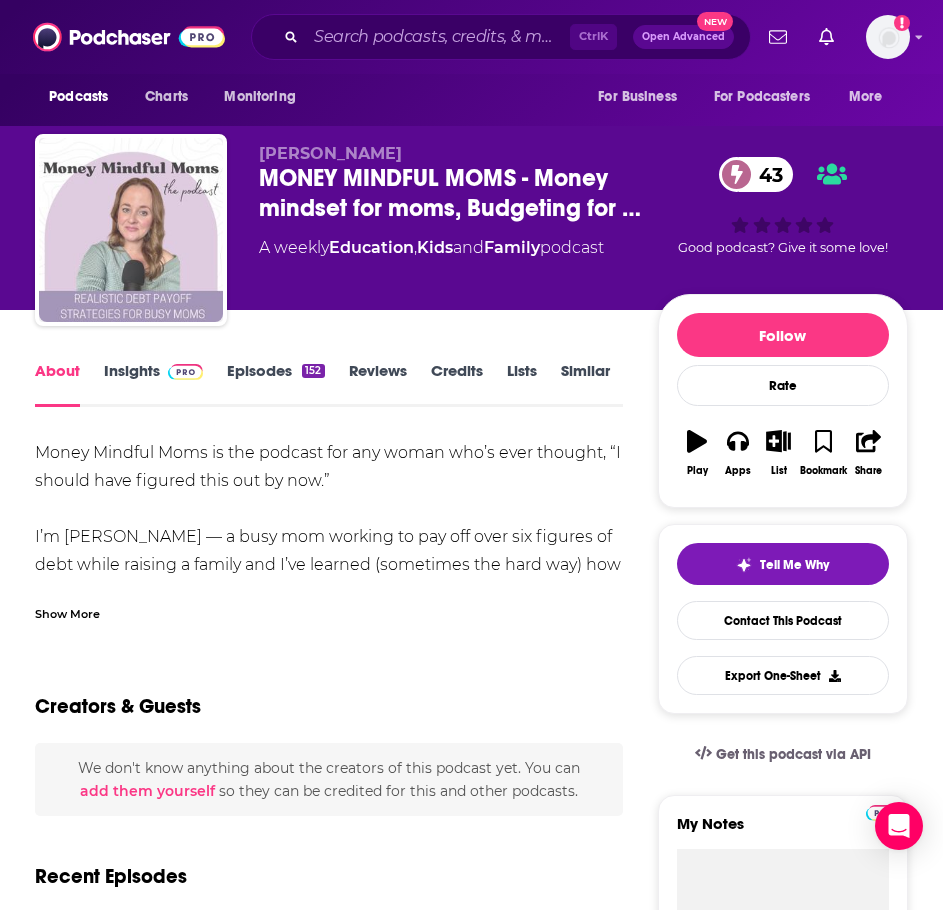 drag, startPoint x: 103, startPoint y: 593, endPoint x: 107, endPoint y: 583, distance: 10.770329 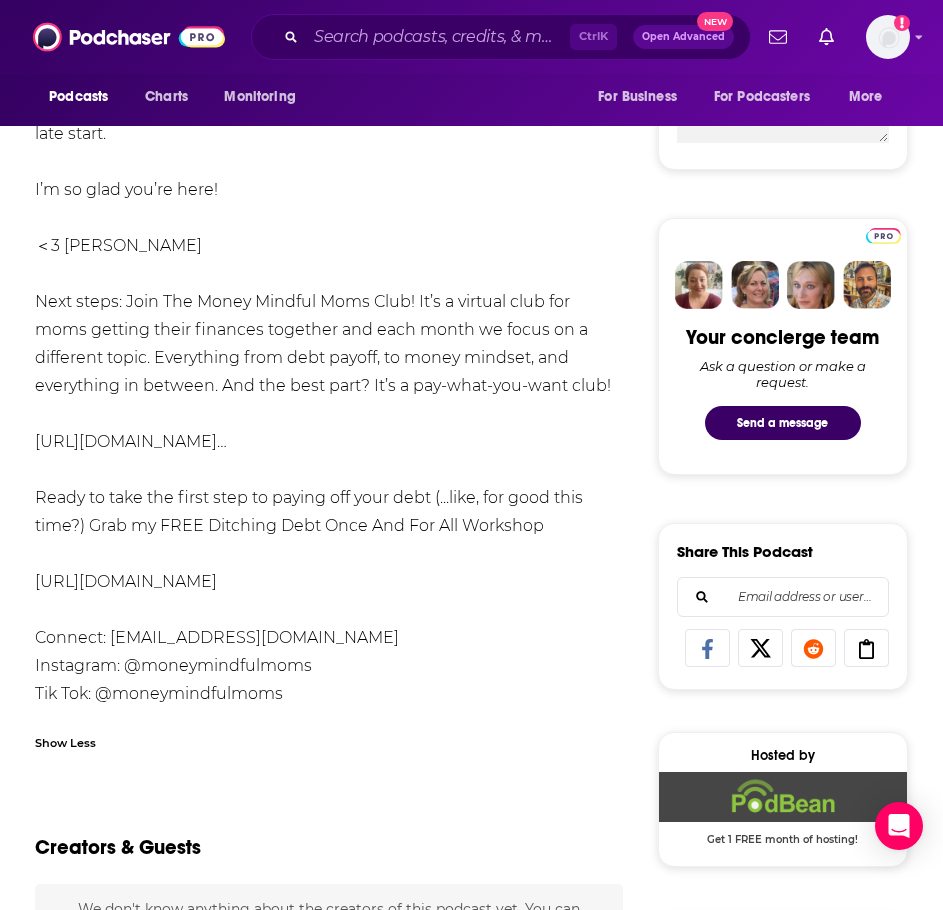 scroll, scrollTop: 800, scrollLeft: 0, axis: vertical 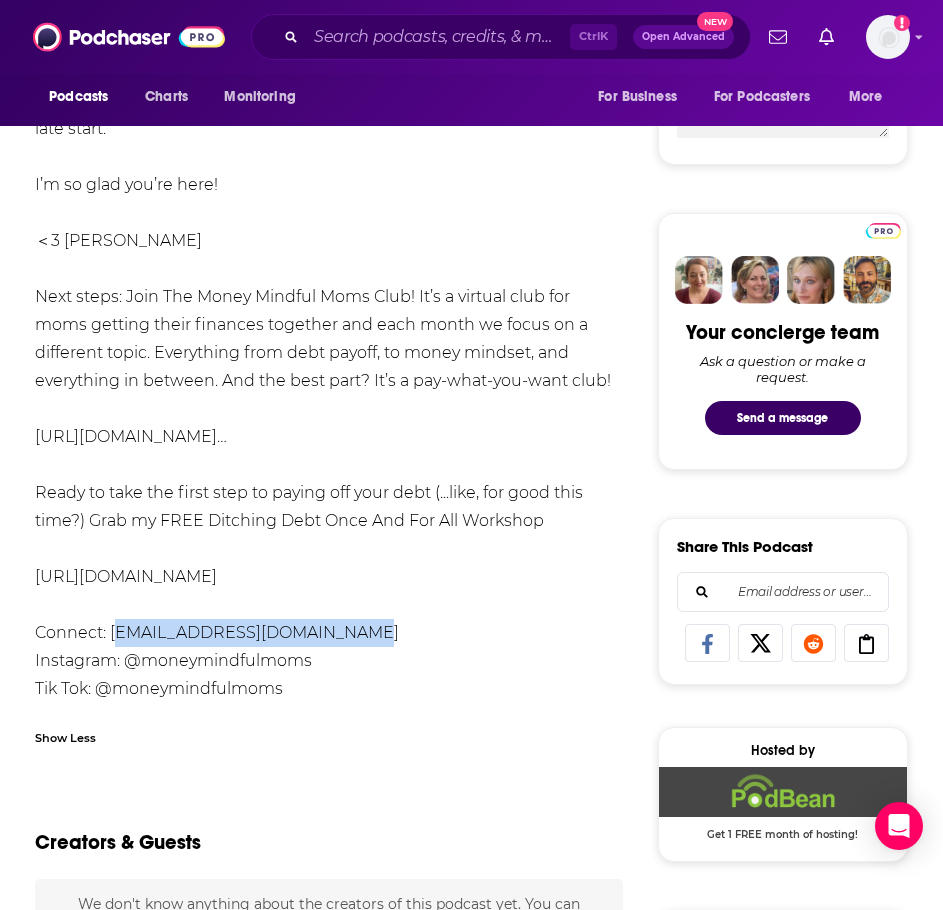 drag, startPoint x: 391, startPoint y: 631, endPoint x: 119, endPoint y: 637, distance: 272.06616 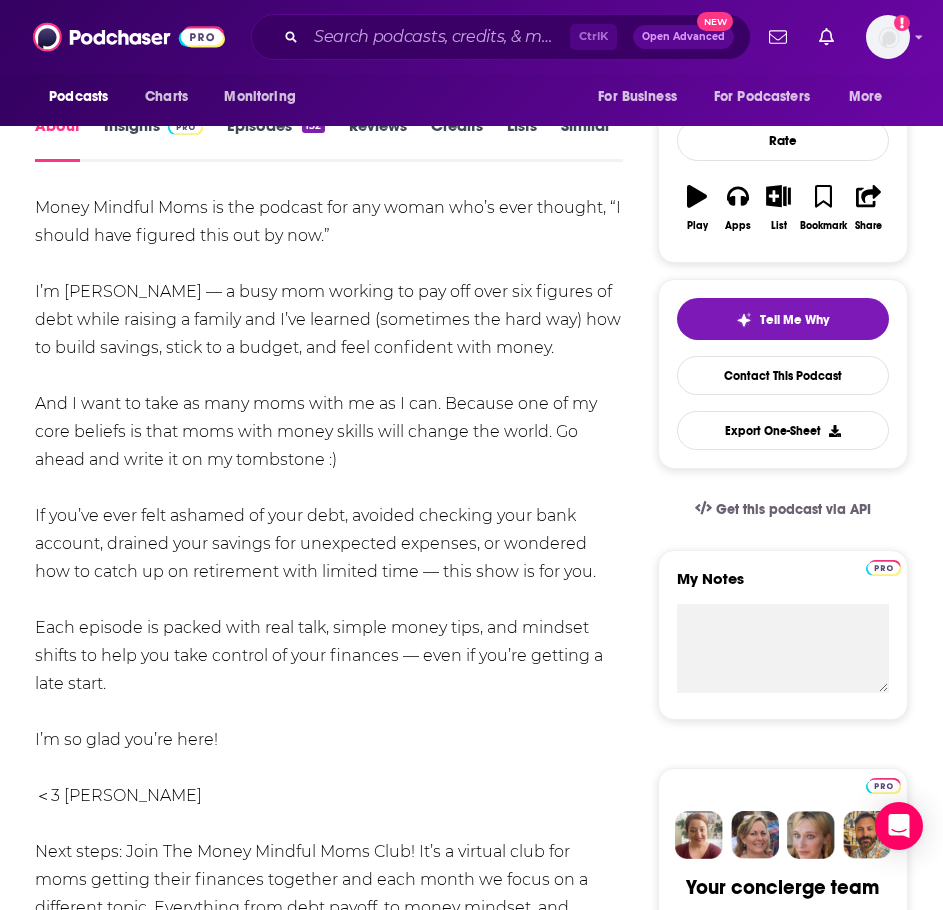 scroll, scrollTop: 300, scrollLeft: 0, axis: vertical 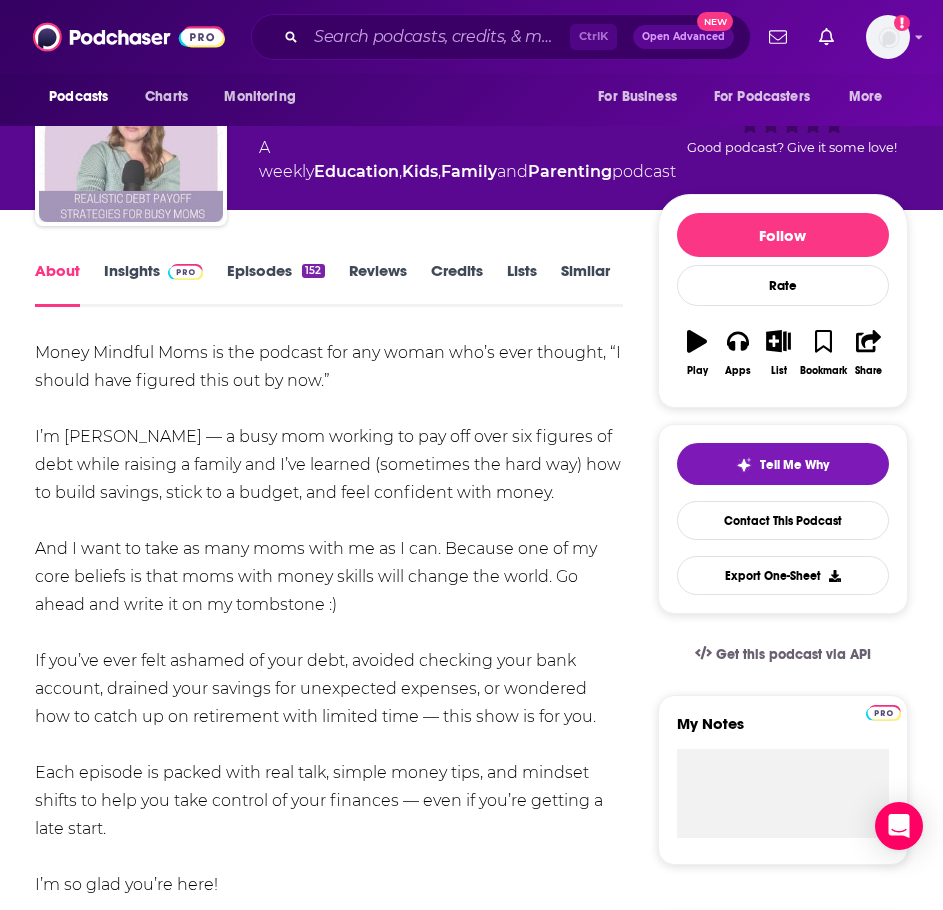 drag, startPoint x: 161, startPoint y: 623, endPoint x: 34, endPoint y: 364, distance: 288.46143 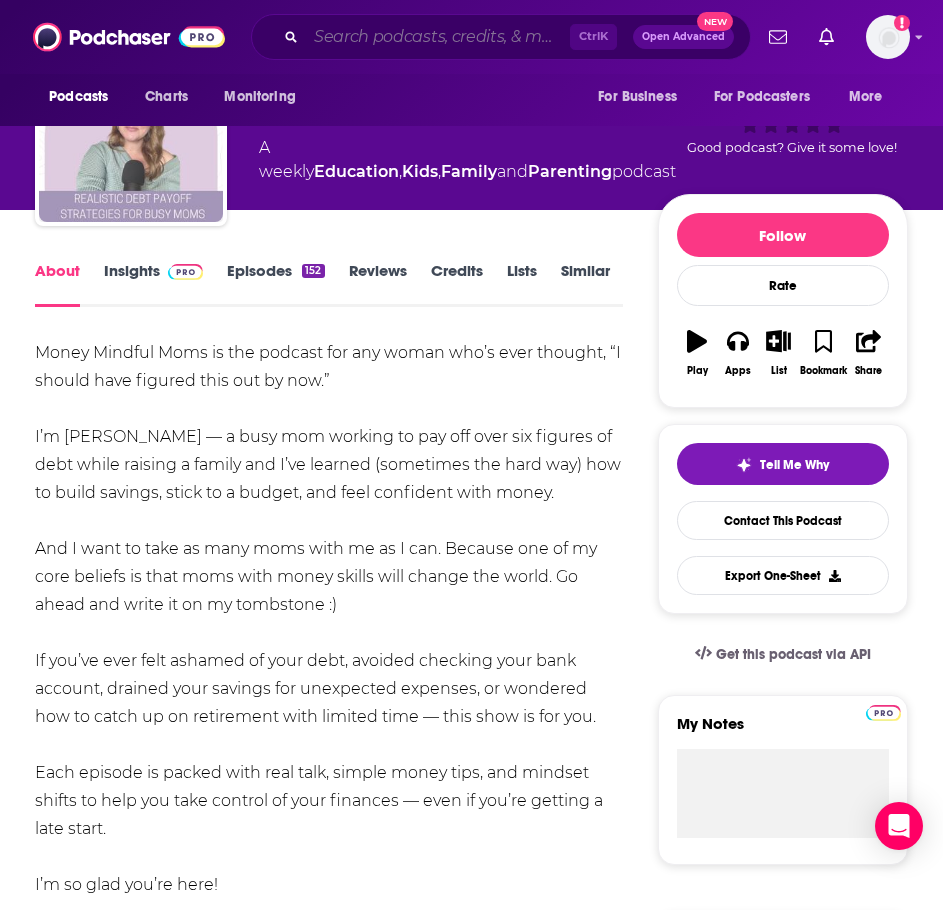 click at bounding box center [438, 37] 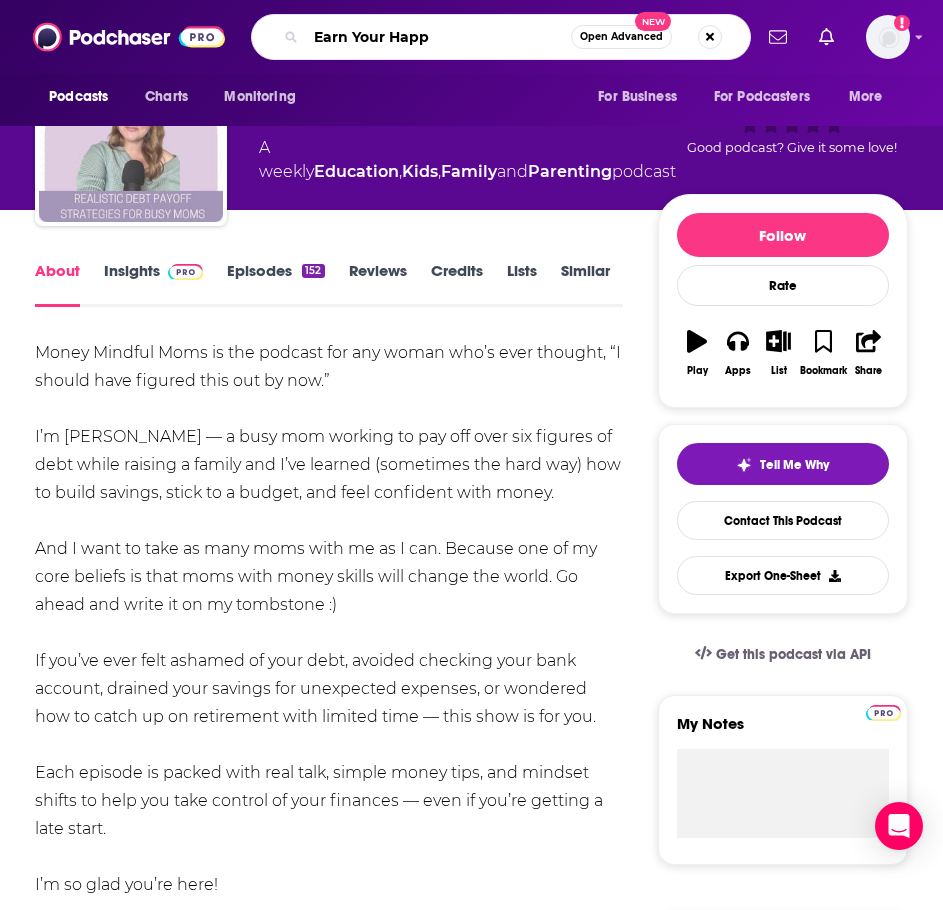 type on "Earn Your Happy" 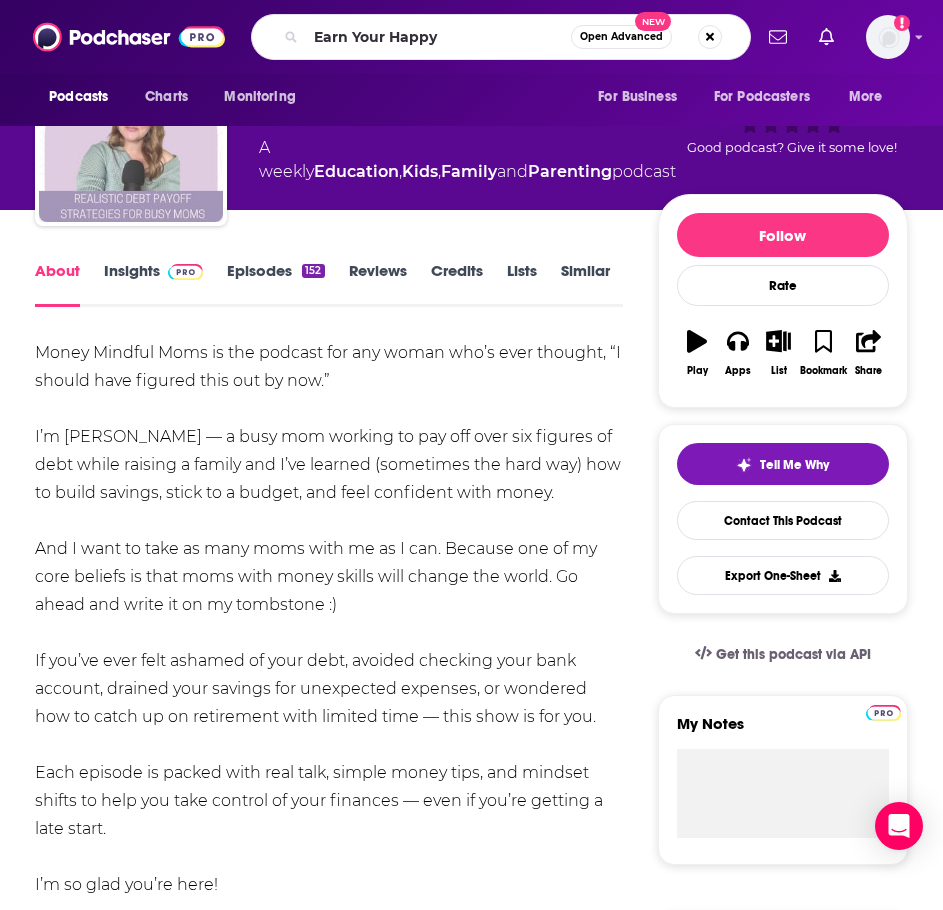 scroll, scrollTop: 0, scrollLeft: 0, axis: both 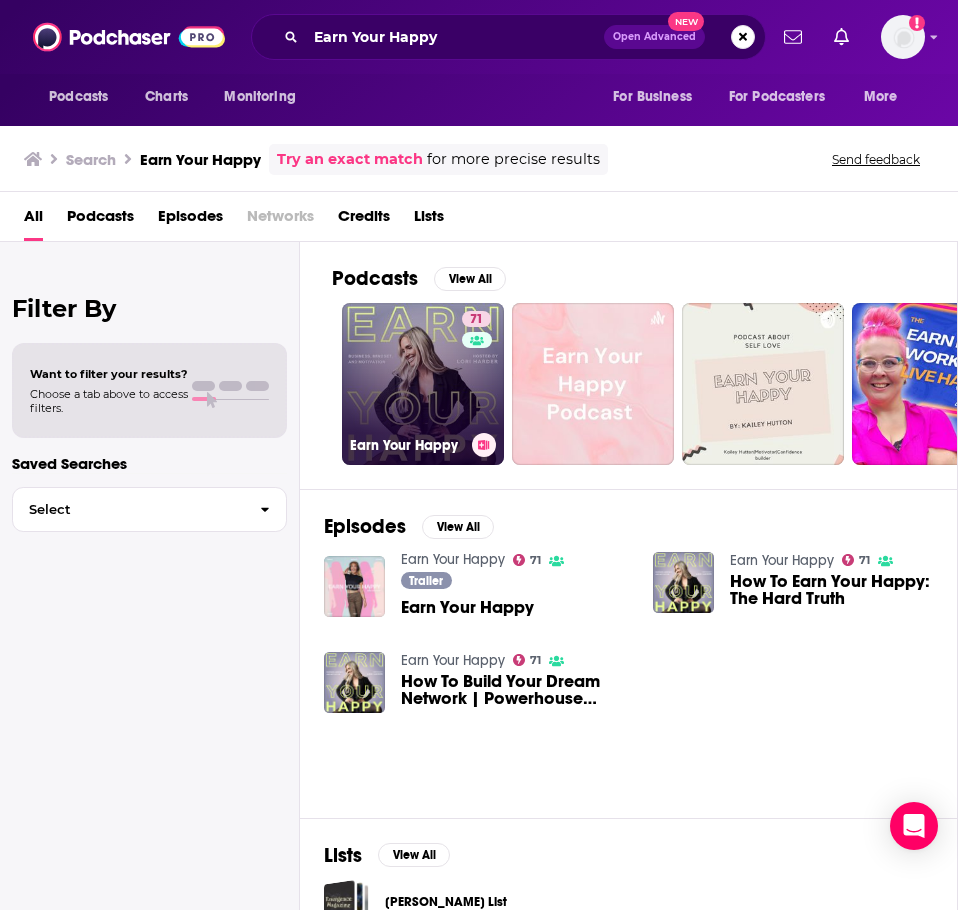 click on "71 Earn Your Happy" at bounding box center (423, 384) 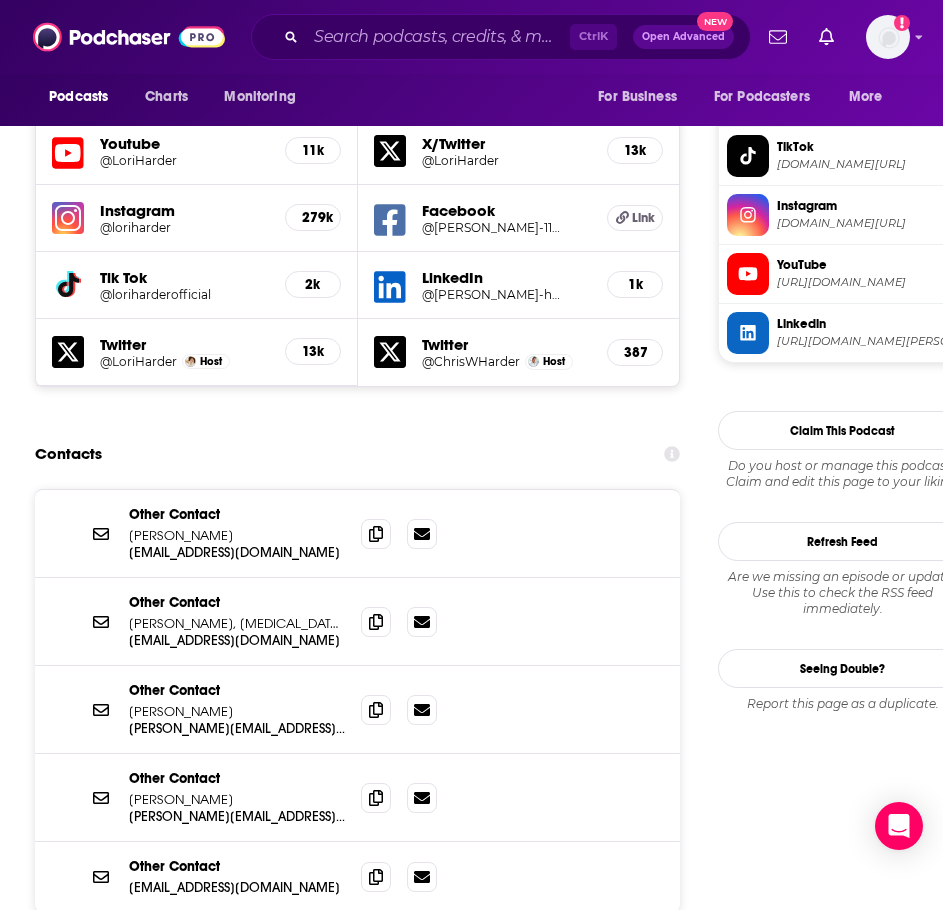 scroll, scrollTop: 1800, scrollLeft: 0, axis: vertical 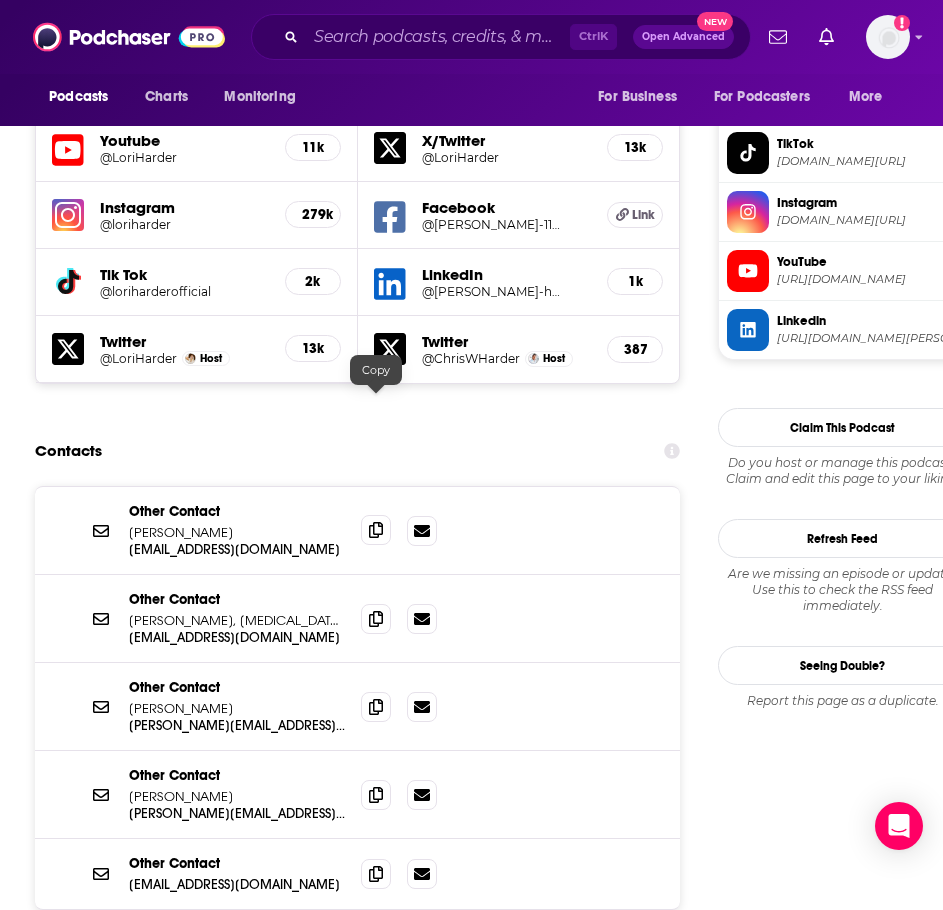 click 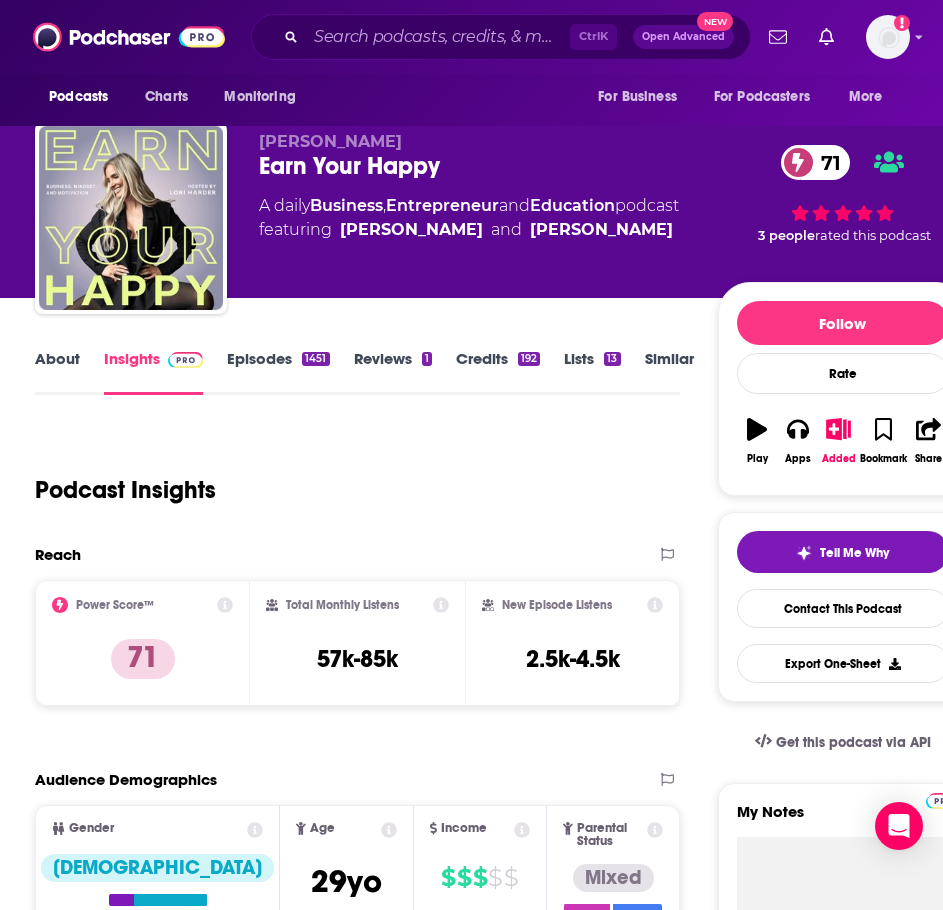 scroll, scrollTop: 0, scrollLeft: 0, axis: both 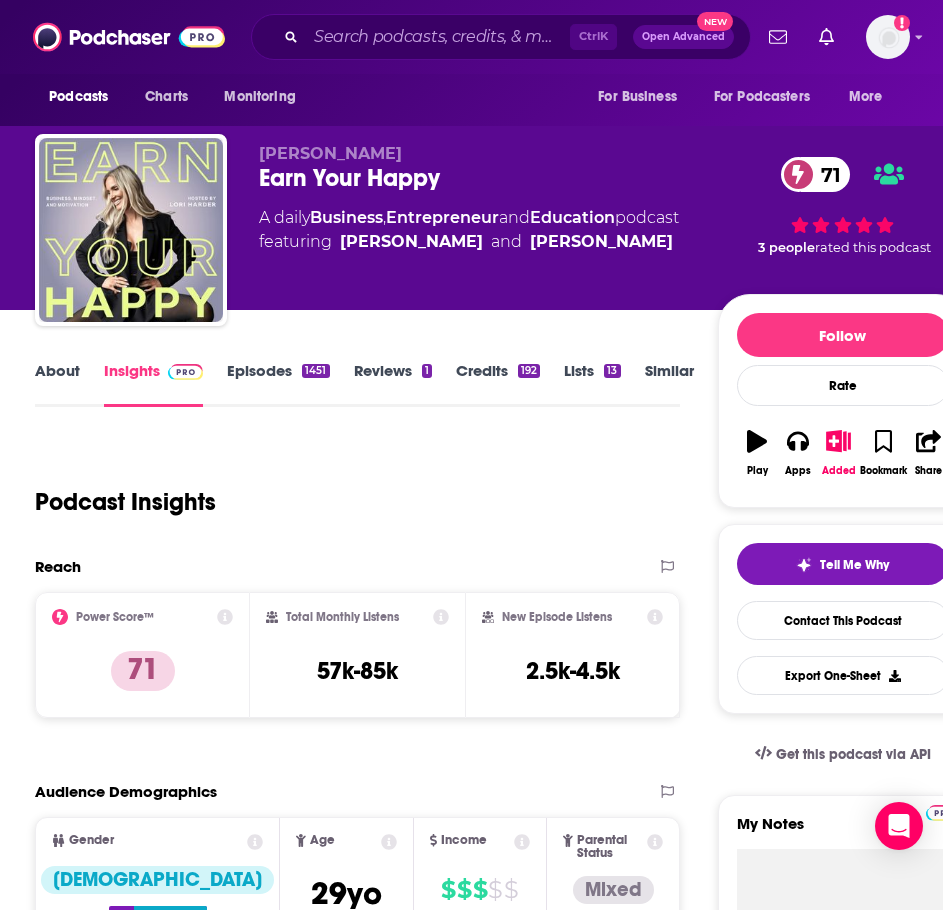click on "About" at bounding box center [57, 384] 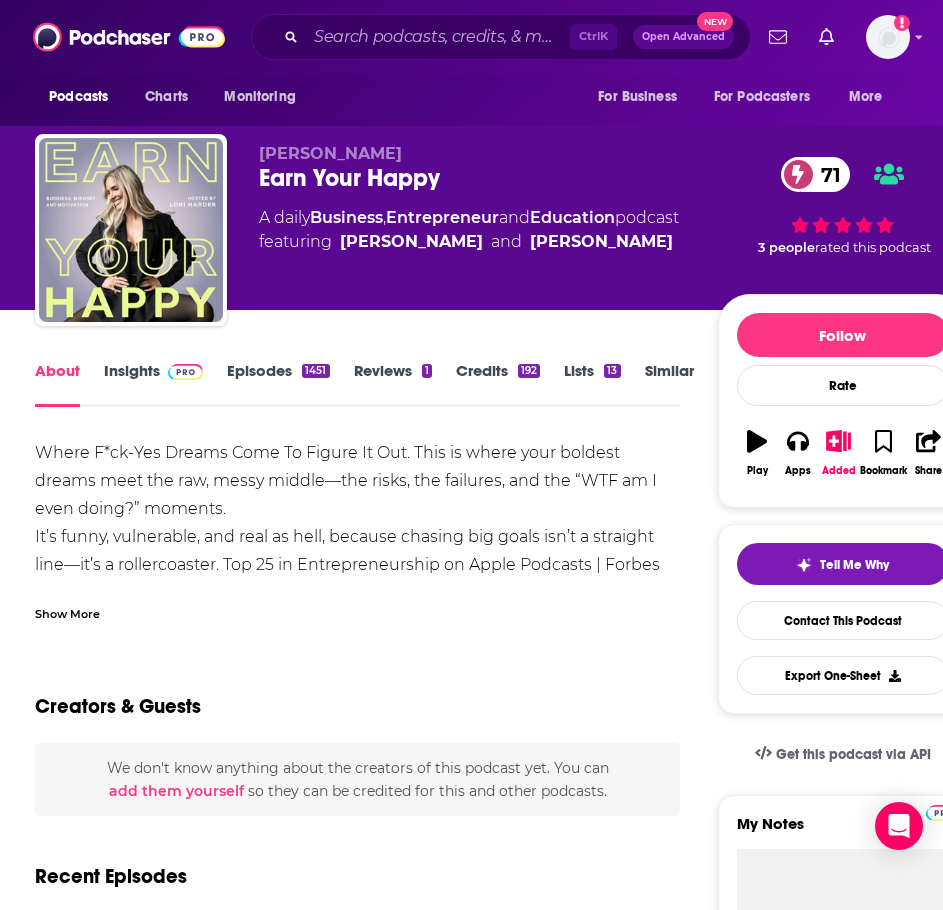 click on "Show More" at bounding box center [67, 612] 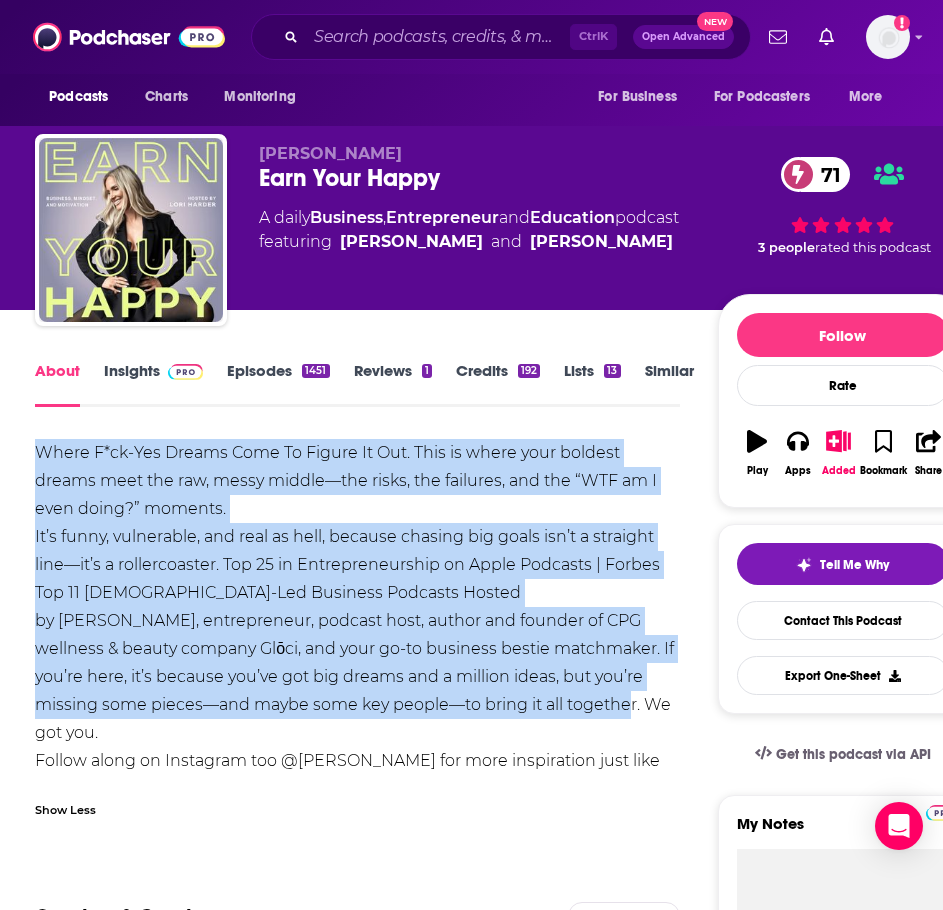 drag, startPoint x: 439, startPoint y: 702, endPoint x: 28, endPoint y: 446, distance: 484.2076 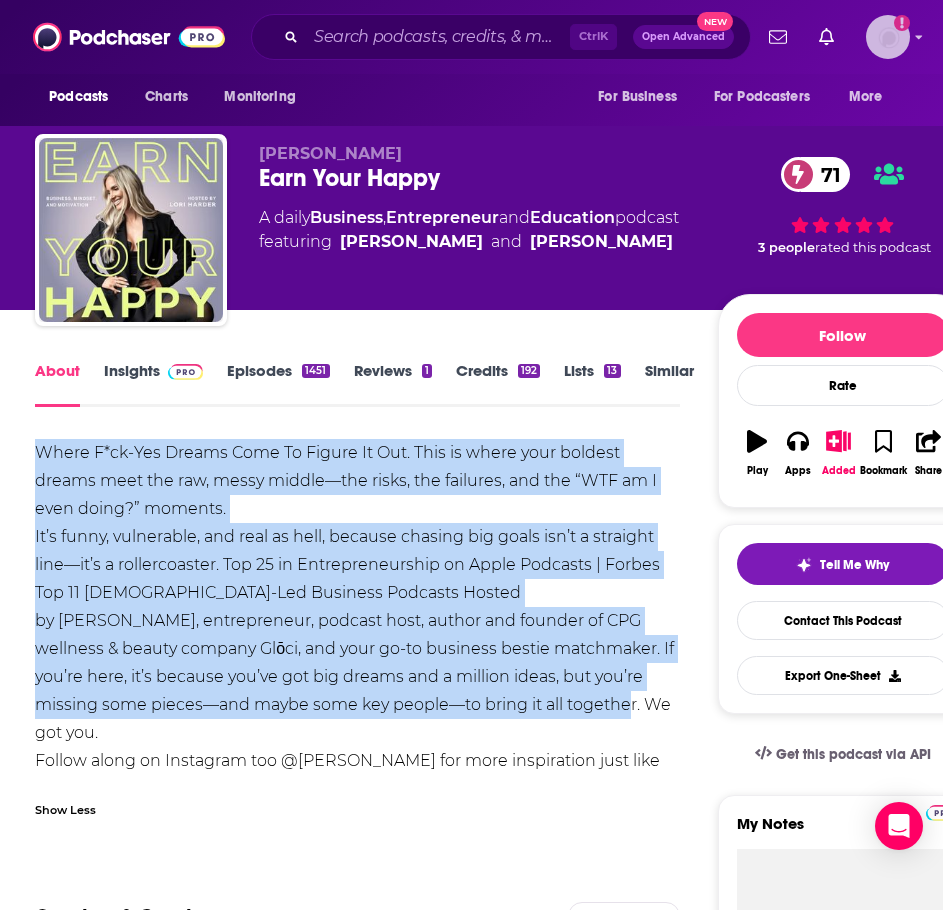 click at bounding box center [888, 37] 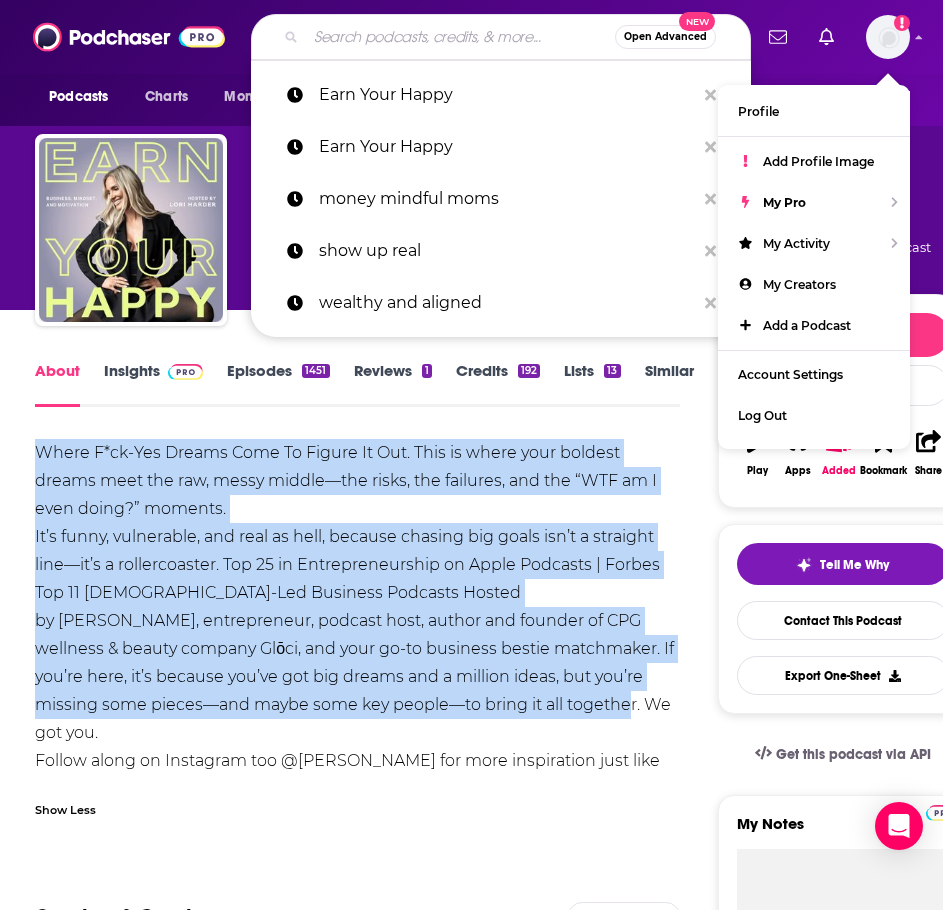 click at bounding box center [460, 37] 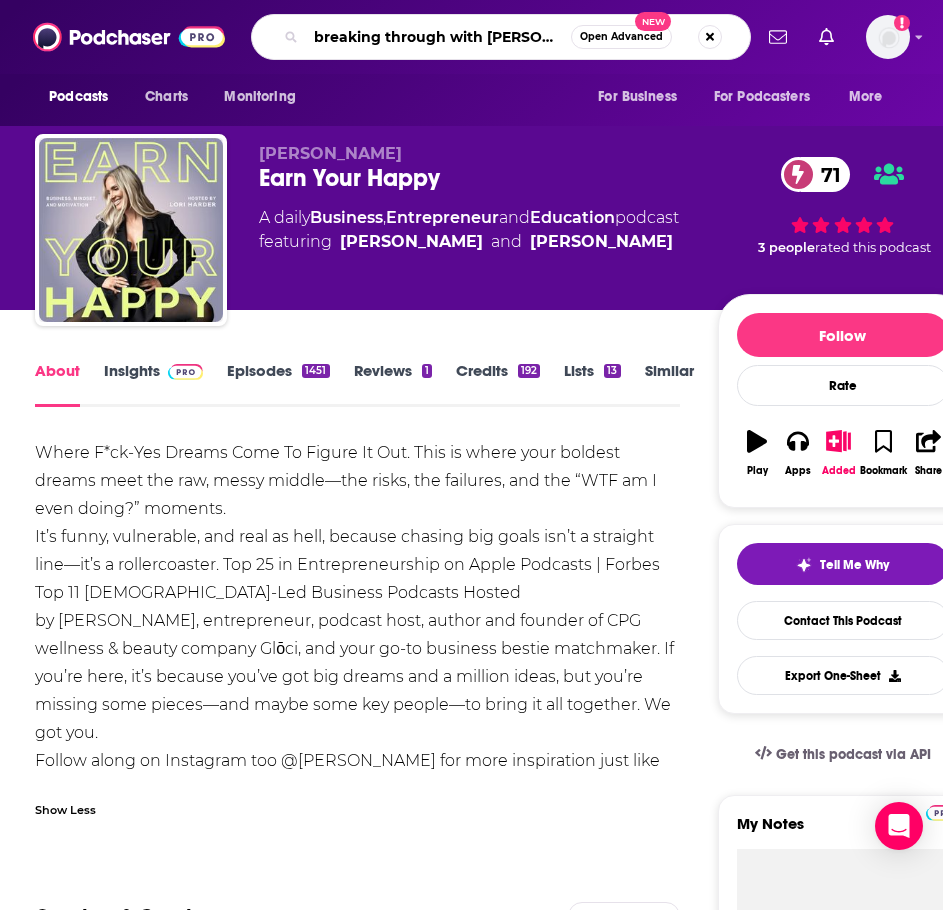 type on "breaking through with [PERSON_NAME]" 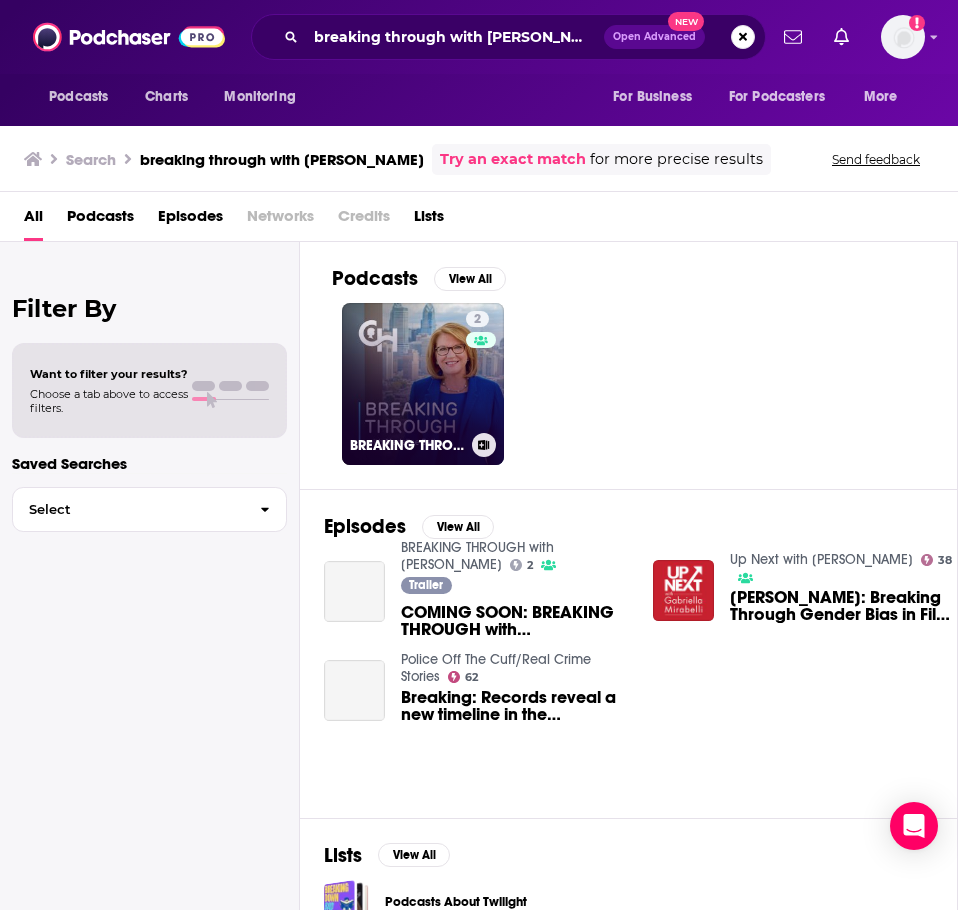 click on "2 BREAKING THROUGH with [PERSON_NAME]" at bounding box center (423, 384) 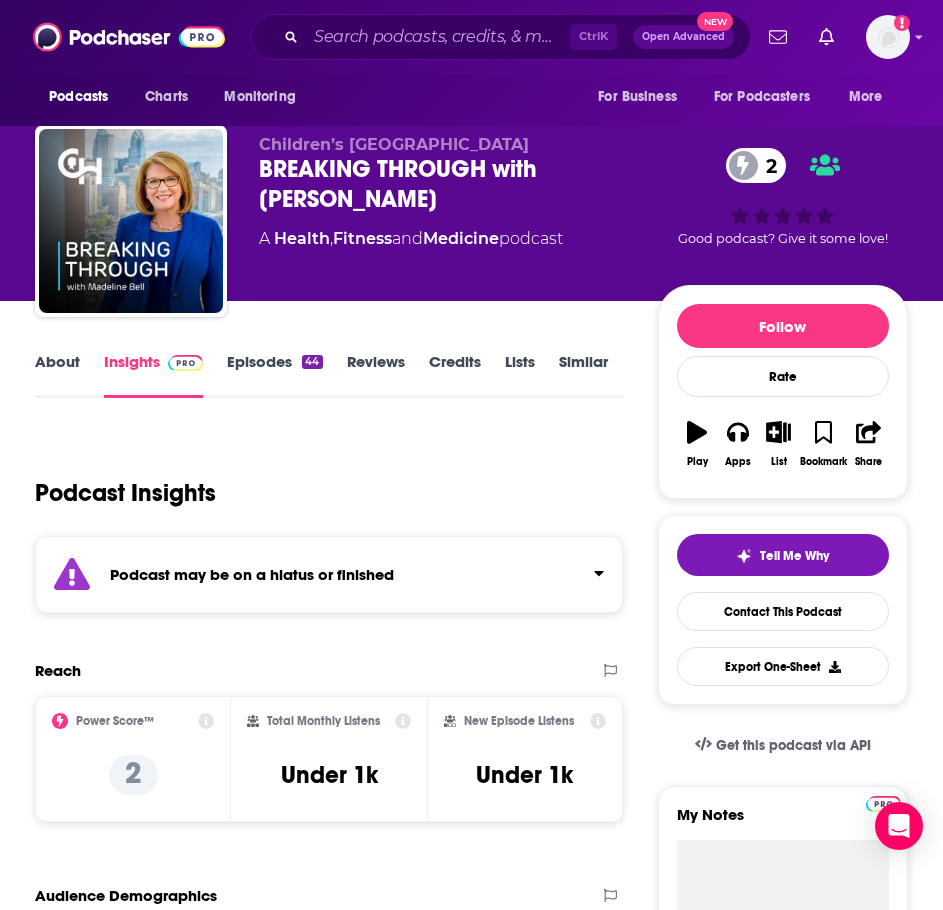 scroll, scrollTop: 0, scrollLeft: 0, axis: both 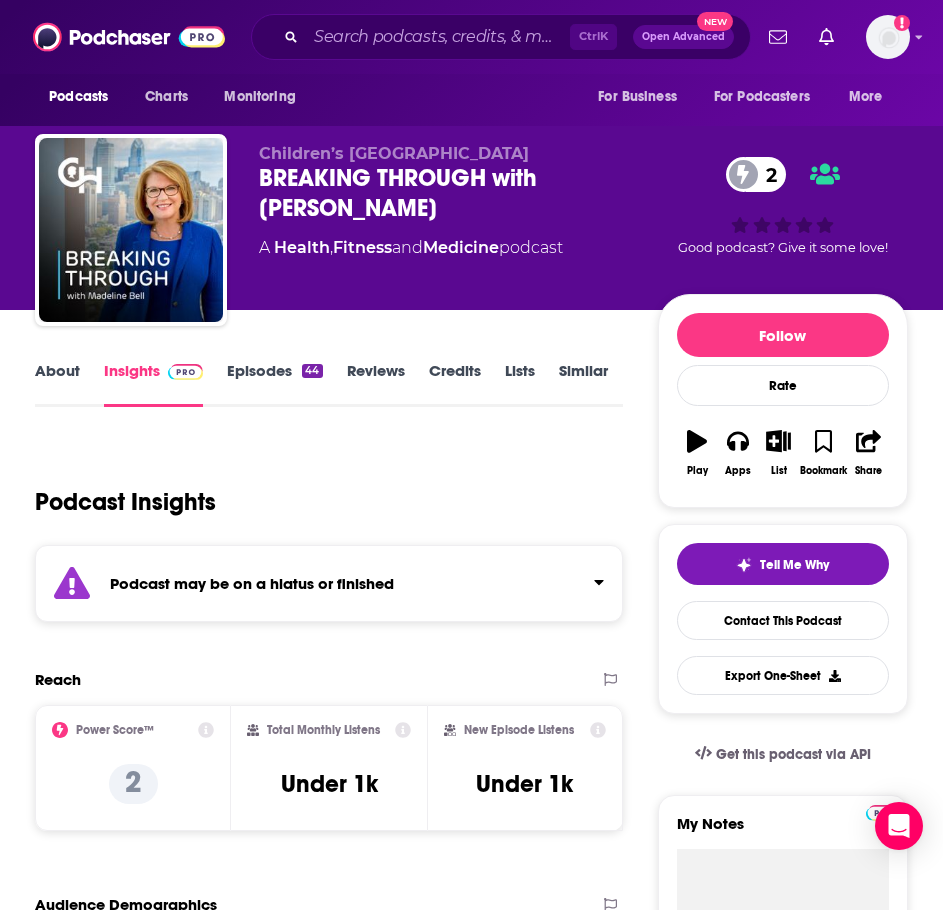 click on "Podcast may be on a hiatus or finished" at bounding box center [329, 583] 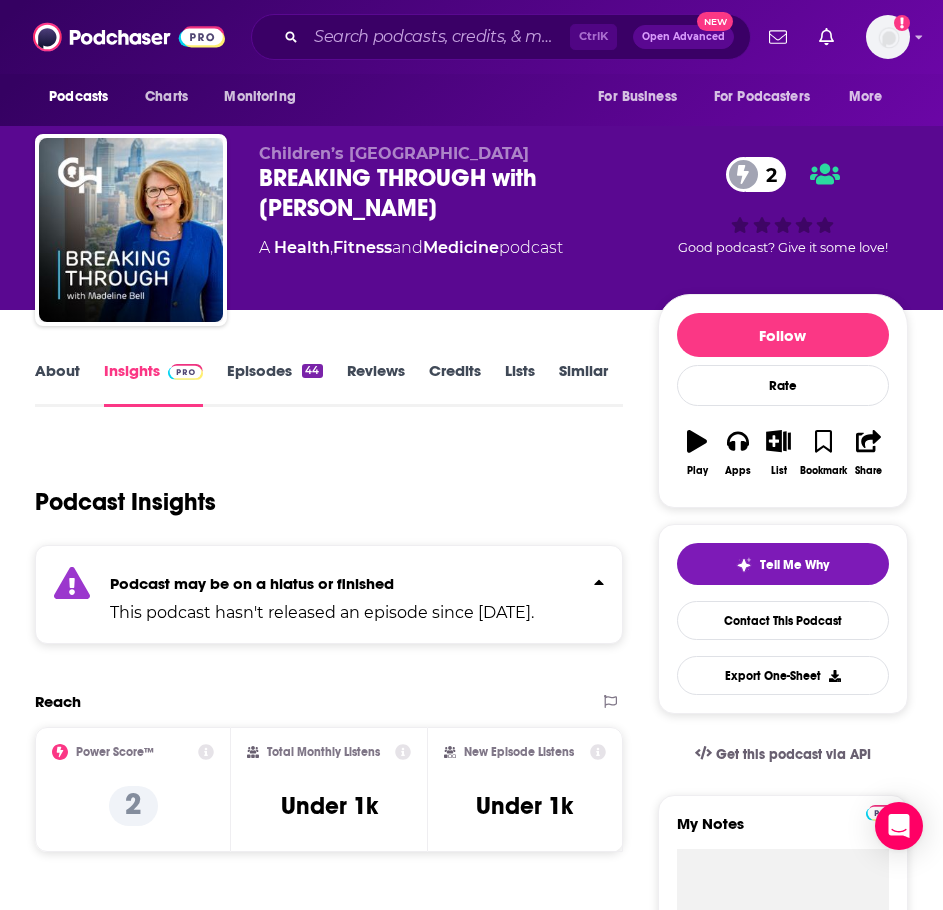 click on "About" at bounding box center (57, 384) 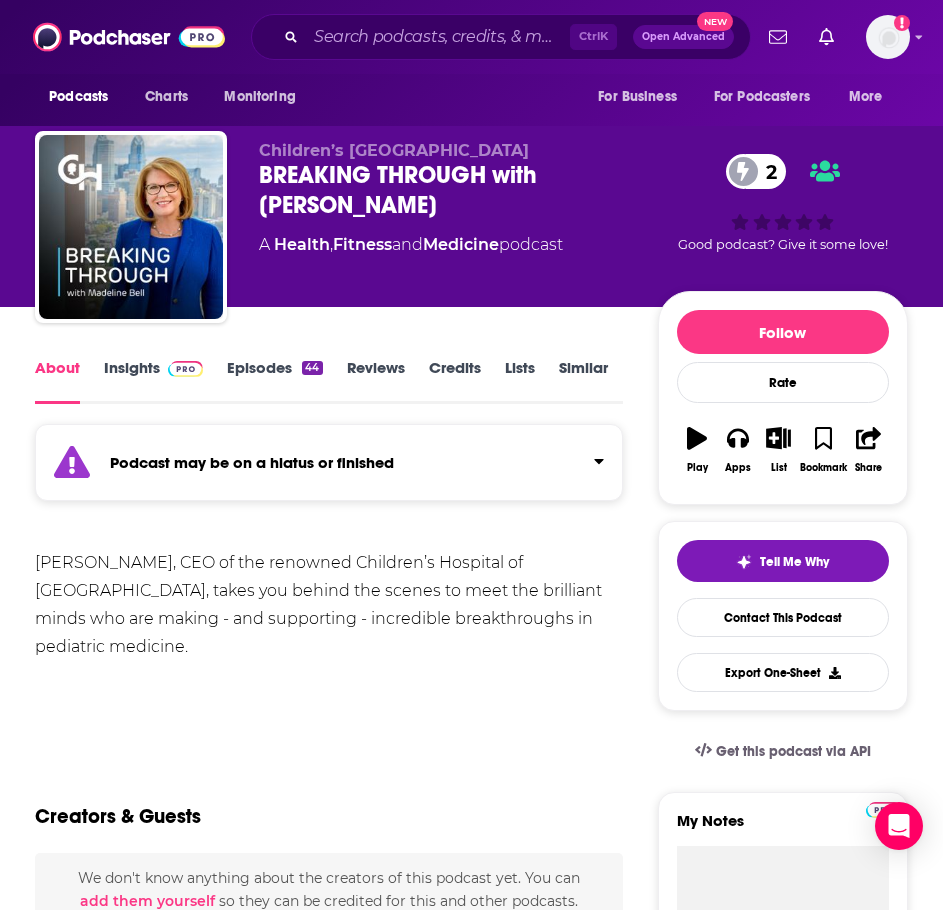 scroll, scrollTop: 0, scrollLeft: 0, axis: both 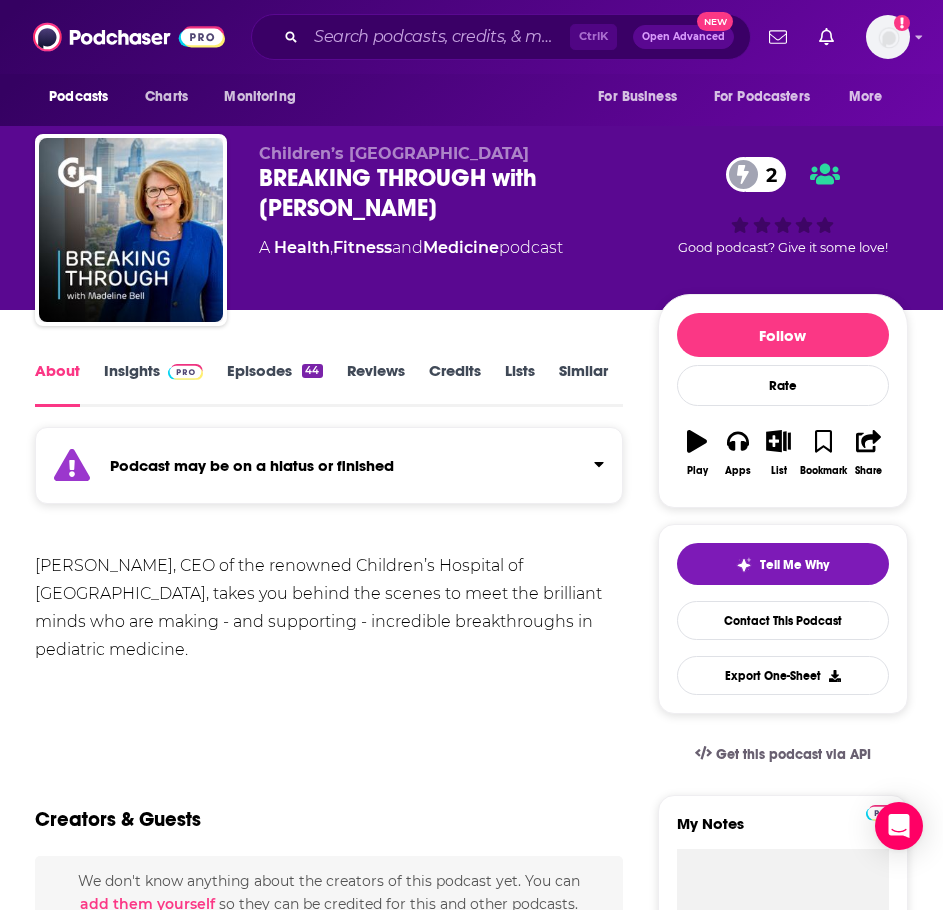 click at bounding box center [185, 372] 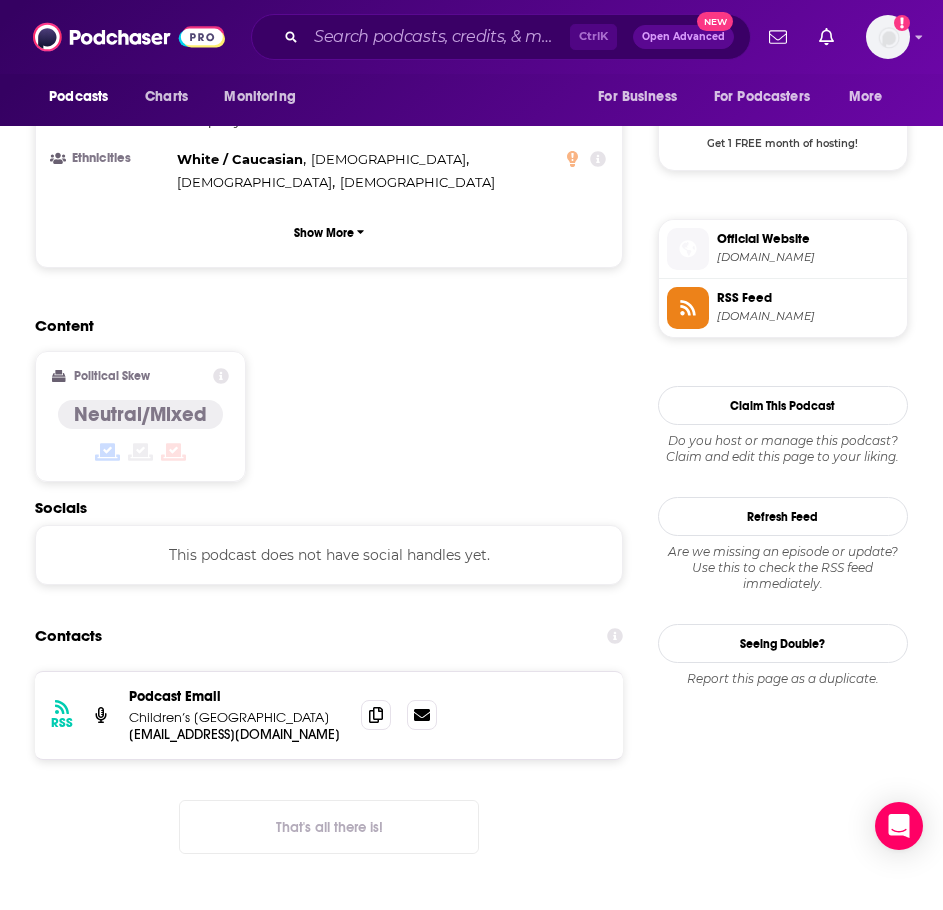 scroll, scrollTop: 1500, scrollLeft: 0, axis: vertical 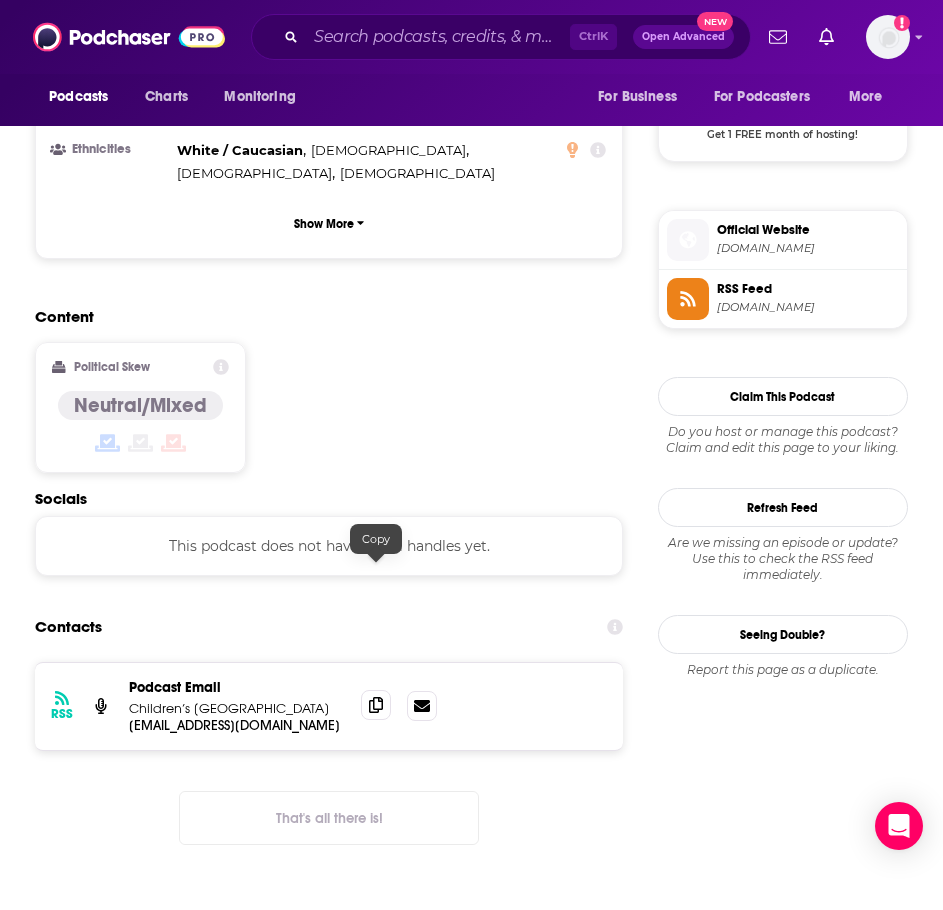 click 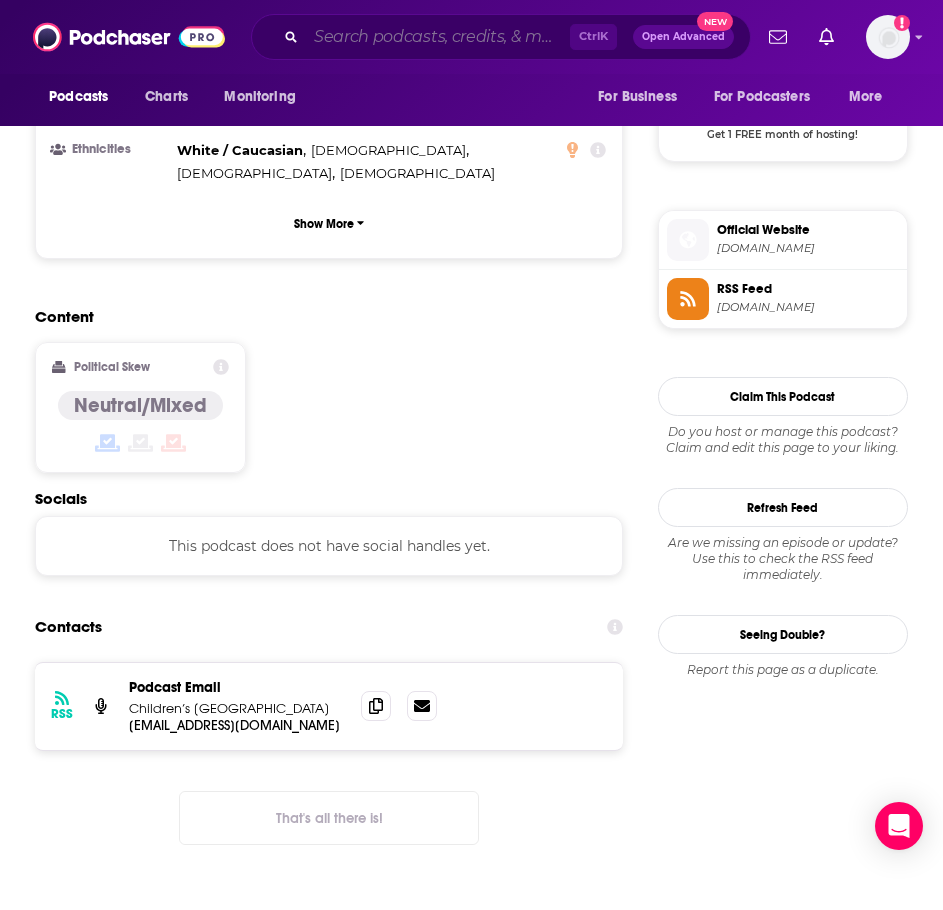 click at bounding box center [438, 37] 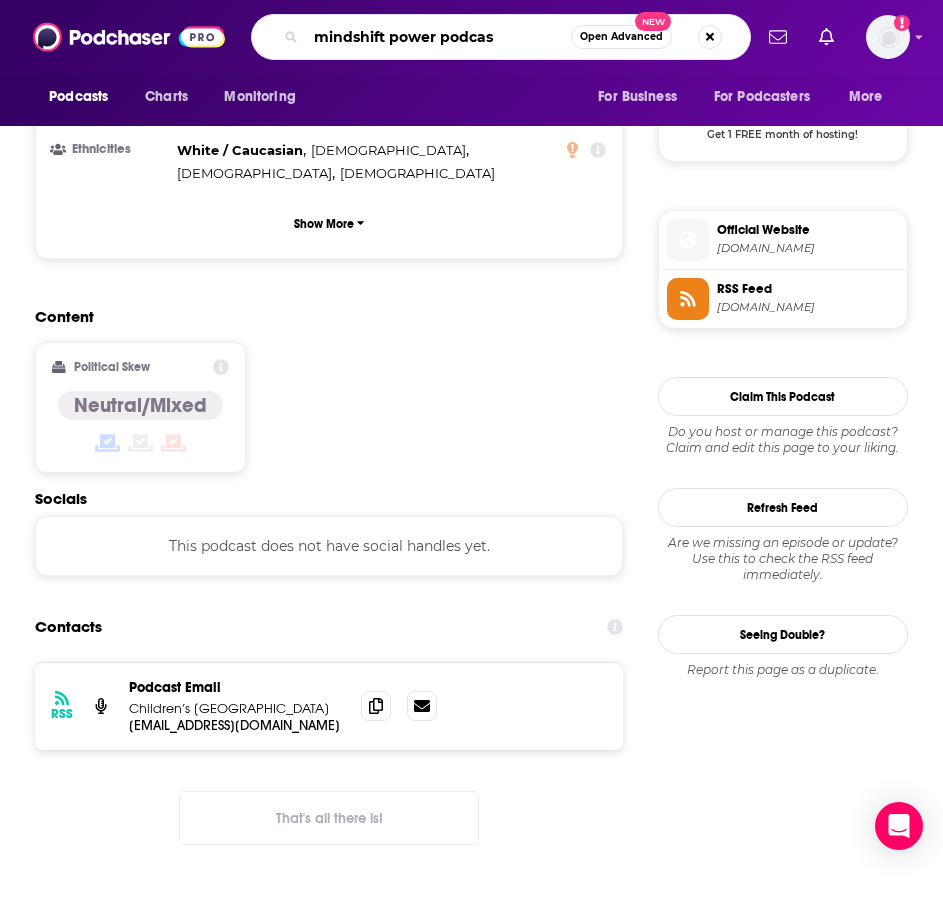 type on "mindshift power podcast" 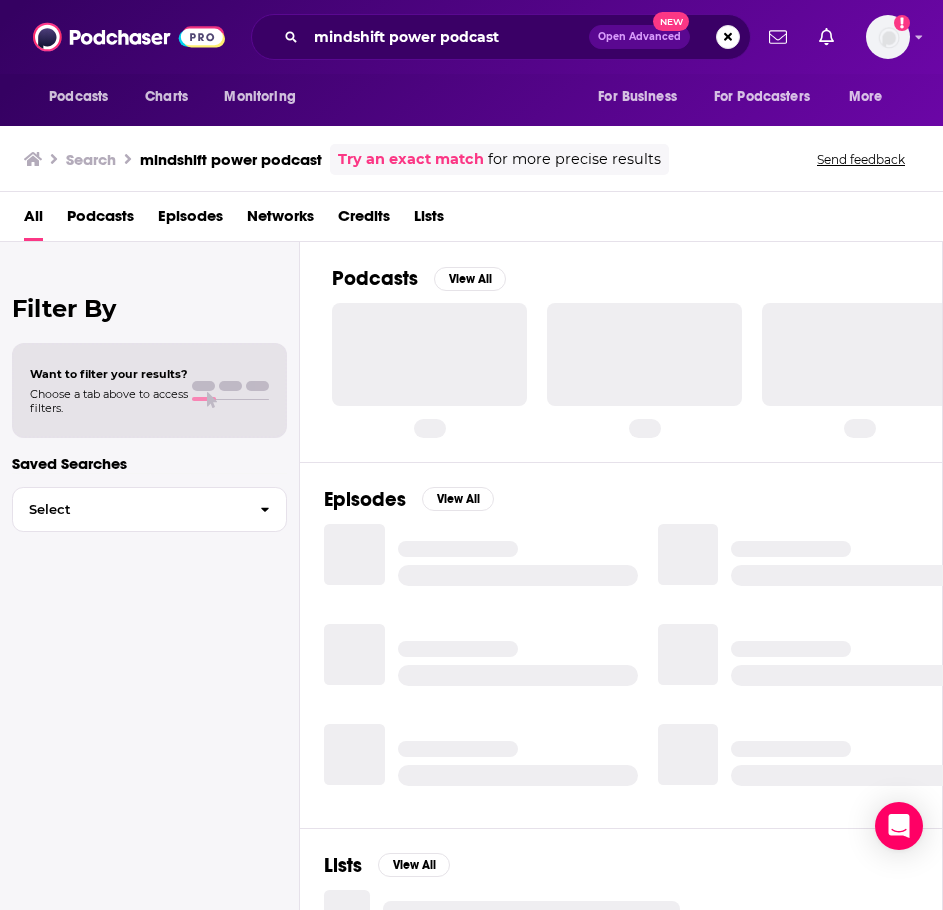 scroll, scrollTop: 0, scrollLeft: 0, axis: both 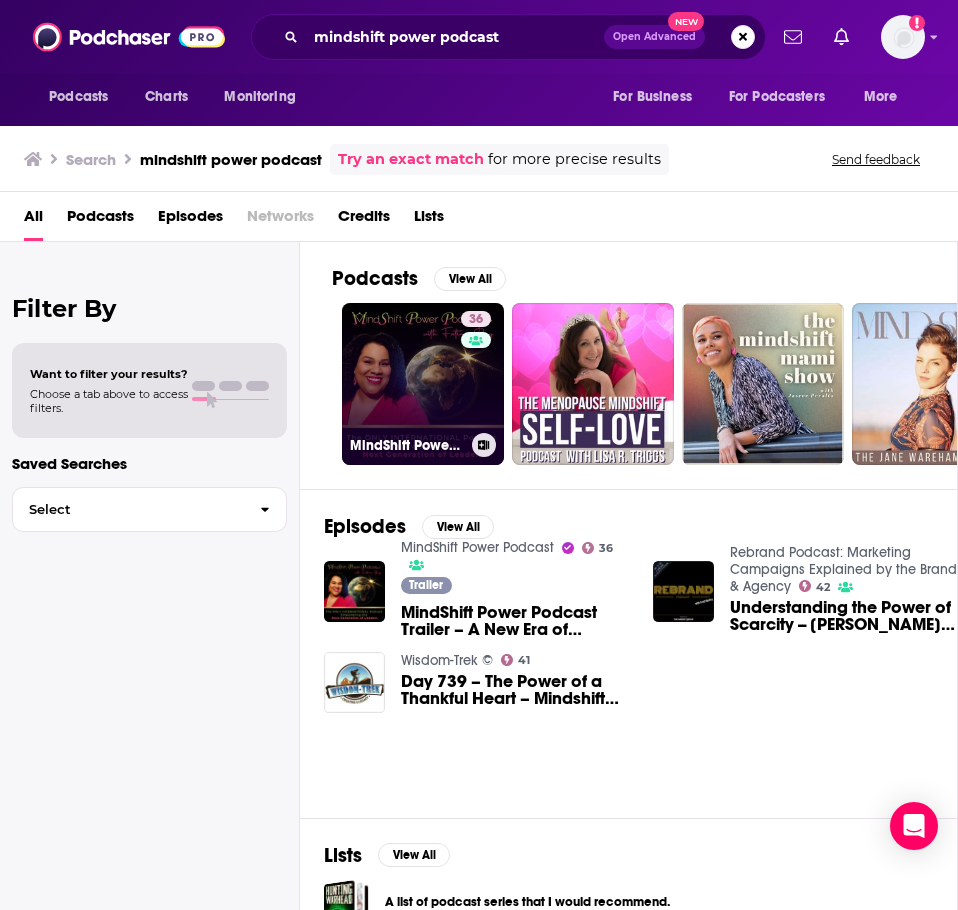 click on "36 MindShift Power Podcast" at bounding box center [423, 384] 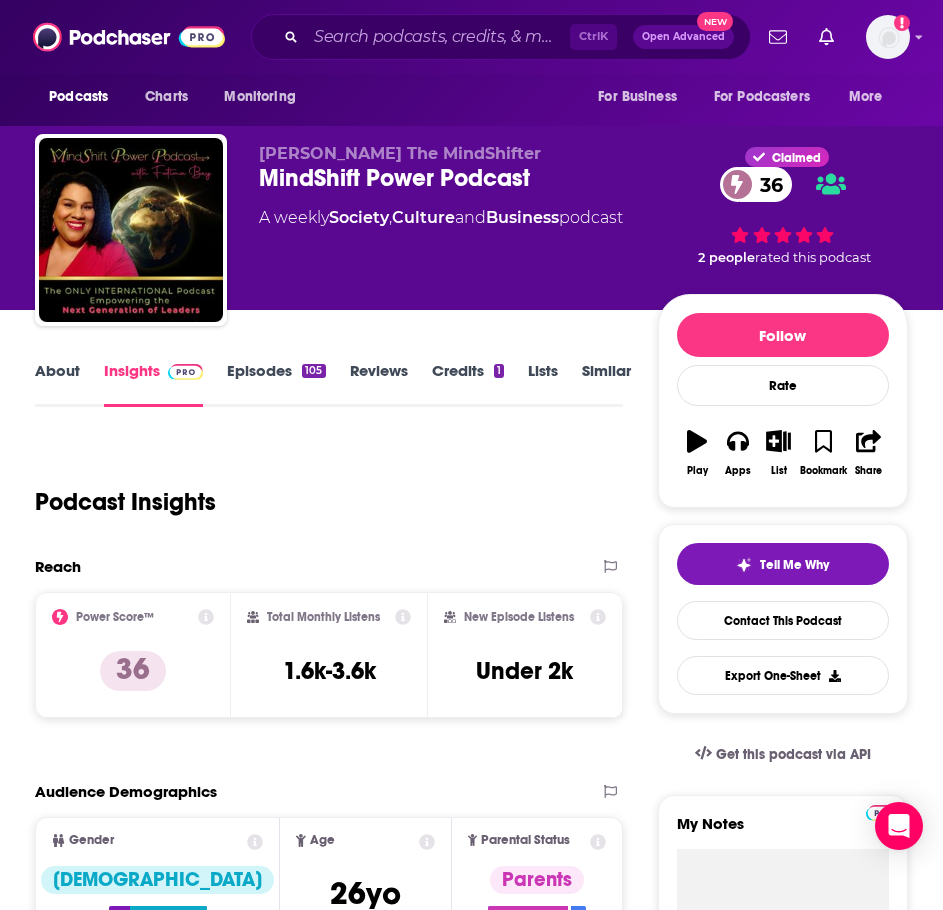 click on "About" at bounding box center [57, 384] 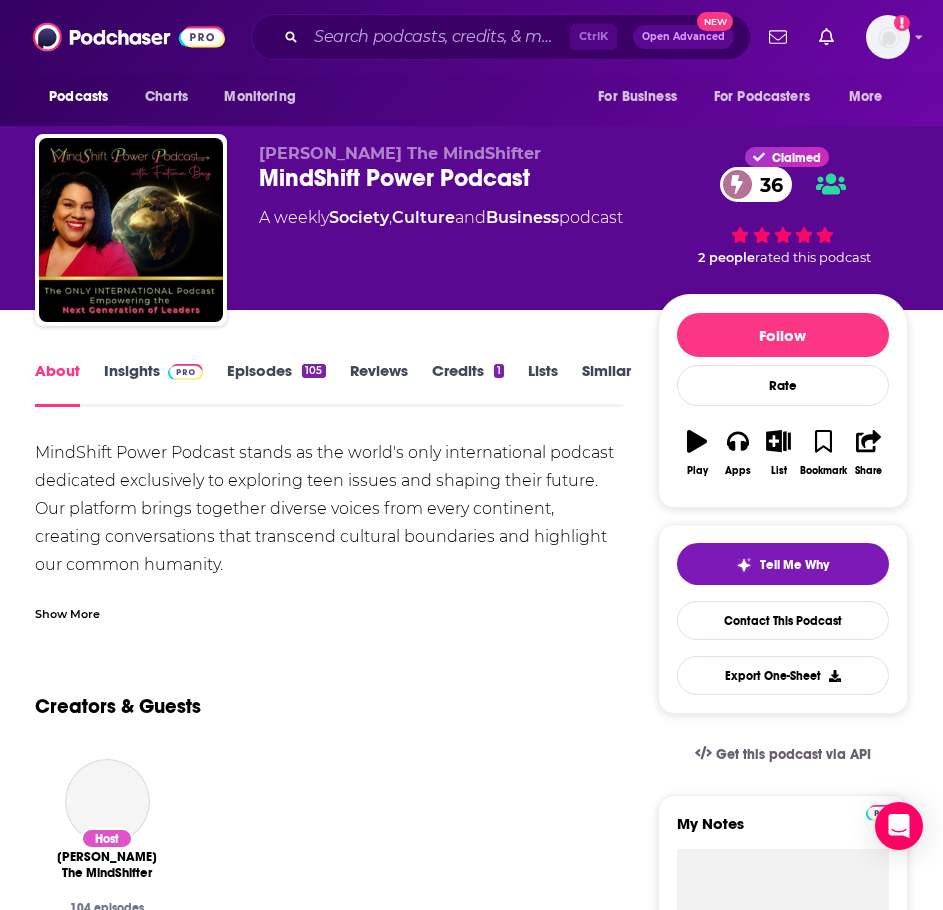 click on "Show More" at bounding box center [329, 606] 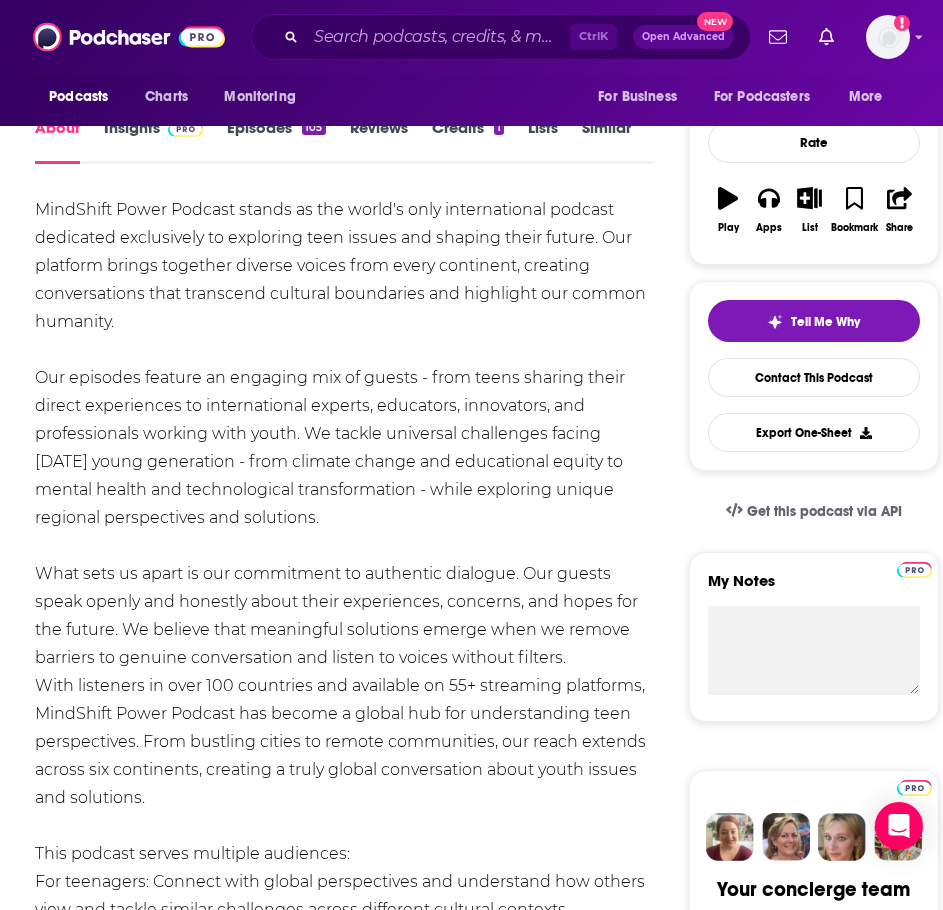 scroll, scrollTop: 300, scrollLeft: 0, axis: vertical 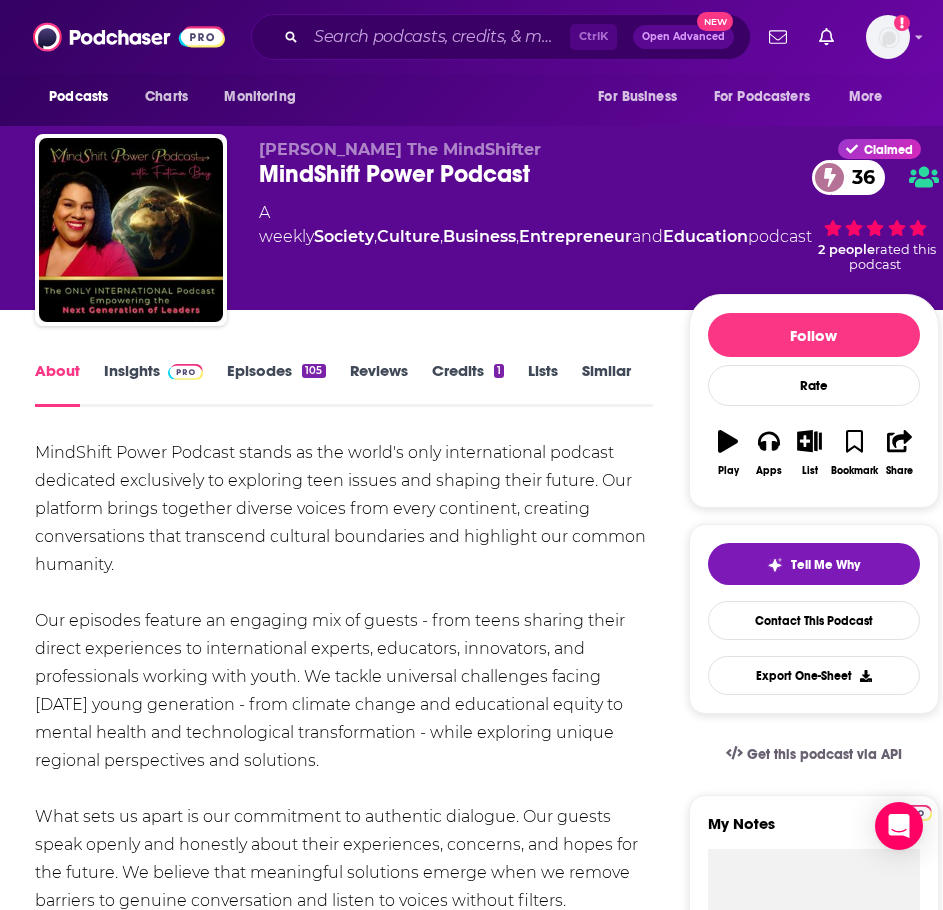 drag, startPoint x: 388, startPoint y: 457, endPoint x: 50, endPoint y: 461, distance: 338.02368 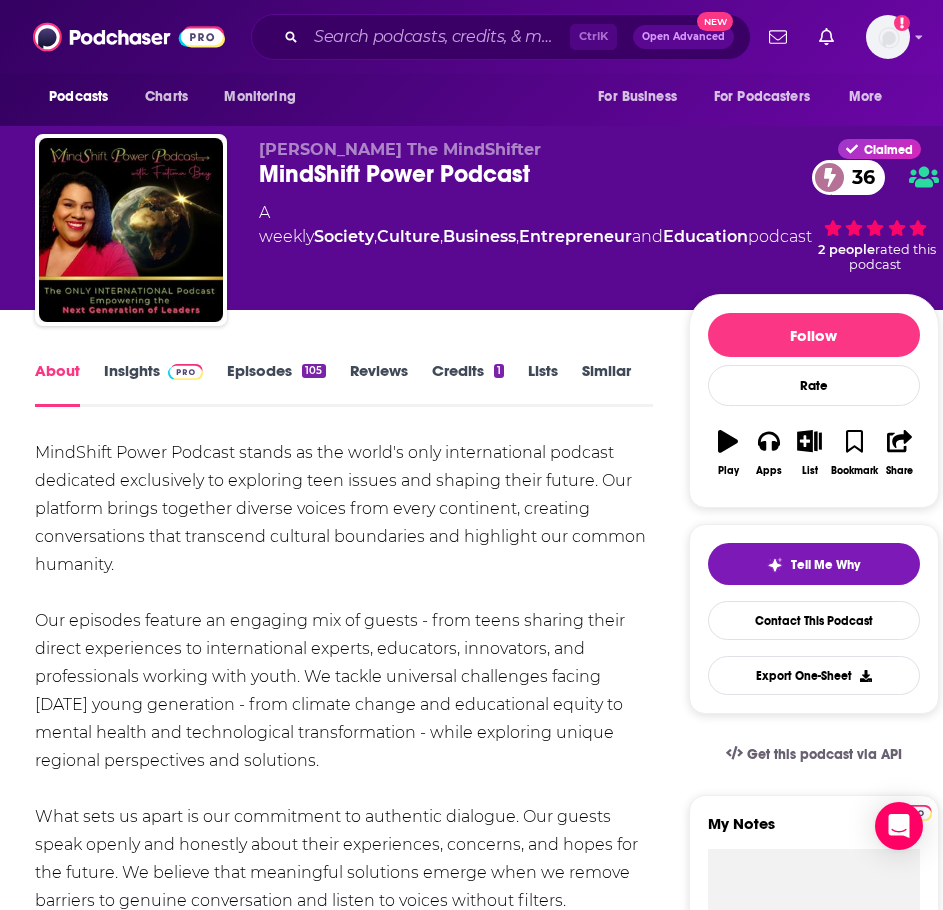 click on "Insights" at bounding box center (153, 384) 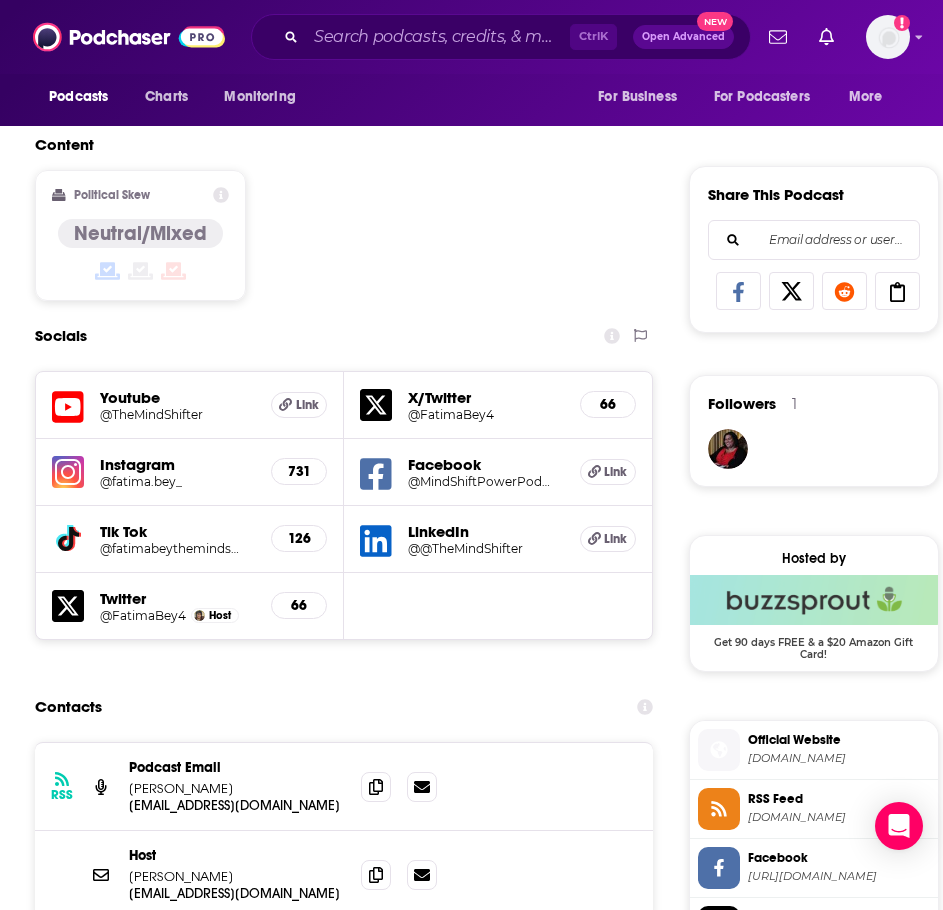 scroll, scrollTop: 1300, scrollLeft: 0, axis: vertical 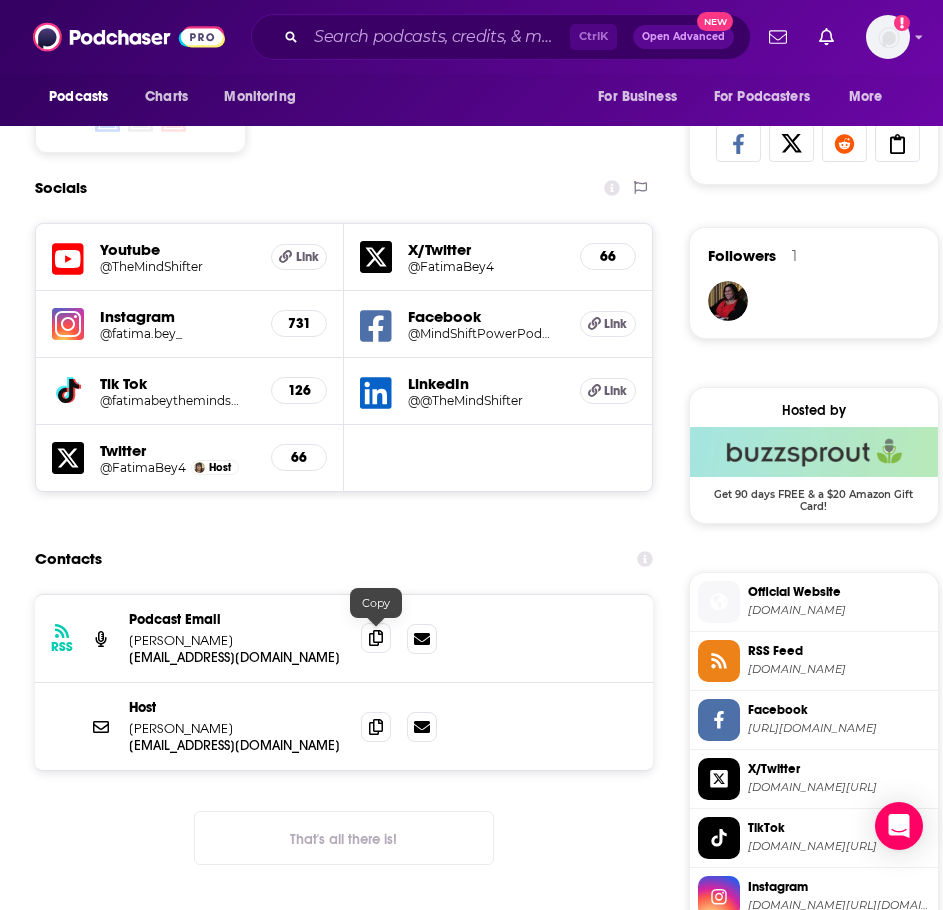 click 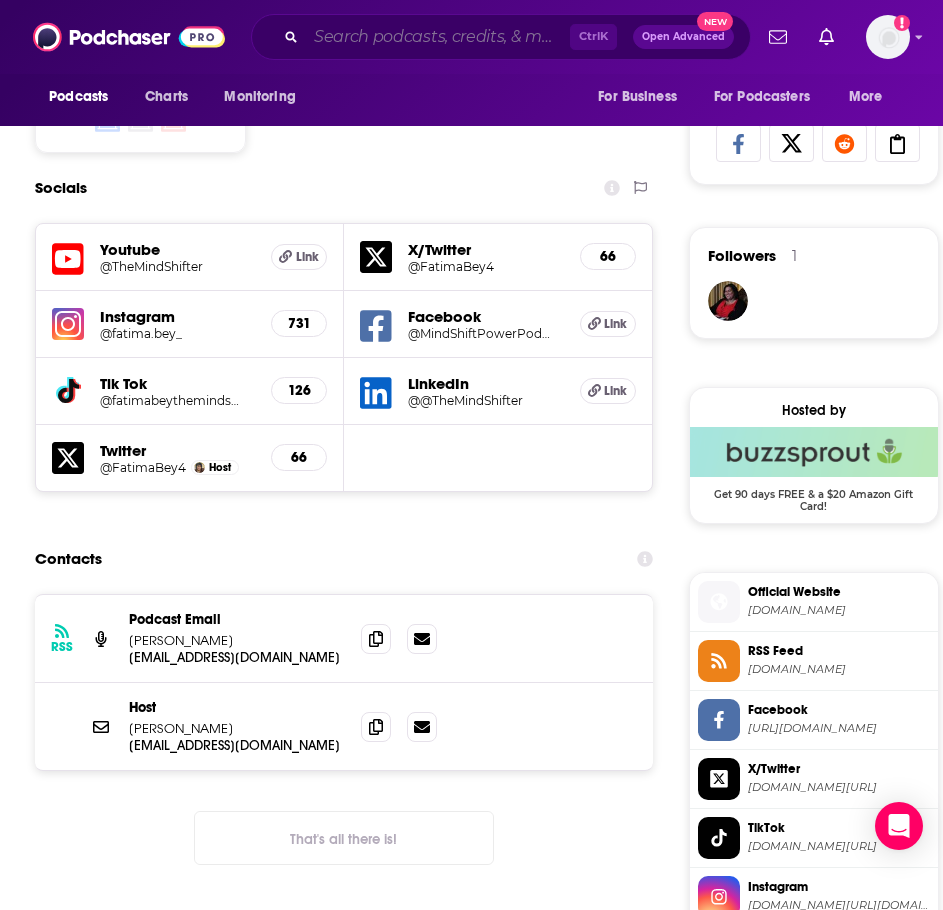 click at bounding box center (438, 37) 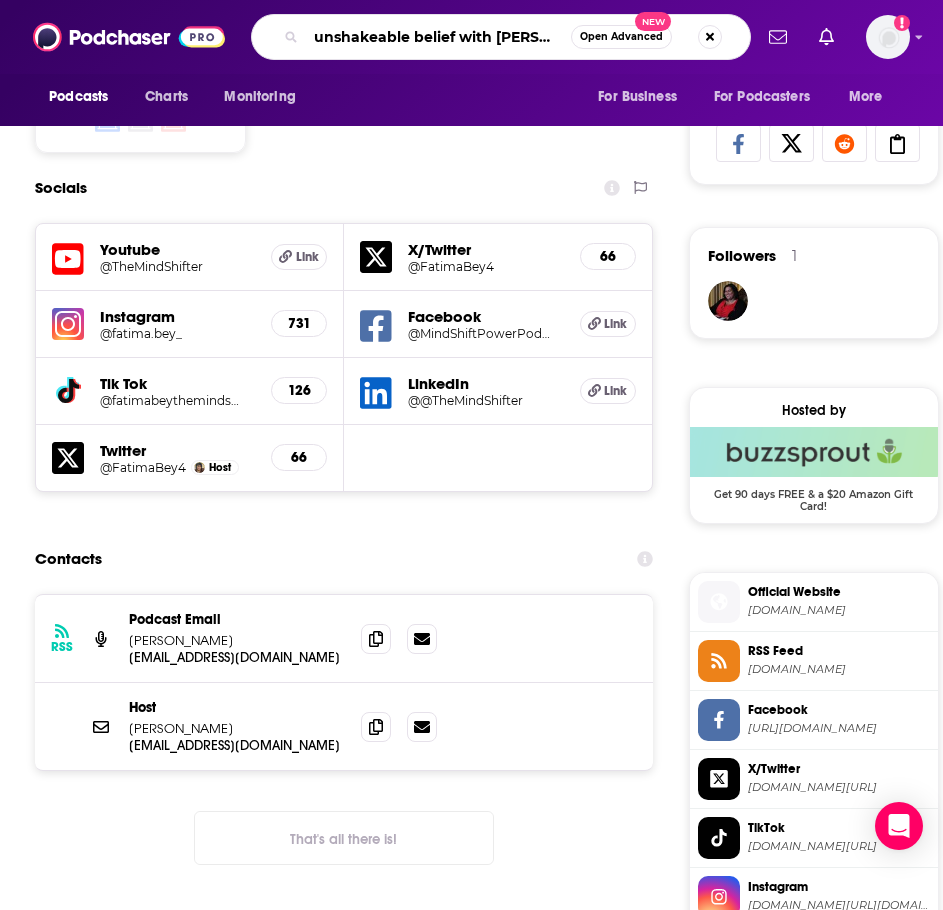 scroll, scrollTop: 0, scrollLeft: 8, axis: horizontal 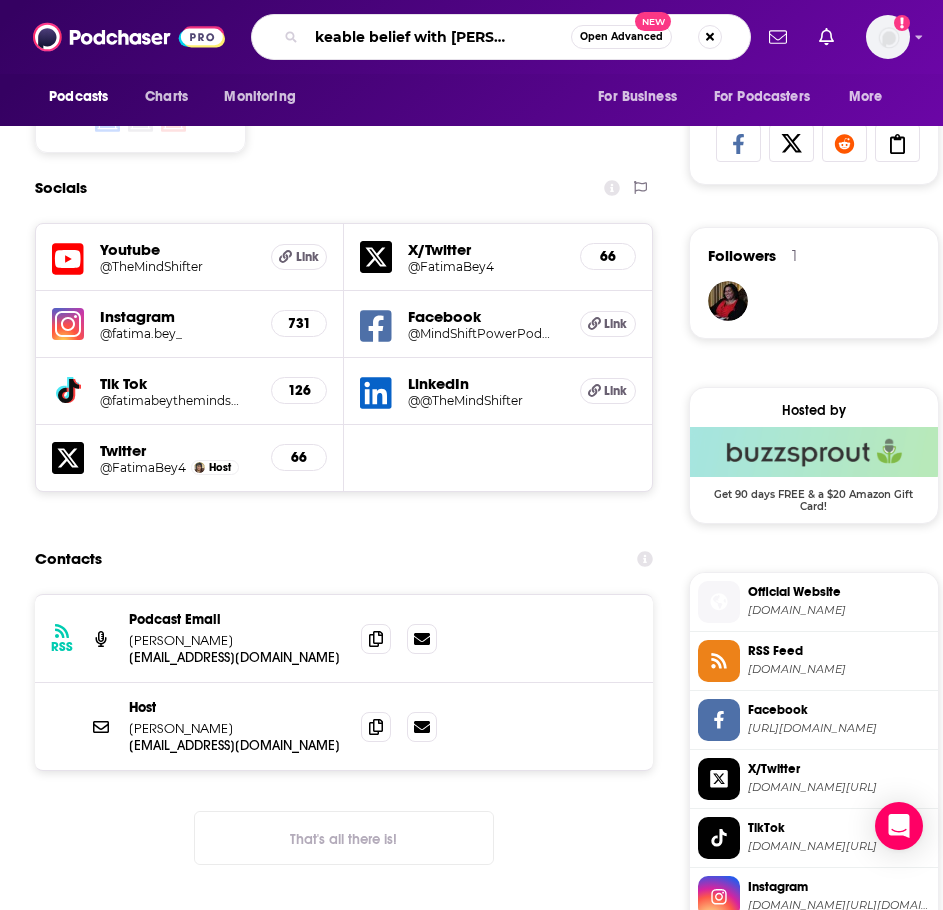 type on "unshakeable belief with [PERSON_NAME]" 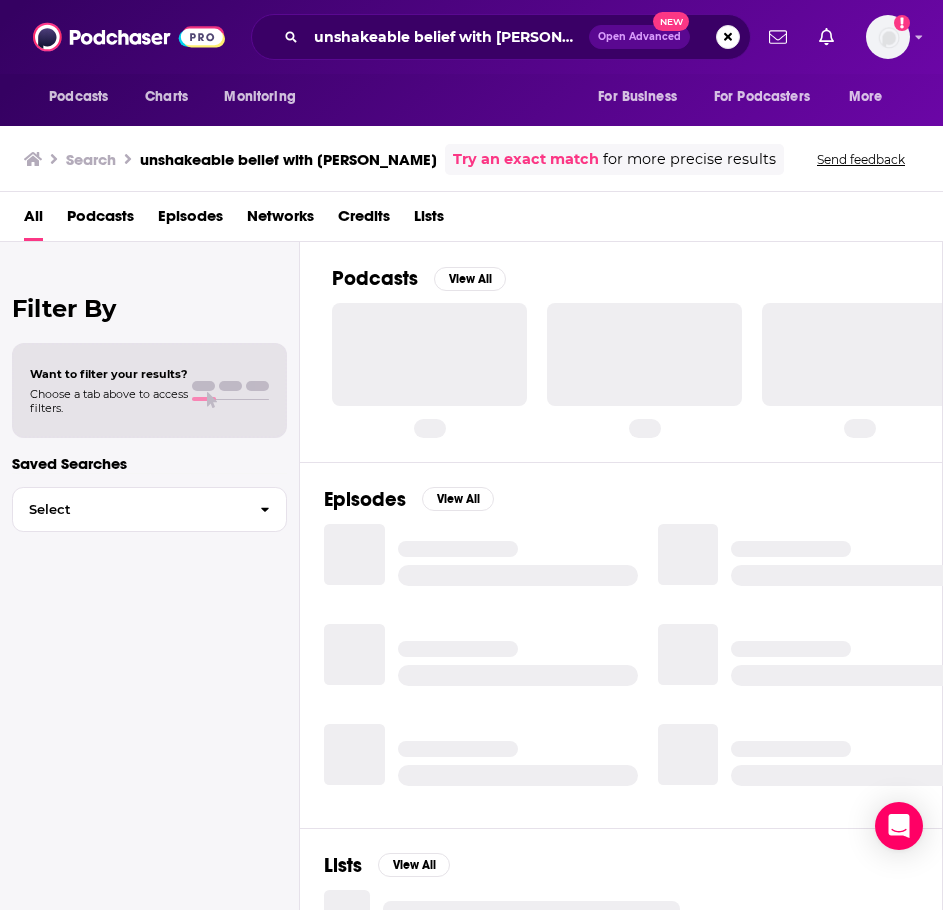 scroll, scrollTop: 0, scrollLeft: 0, axis: both 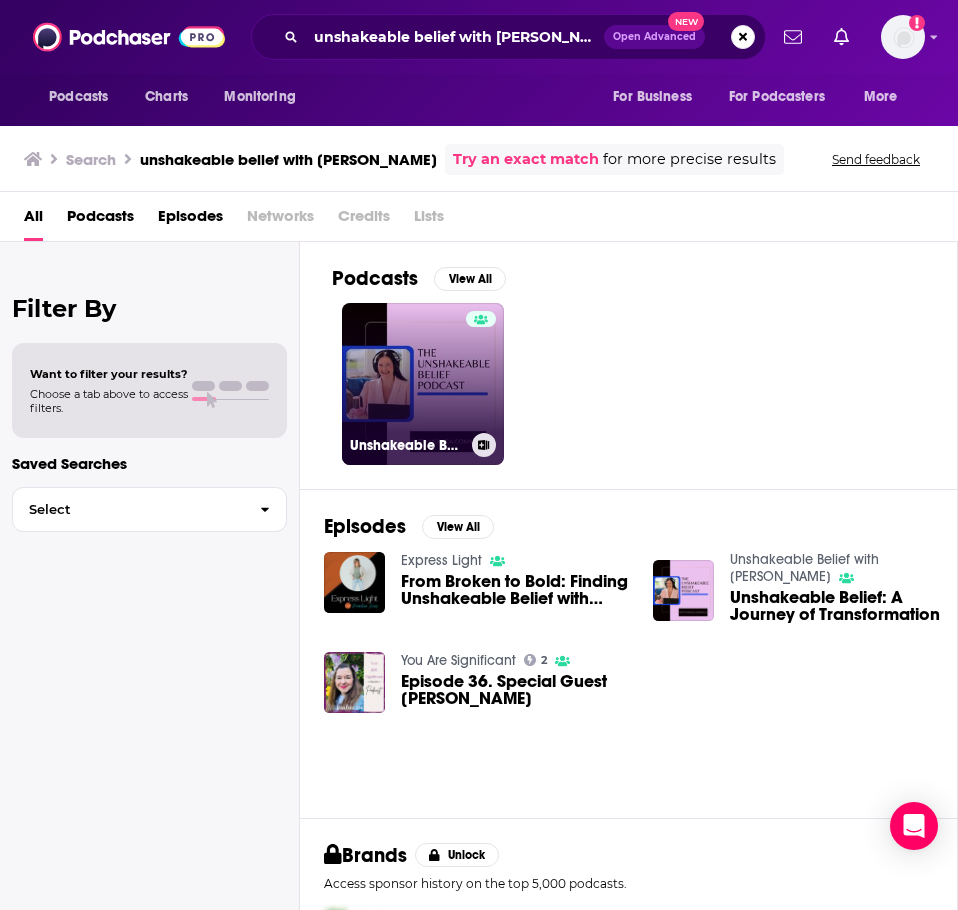 click on "Unshakeable Belief with [PERSON_NAME]" at bounding box center (423, 384) 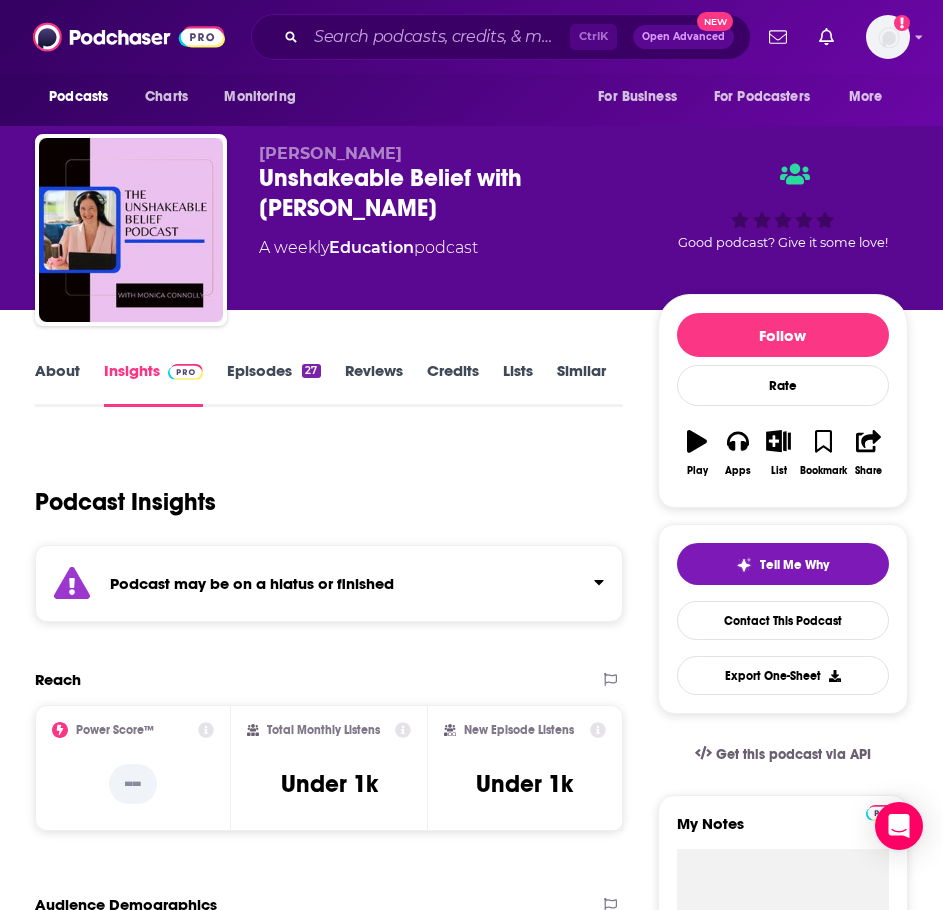 click on "Podcast may be on a hiatus or finished" at bounding box center [252, 583] 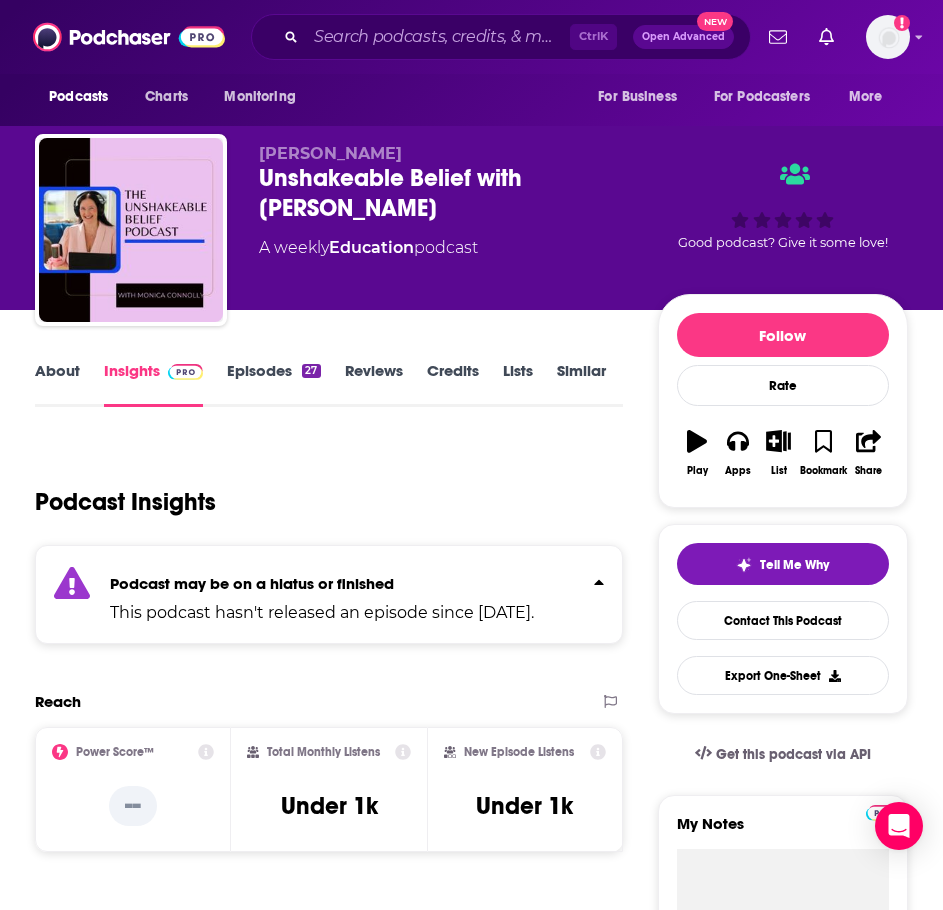 click on "Episodes 27" at bounding box center [273, 384] 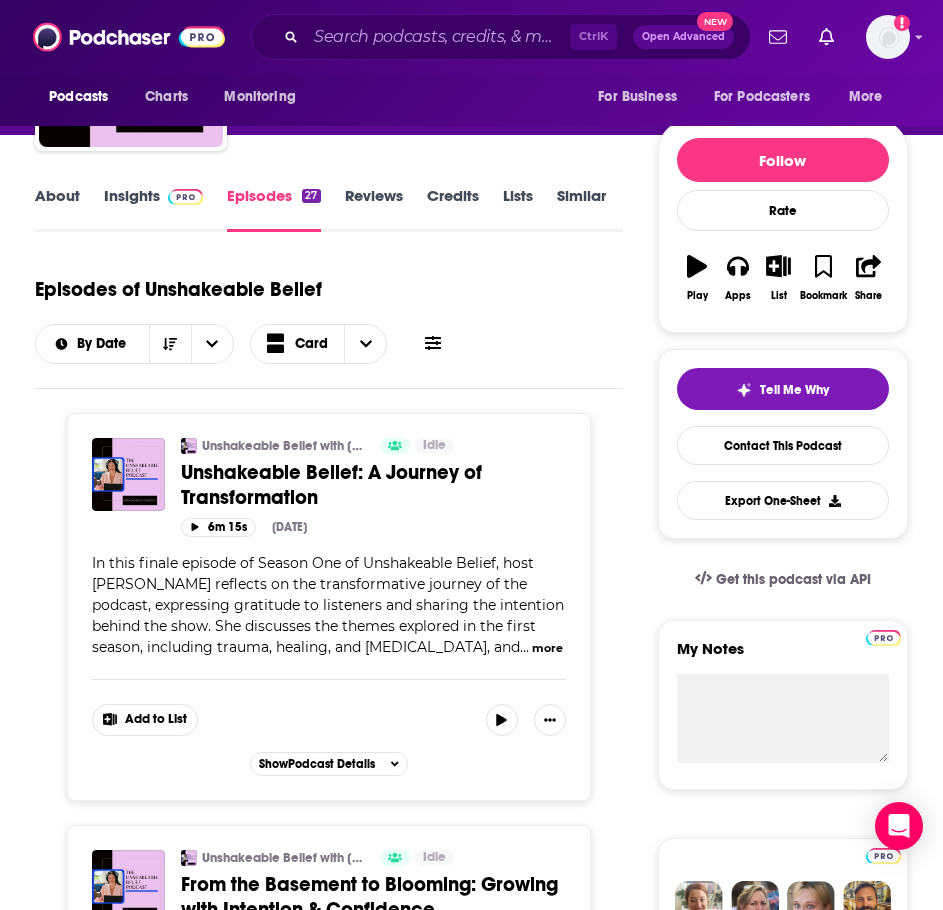 scroll, scrollTop: 200, scrollLeft: 0, axis: vertical 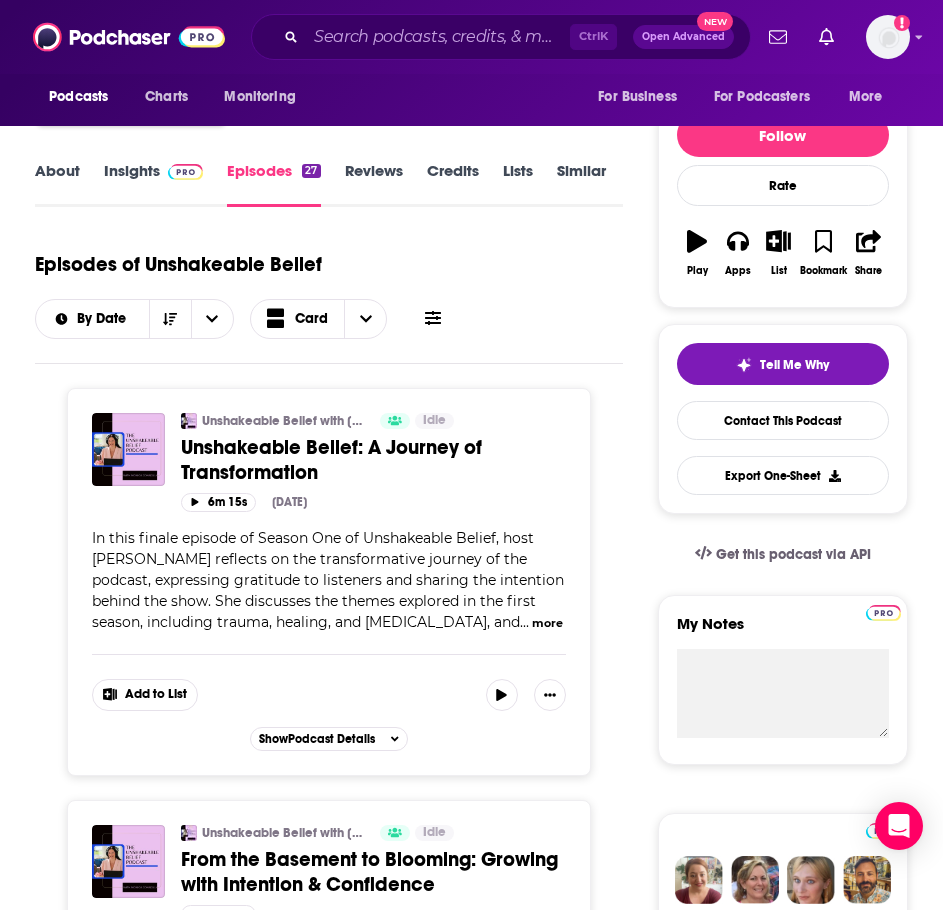click on "more" at bounding box center (547, 623) 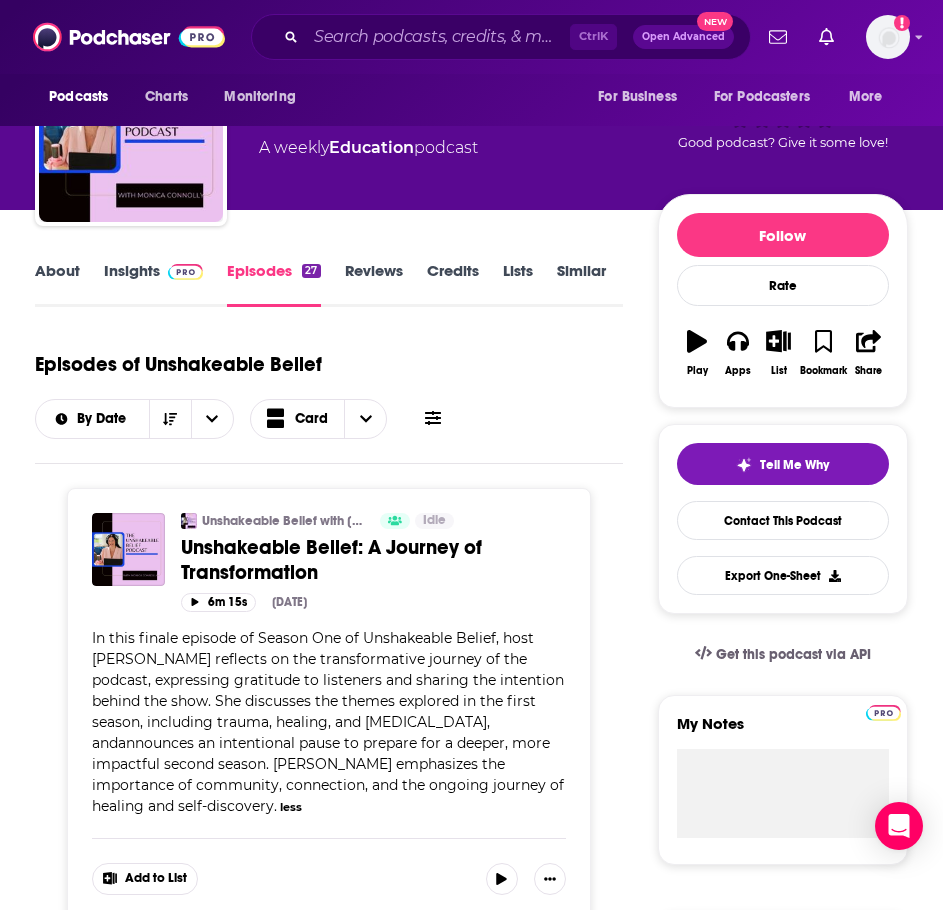 scroll, scrollTop: 0, scrollLeft: 0, axis: both 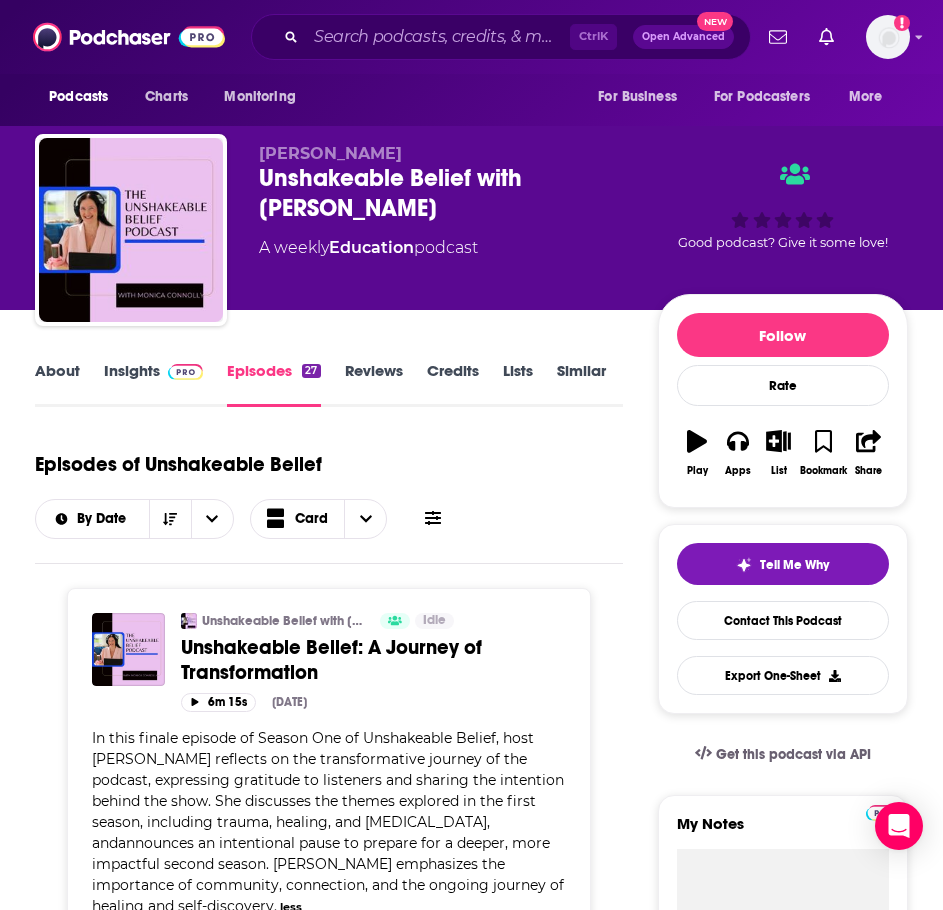 click on "About" at bounding box center [57, 384] 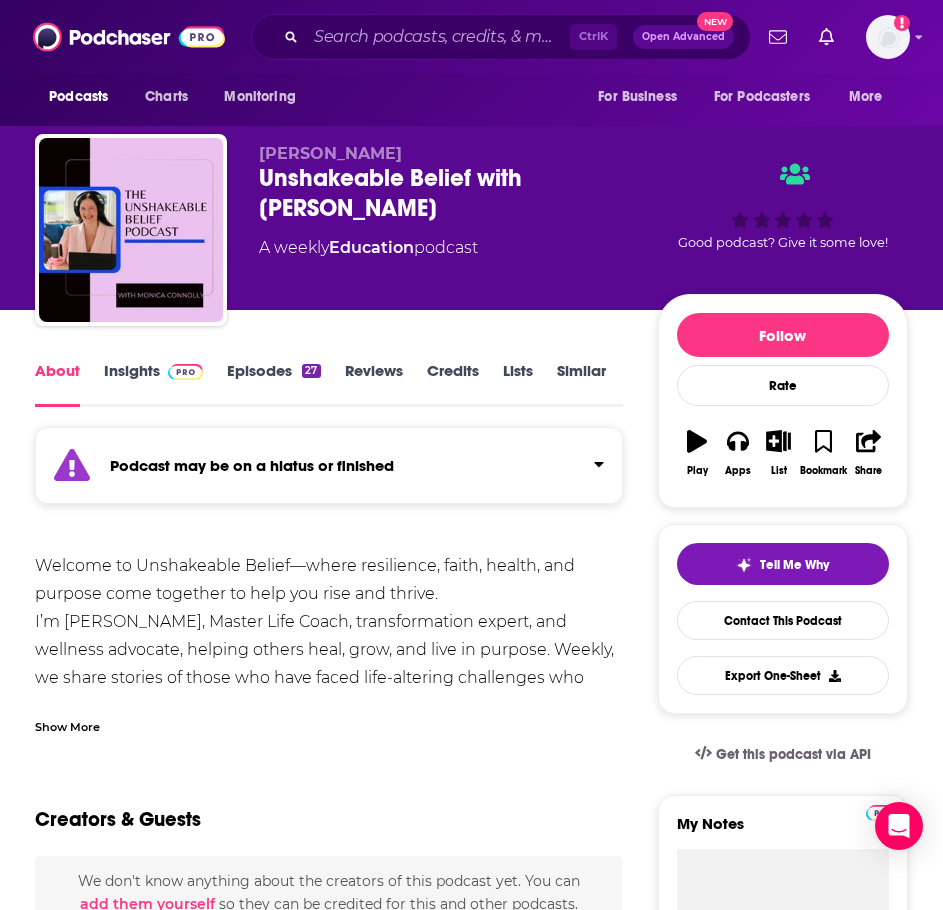 click on "Show More" at bounding box center [67, 725] 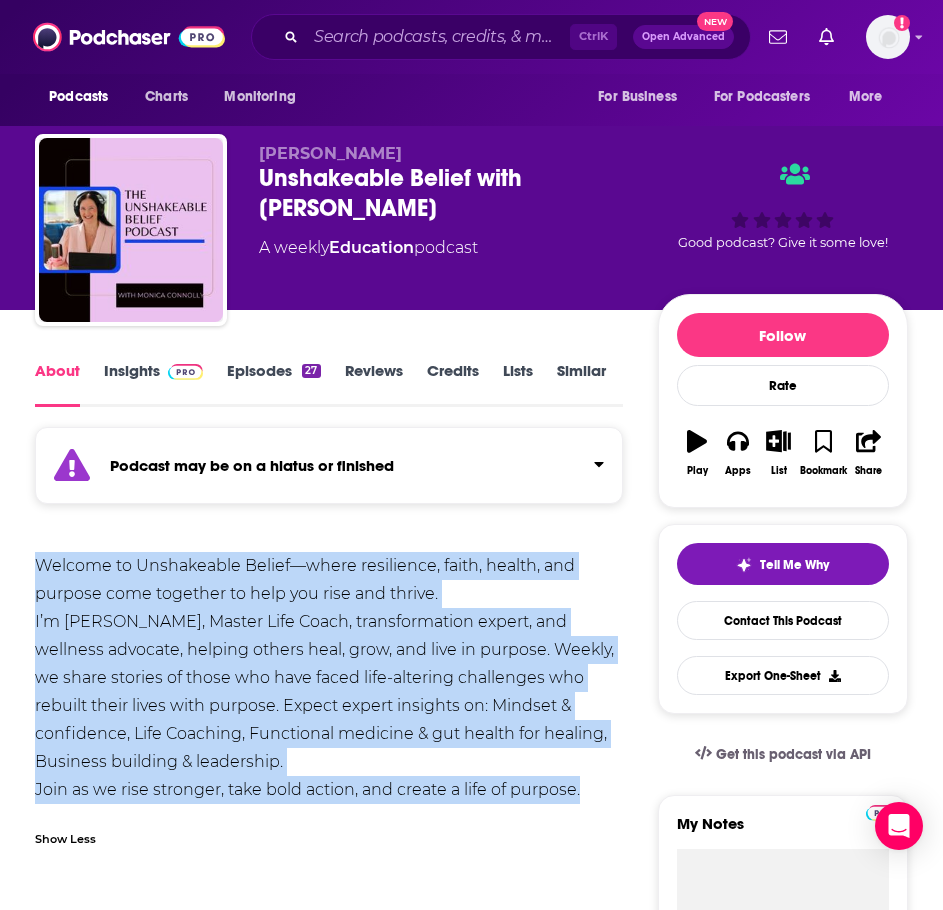 drag, startPoint x: 589, startPoint y: 793, endPoint x: 48, endPoint y: 566, distance: 586.69415 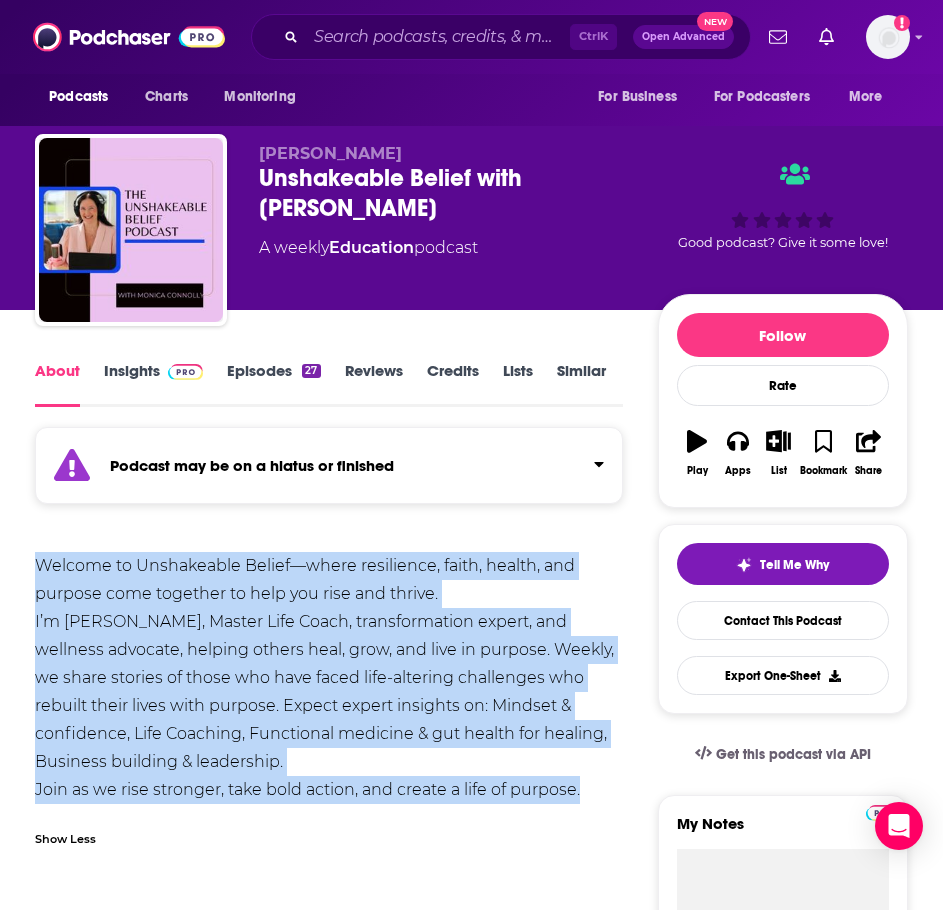 click on "Insights" at bounding box center [153, 384] 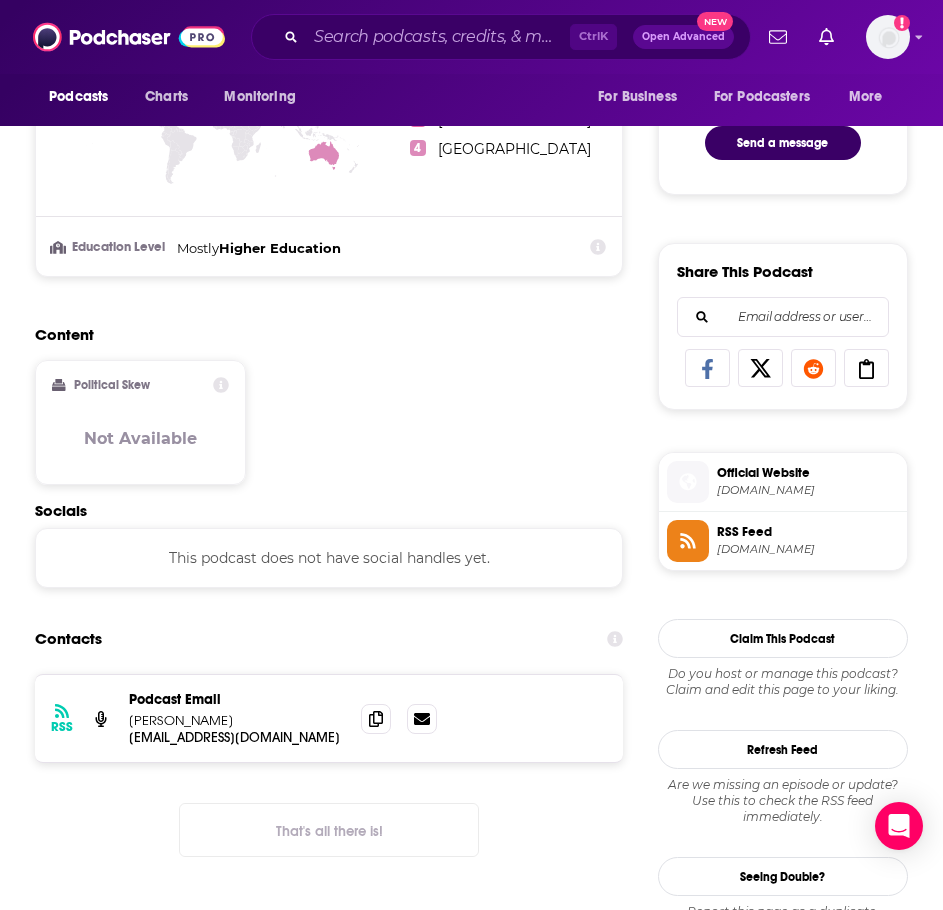 scroll, scrollTop: 1200, scrollLeft: 0, axis: vertical 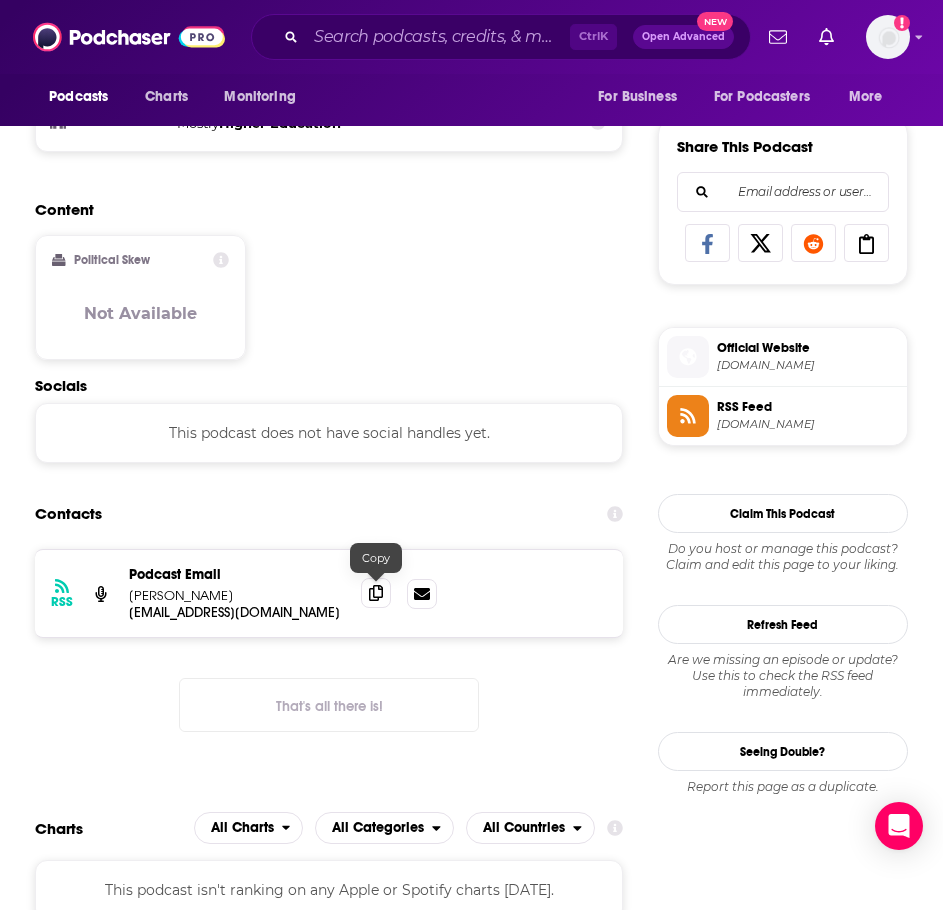 click 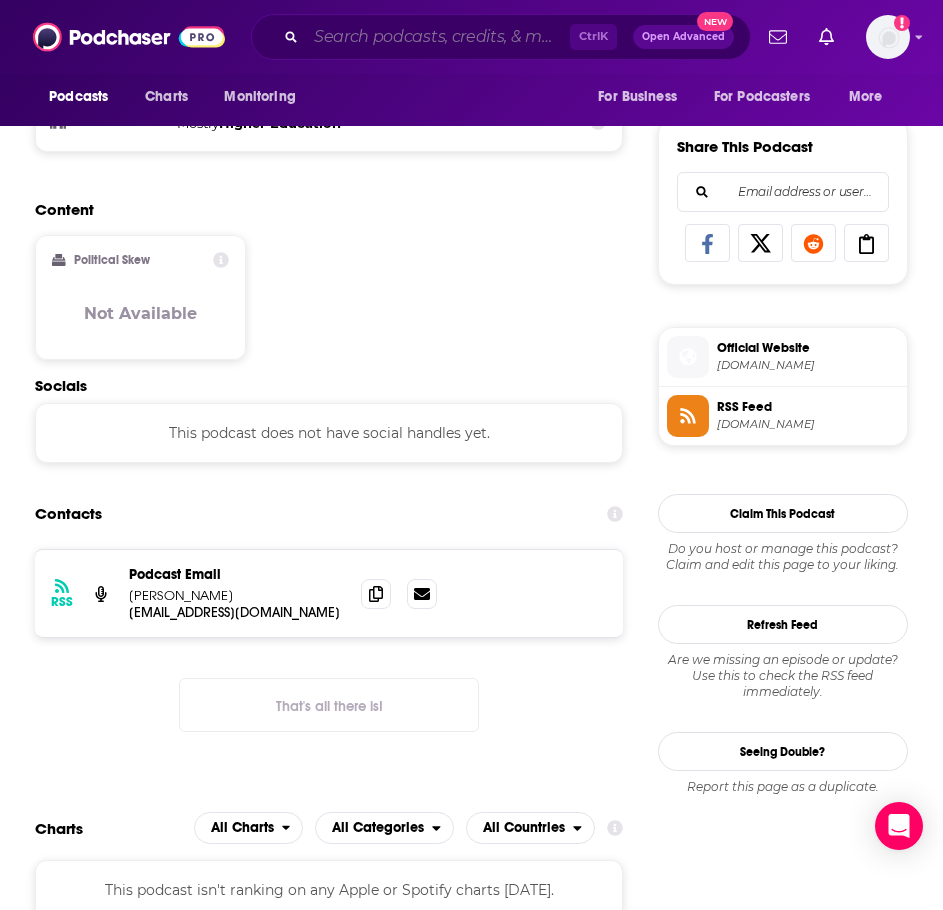 click at bounding box center [438, 37] 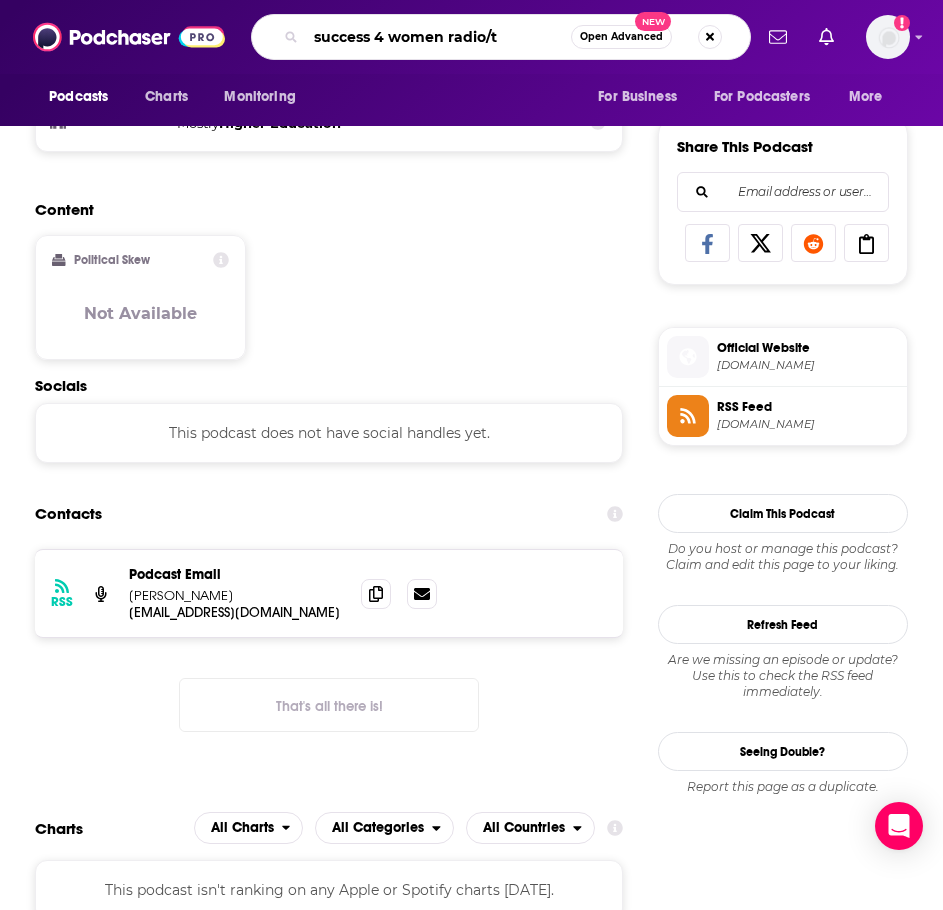 type on "success 4 women radio/tv" 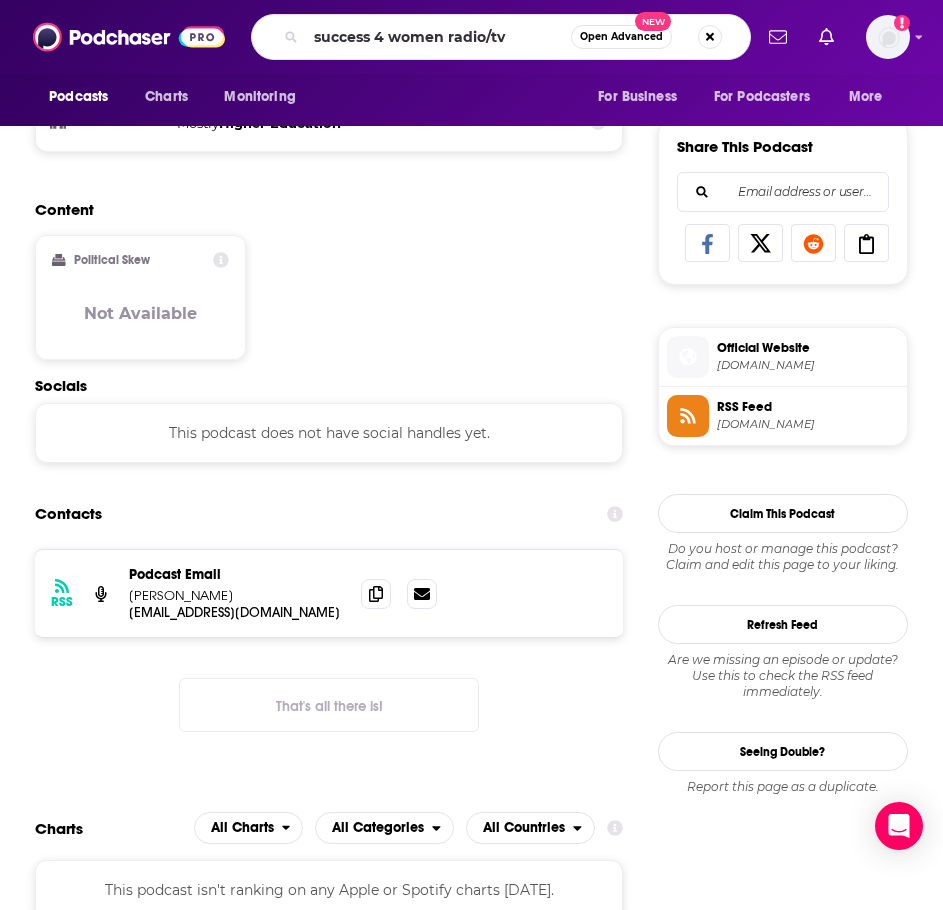 scroll, scrollTop: 0, scrollLeft: 0, axis: both 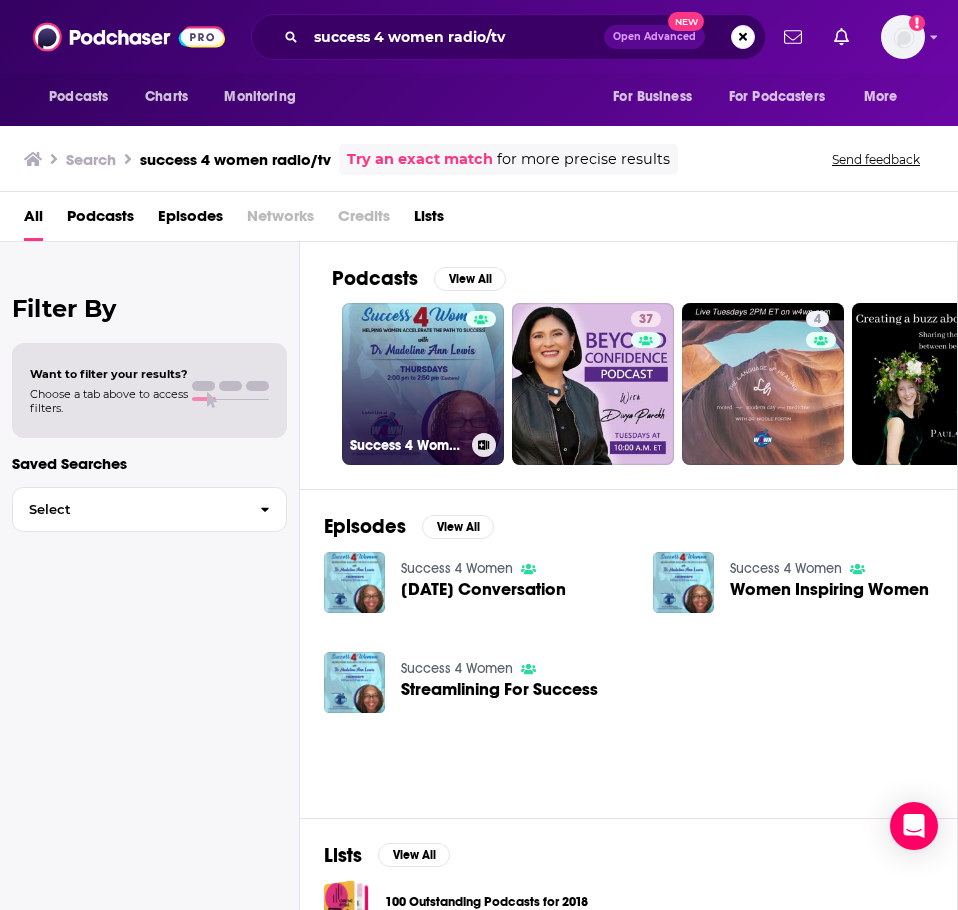click on "Success 4 Women" at bounding box center (423, 384) 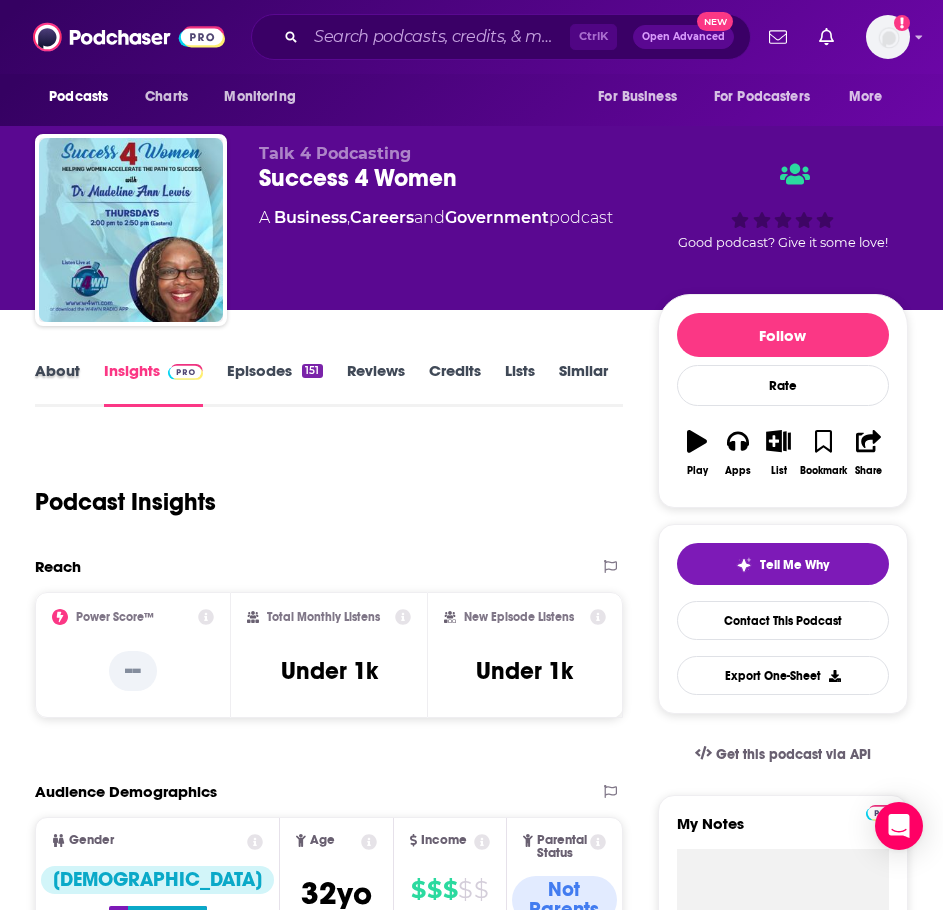 click on "About" at bounding box center (69, 384) 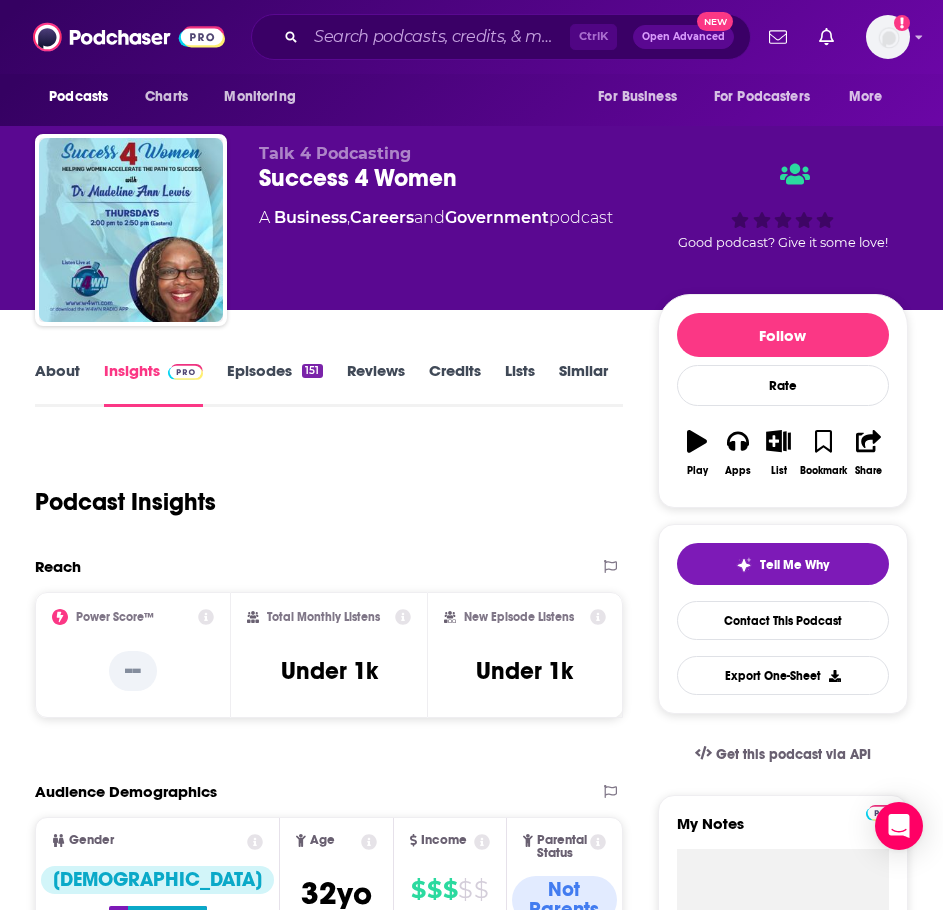 click on "About" at bounding box center (57, 384) 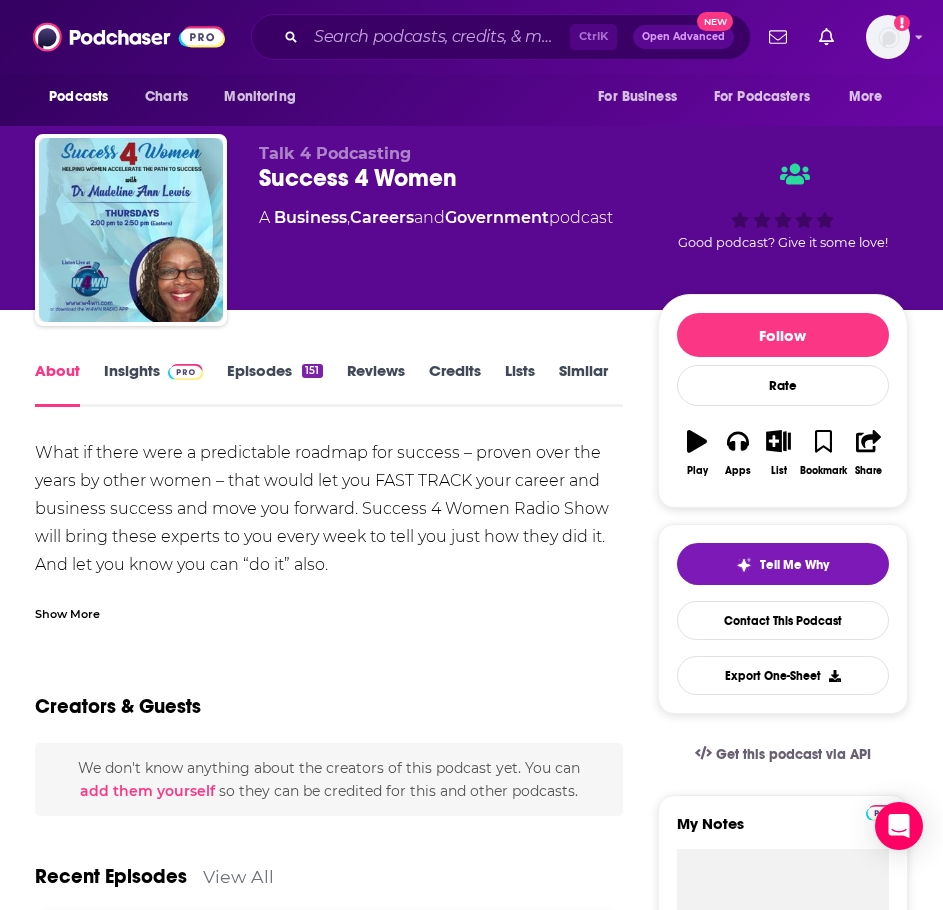 click on "Show More" at bounding box center [67, 612] 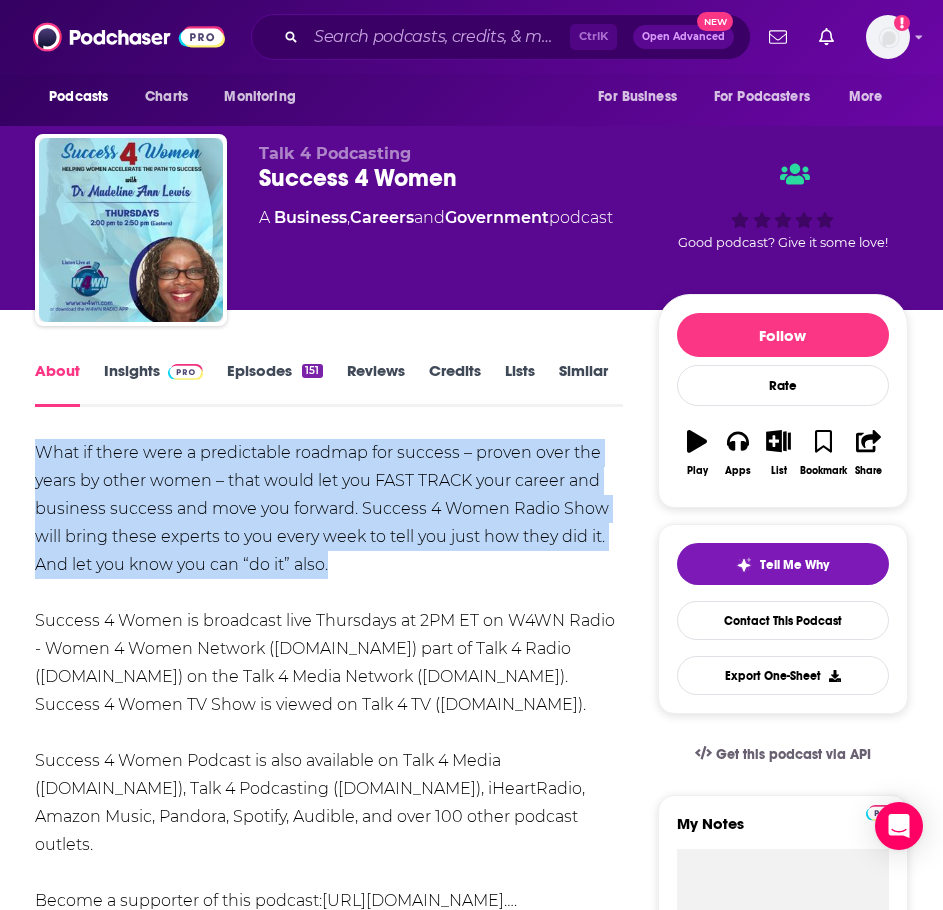 drag, startPoint x: 400, startPoint y: 565, endPoint x: 22, endPoint y: 454, distance: 393.96066 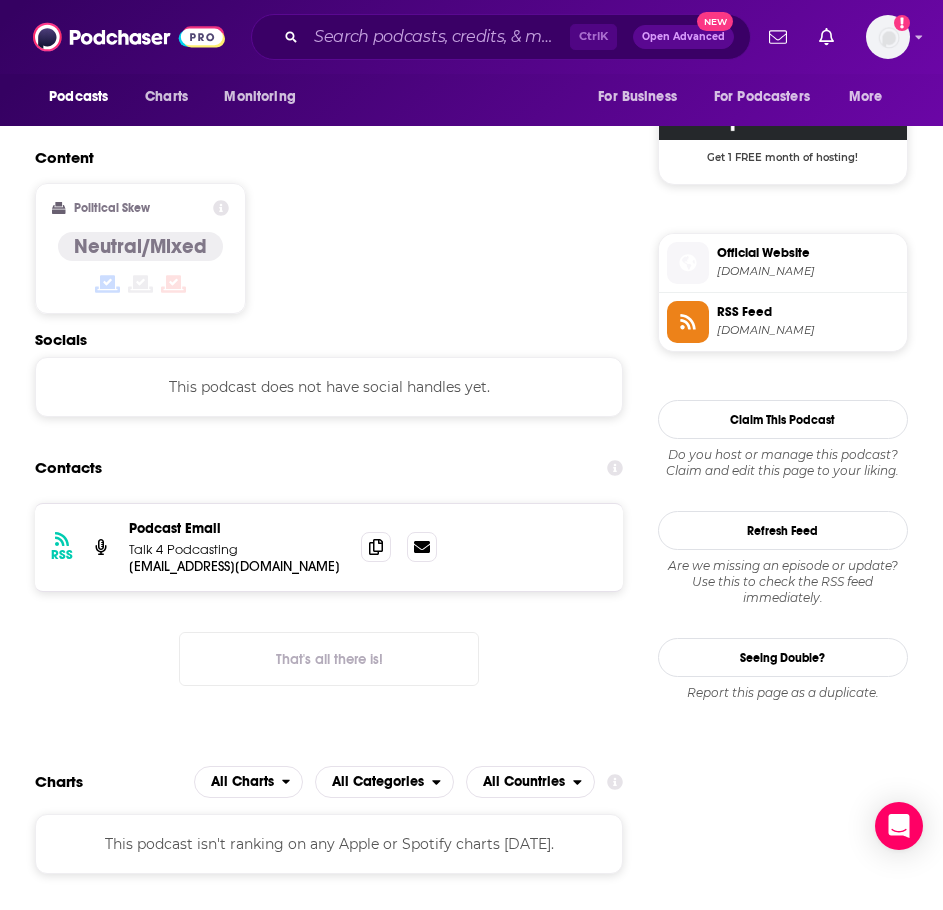 scroll, scrollTop: 1500, scrollLeft: 0, axis: vertical 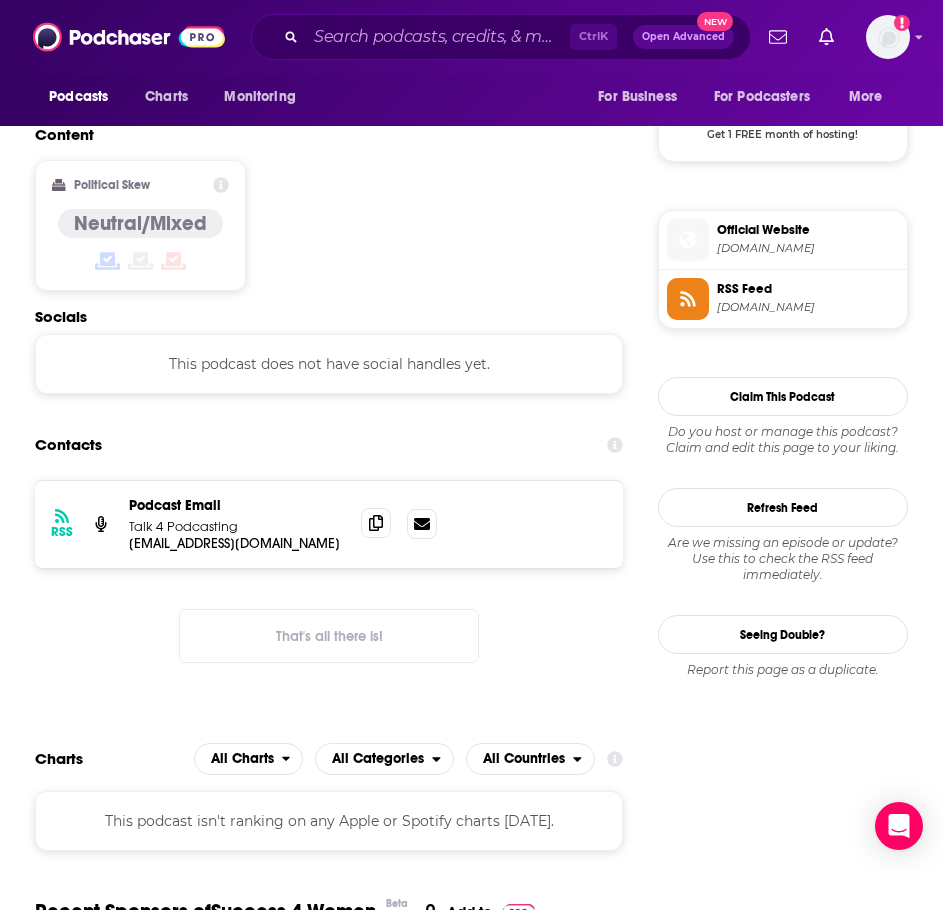 click 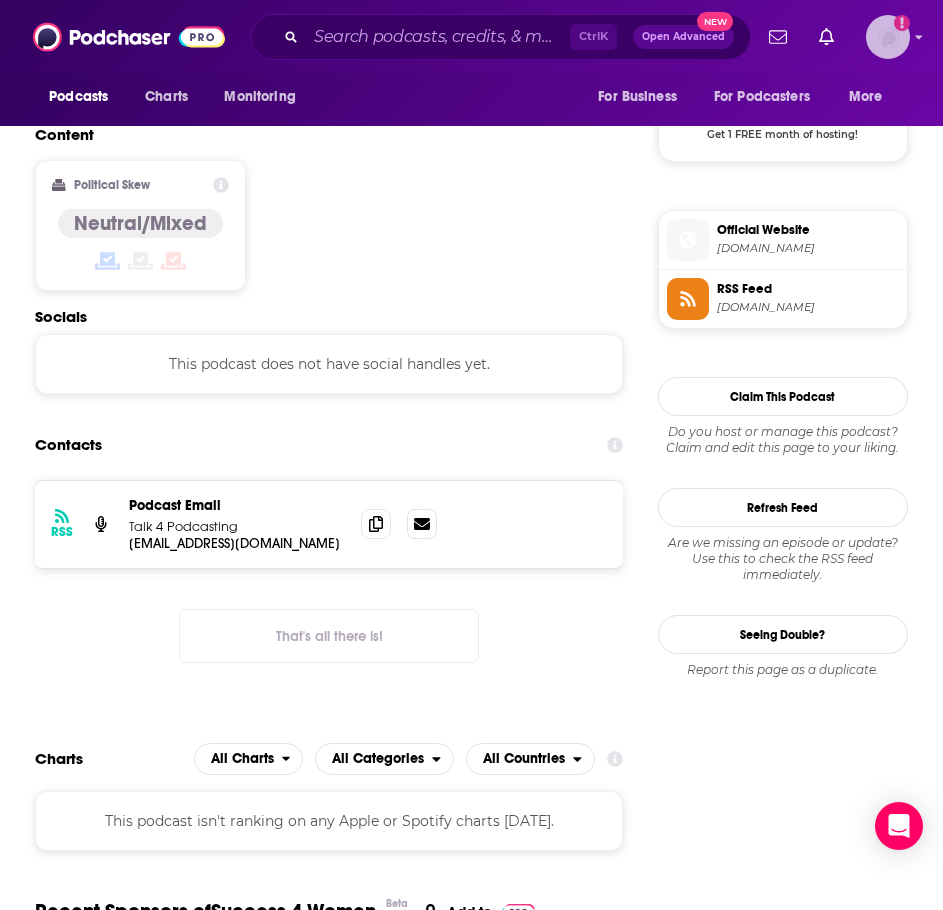 click at bounding box center [888, 37] 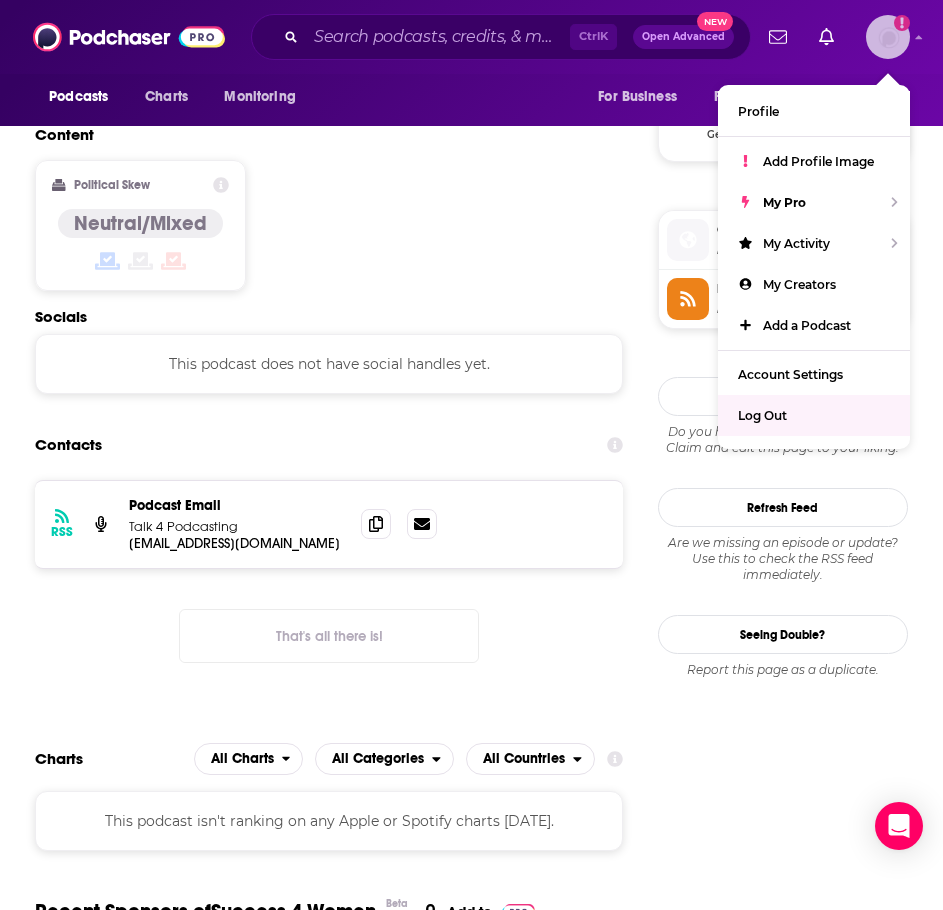 click on "Log Out" at bounding box center [814, 415] 